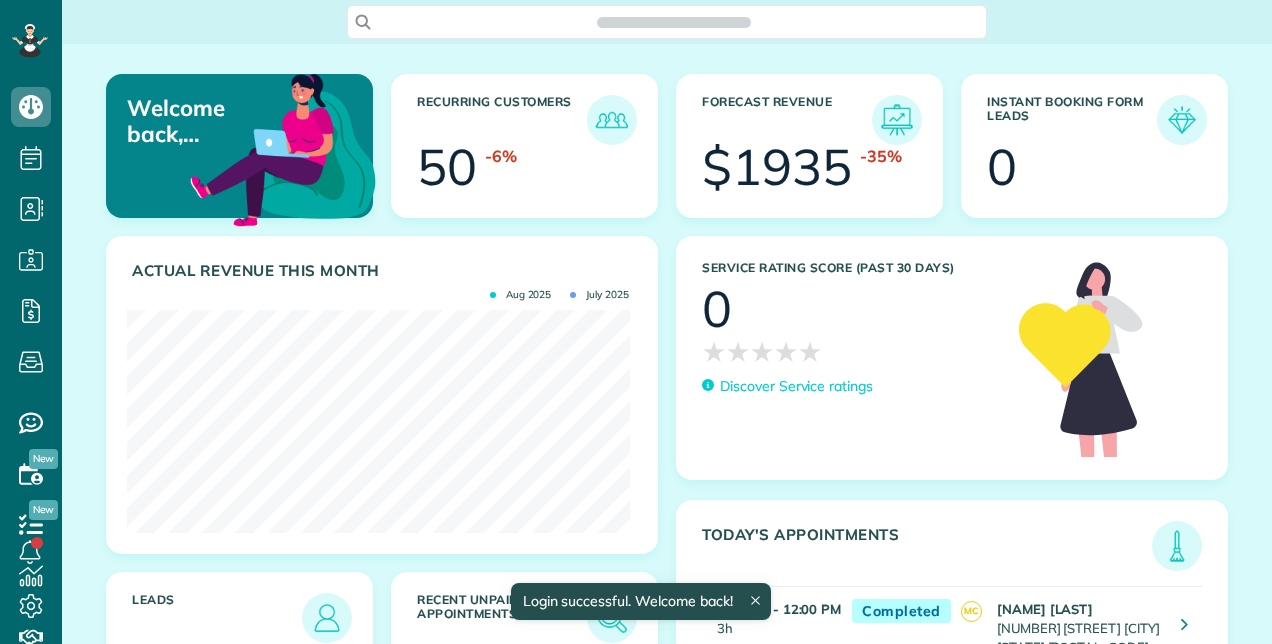 scroll, scrollTop: 0, scrollLeft: 0, axis: both 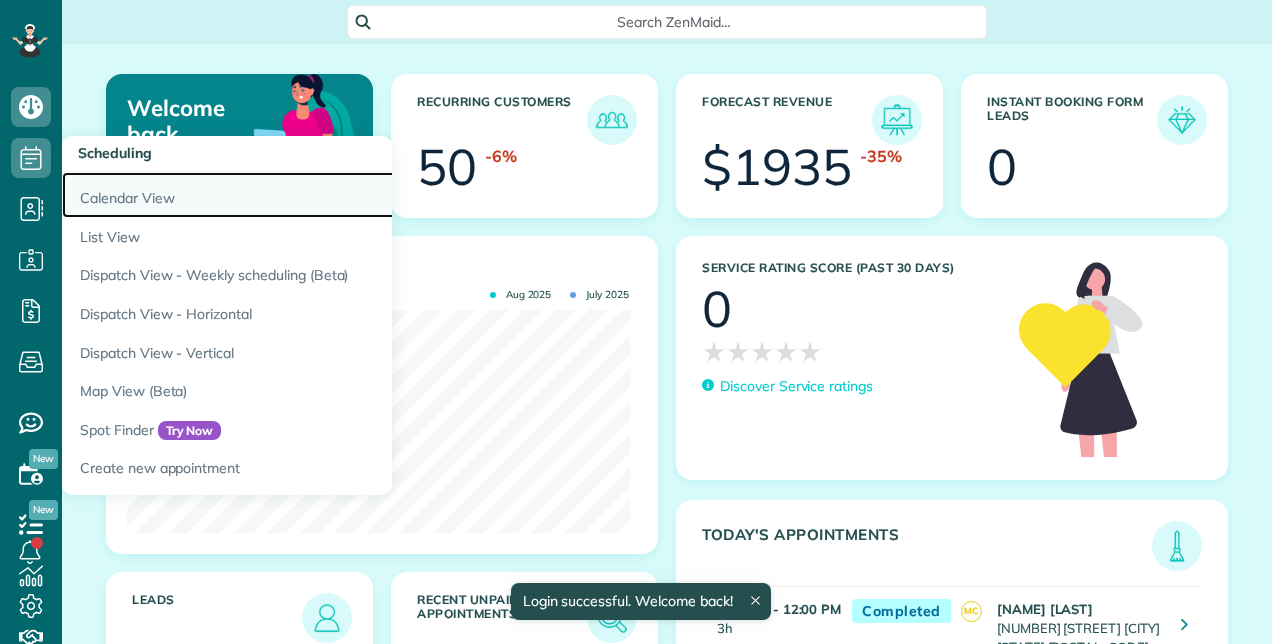 click on "Calendar View" at bounding box center [312, 195] 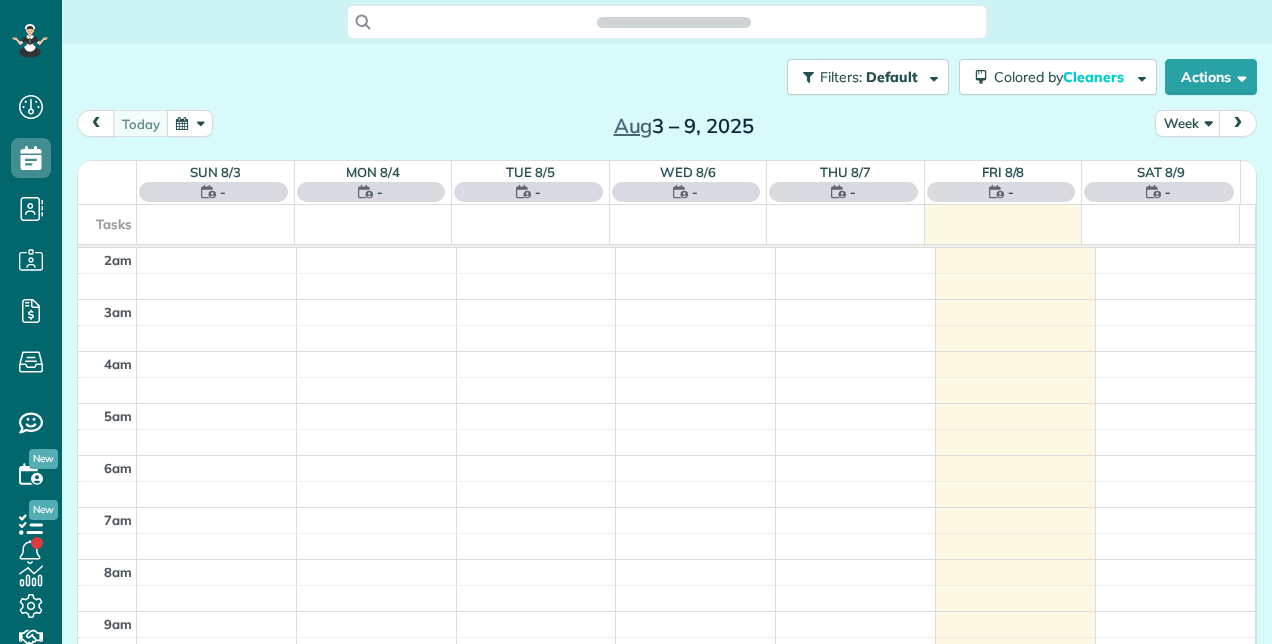 scroll, scrollTop: 0, scrollLeft: 0, axis: both 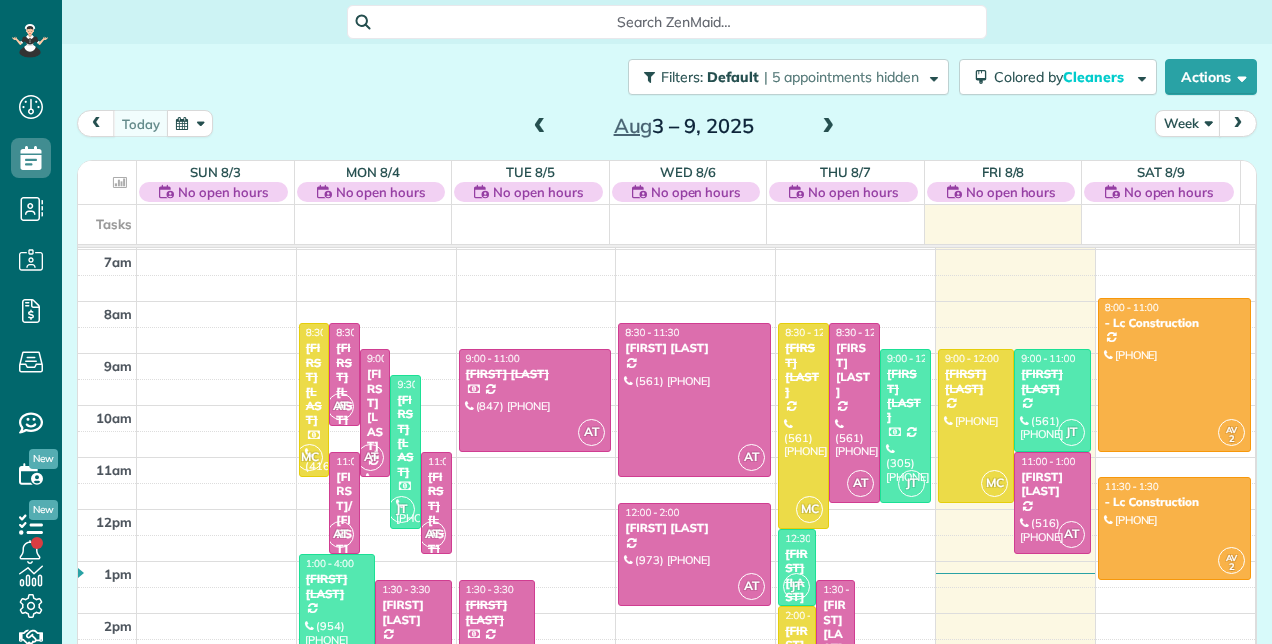 click at bounding box center [828, 127] 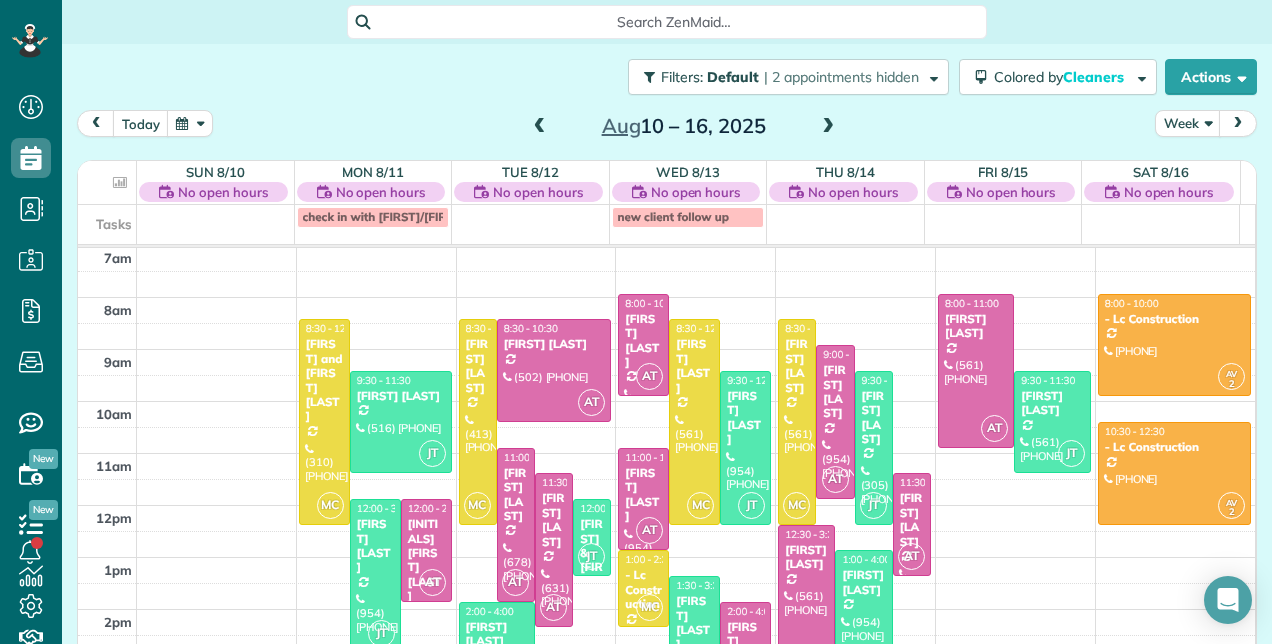 scroll, scrollTop: 348, scrollLeft: 0, axis: vertical 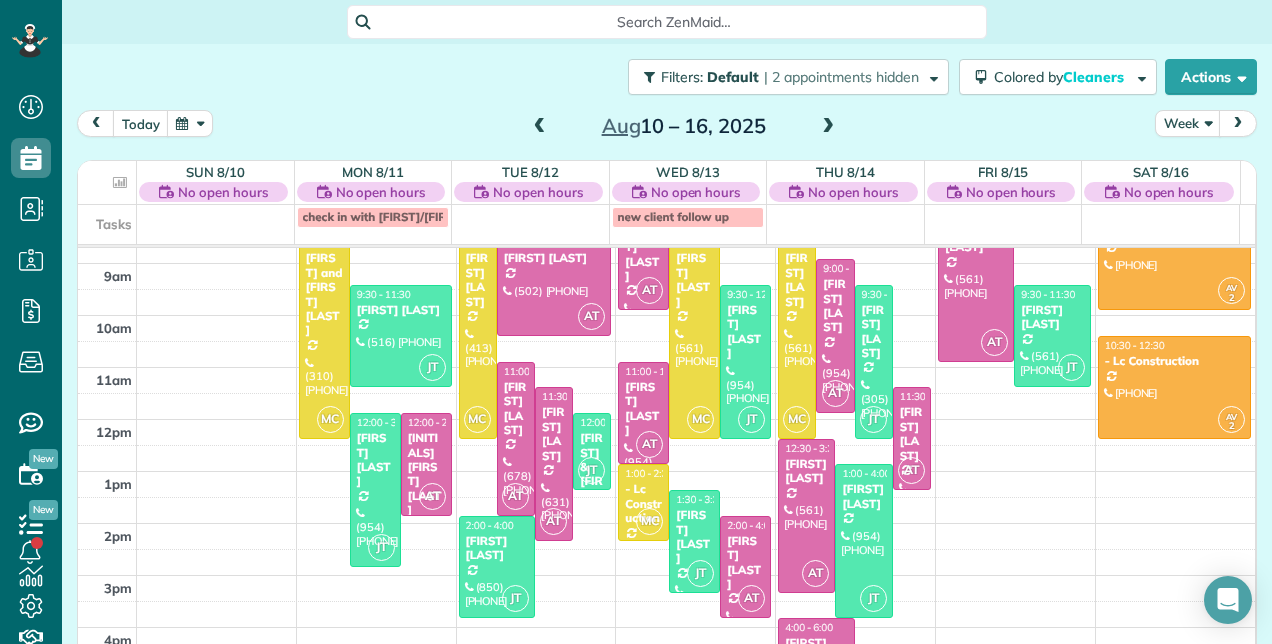 click at bounding box center (828, 127) 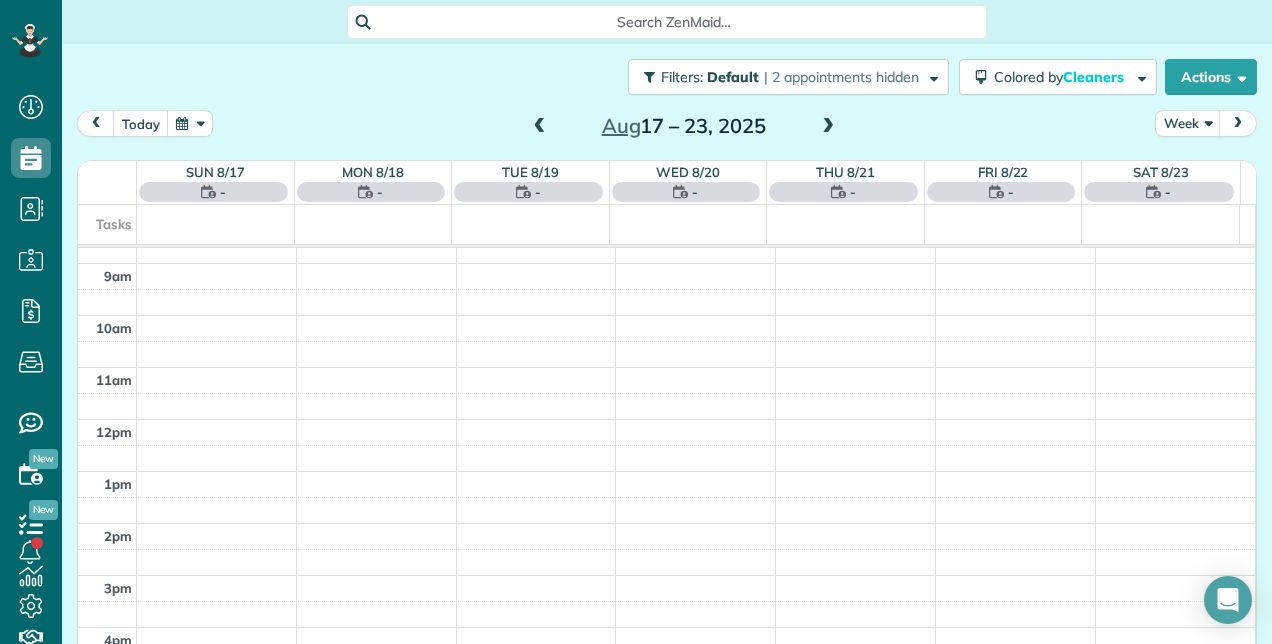 scroll, scrollTop: 258, scrollLeft: 0, axis: vertical 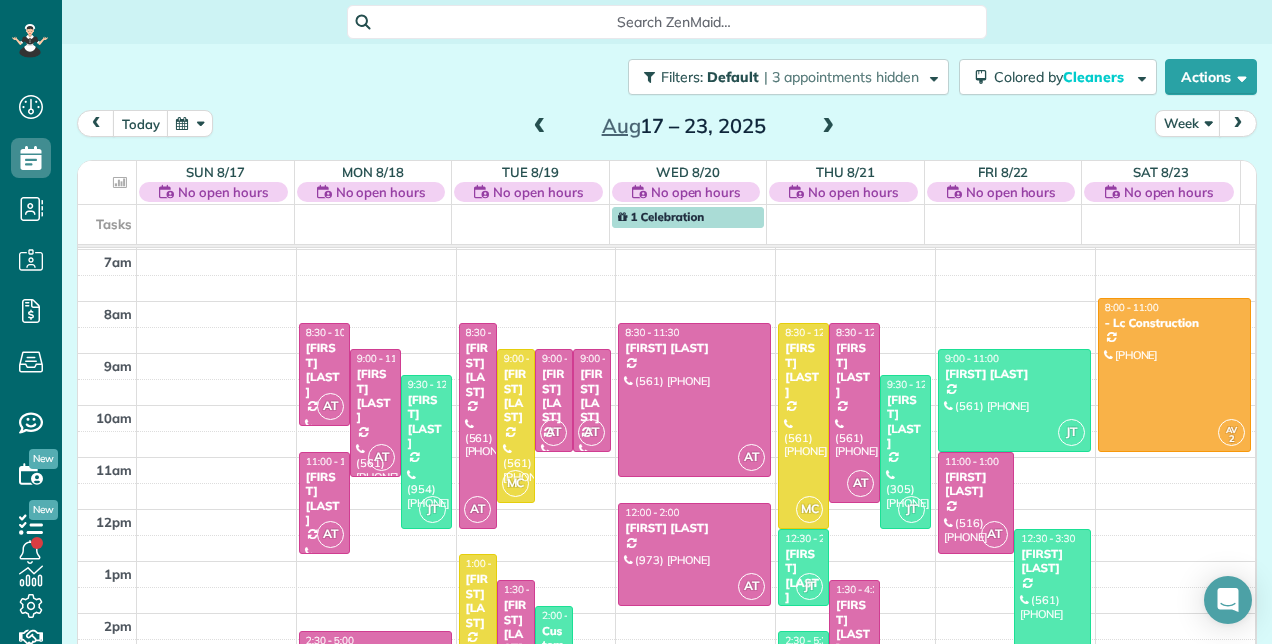click at bounding box center [828, 127] 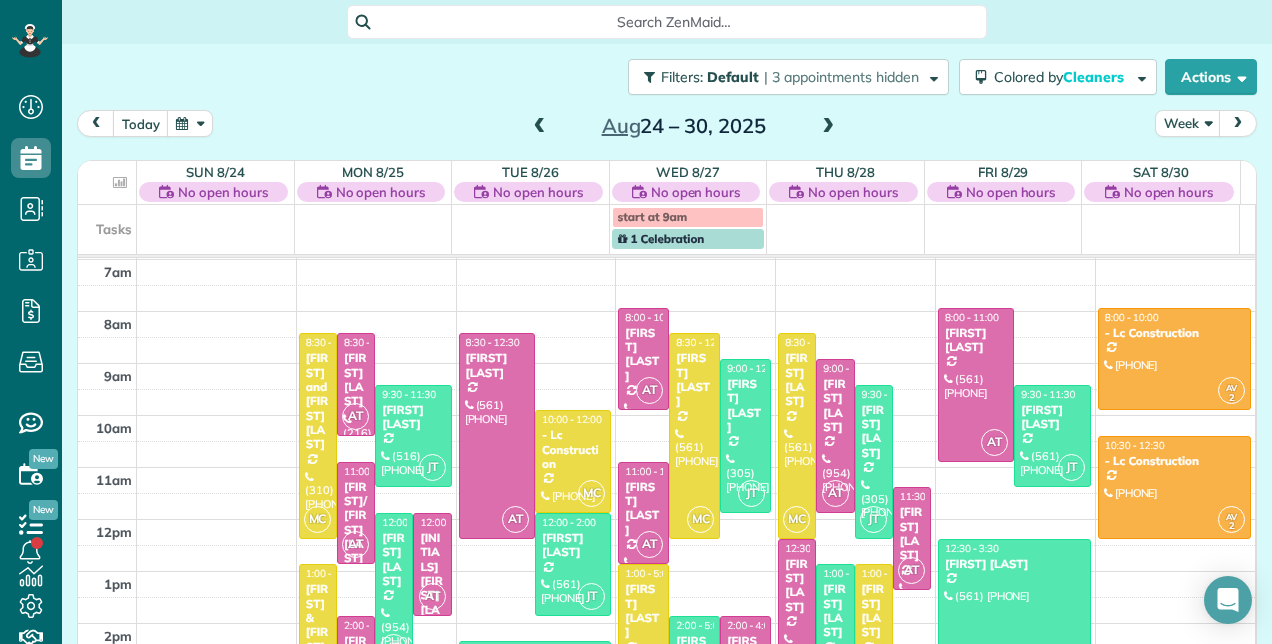scroll, scrollTop: 26, scrollLeft: 0, axis: vertical 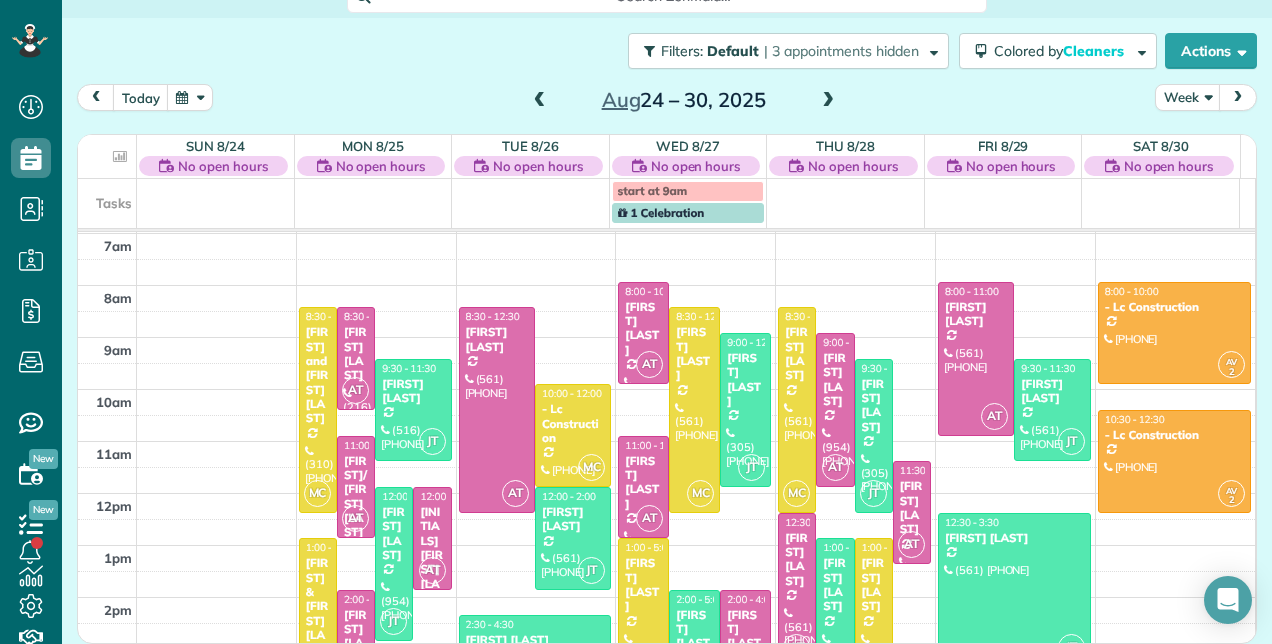 click at bounding box center (828, 101) 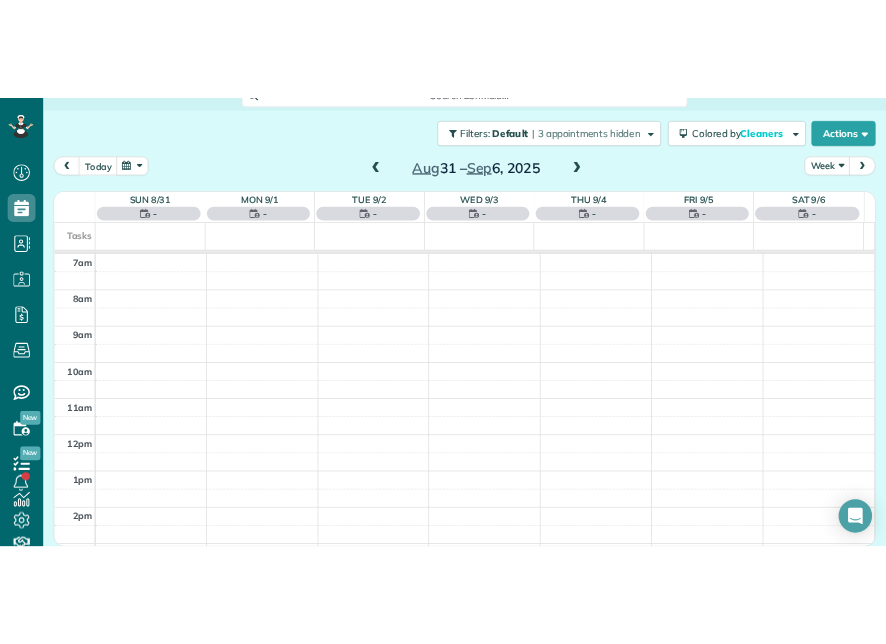 scroll, scrollTop: 24, scrollLeft: 0, axis: vertical 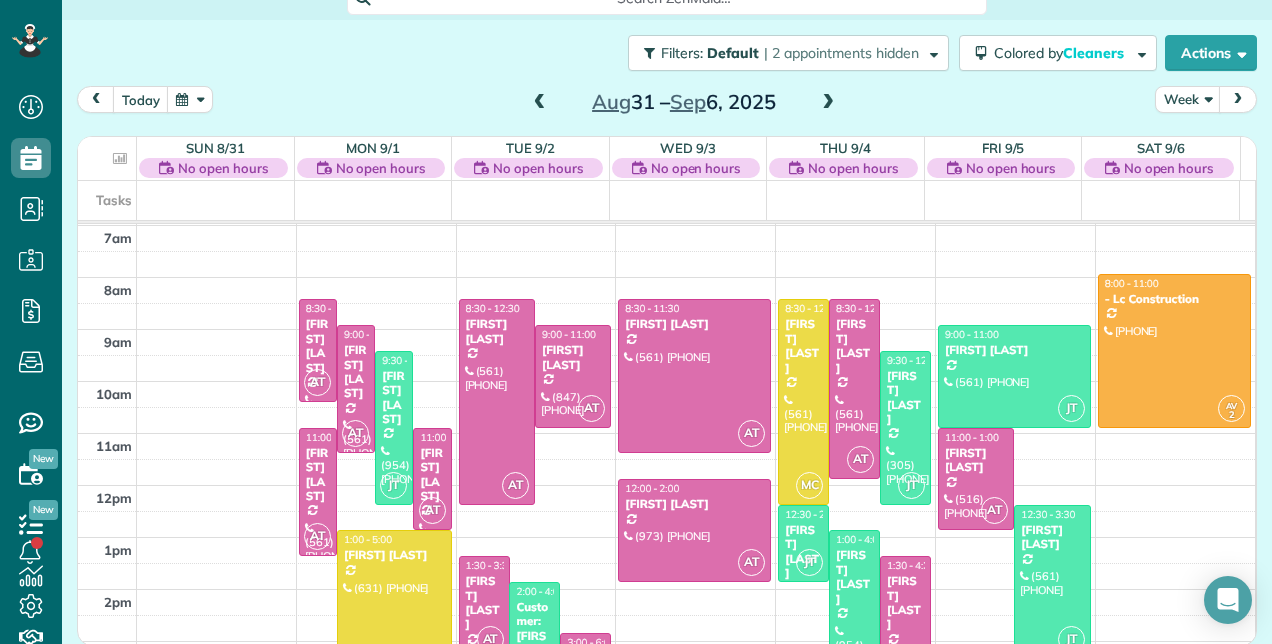 click at bounding box center (828, 103) 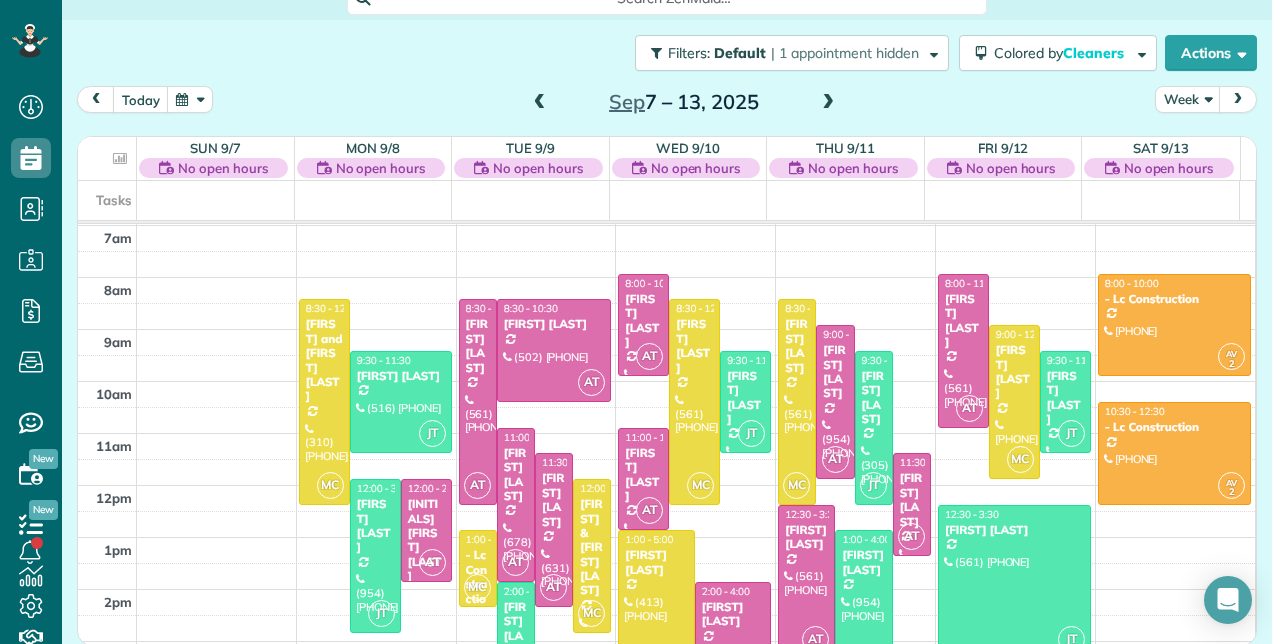 click at bounding box center [540, 103] 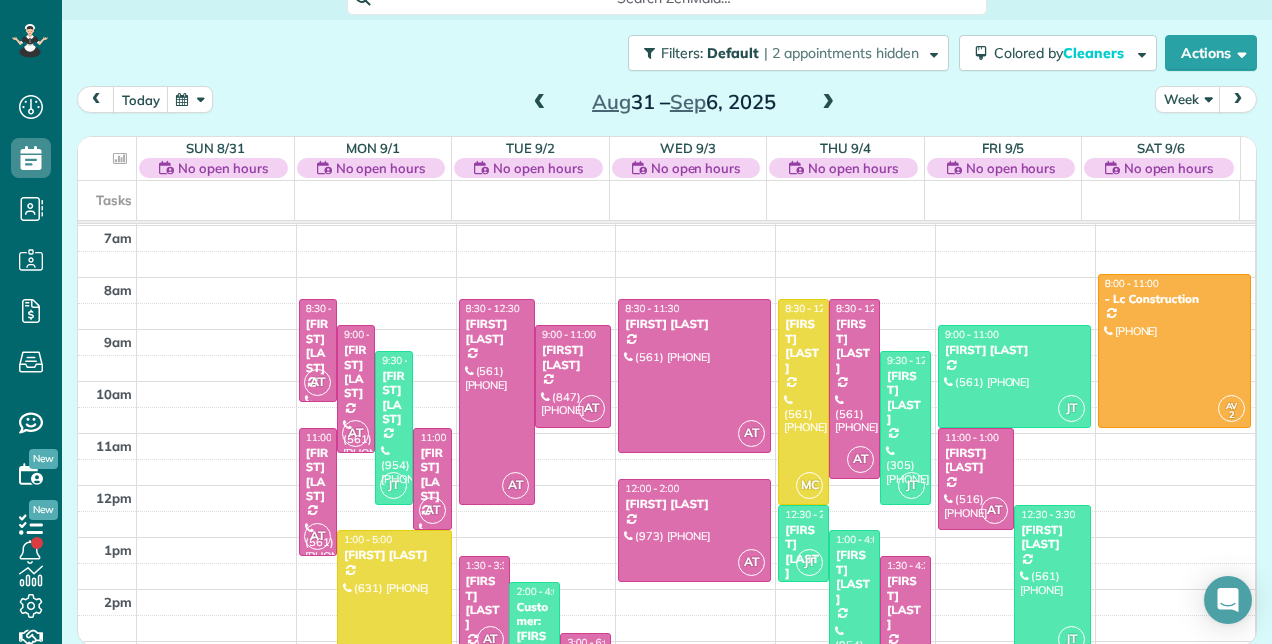 click at bounding box center (540, 103) 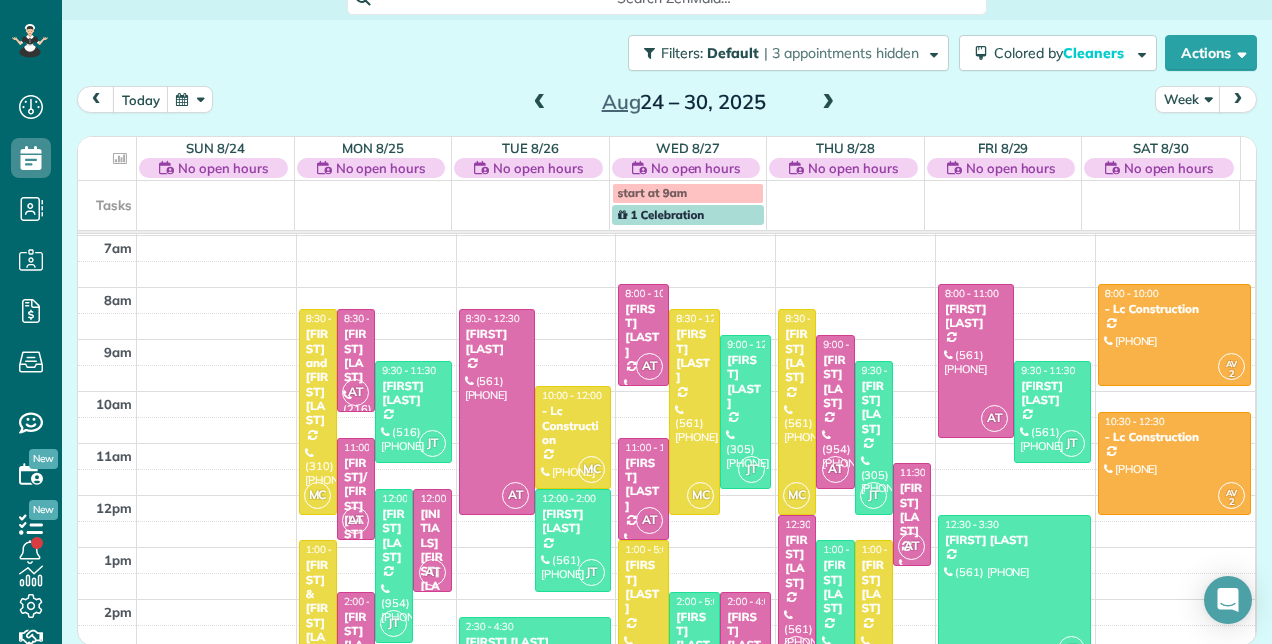 click at bounding box center [540, 103] 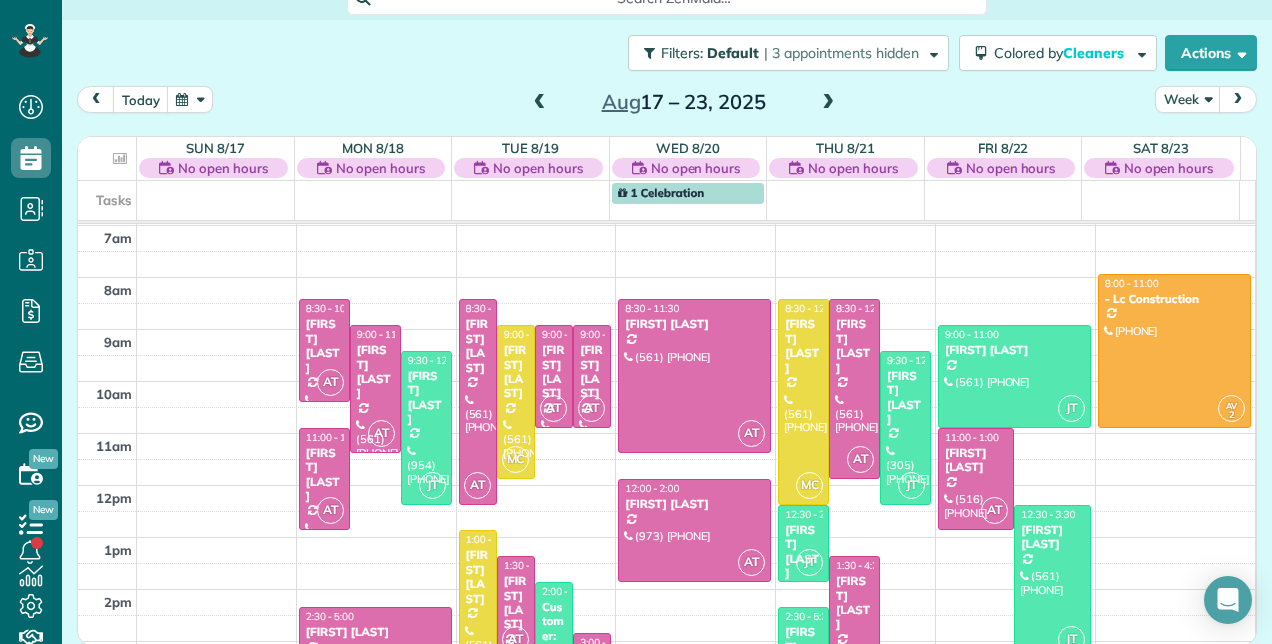 click at bounding box center (540, 103) 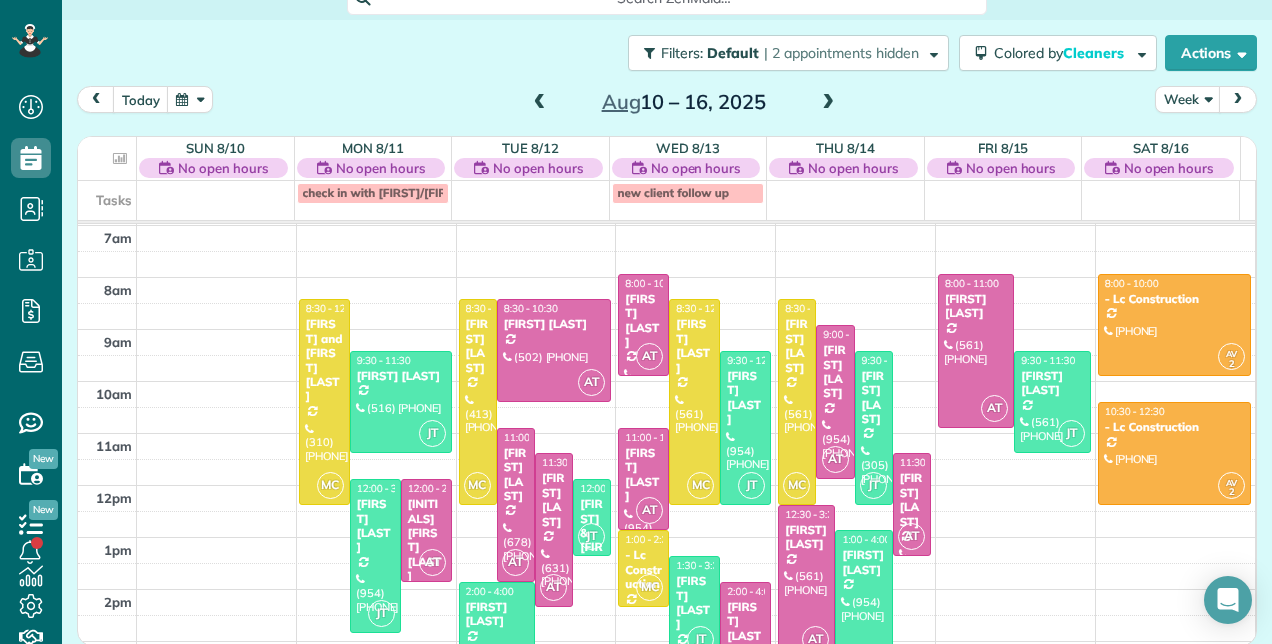 click at bounding box center [540, 103] 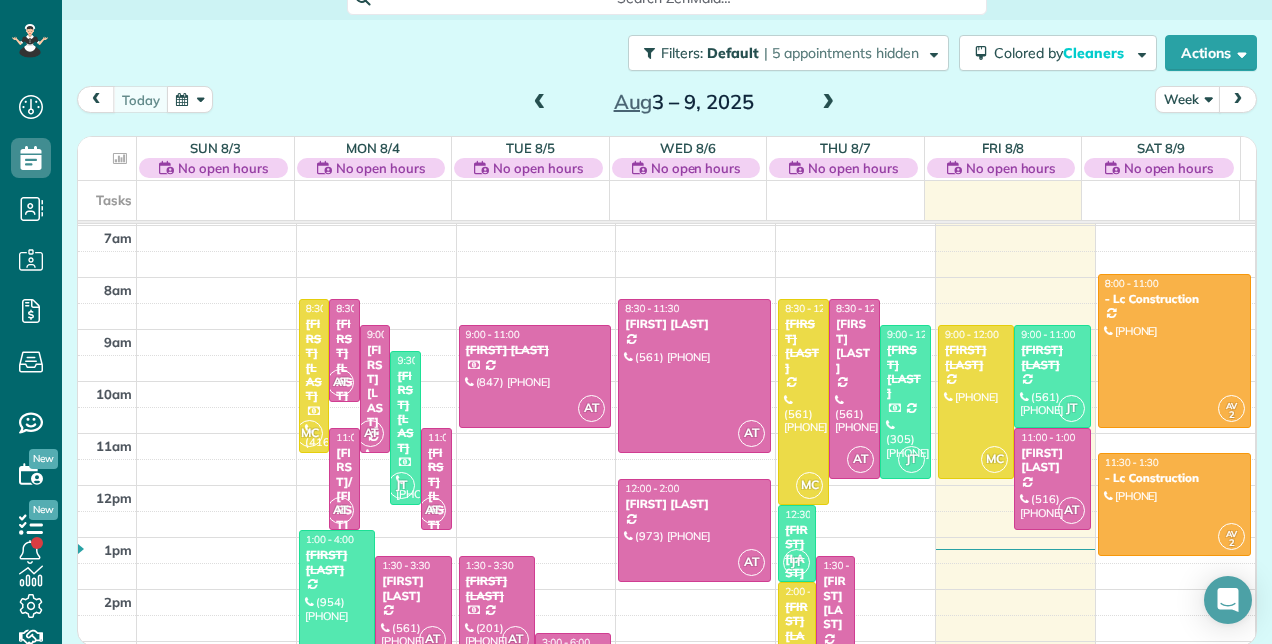 click at bounding box center (828, 103) 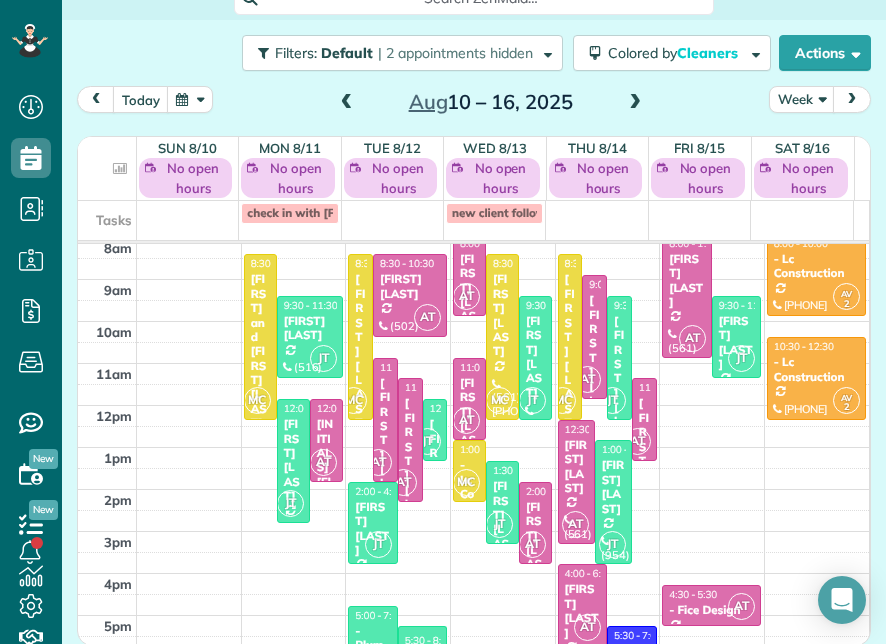 click at bounding box center (635, 103) 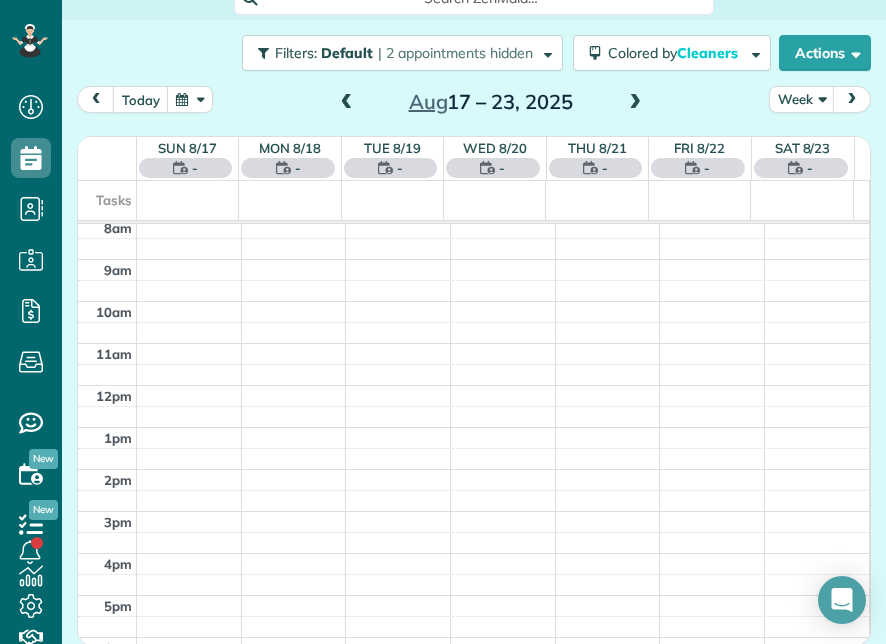 scroll, scrollTop: 208, scrollLeft: 0, axis: vertical 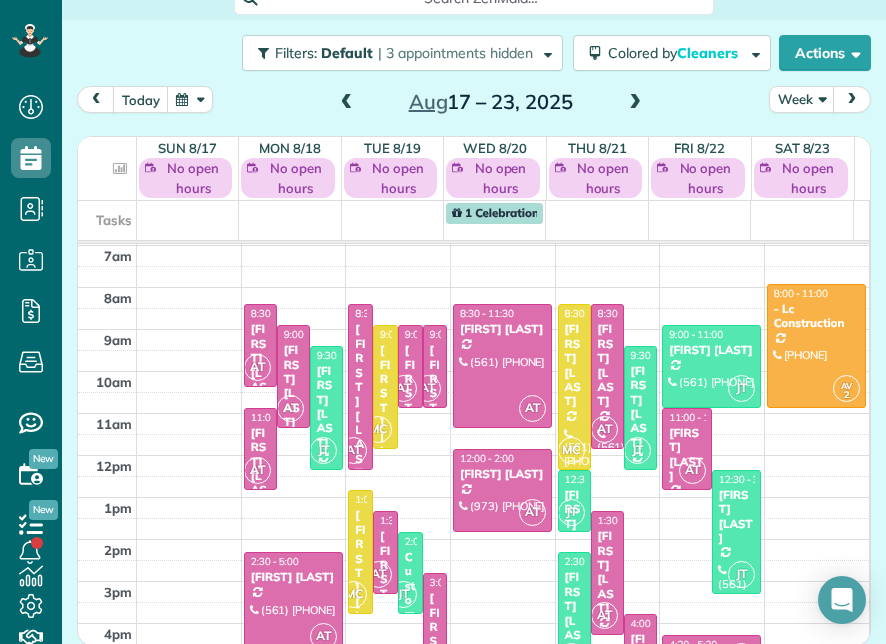 click at bounding box center [347, 103] 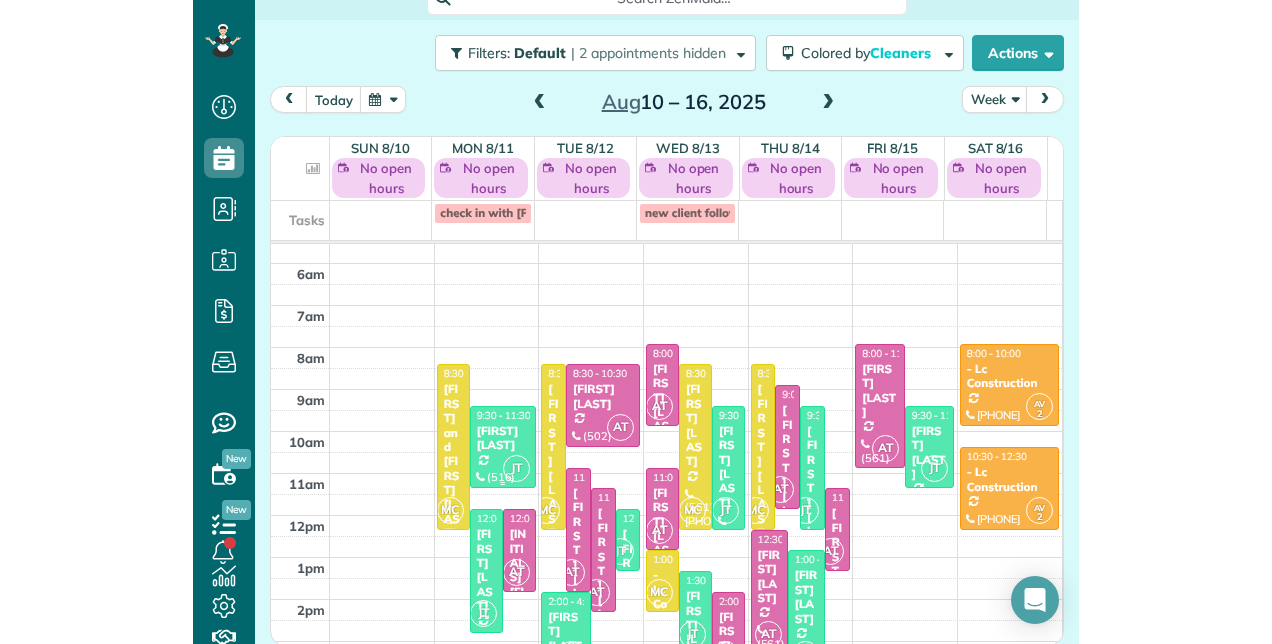 scroll, scrollTop: 178, scrollLeft: 0, axis: vertical 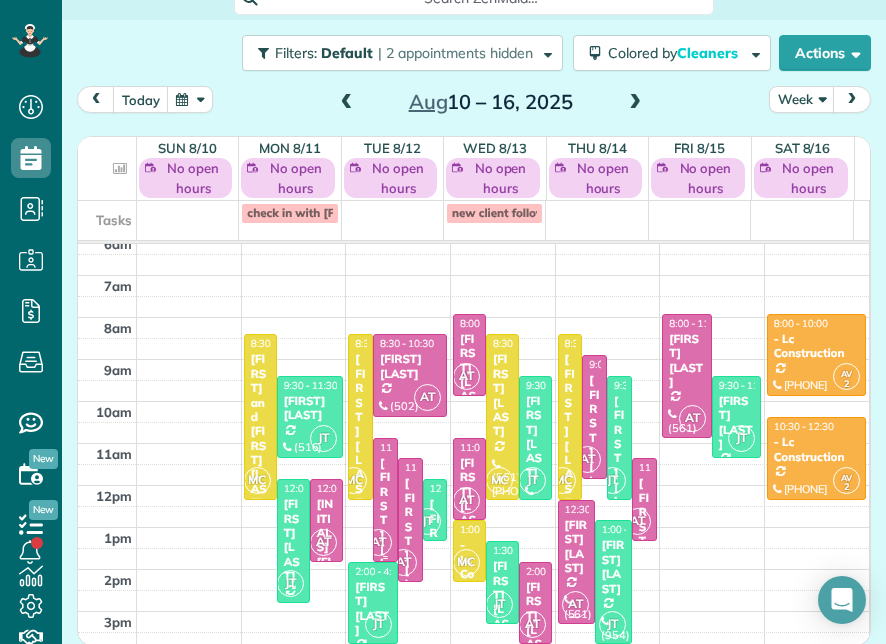 click on "Pam Meridy" at bounding box center [385, 542] 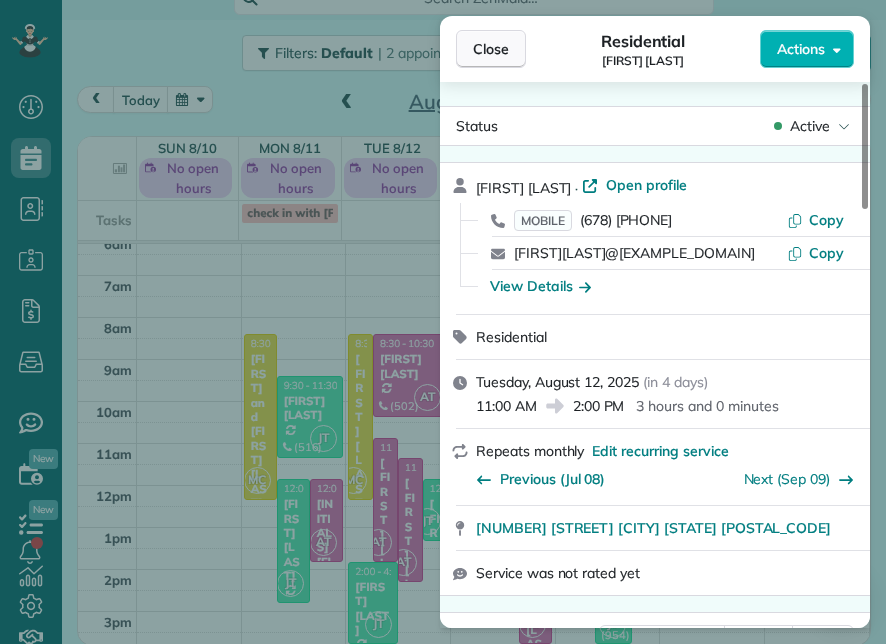 click on "Close" at bounding box center (491, 49) 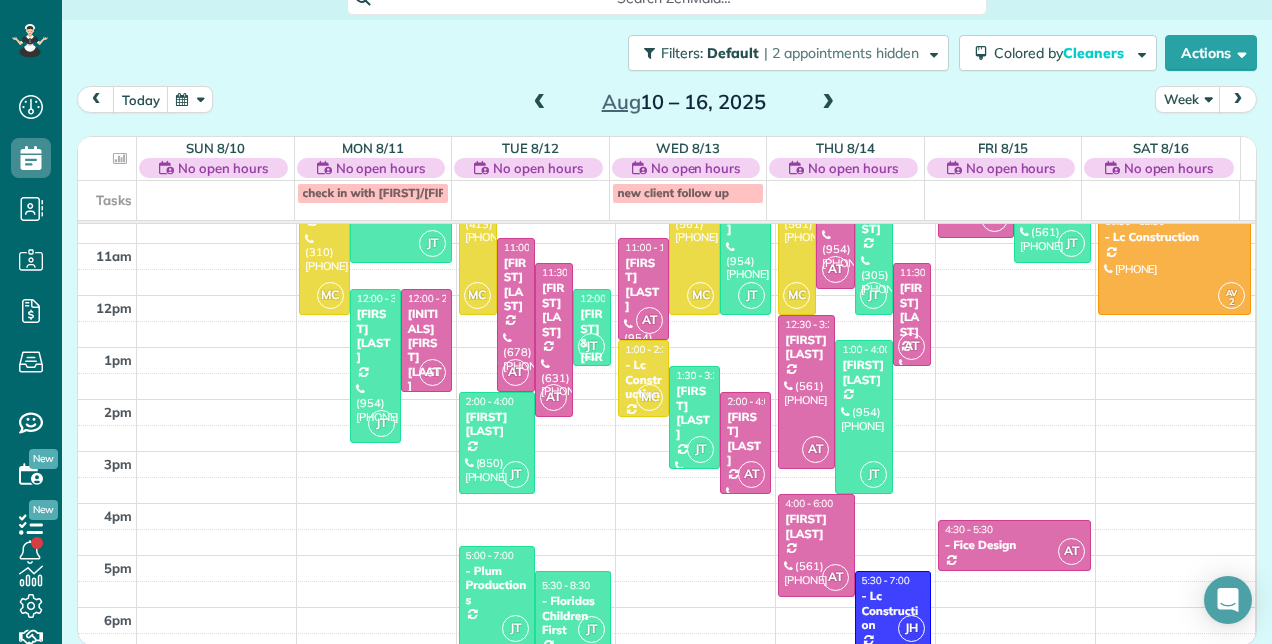 scroll, scrollTop: 248, scrollLeft: 0, axis: vertical 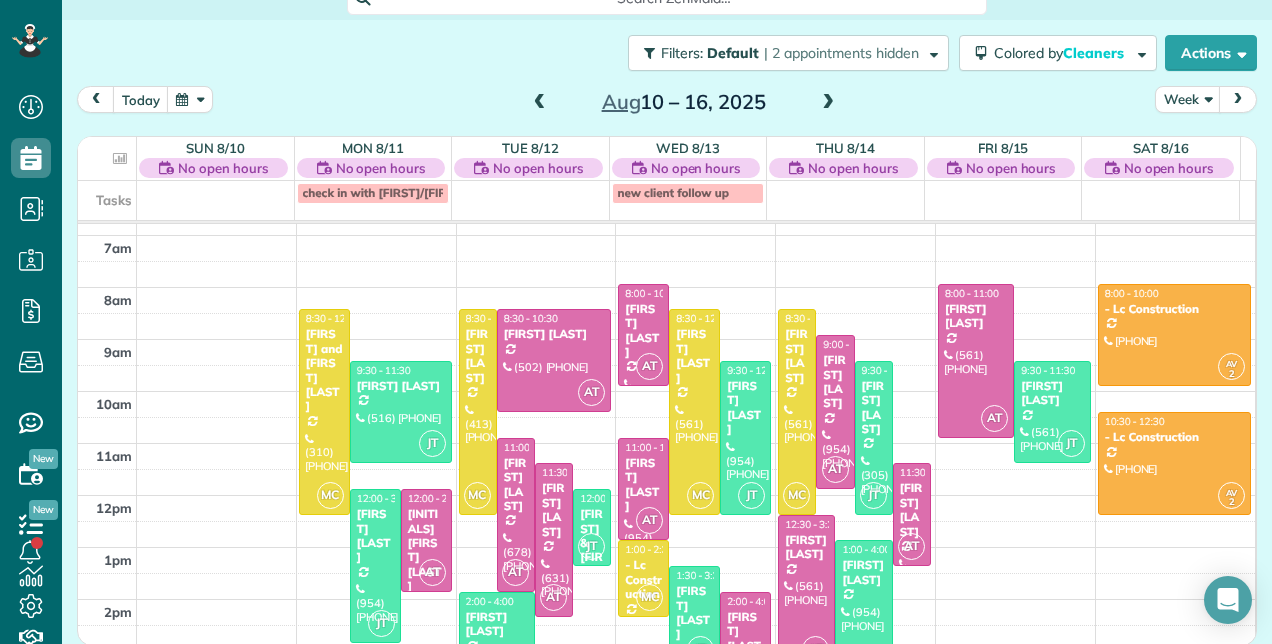 click at bounding box center (828, 103) 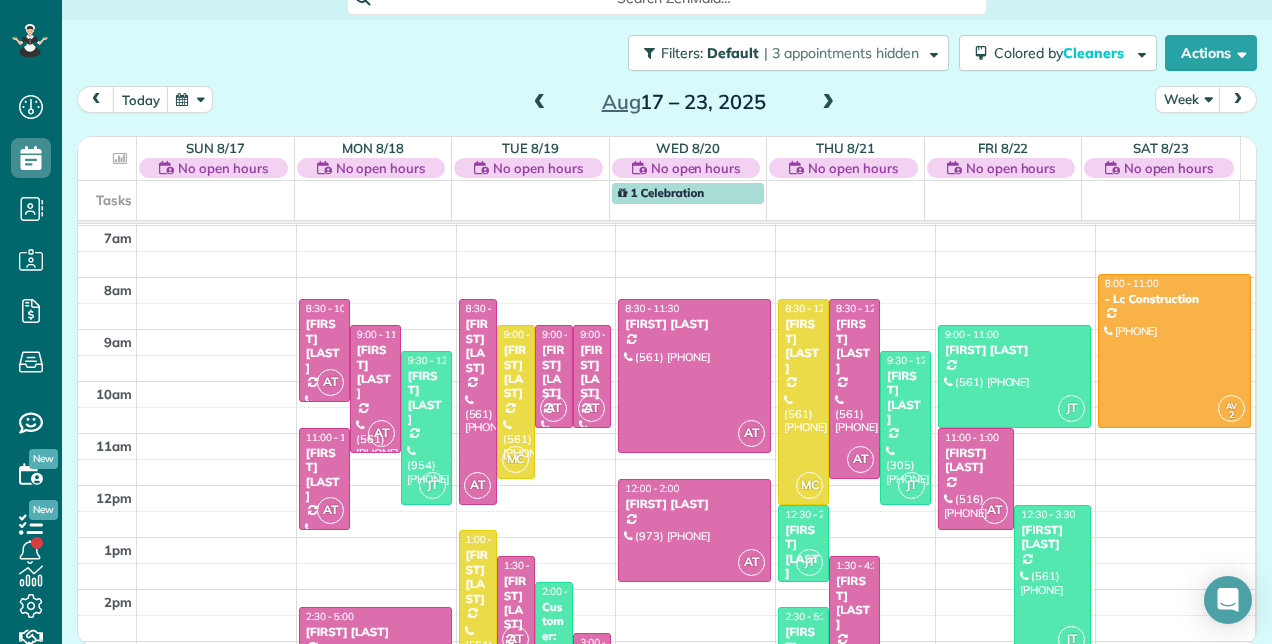 click at bounding box center [828, 103] 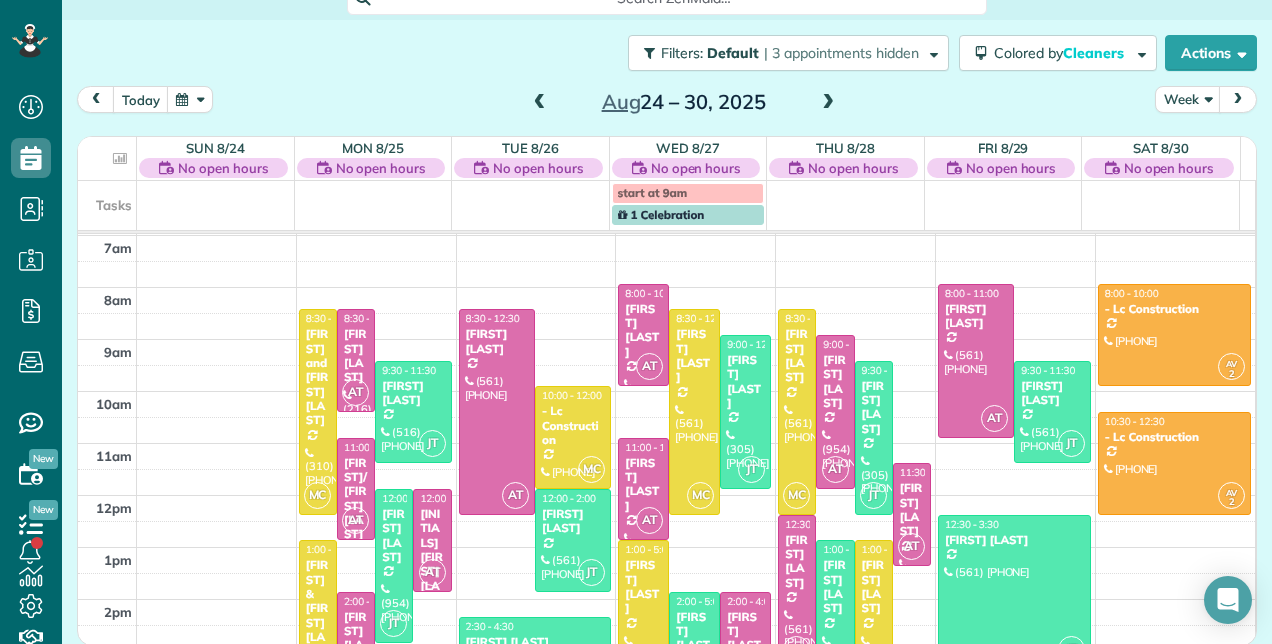 click at bounding box center (540, 103) 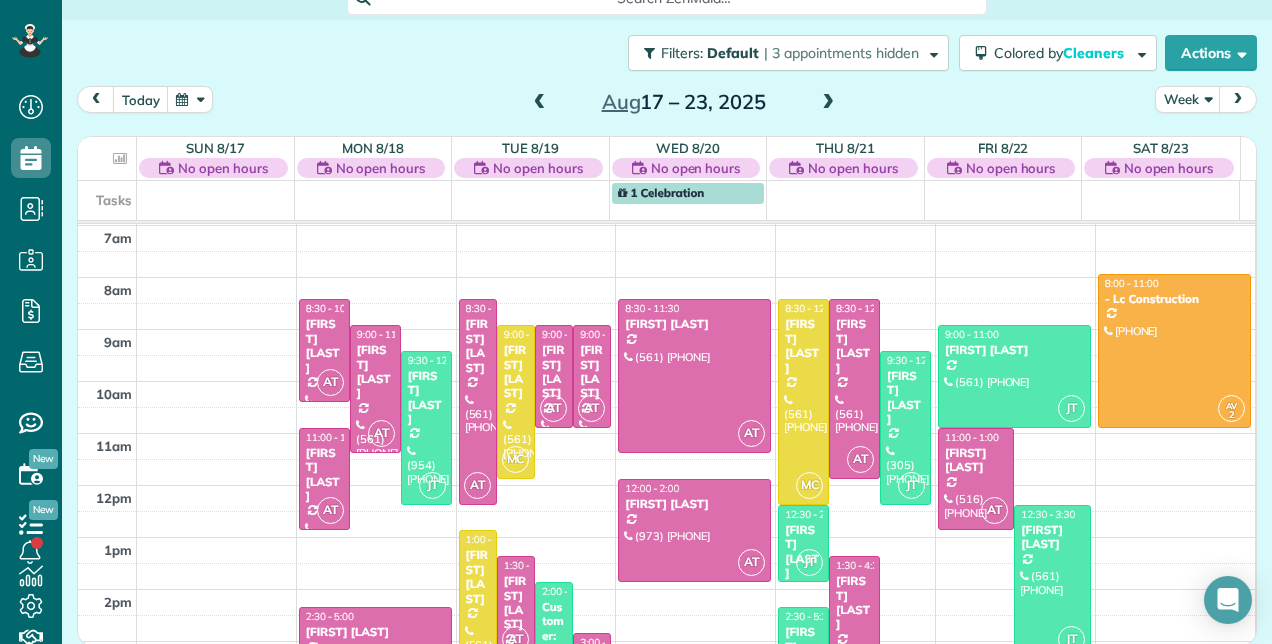 click at bounding box center (540, 103) 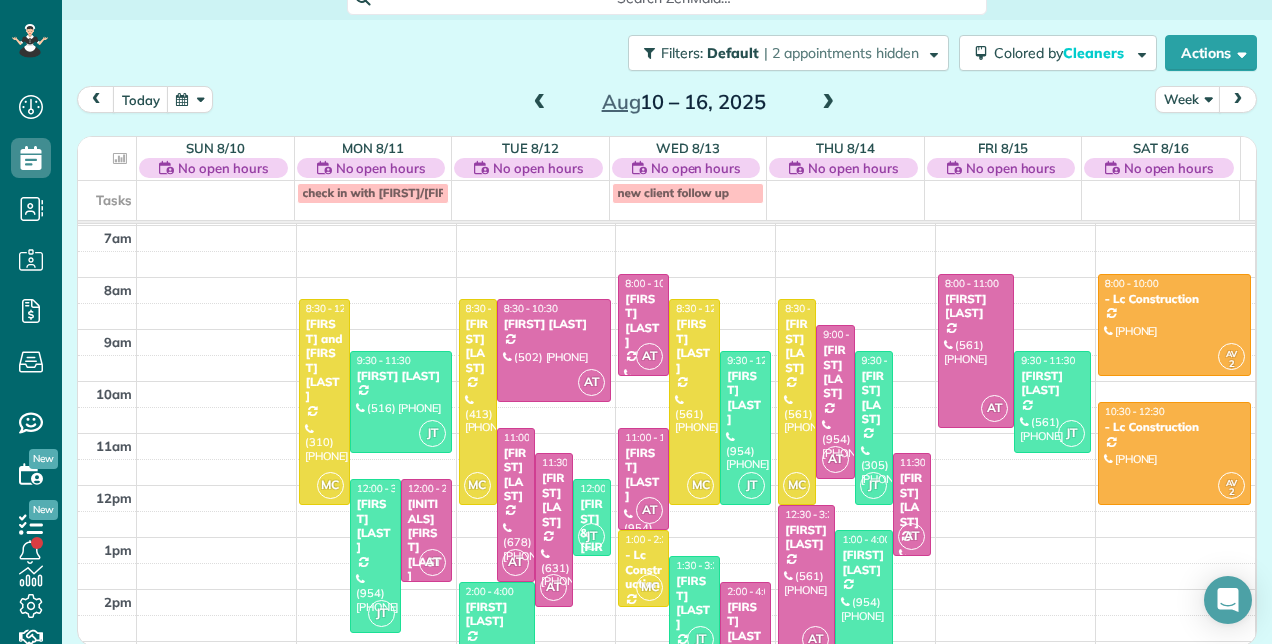 click at bounding box center [828, 103] 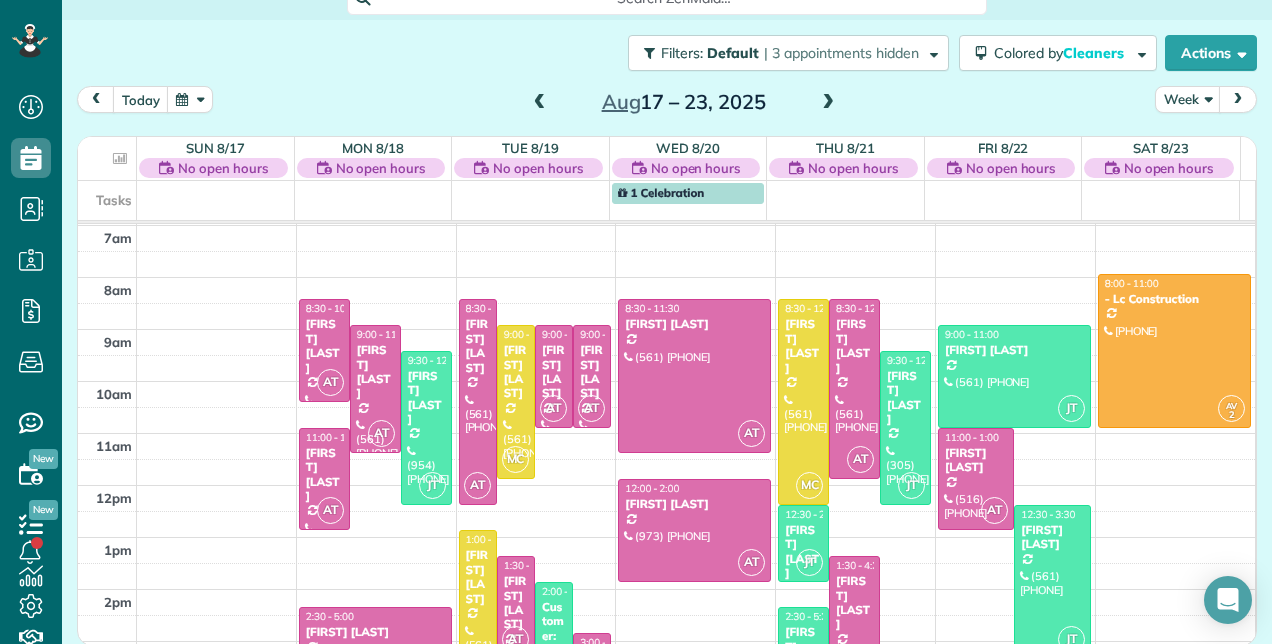 click at bounding box center (540, 103) 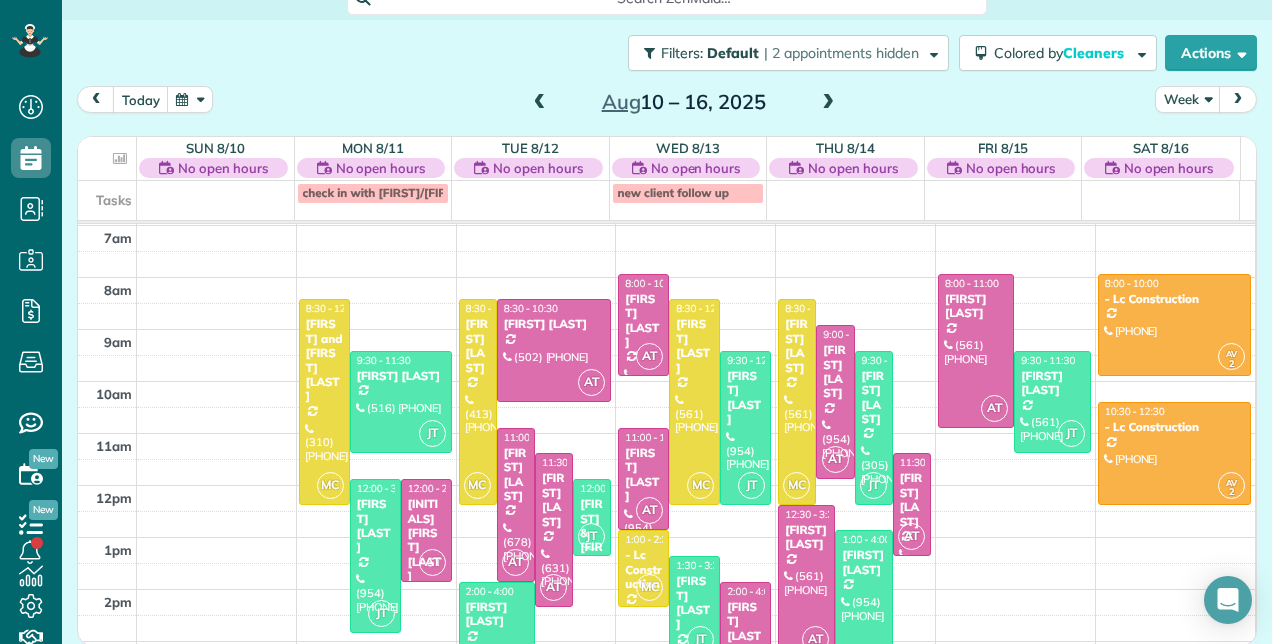 click at bounding box center [540, 103] 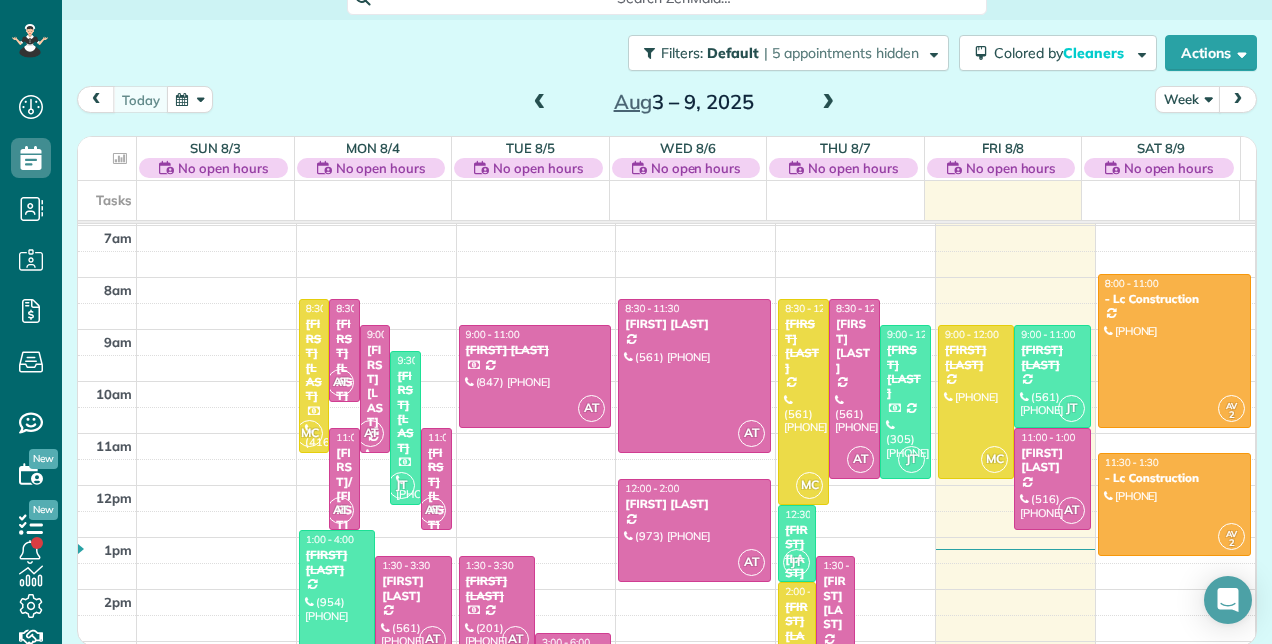 click at bounding box center [828, 103] 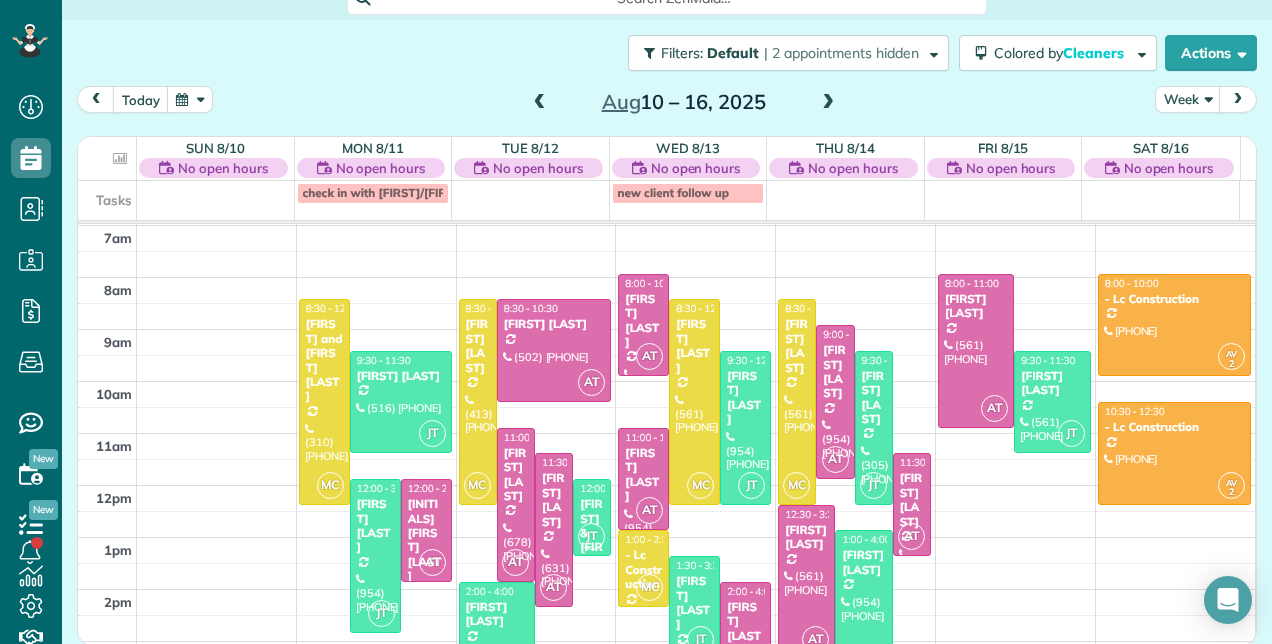 click at bounding box center [828, 103] 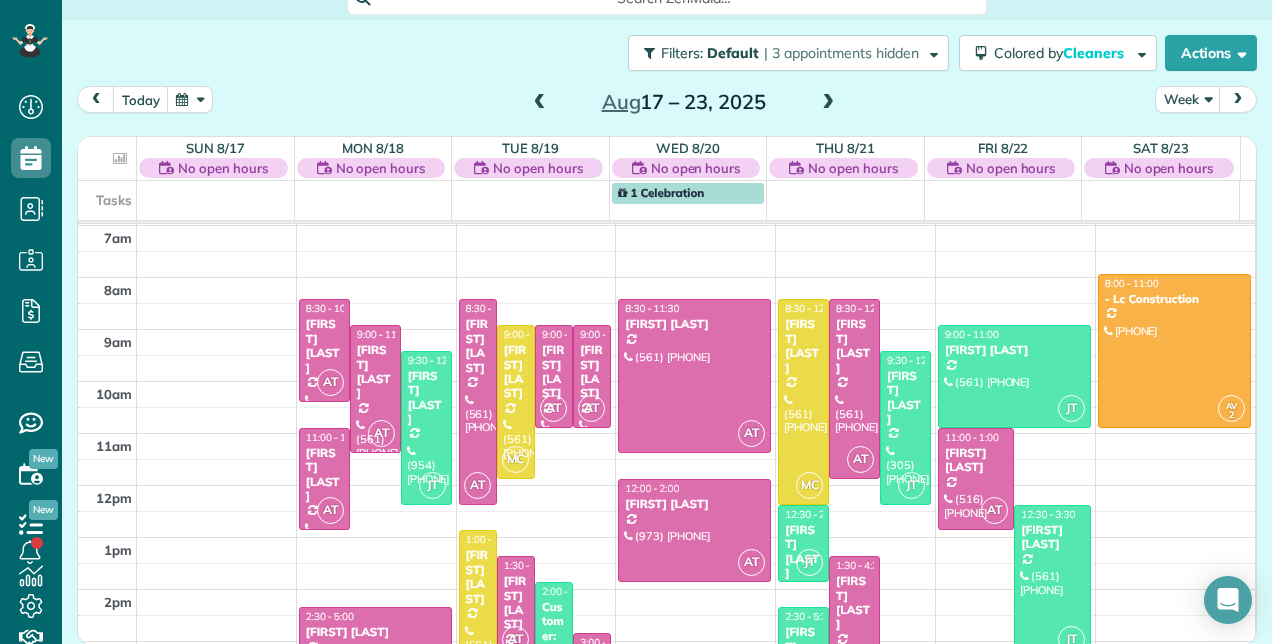 scroll, scrollTop: 26, scrollLeft: 0, axis: vertical 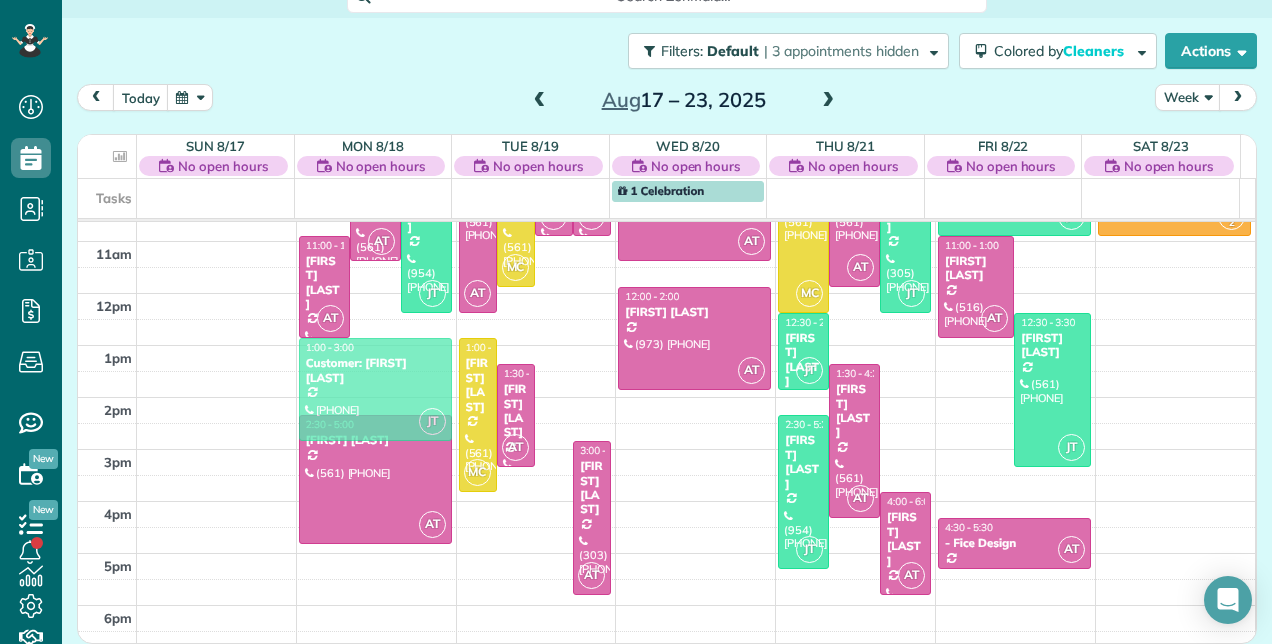 drag, startPoint x: 538, startPoint y: 415, endPoint x: 394, endPoint y: 363, distance: 153.10127 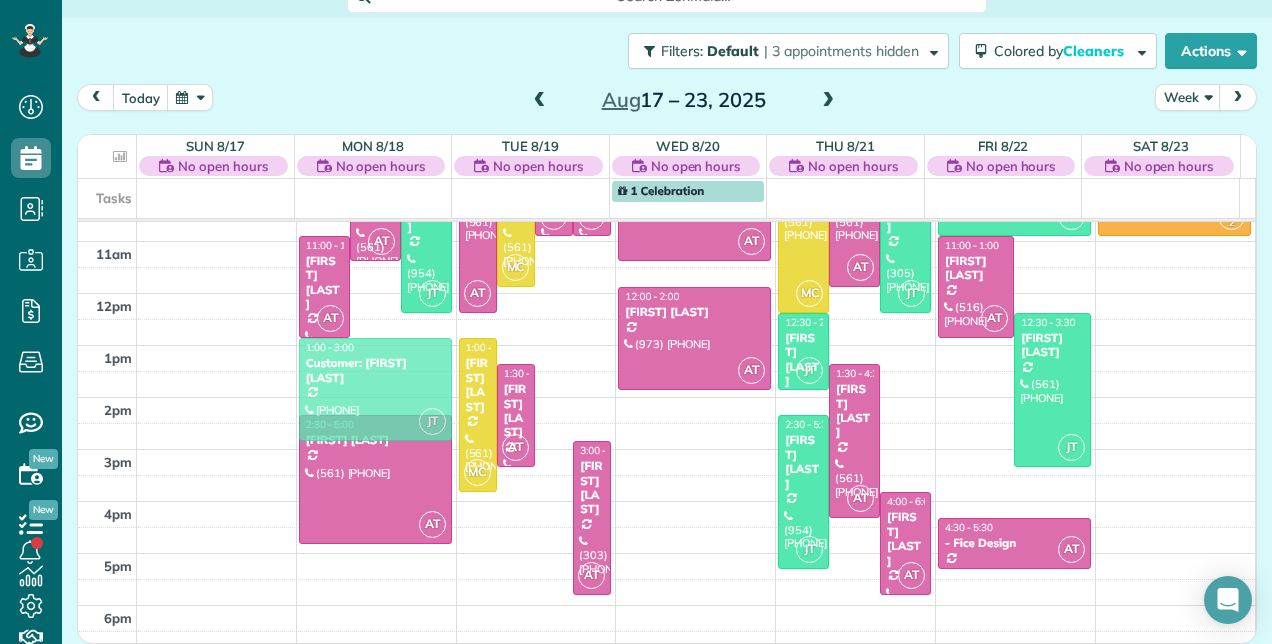 scroll, scrollTop: 24, scrollLeft: 0, axis: vertical 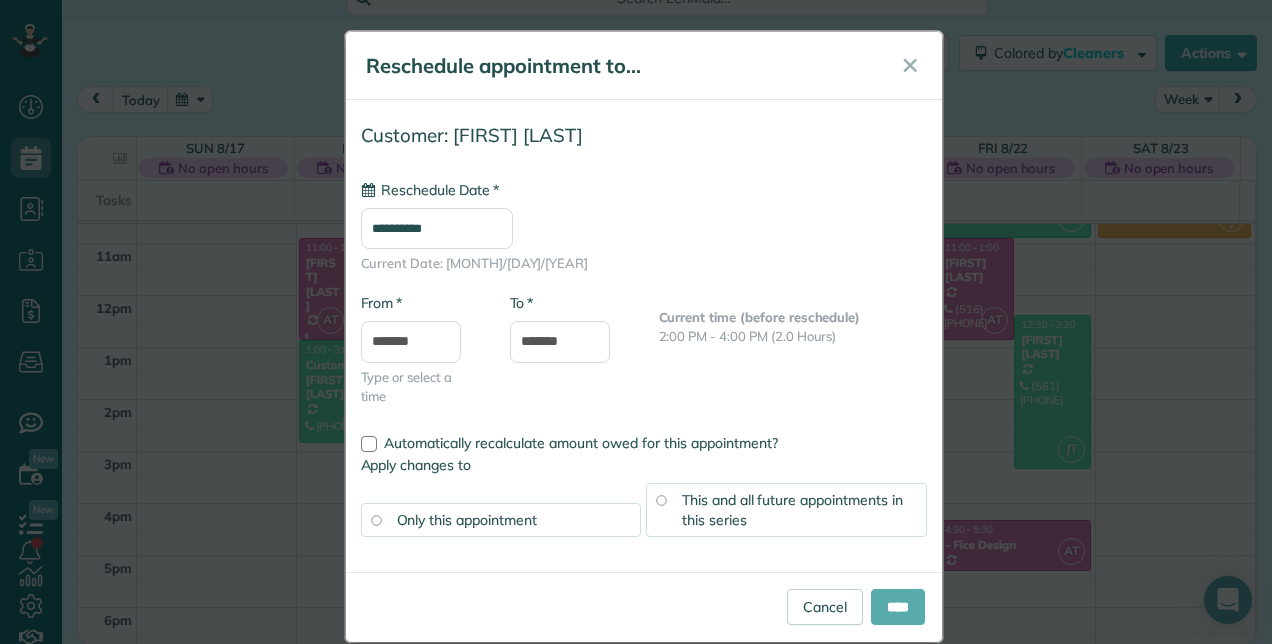 type on "**********" 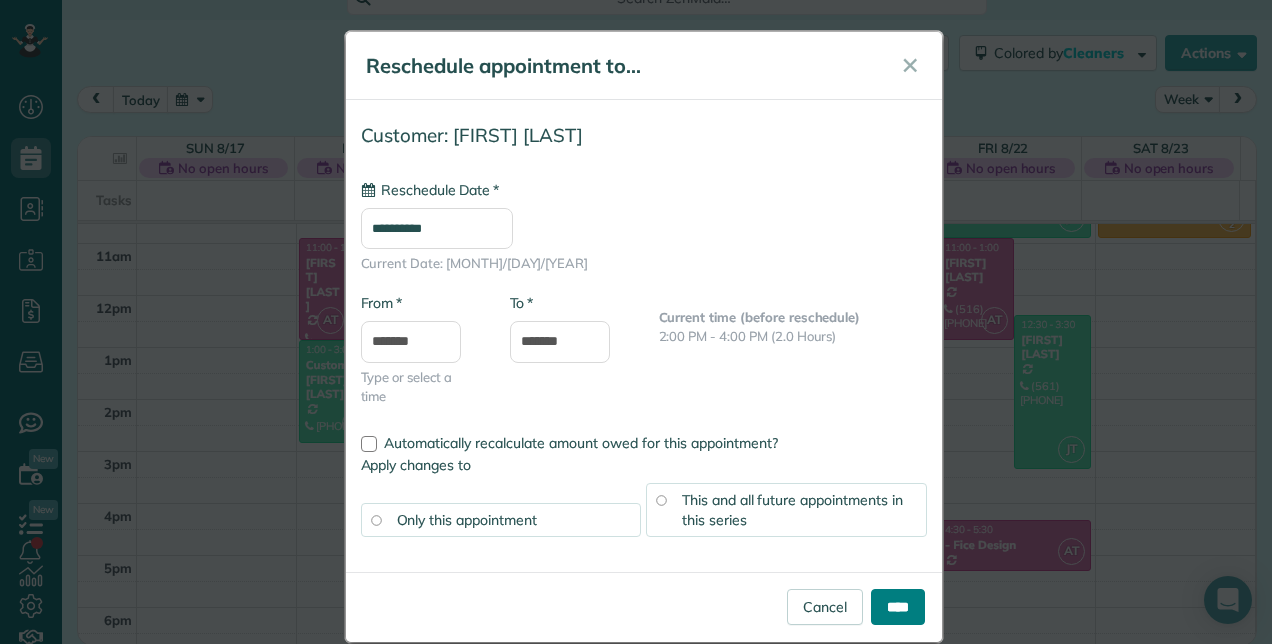 click on "****" at bounding box center [898, 607] 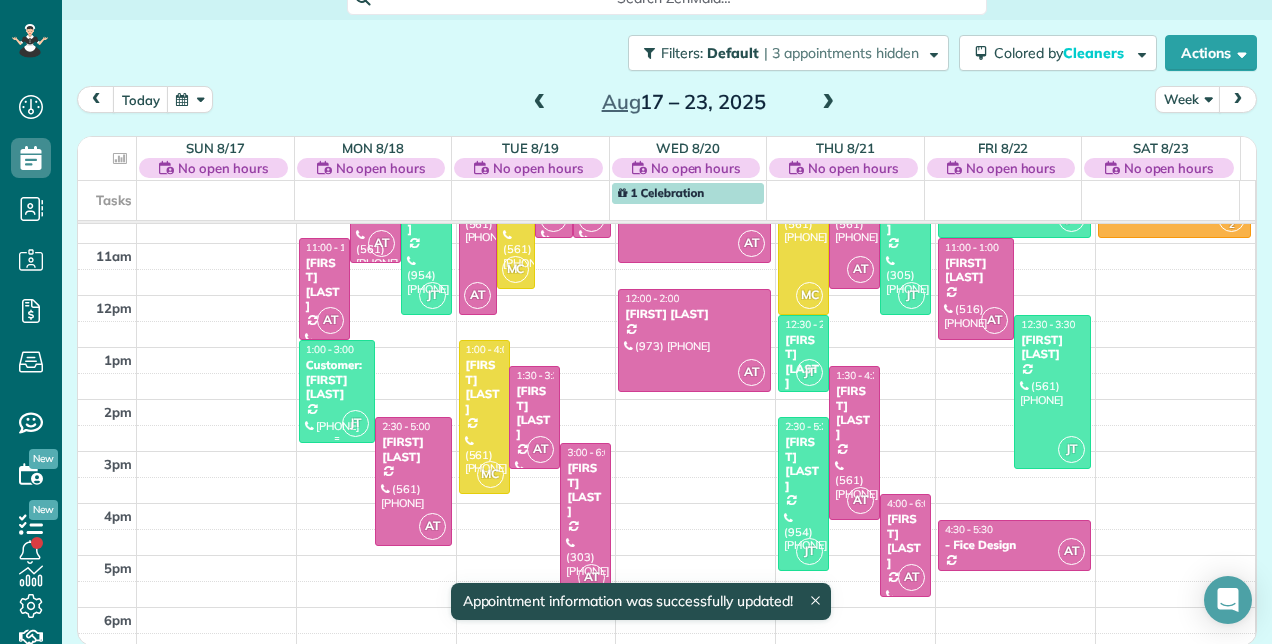 click on "julie harris" at bounding box center [337, 379] 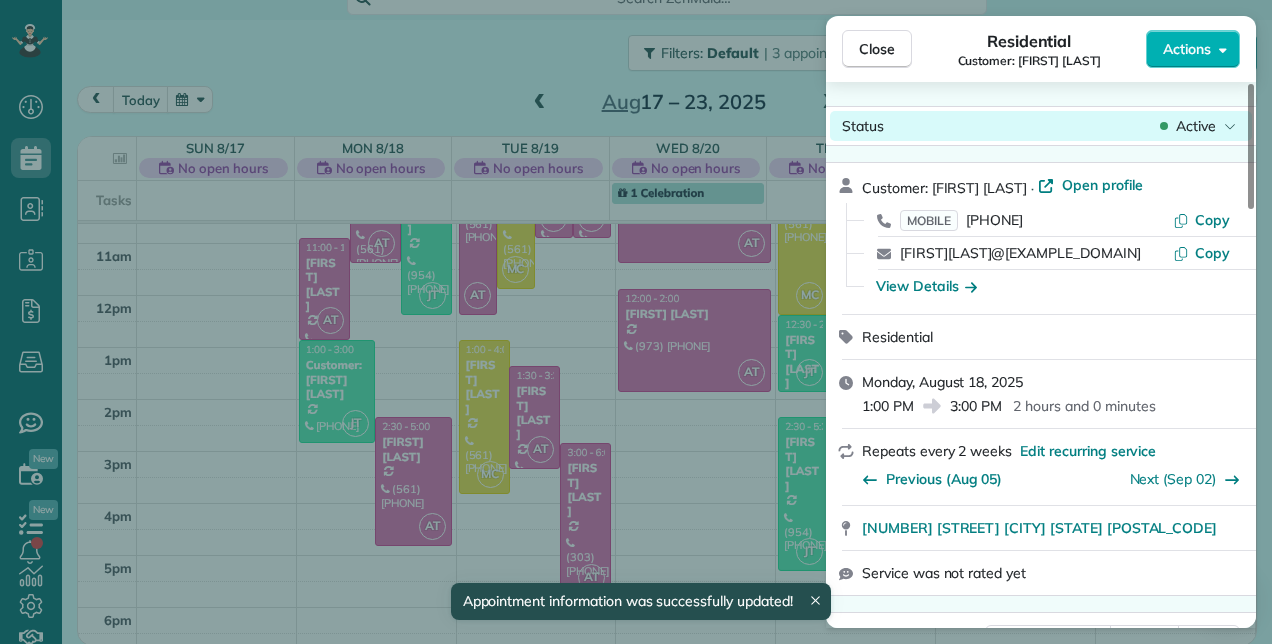 click on "Active" at bounding box center [1196, 126] 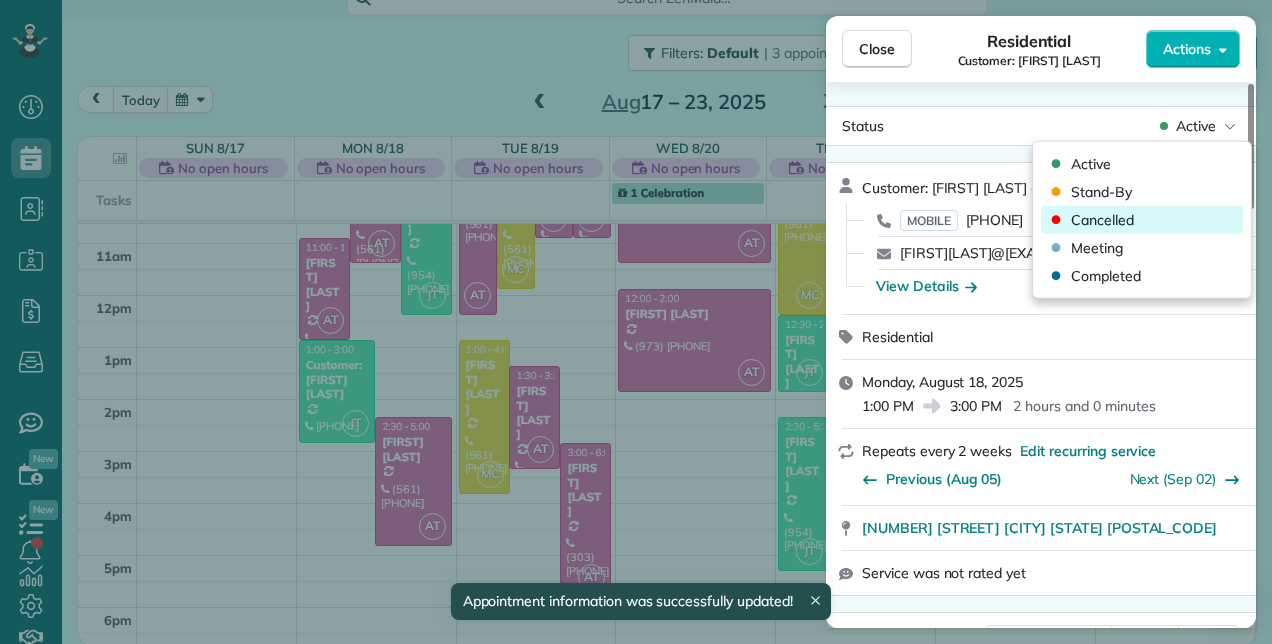 click on "Cancelled" at bounding box center [1102, 220] 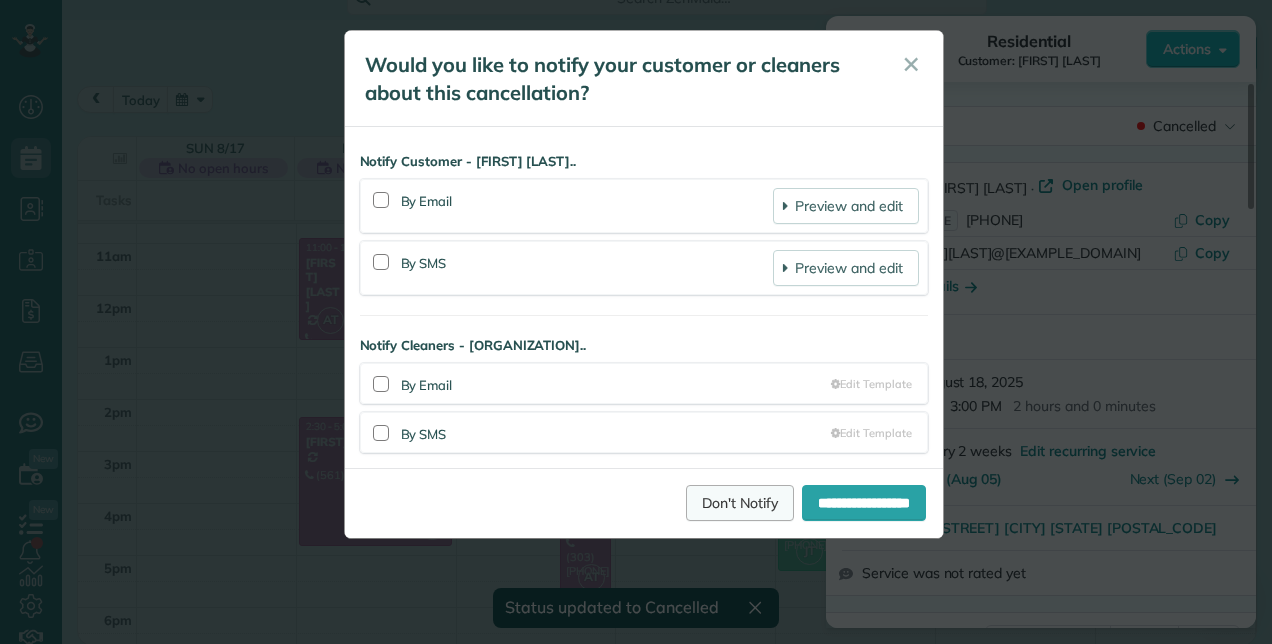 click on "Don't Notify" at bounding box center [740, 503] 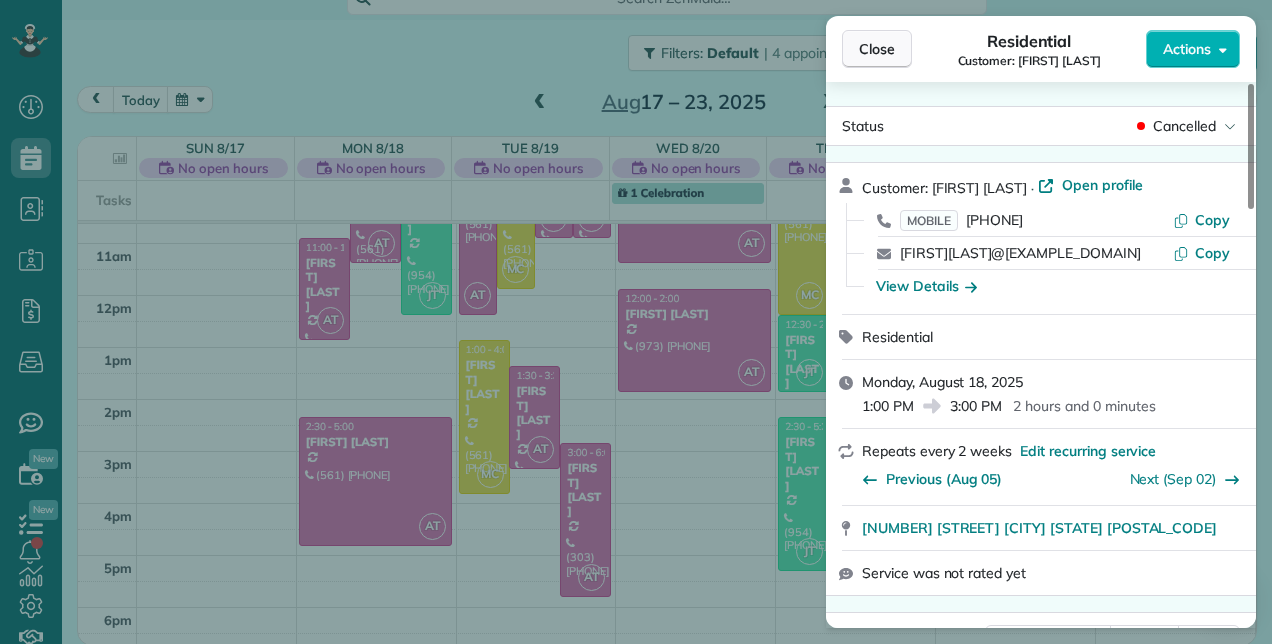 click on "Close" at bounding box center (877, 49) 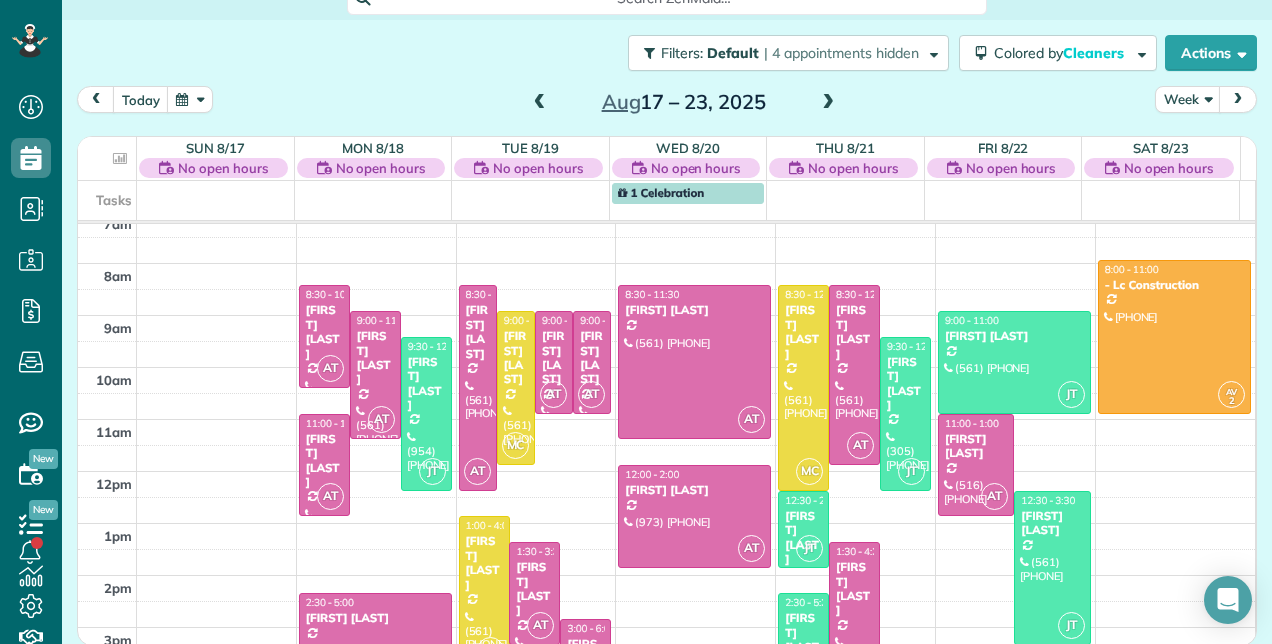 scroll, scrollTop: 302, scrollLeft: 0, axis: vertical 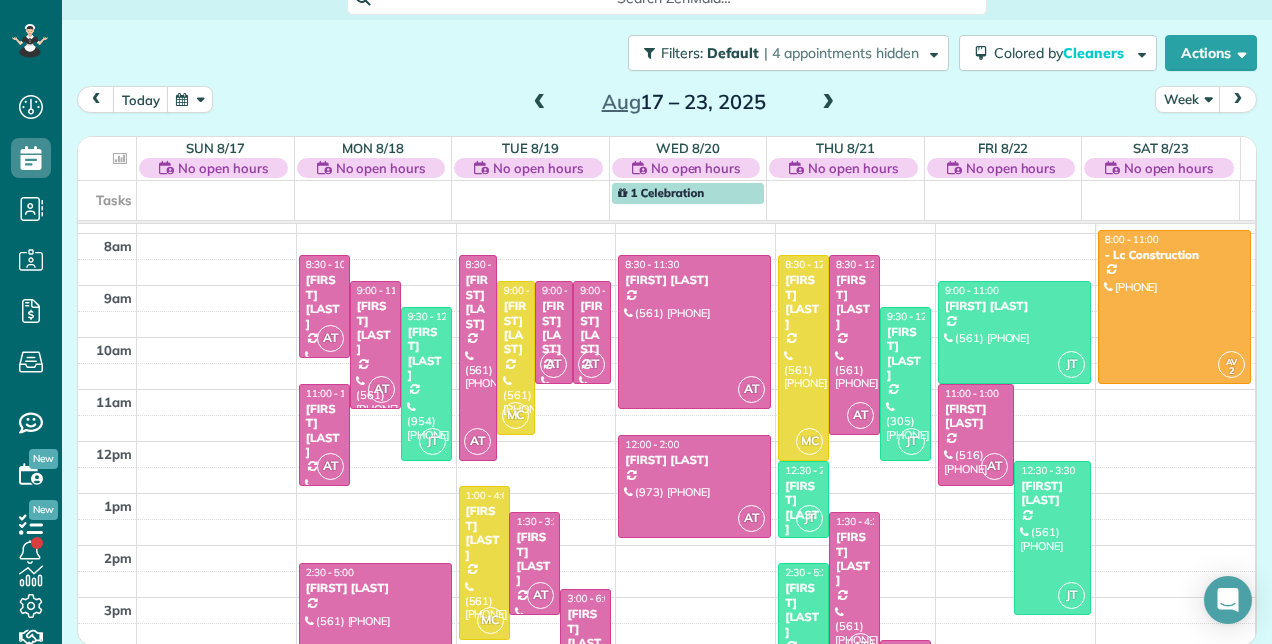 click at bounding box center [828, 103] 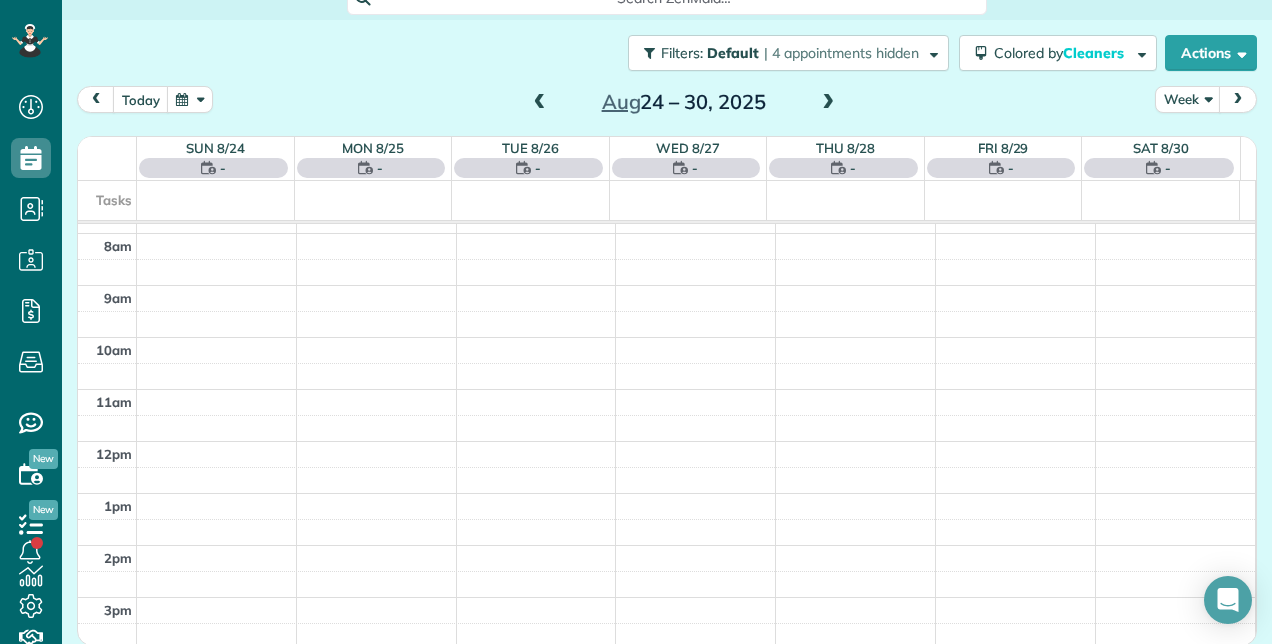 scroll, scrollTop: 258, scrollLeft: 0, axis: vertical 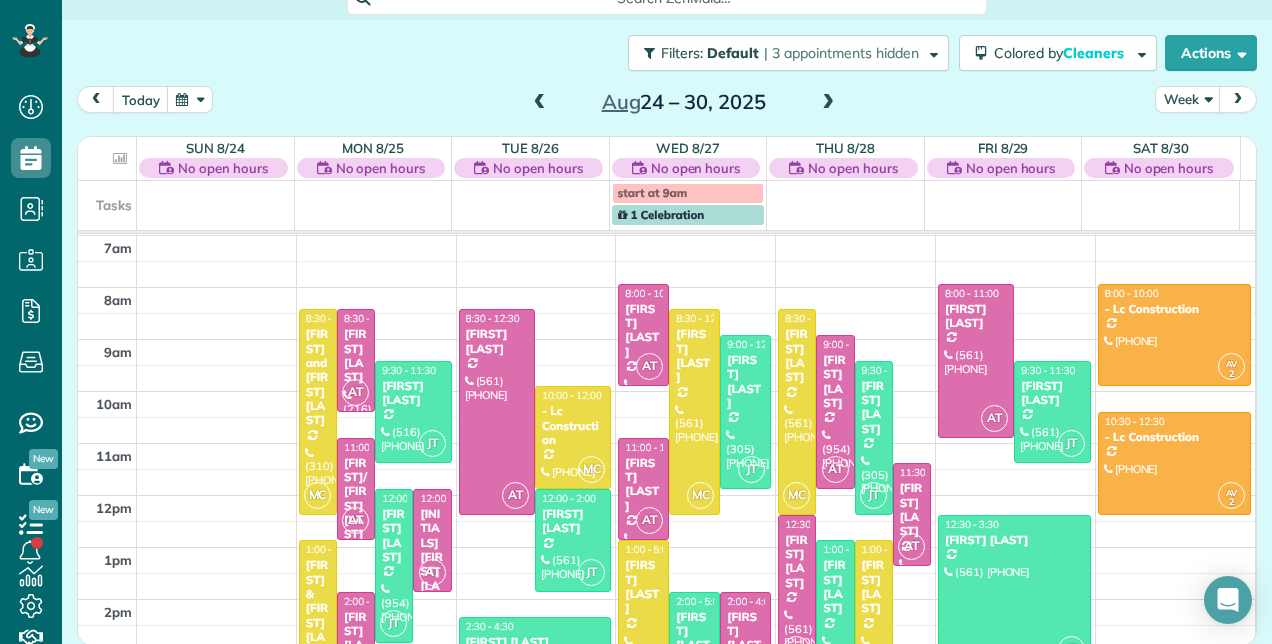 click at bounding box center [828, 103] 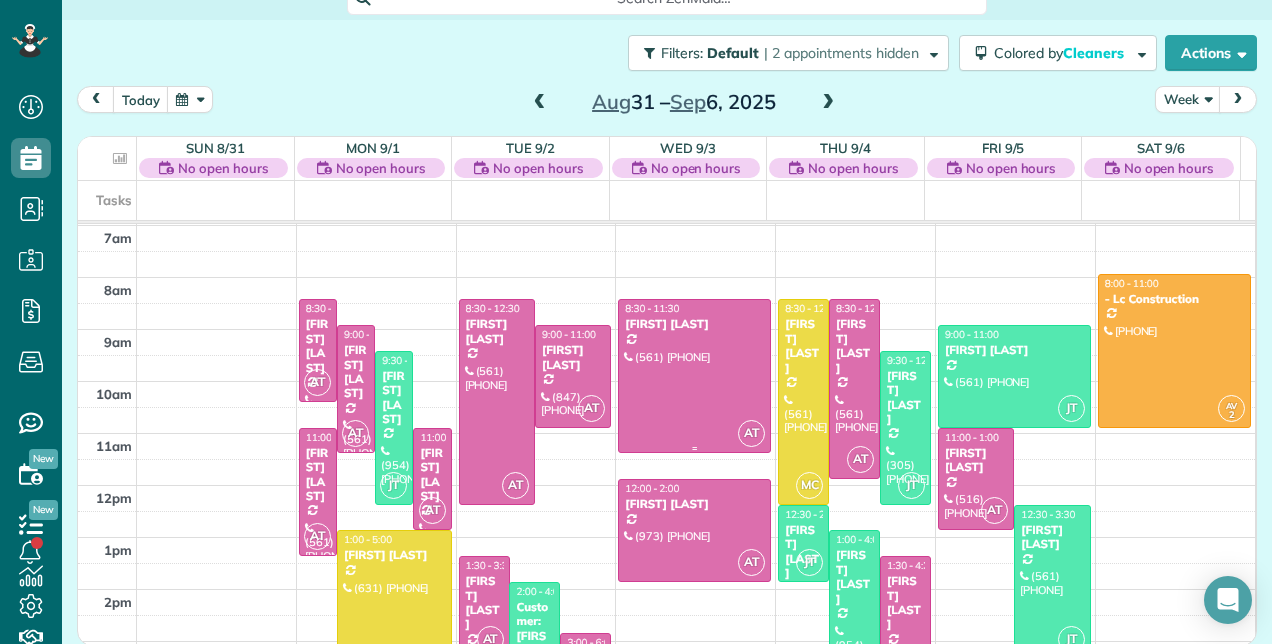 scroll, scrollTop: 448, scrollLeft: 0, axis: vertical 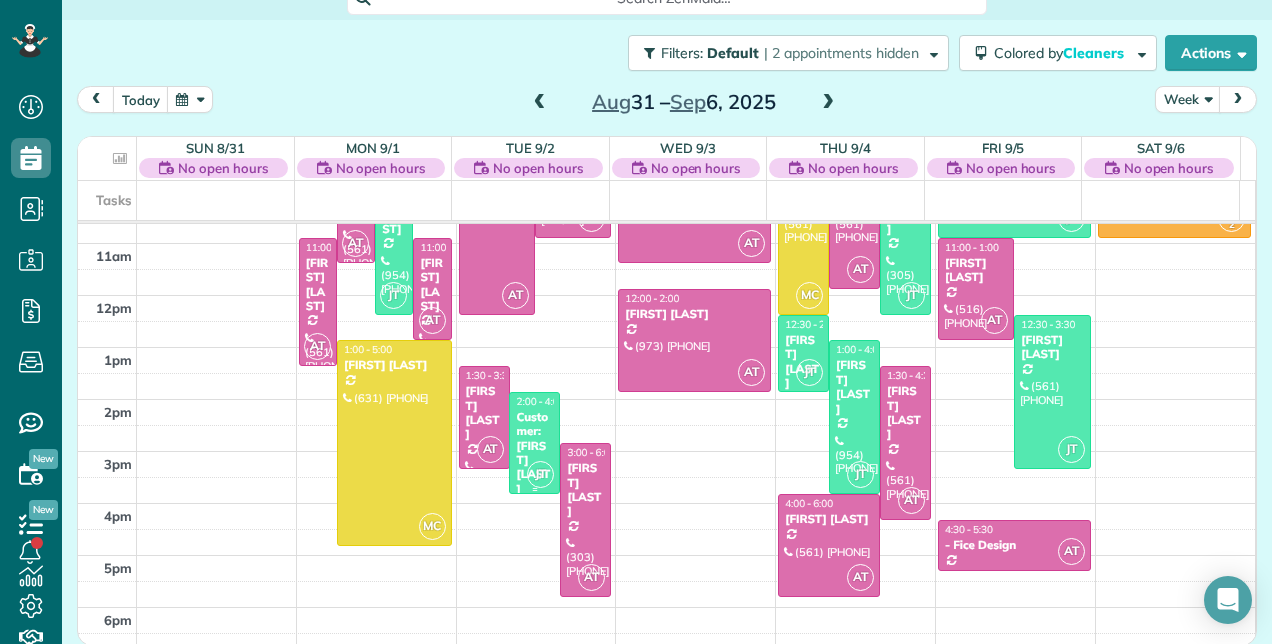 click on "[FIRST] [LAST]" at bounding box center (534, 453) 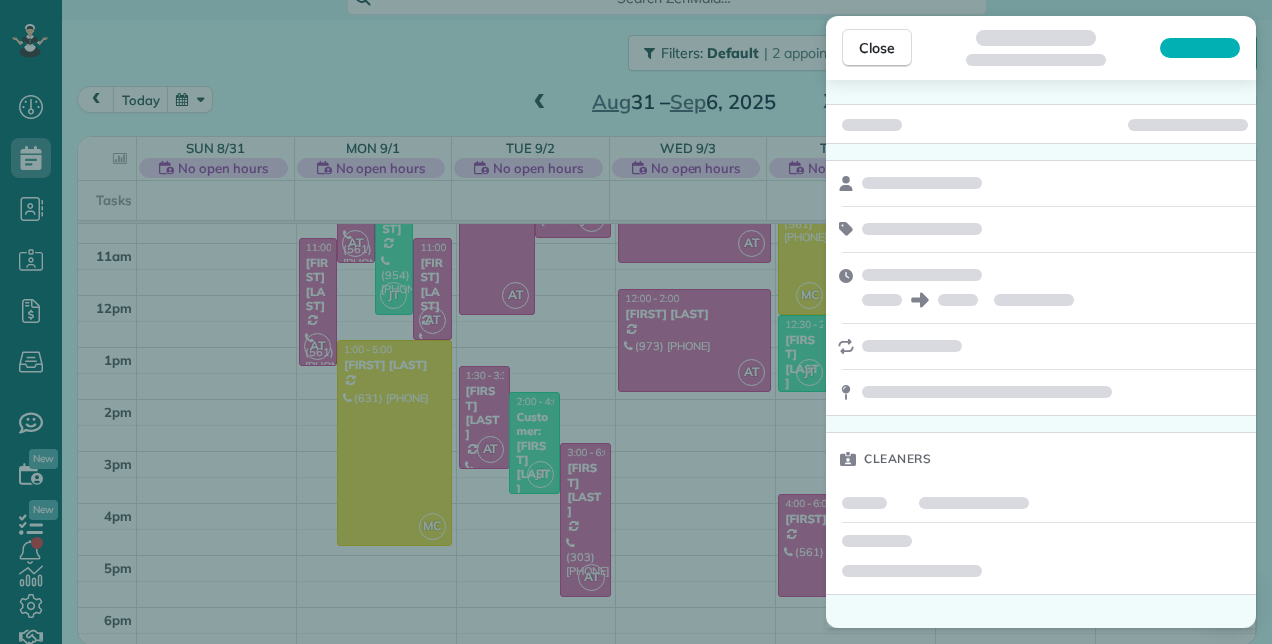 click on "Close   Cleaners" at bounding box center (636, 322) 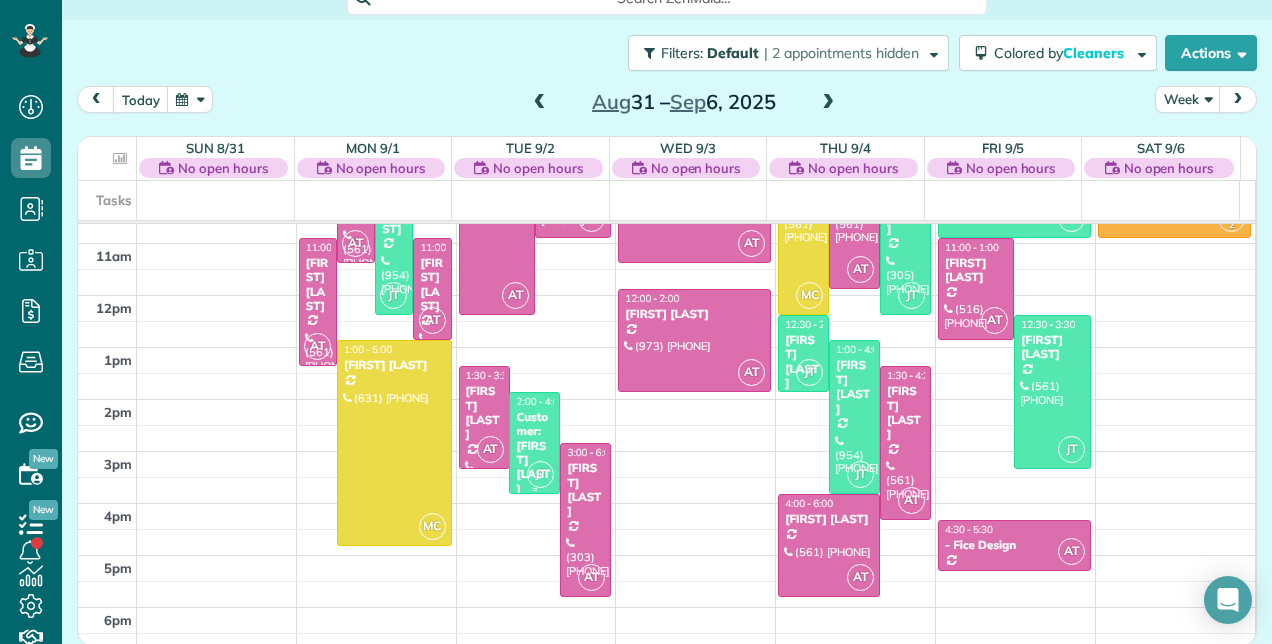 click on "[FIRST] [LAST]" at bounding box center [534, 453] 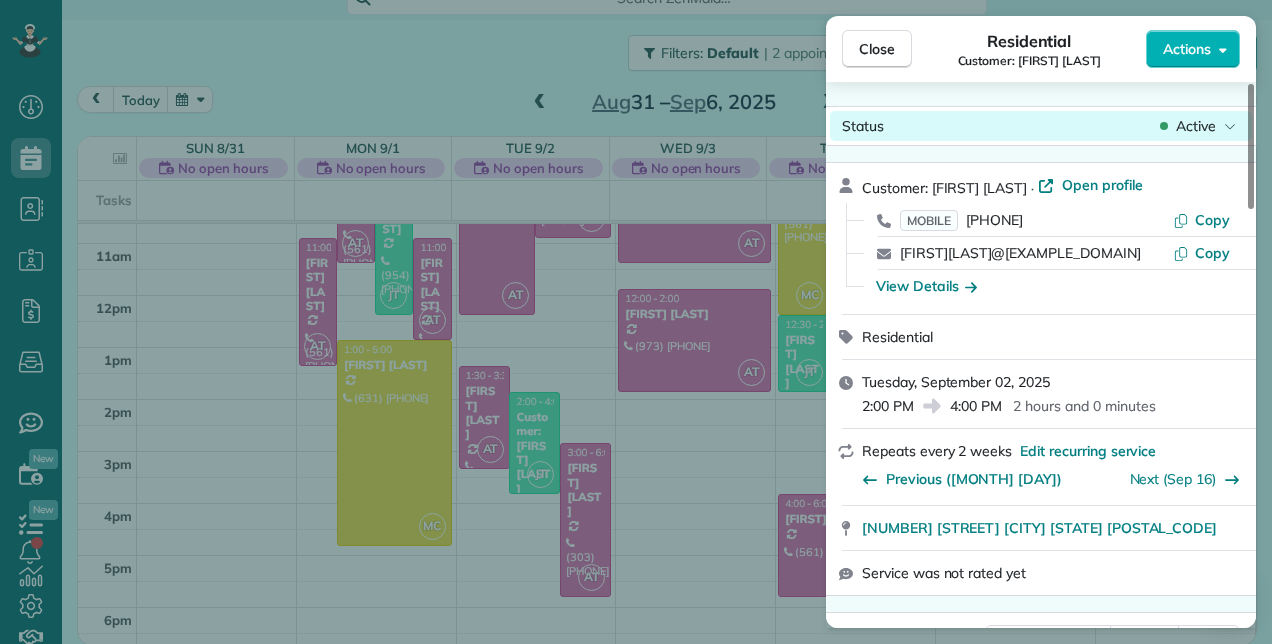 click on "Active" at bounding box center [1196, 126] 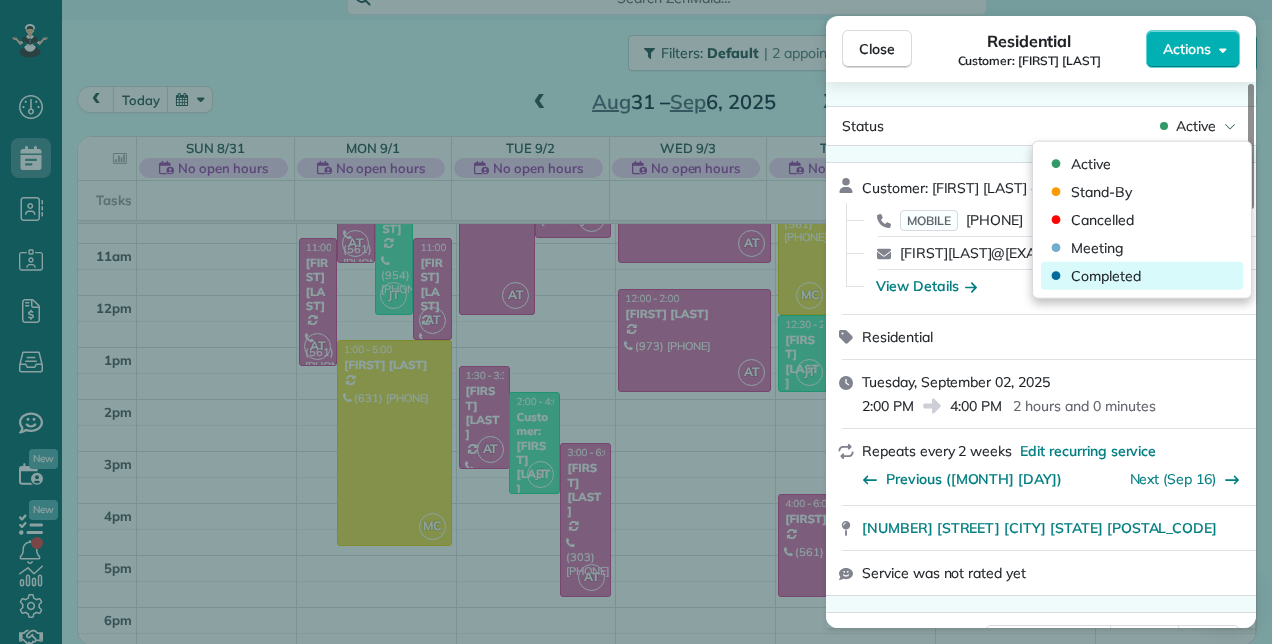click on "Completed" at bounding box center (1106, 276) 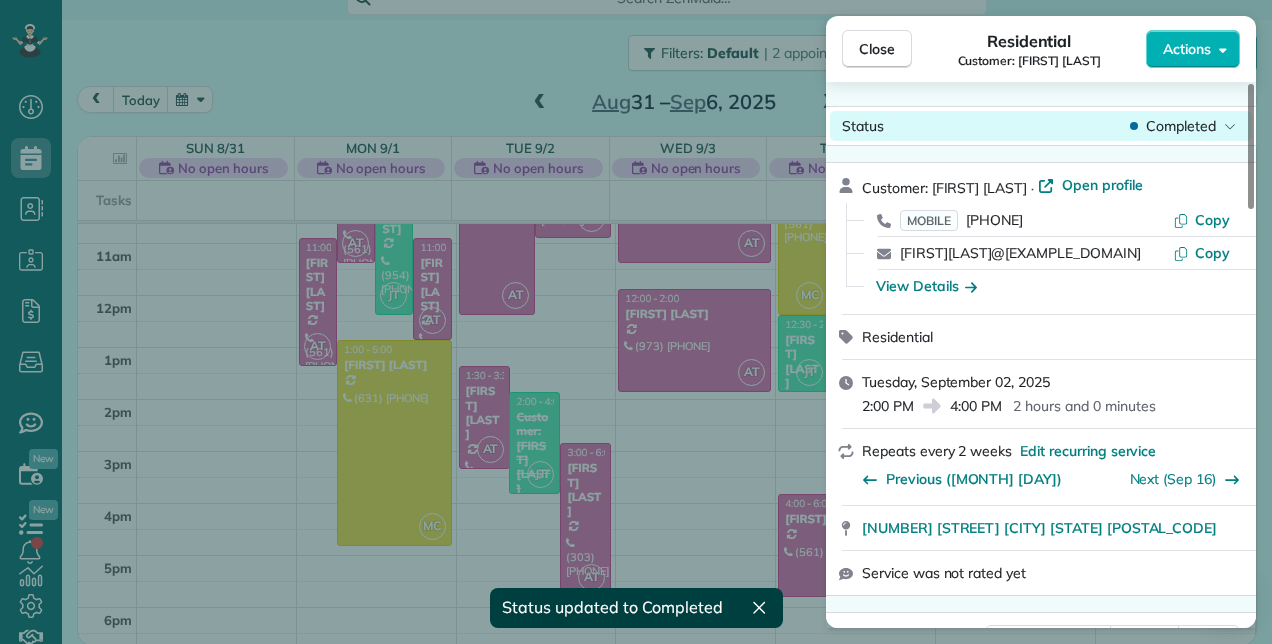 click on "Completed" at bounding box center [1181, 126] 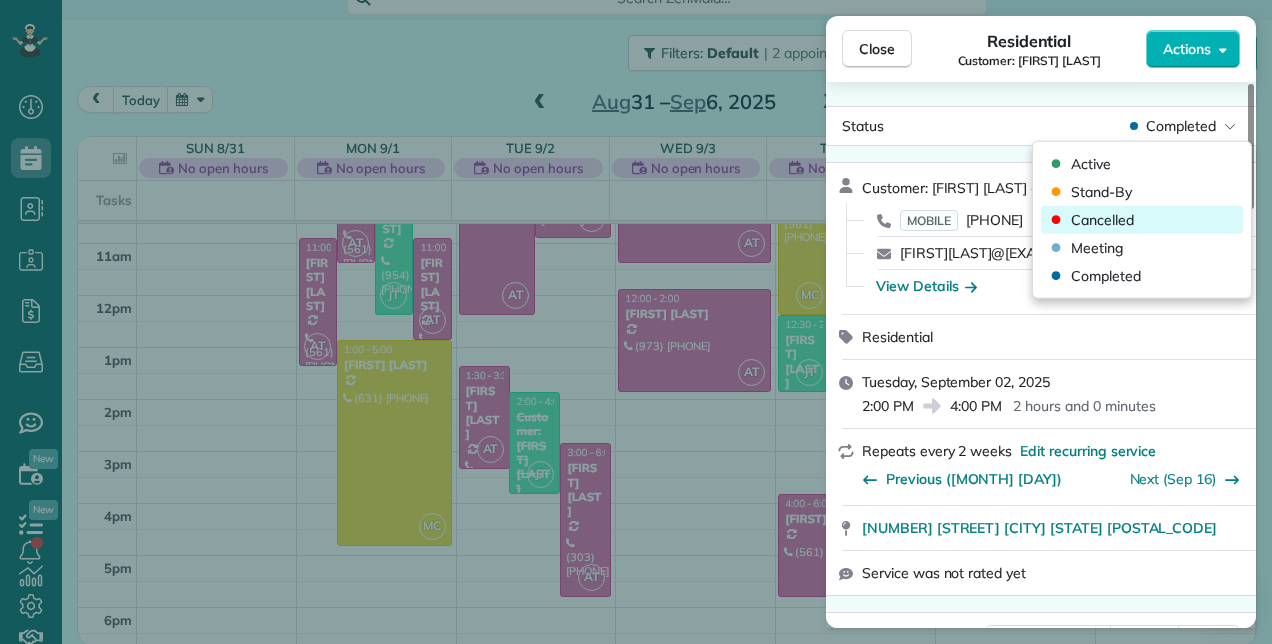 click on "Cancelled" at bounding box center (1102, 220) 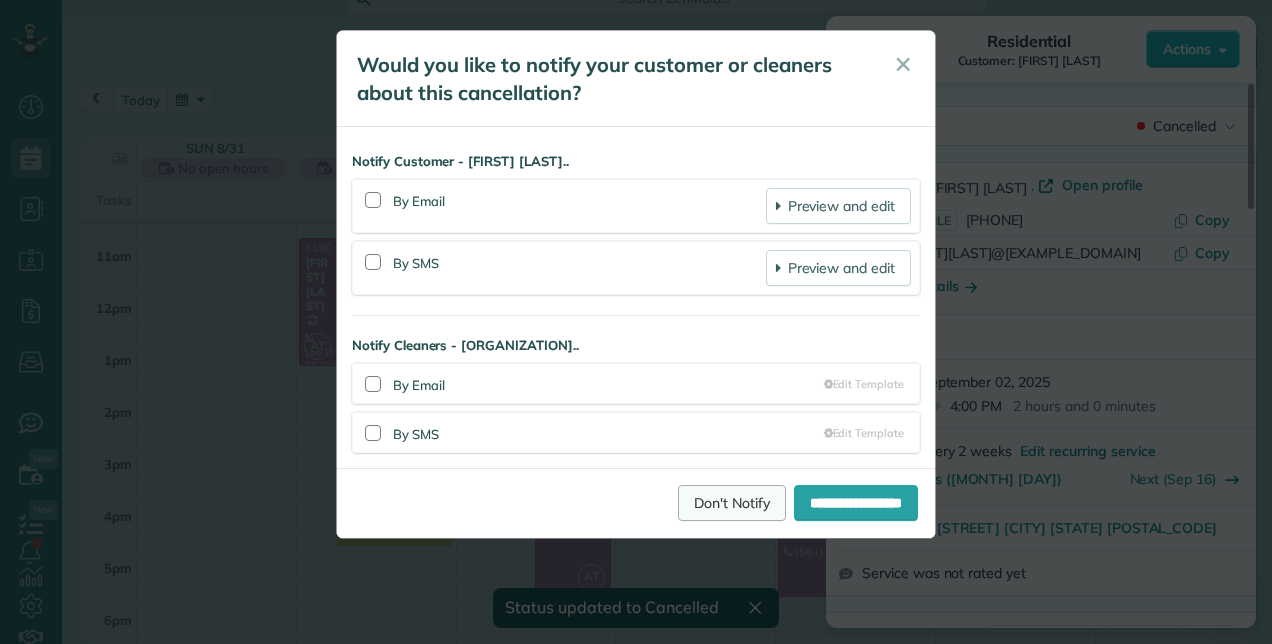 click on "Don't Notify" at bounding box center [732, 503] 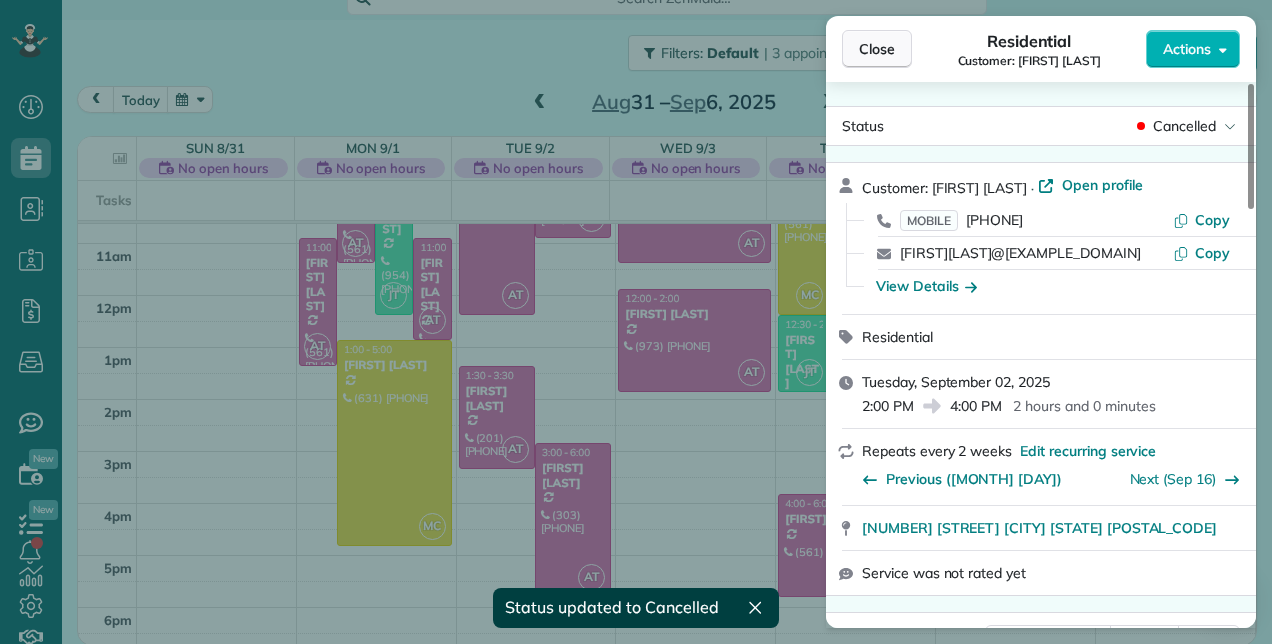 click on "Close" at bounding box center [877, 49] 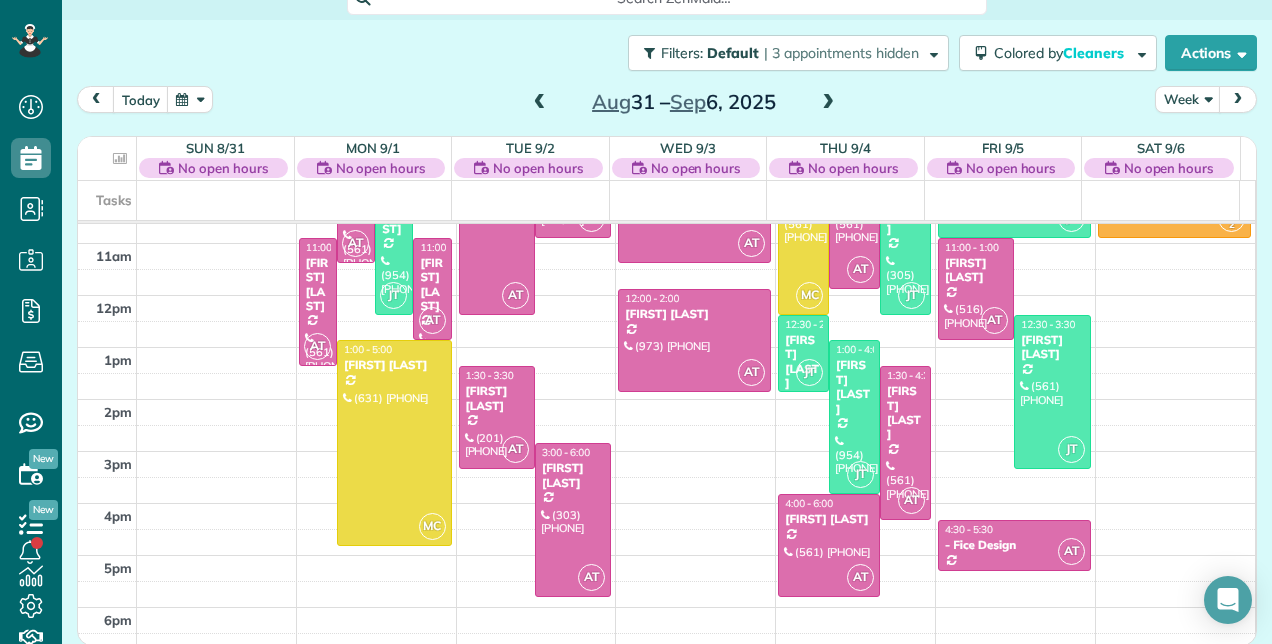 scroll, scrollTop: 26, scrollLeft: 0, axis: vertical 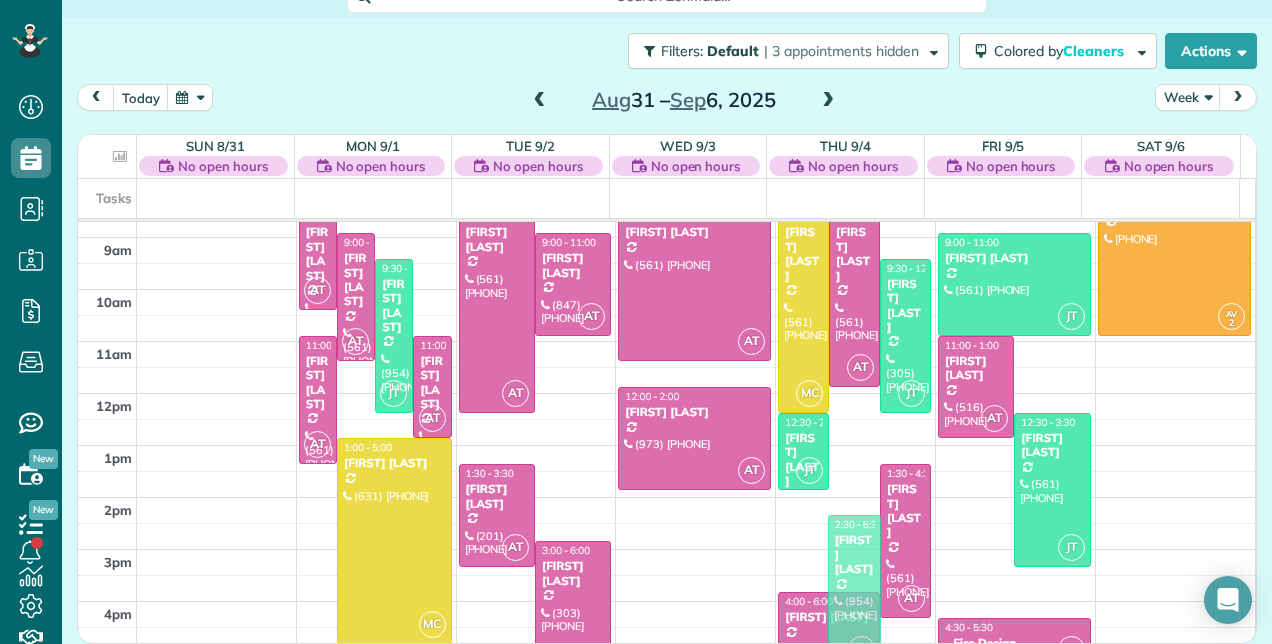 drag, startPoint x: 834, startPoint y: 458, endPoint x: 838, endPoint y: 536, distance: 78.10249 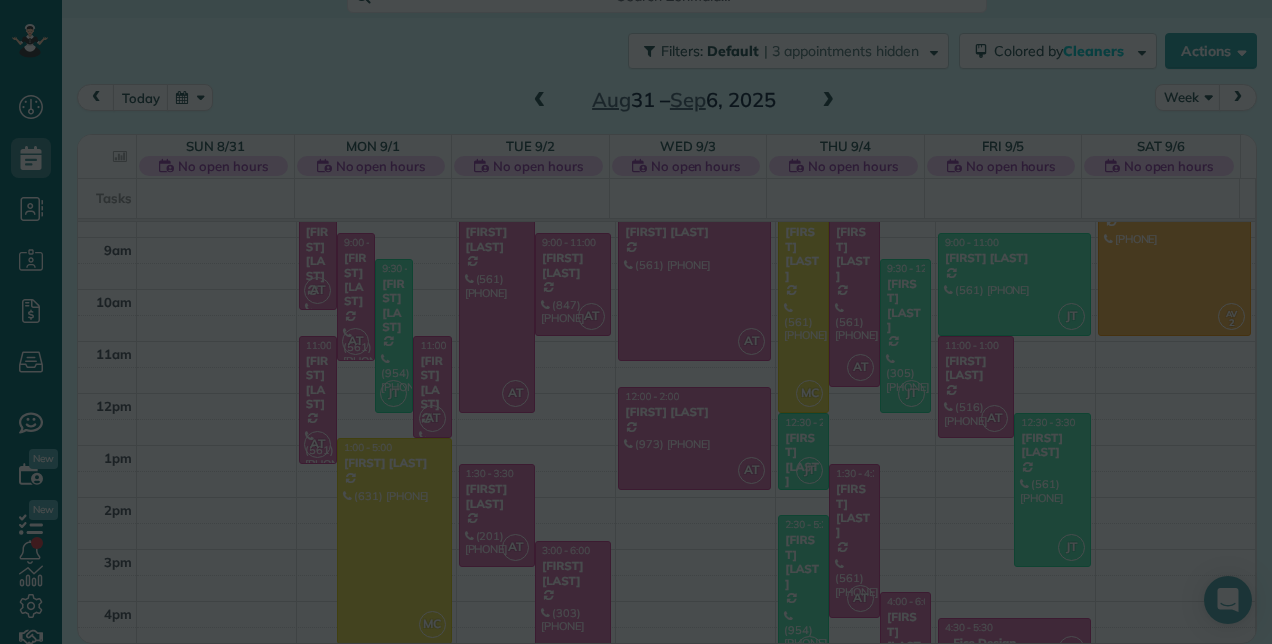scroll, scrollTop: 24, scrollLeft: 0, axis: vertical 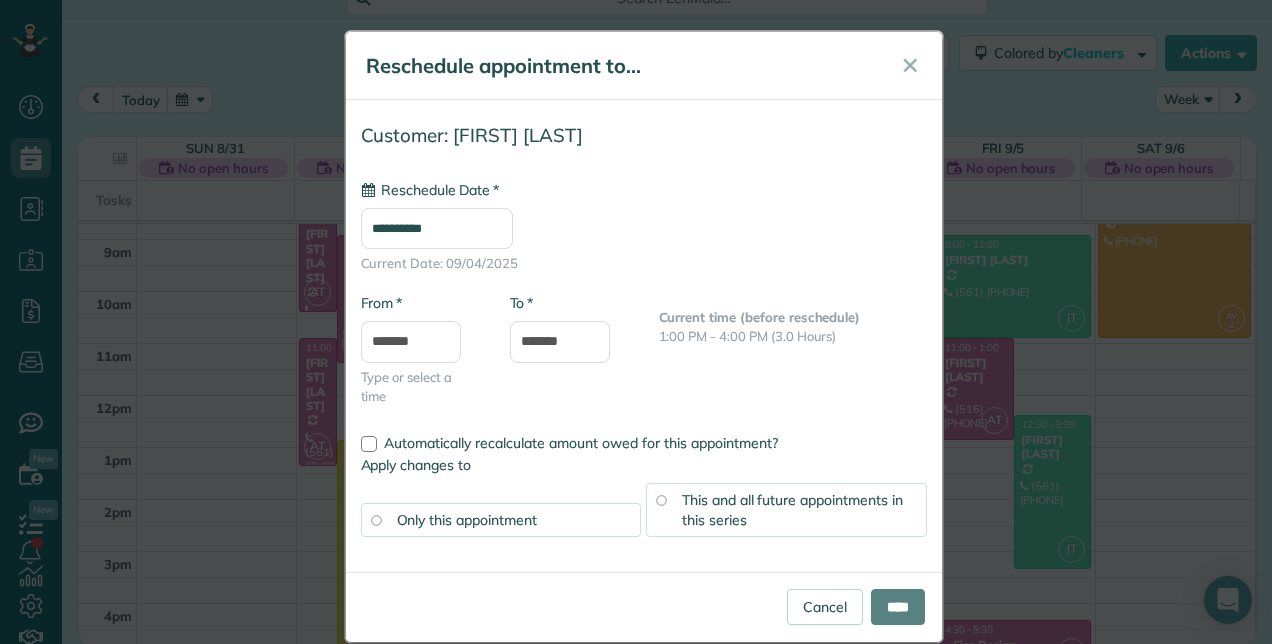 type on "**********" 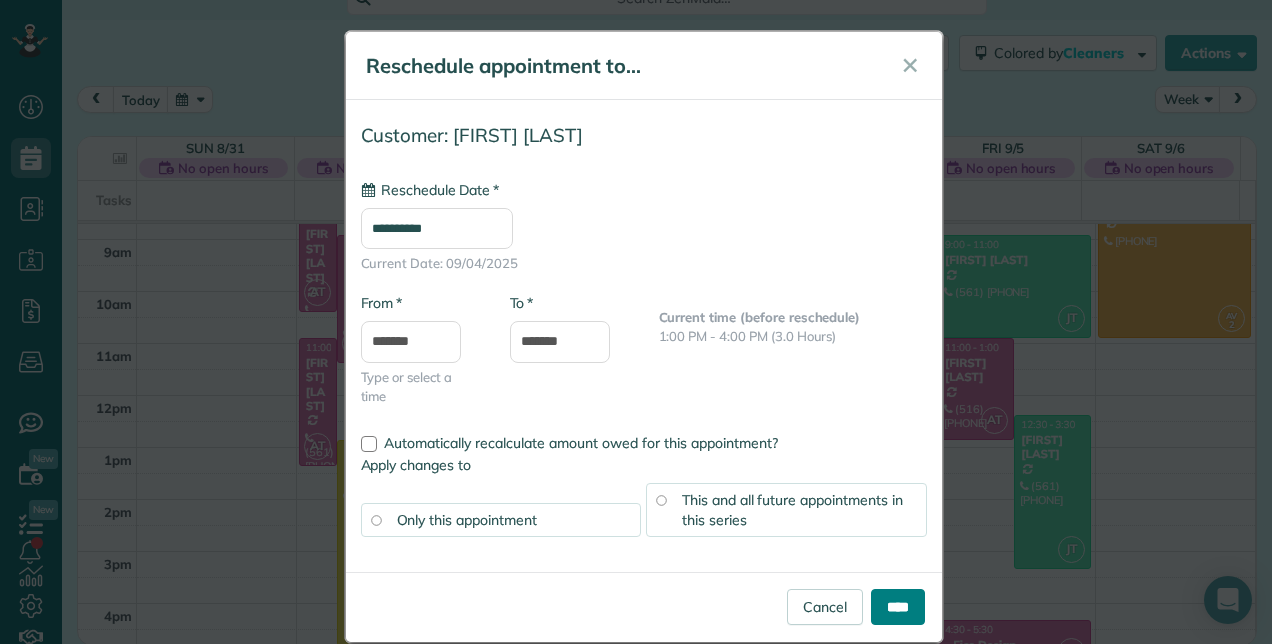 click on "****" at bounding box center [898, 607] 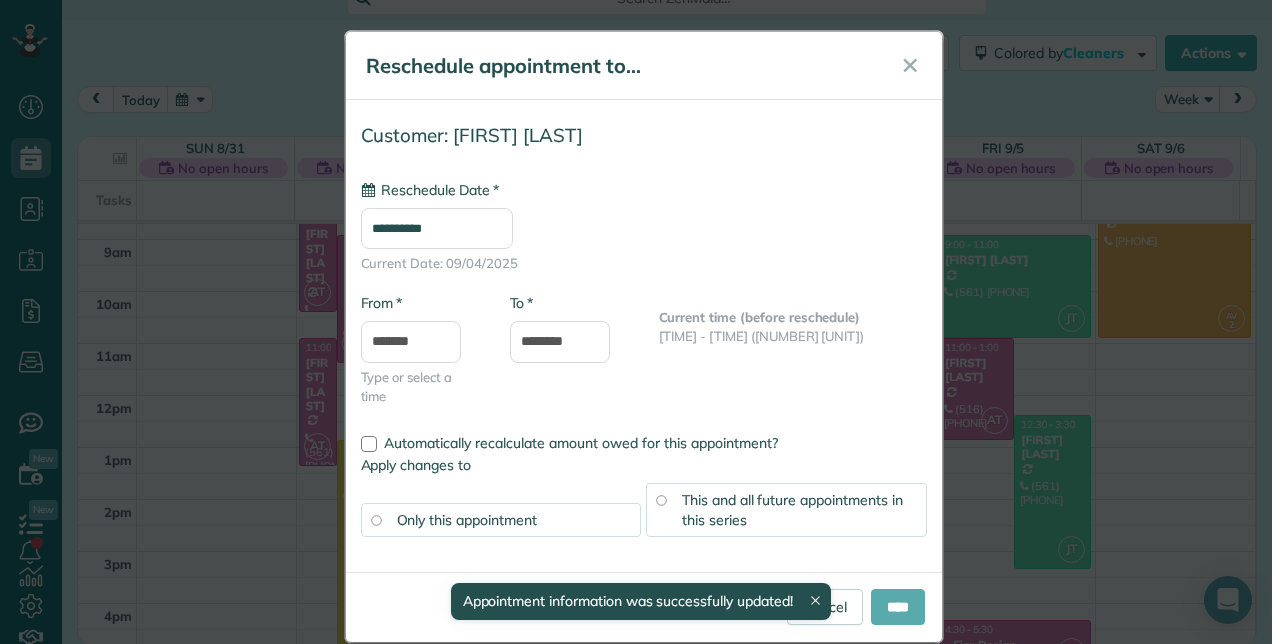 type on "**********" 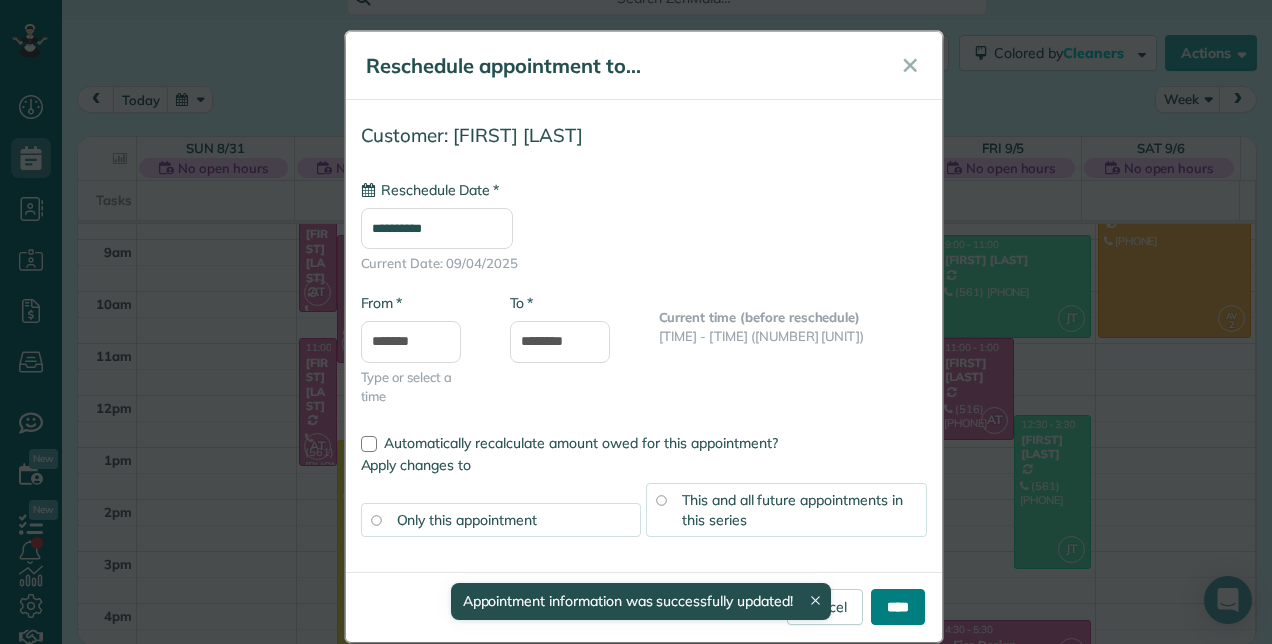 click on "****" at bounding box center (898, 607) 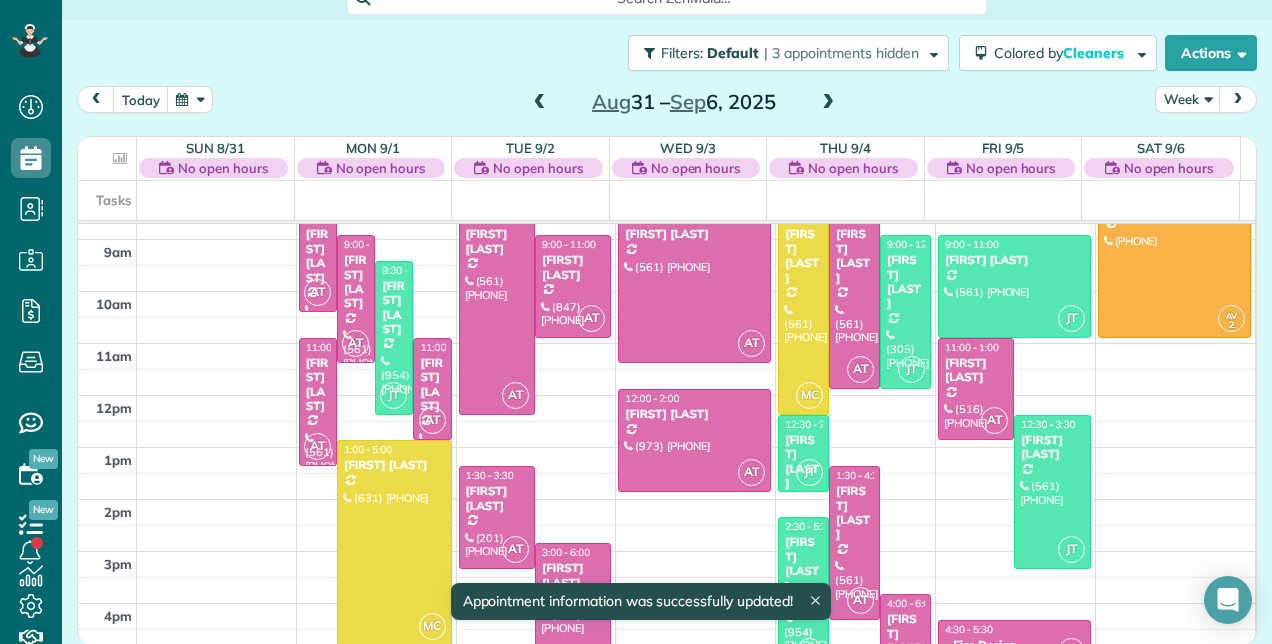 click at bounding box center [540, 103] 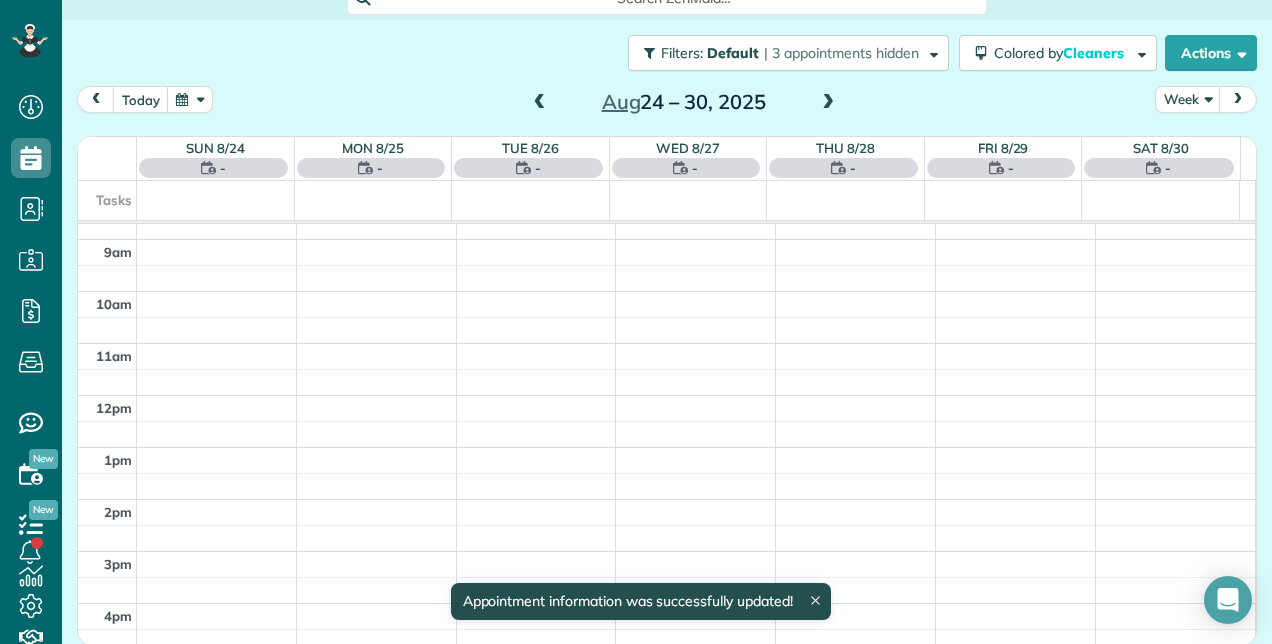 scroll, scrollTop: 258, scrollLeft: 0, axis: vertical 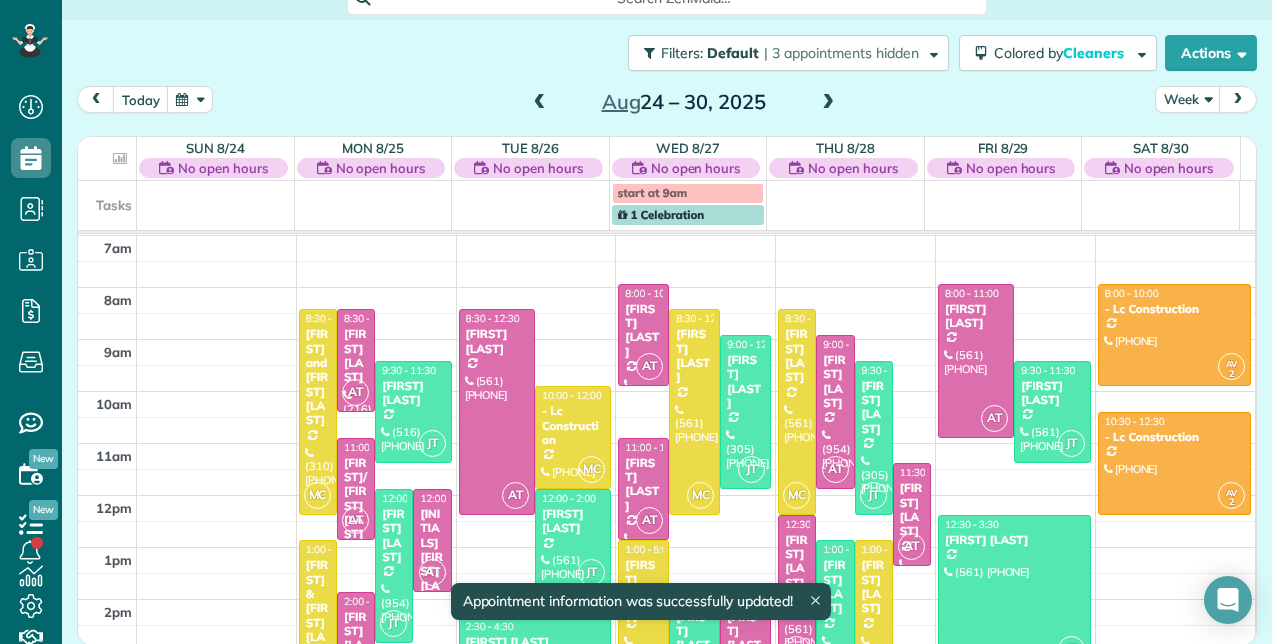 click at bounding box center (540, 103) 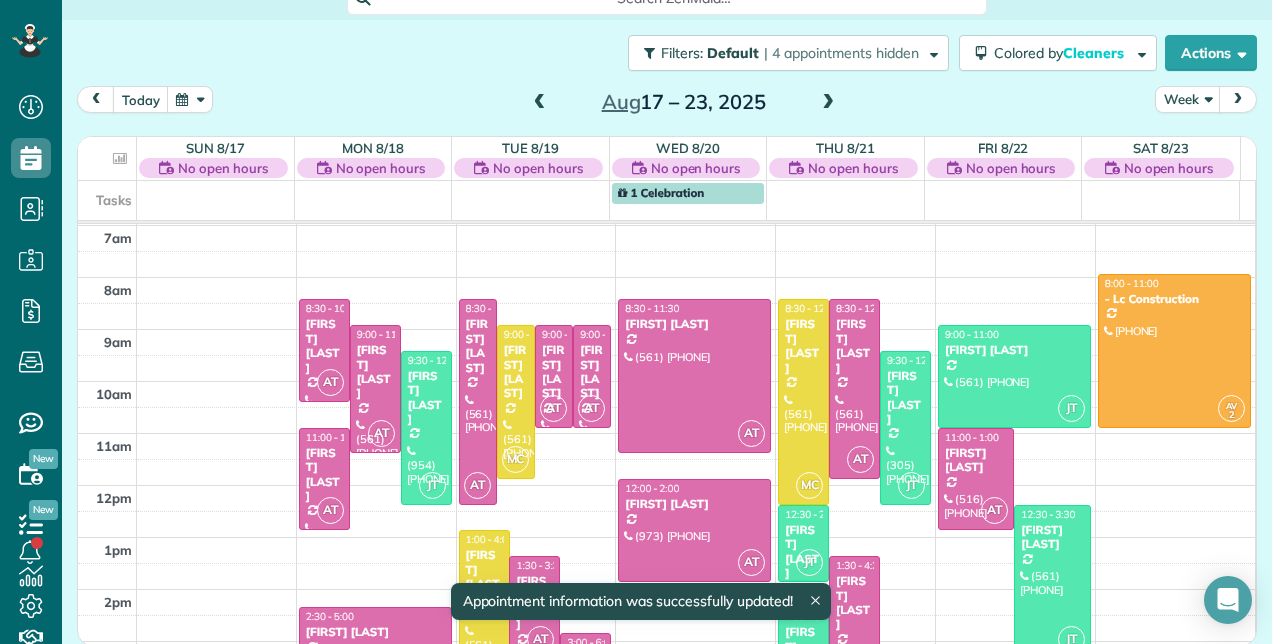 click at bounding box center [540, 103] 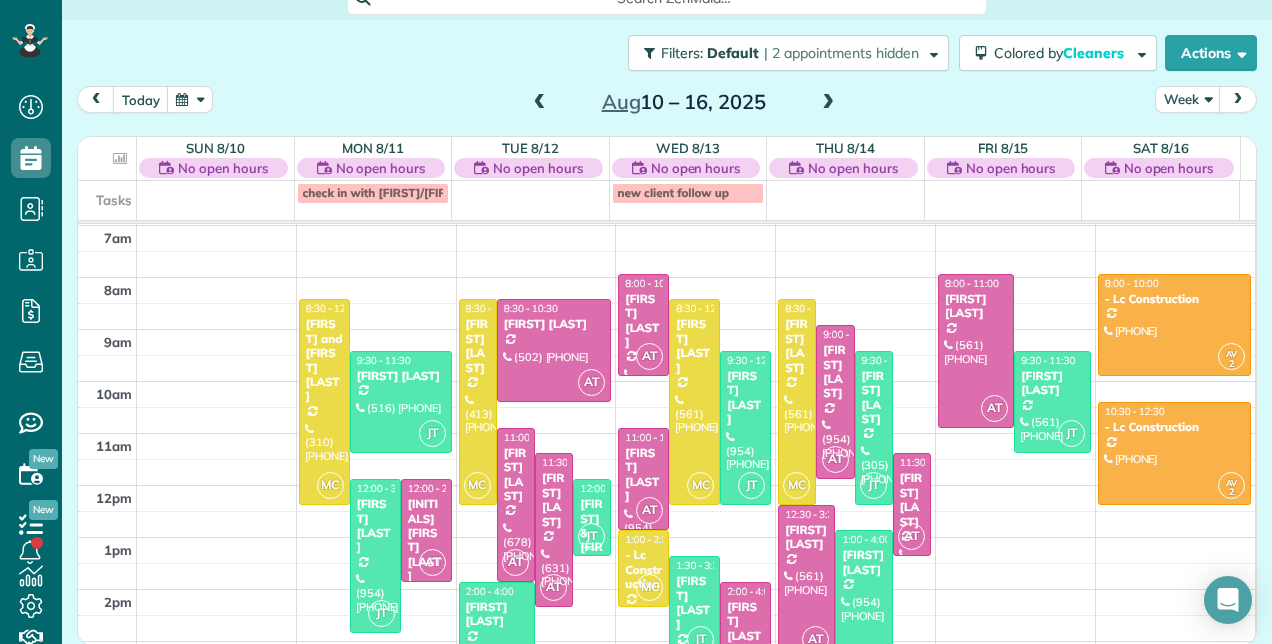 click at bounding box center (540, 103) 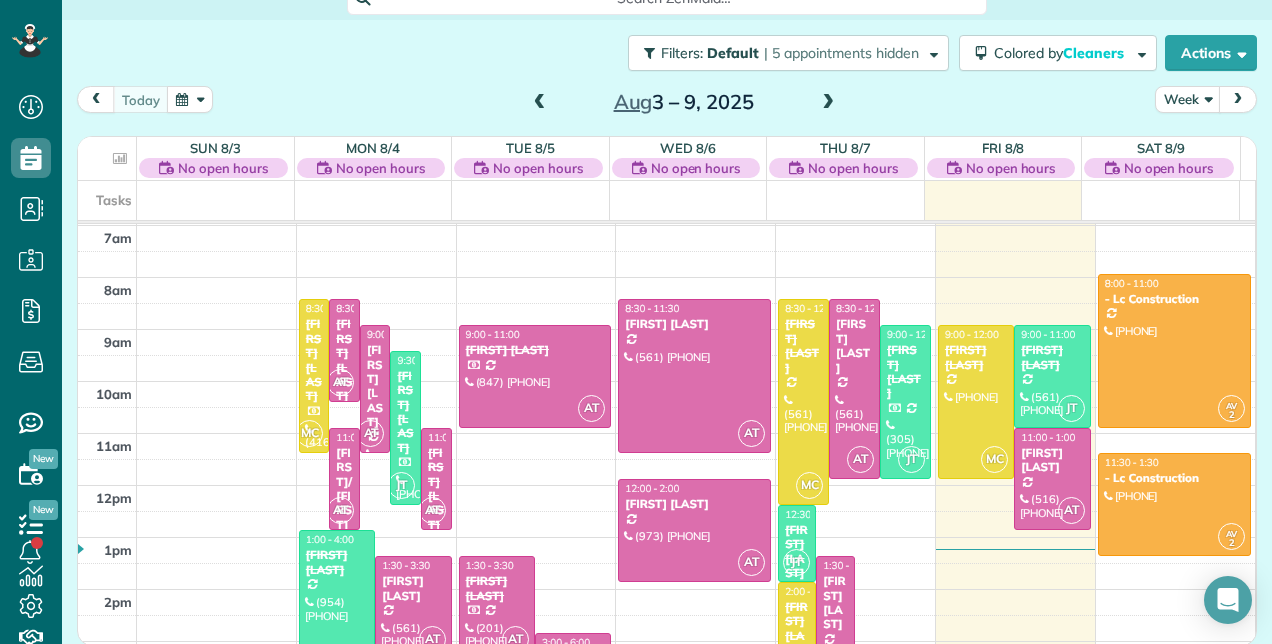 click at bounding box center (828, 103) 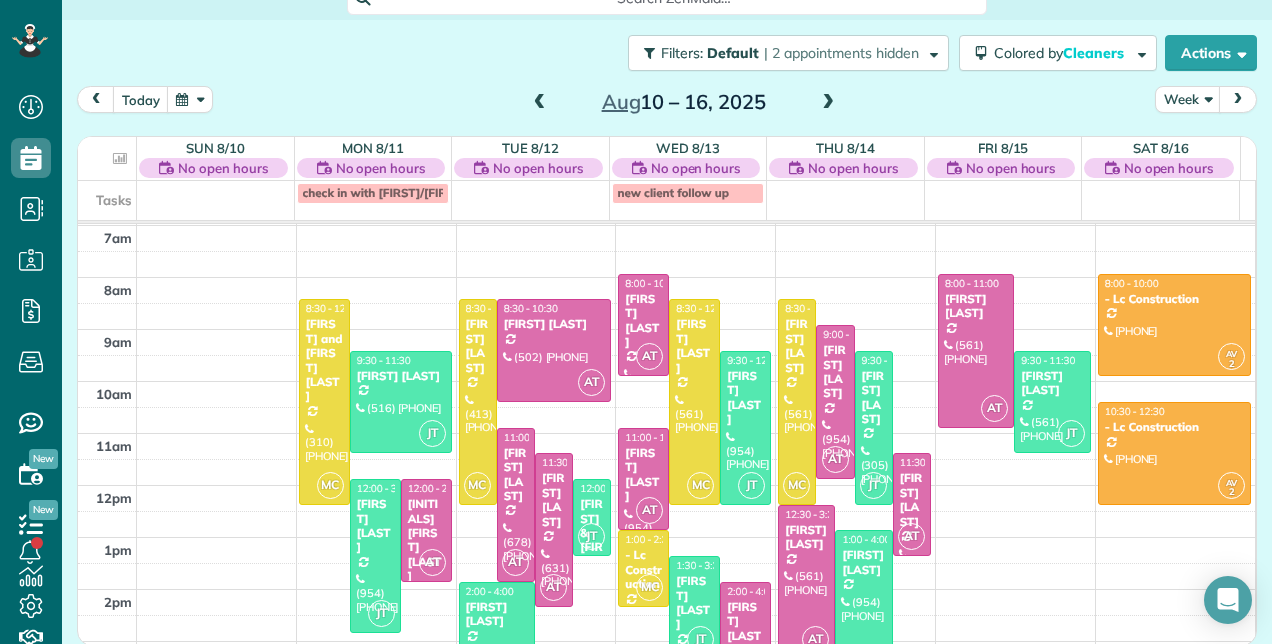 click at bounding box center [828, 103] 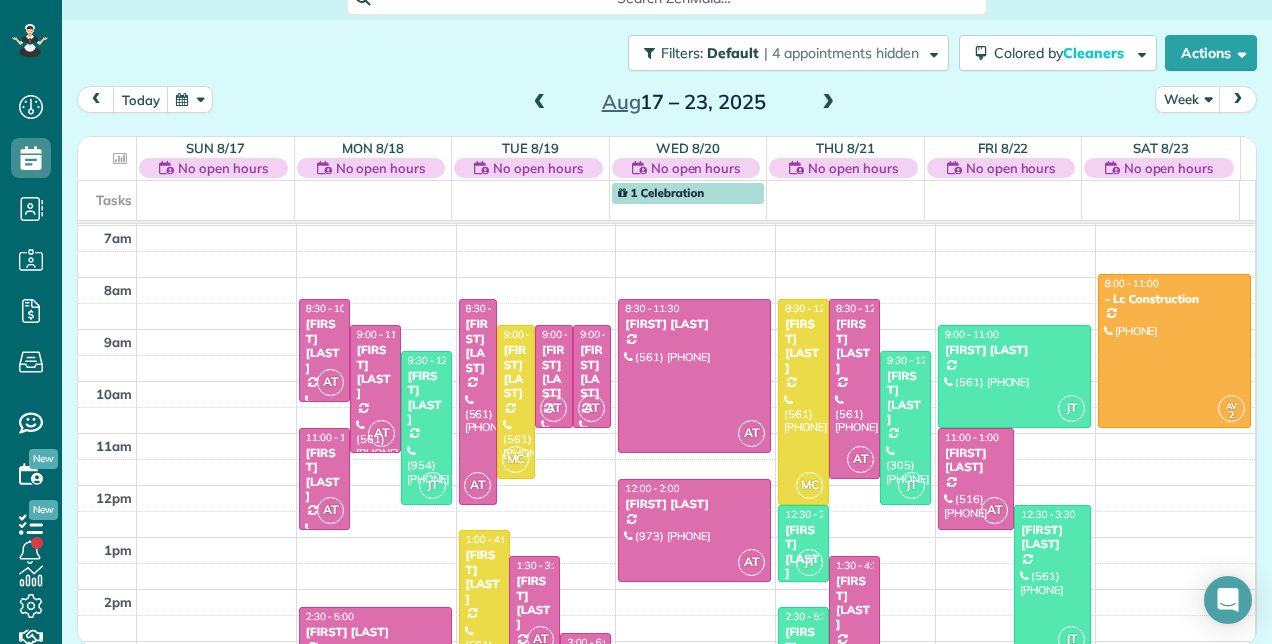 click at bounding box center (828, 103) 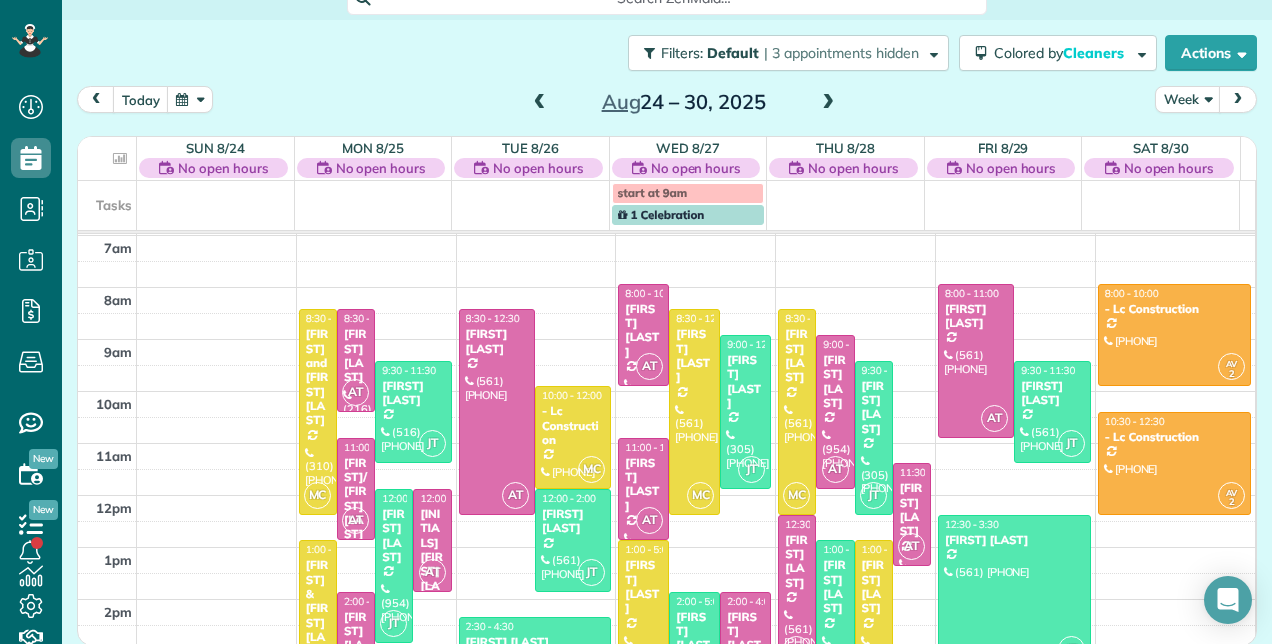 click at bounding box center (828, 103) 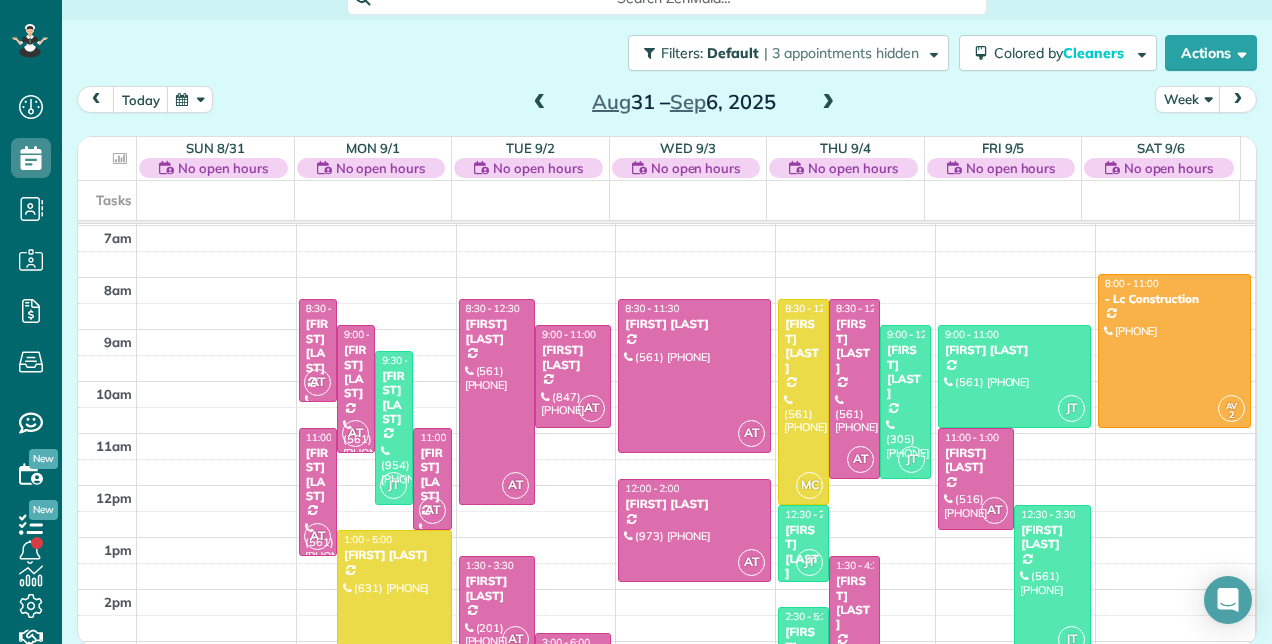 click at bounding box center (828, 103) 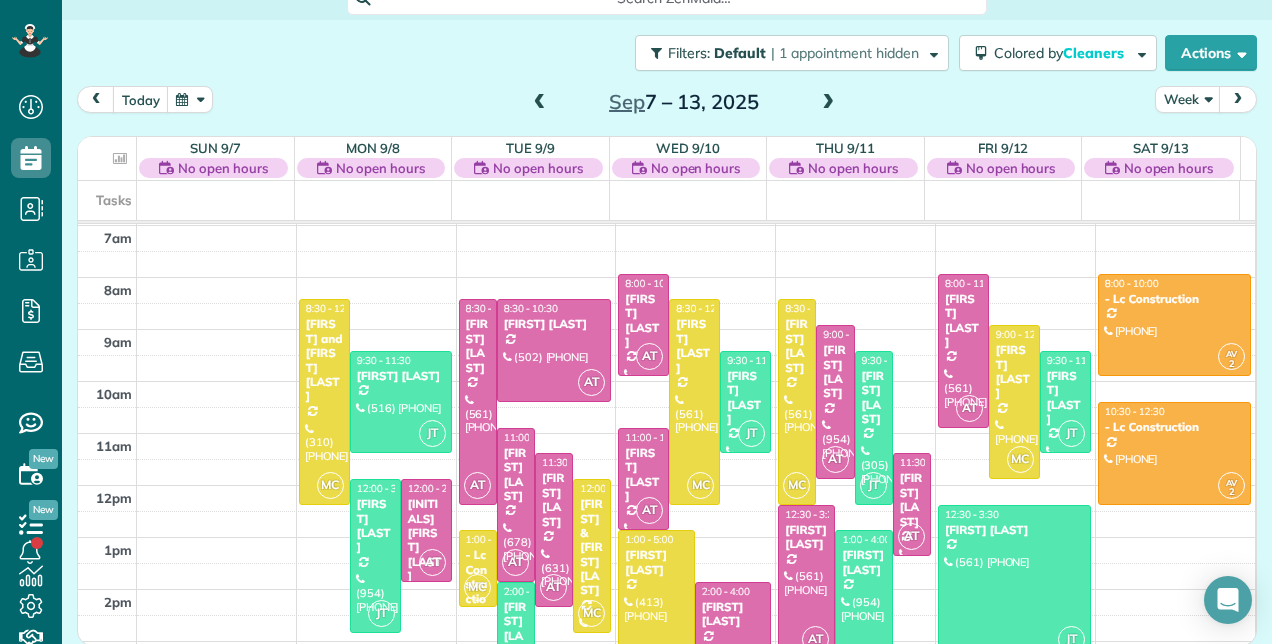 click at bounding box center [828, 103] 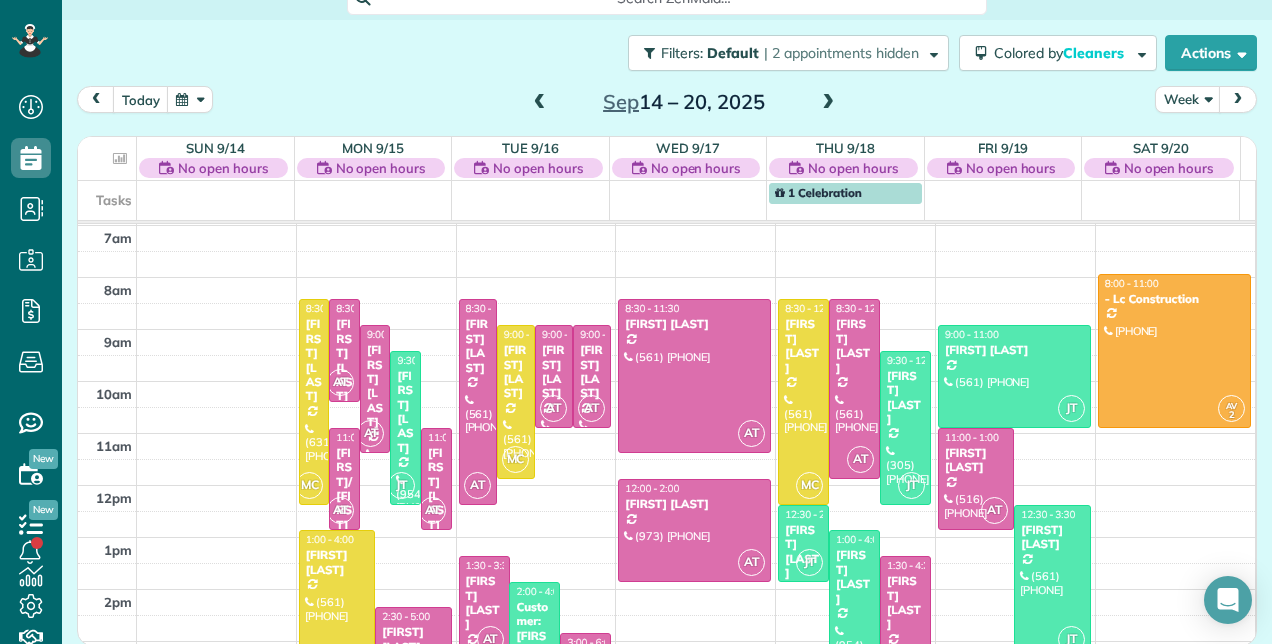click at bounding box center (828, 103) 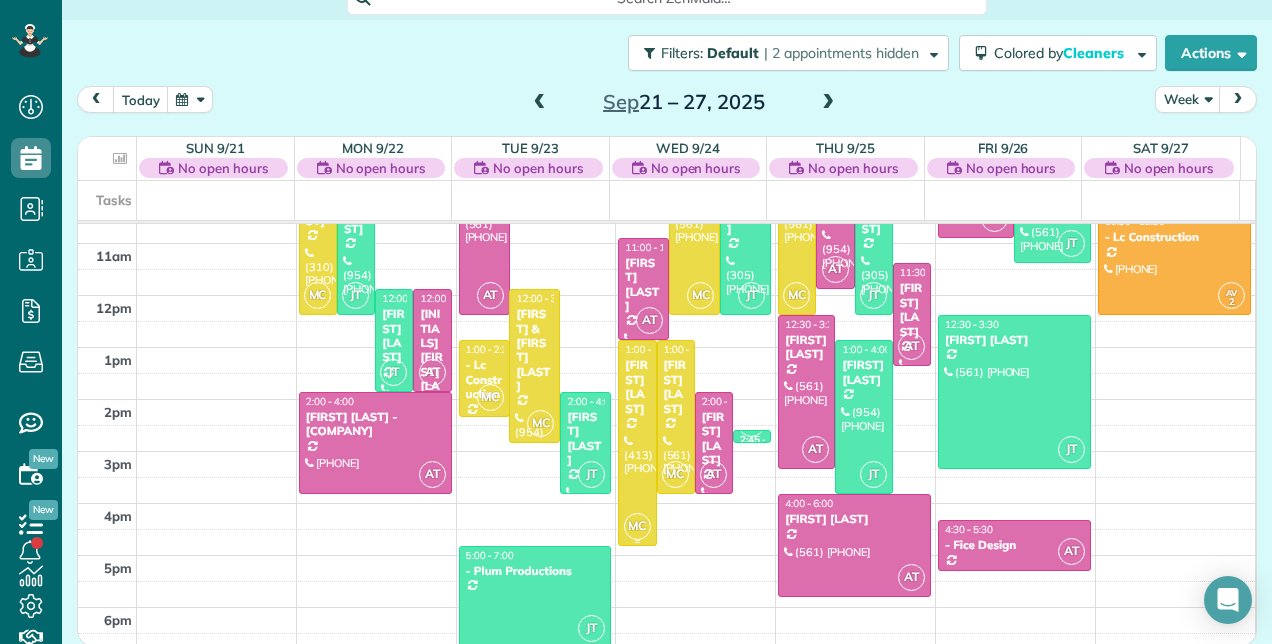 scroll, scrollTop: 448, scrollLeft: 0, axis: vertical 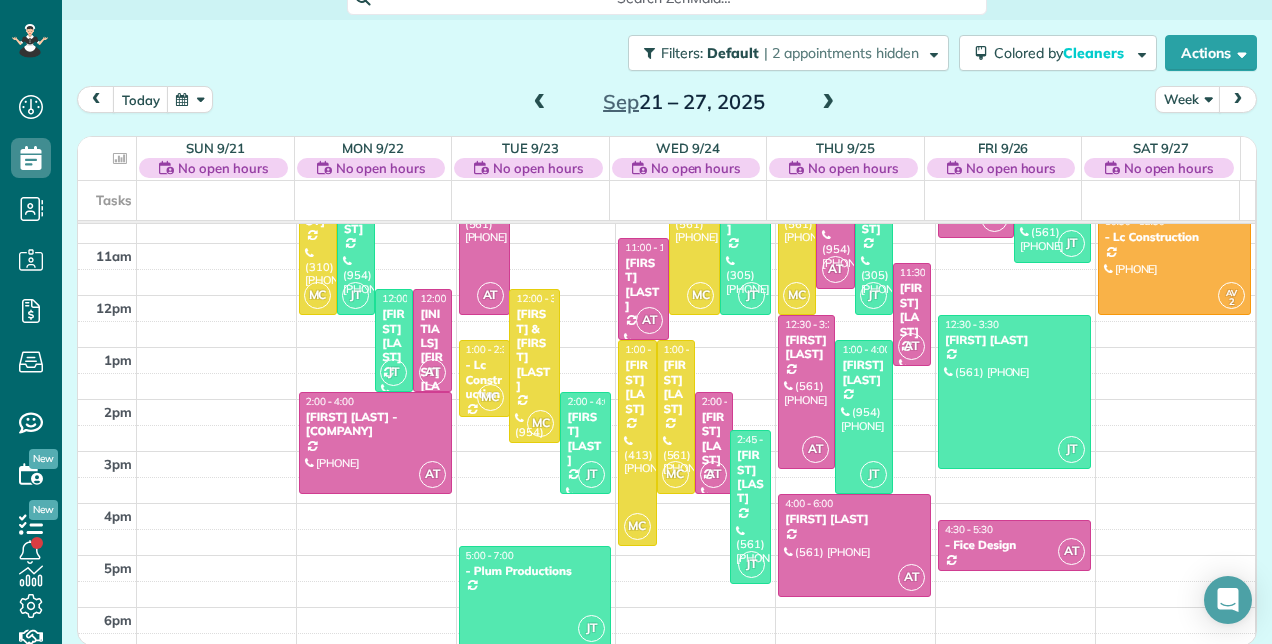 drag, startPoint x: 735, startPoint y: 439, endPoint x: 734, endPoint y: 570, distance: 131.00381 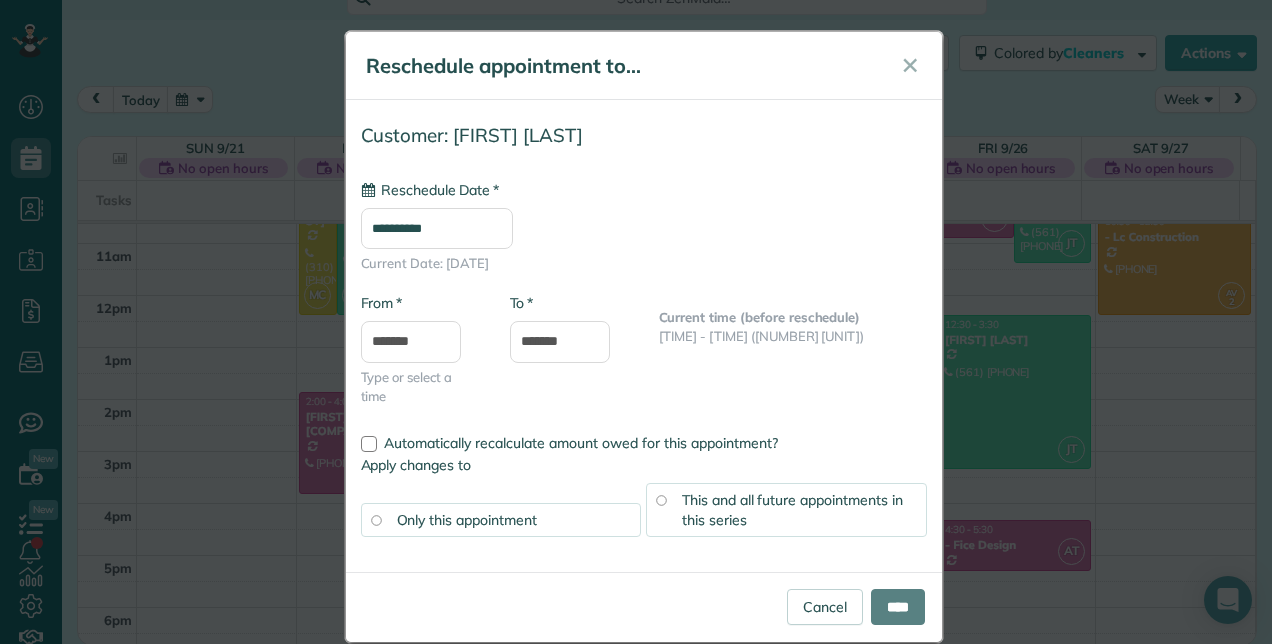 type on "**********" 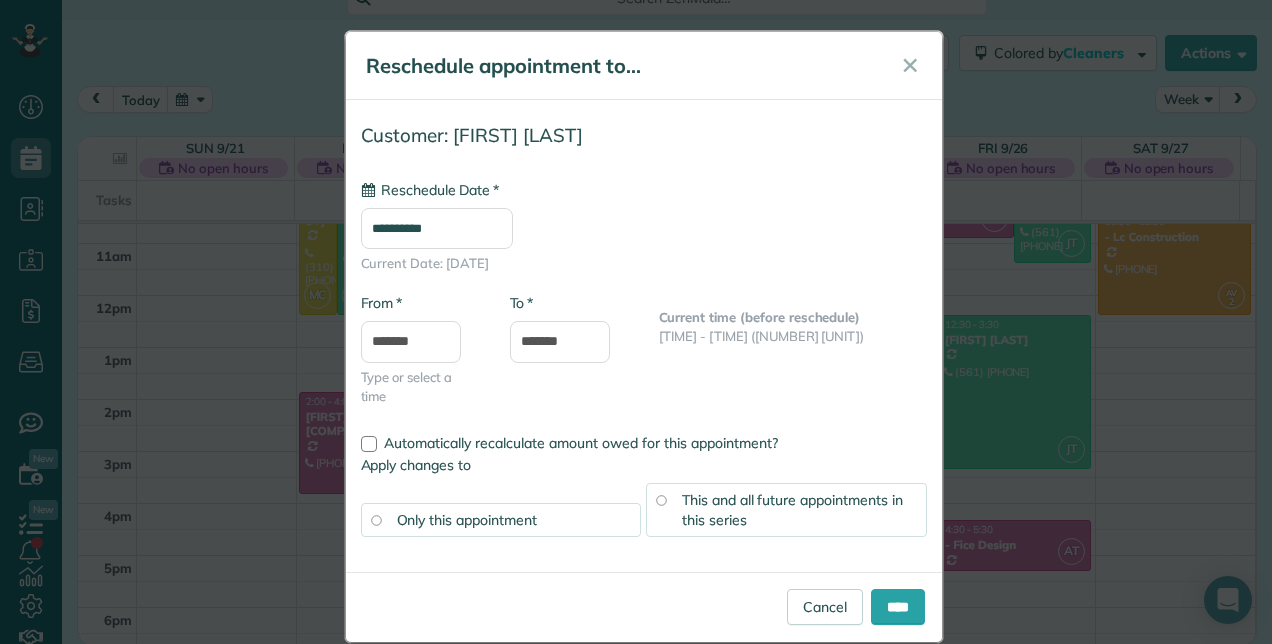 click on "This and all future appointments in this series" at bounding box center [792, 510] 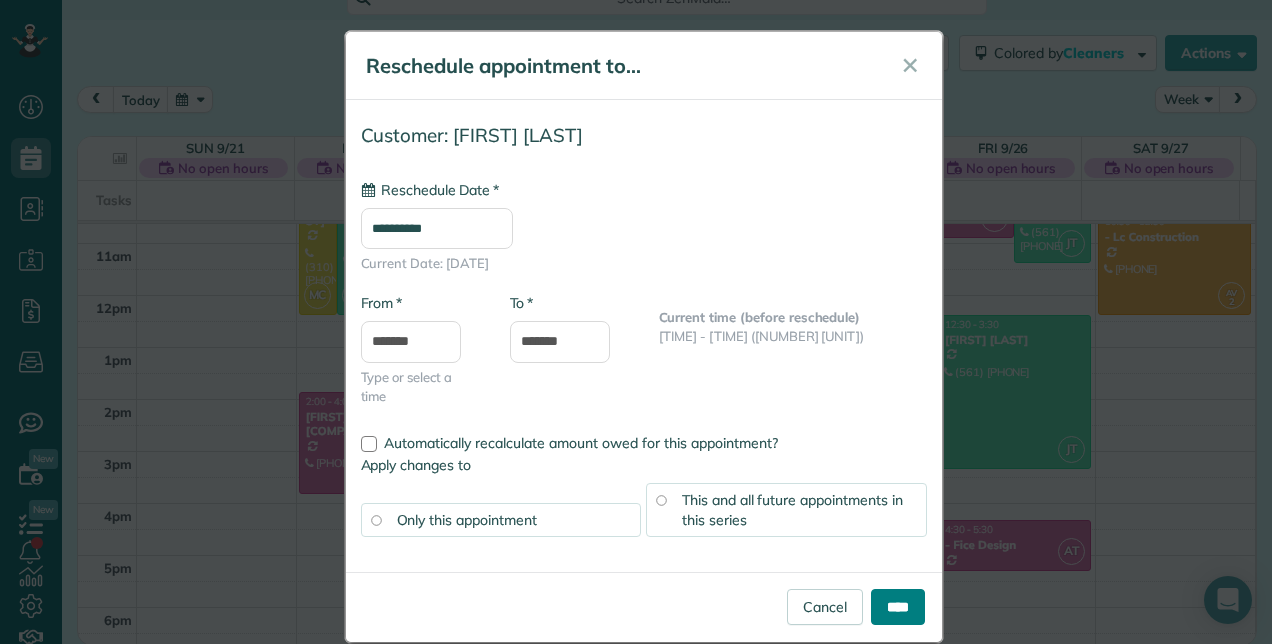 click on "****" at bounding box center [898, 607] 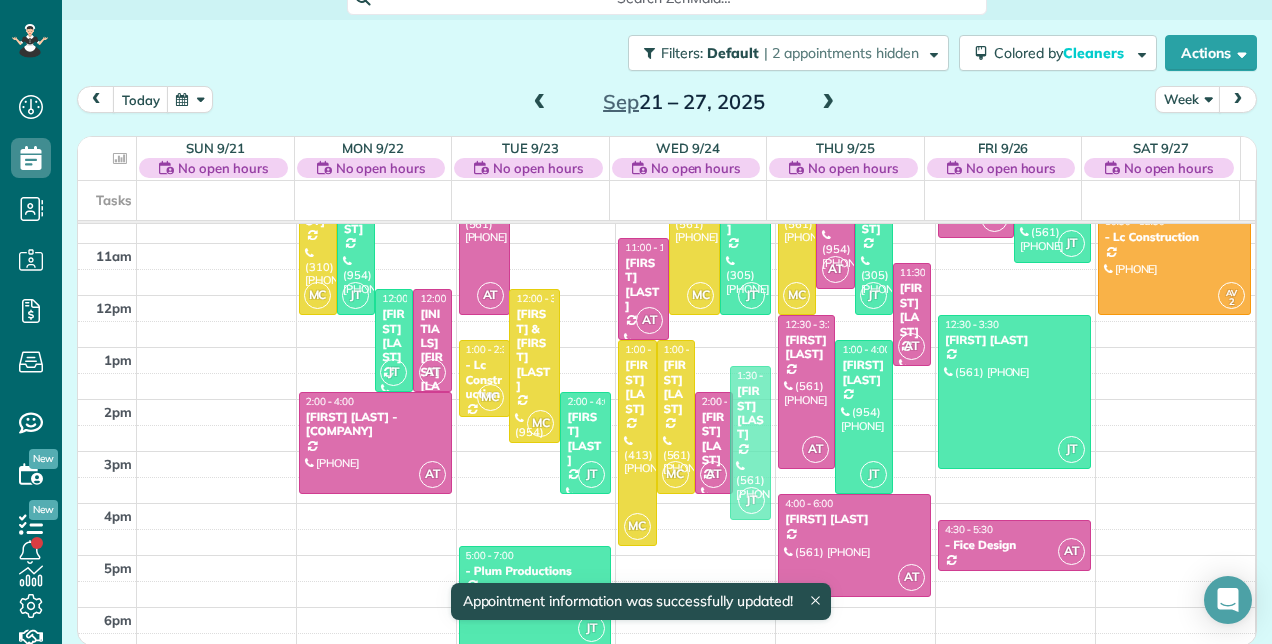 drag, startPoint x: 745, startPoint y: 434, endPoint x: 748, endPoint y: 367, distance: 67.06713 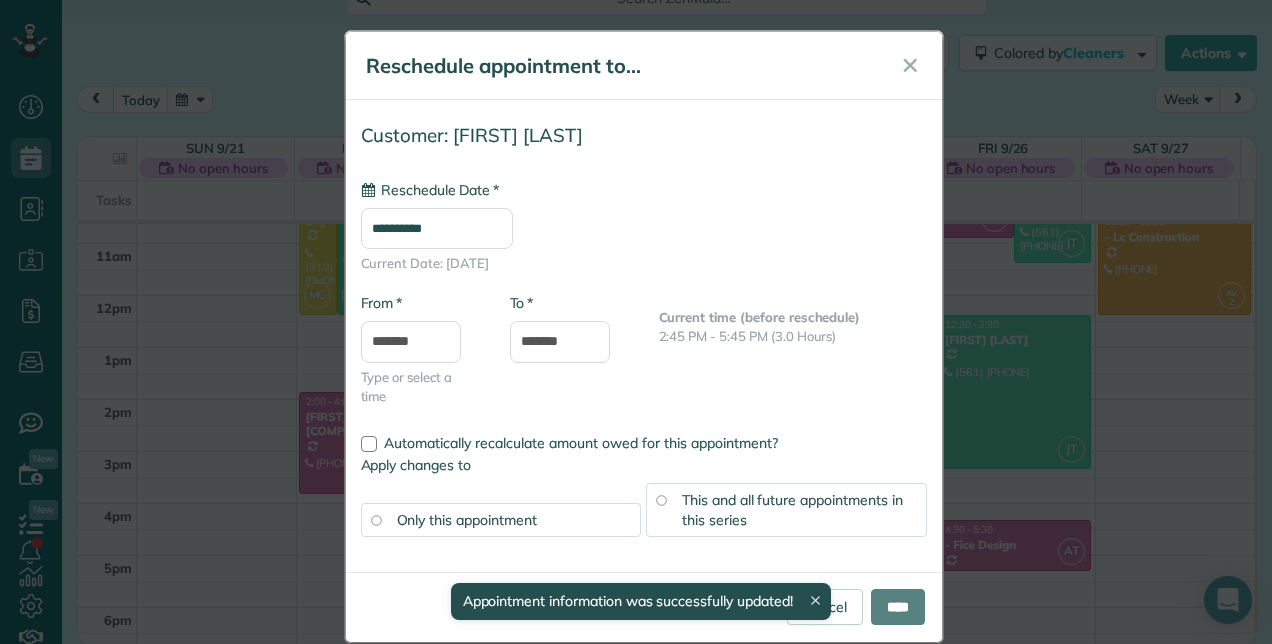 type on "**********" 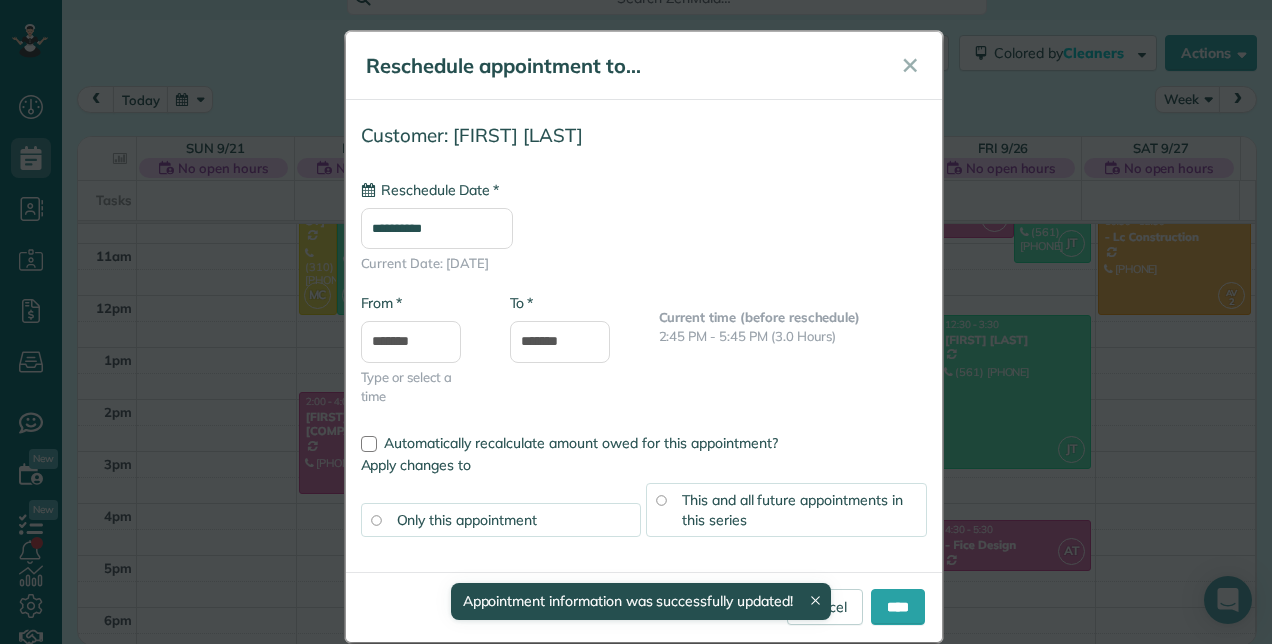 click on "This and all future appointments in this series" at bounding box center (792, 510) 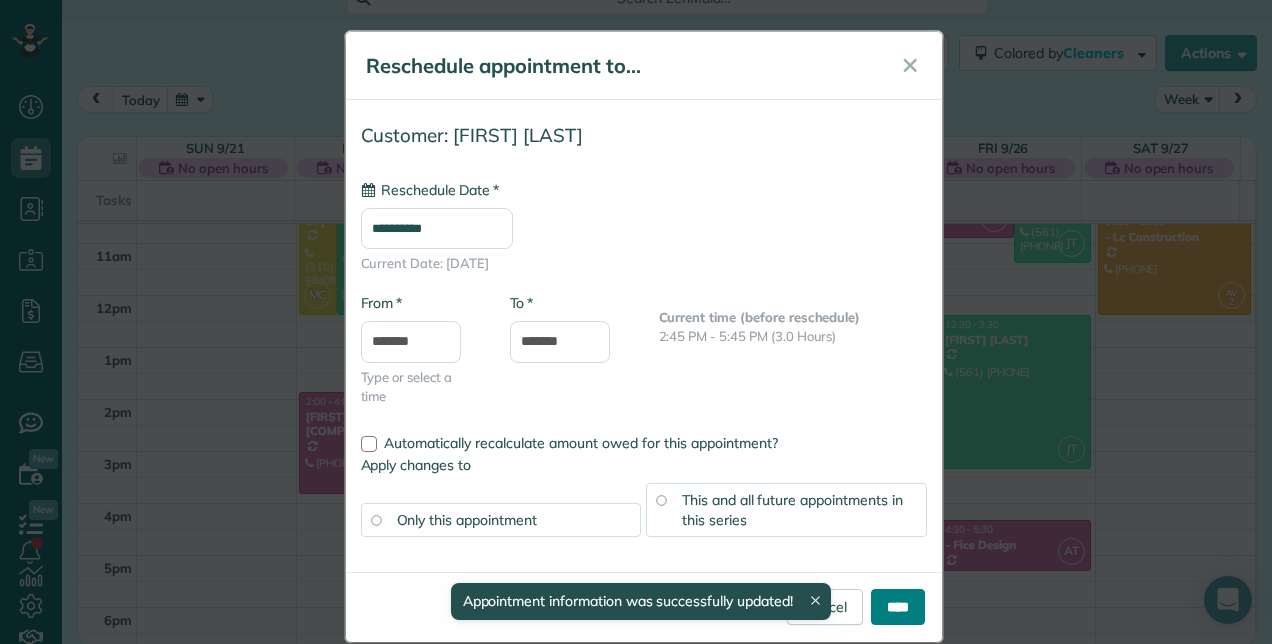 click on "****" at bounding box center (898, 607) 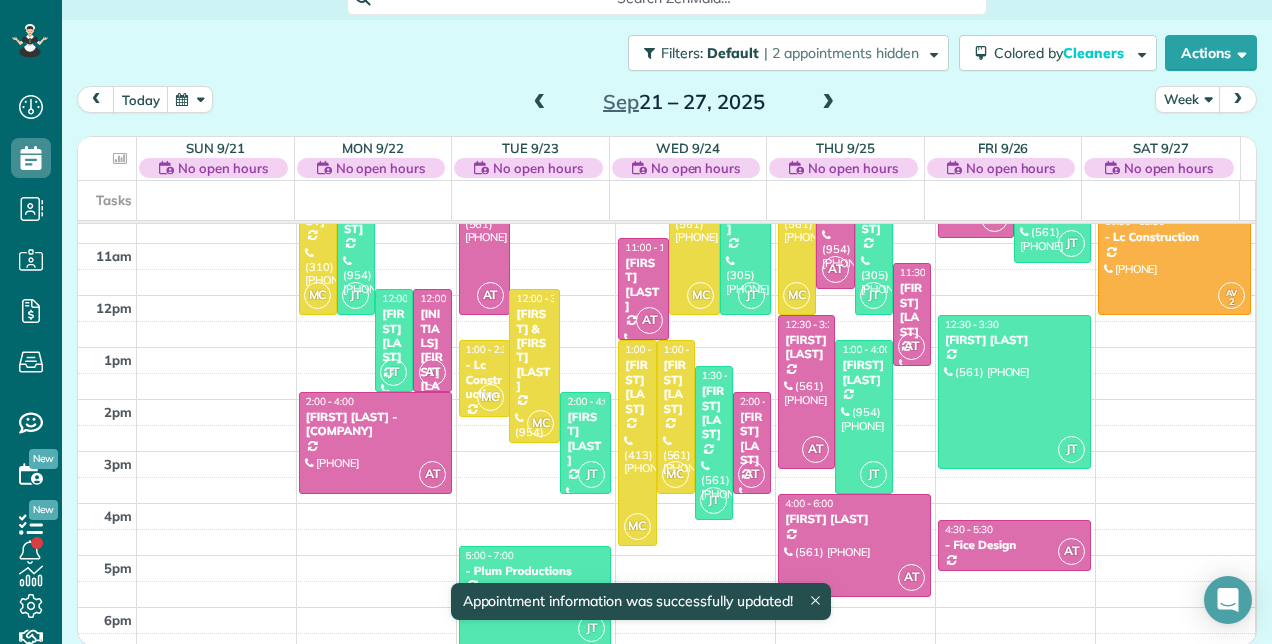 click at bounding box center [540, 103] 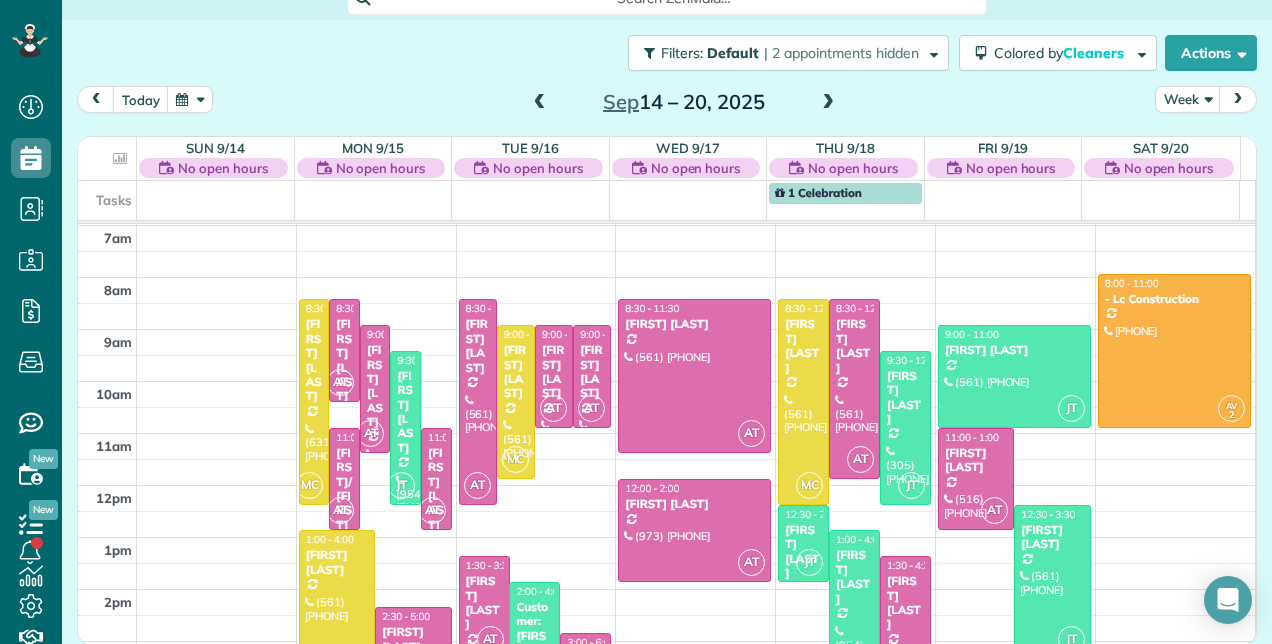 click at bounding box center [540, 103] 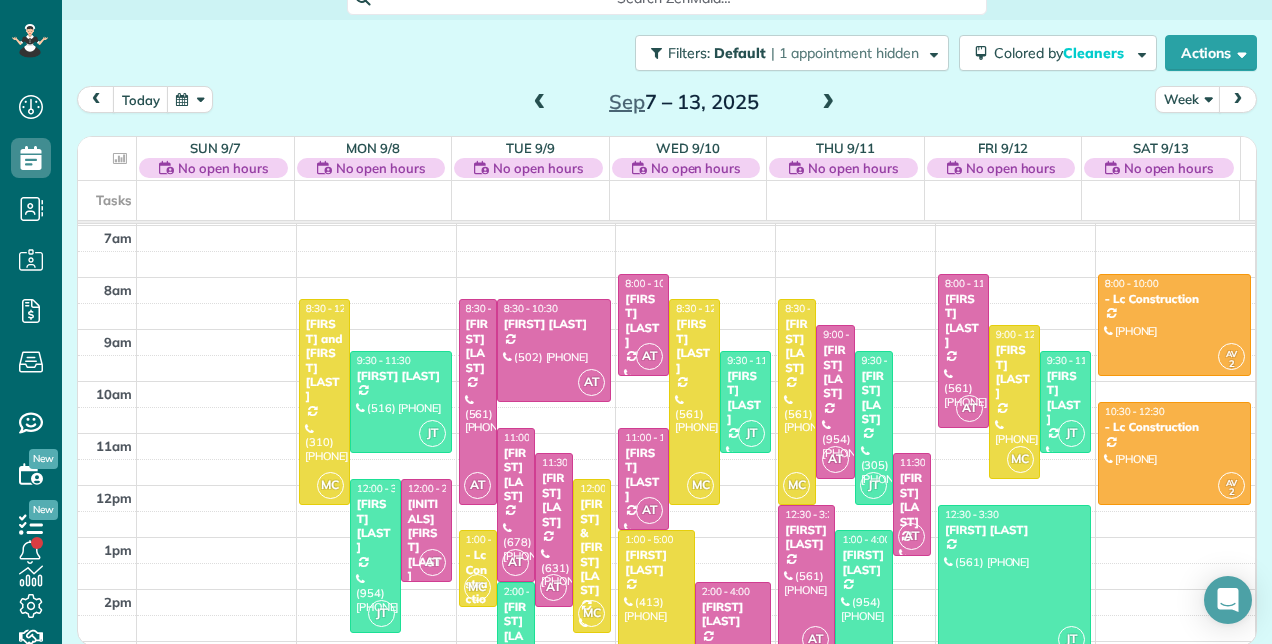click at bounding box center (540, 103) 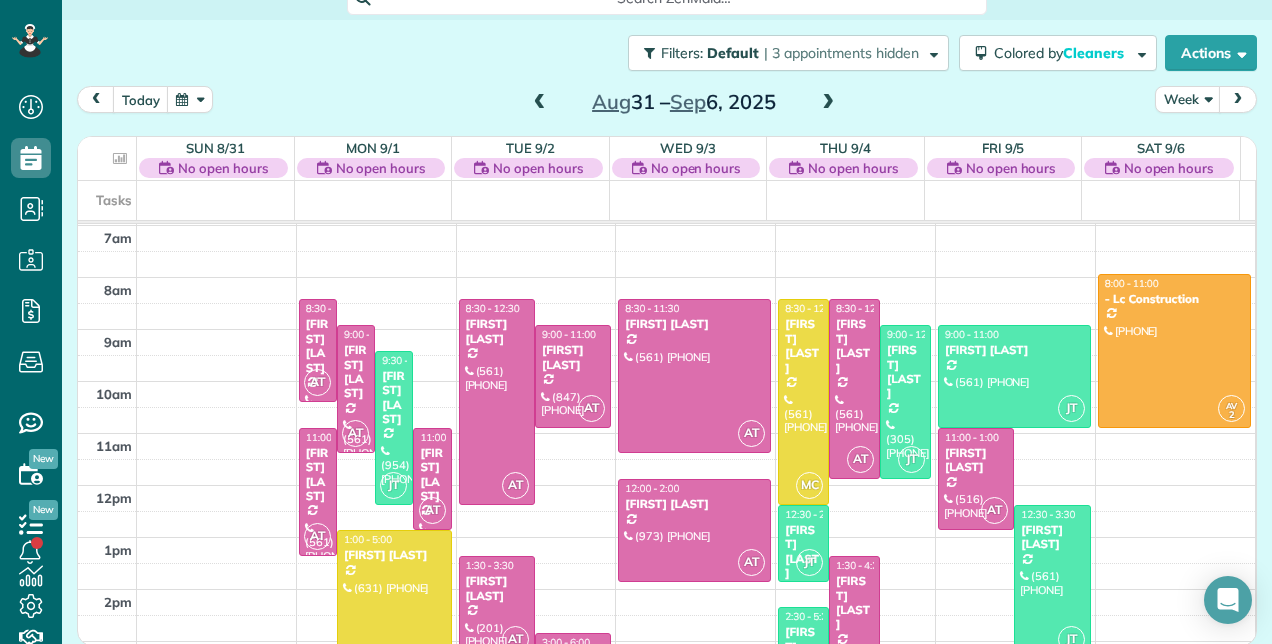 click at bounding box center (540, 103) 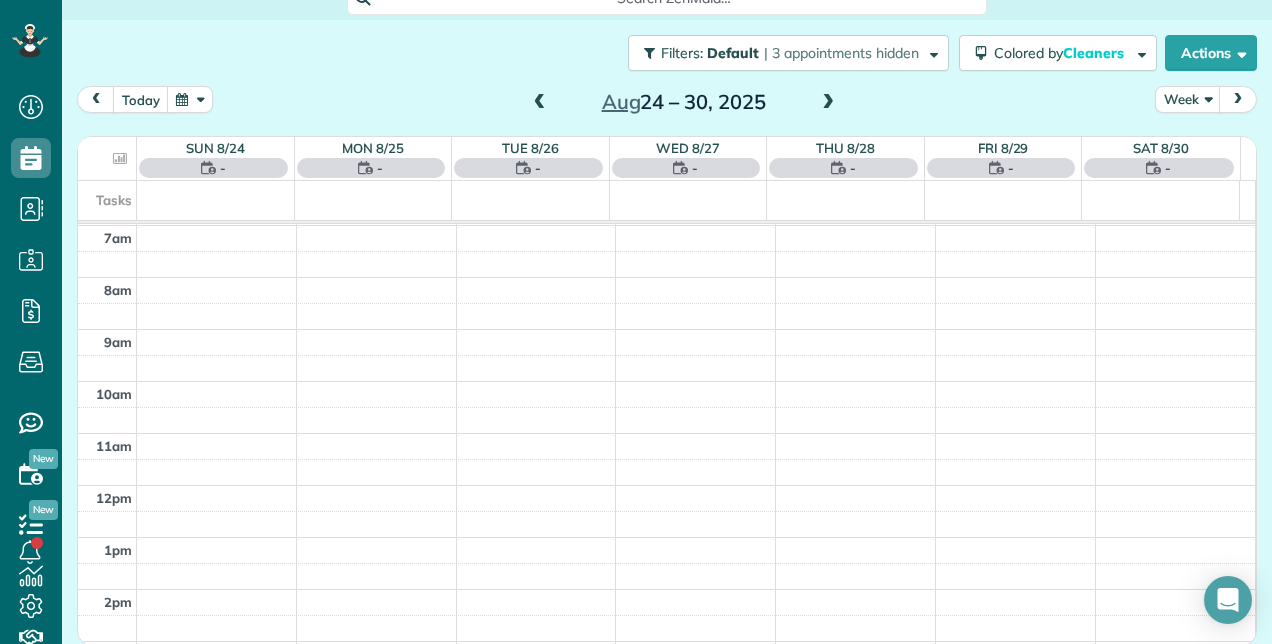 click at bounding box center [540, 103] 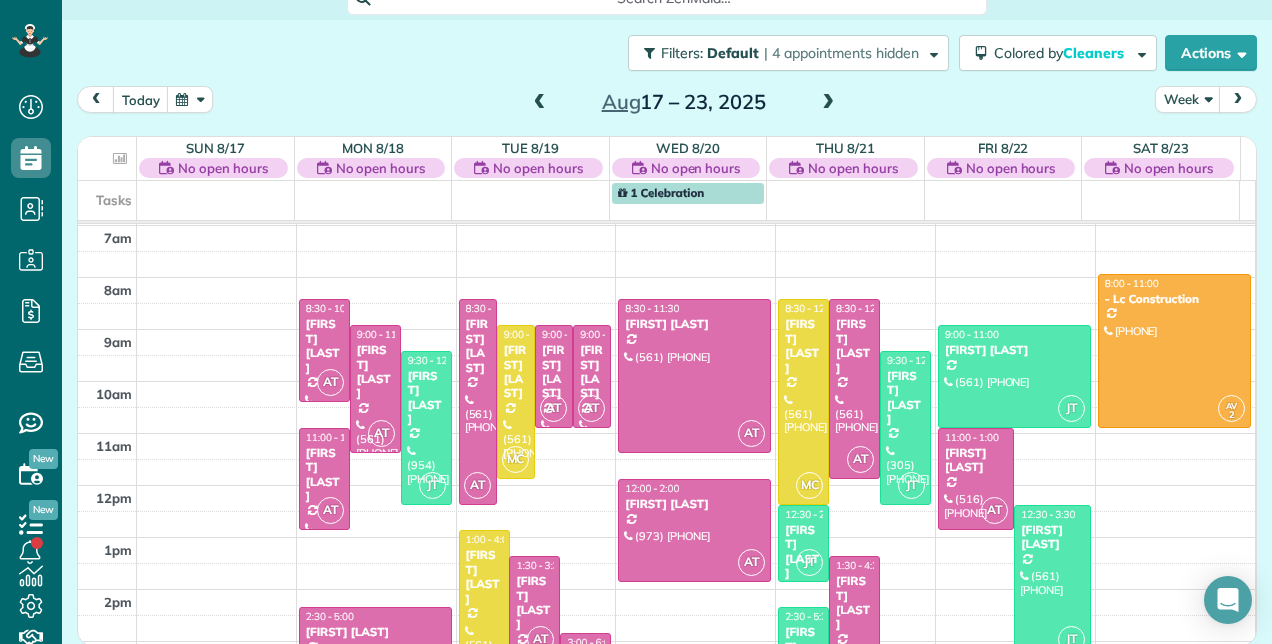 click at bounding box center (540, 103) 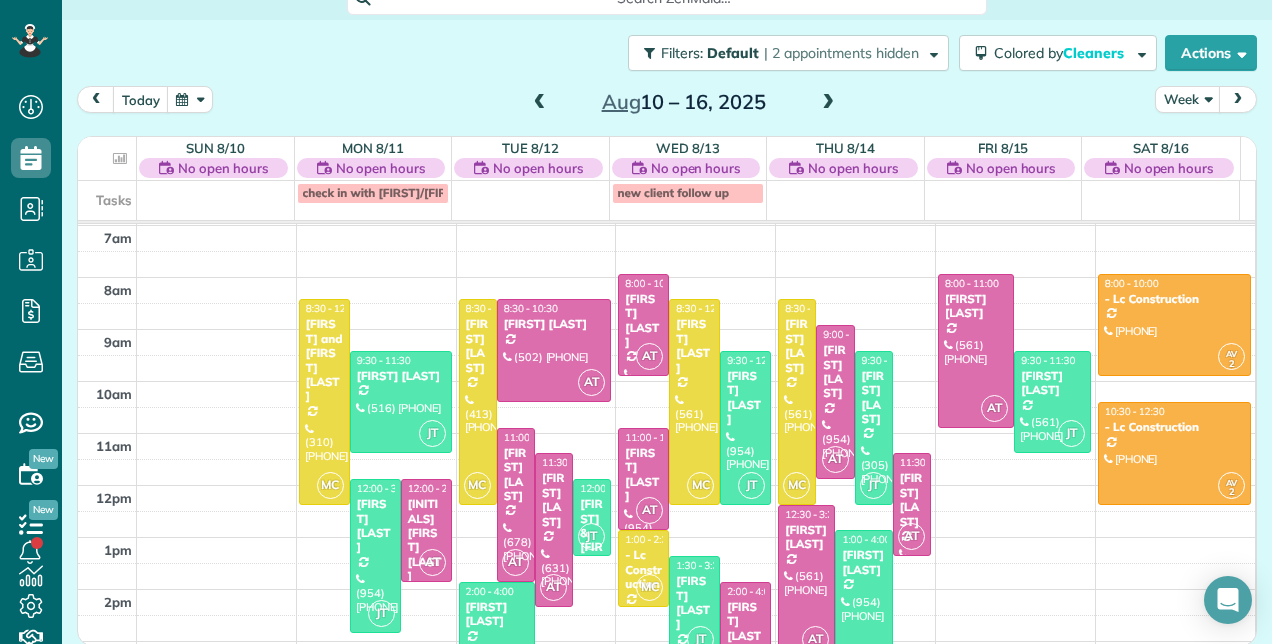 click at bounding box center [540, 103] 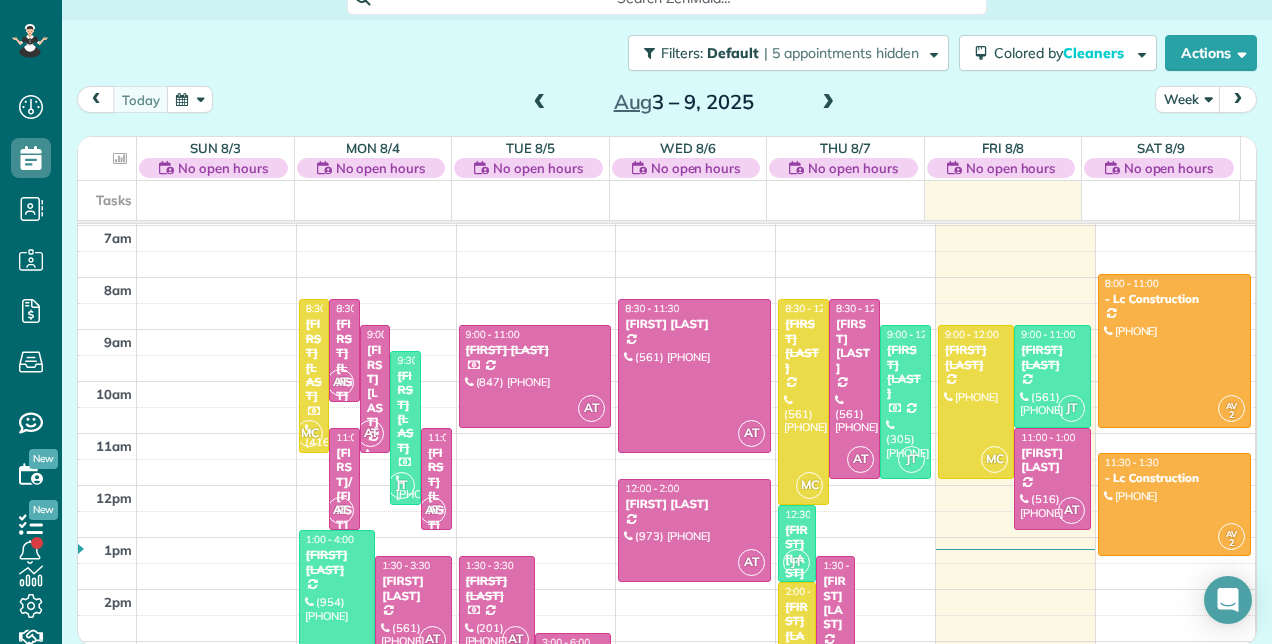 click at bounding box center (828, 103) 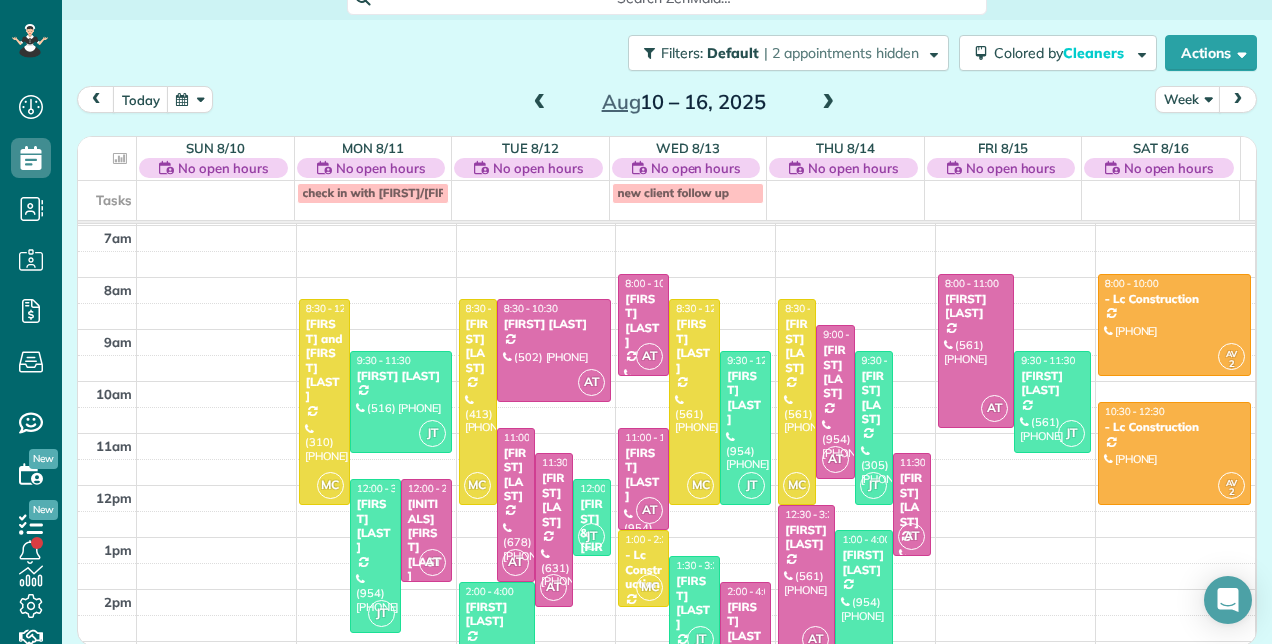 click at bounding box center (828, 103) 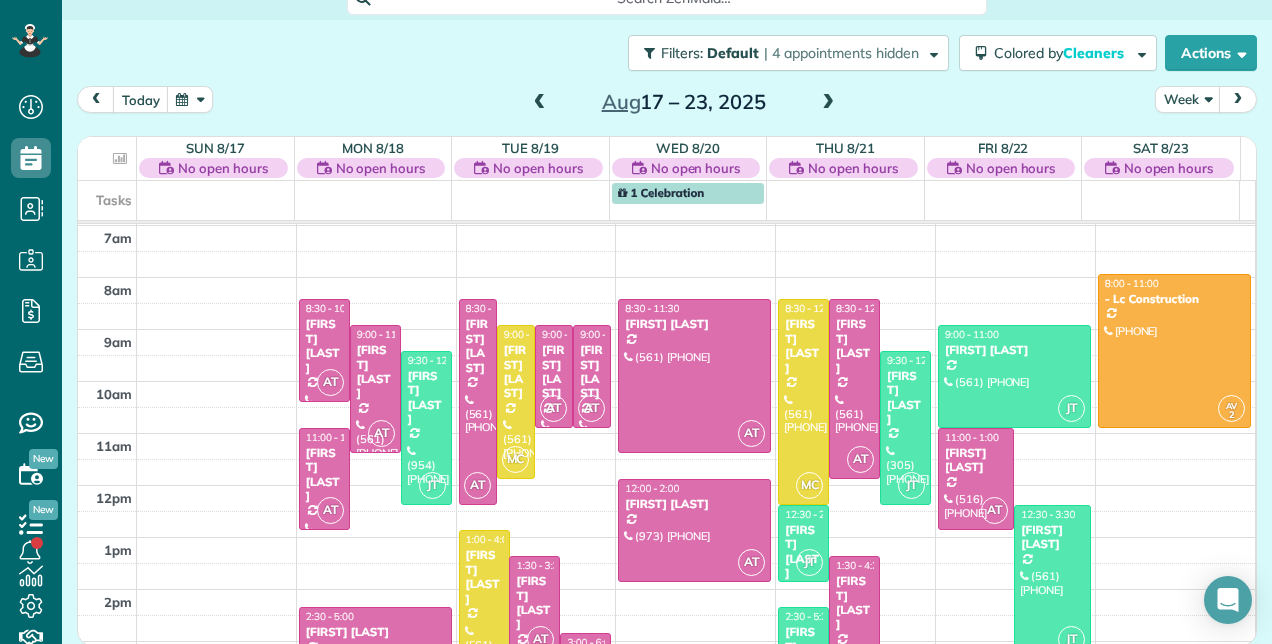 click at bounding box center [828, 103] 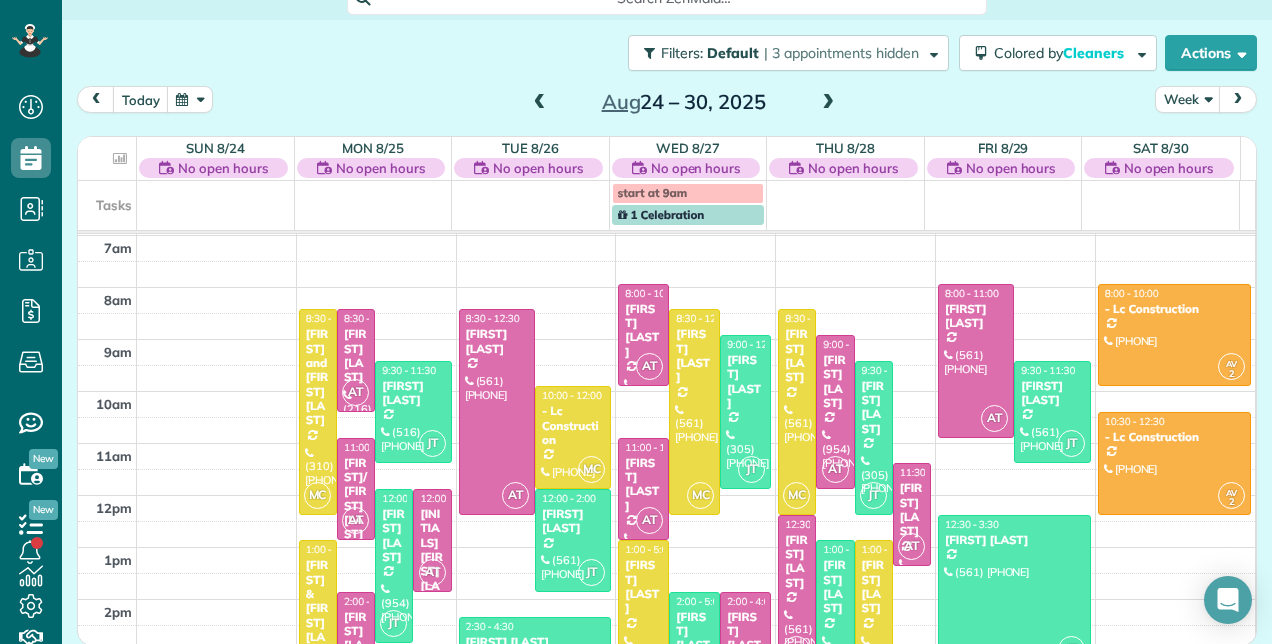 click at bounding box center (828, 103) 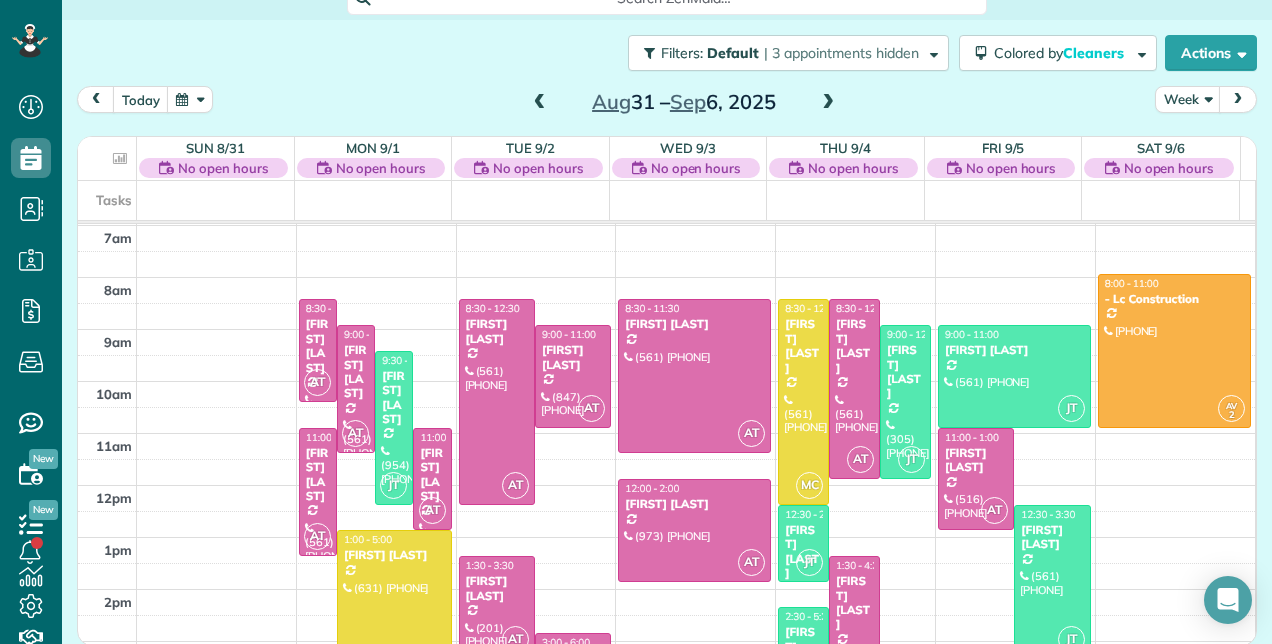 click at bounding box center (828, 103) 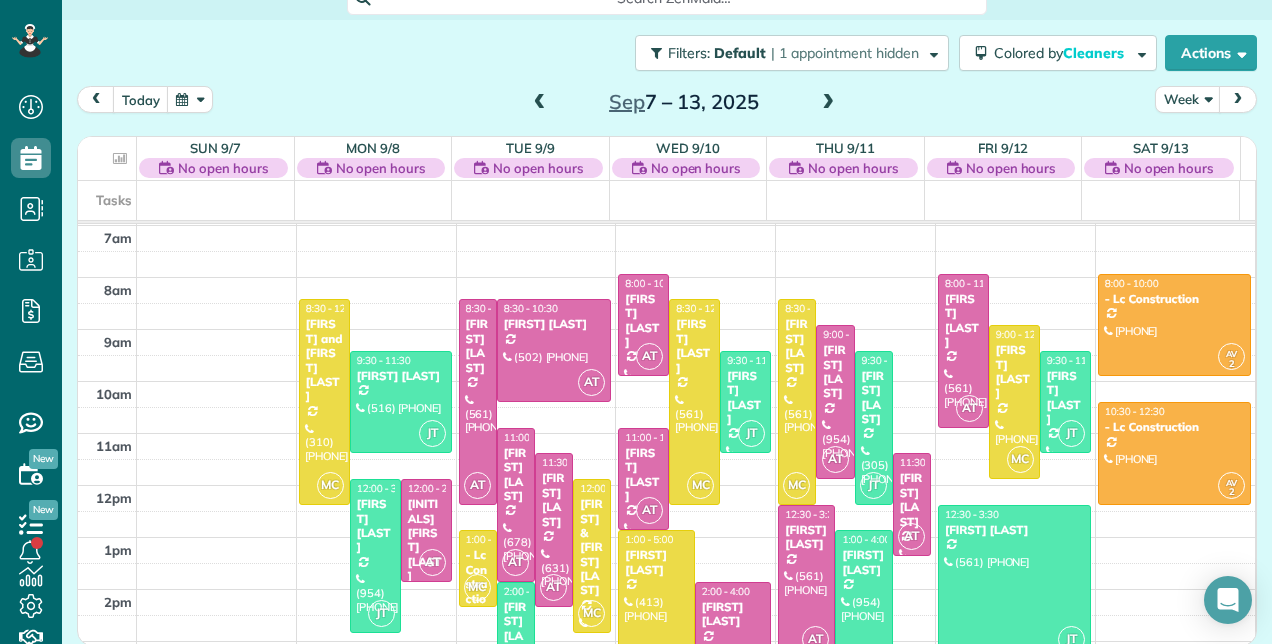 click at bounding box center (540, 103) 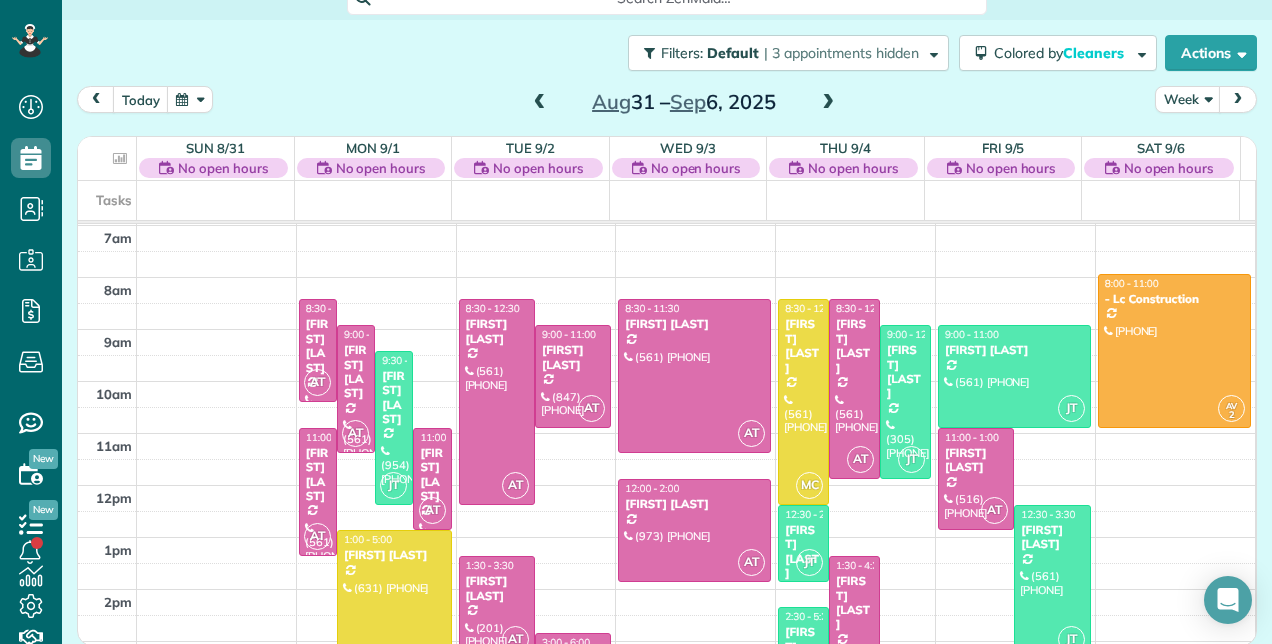 click at bounding box center [540, 103] 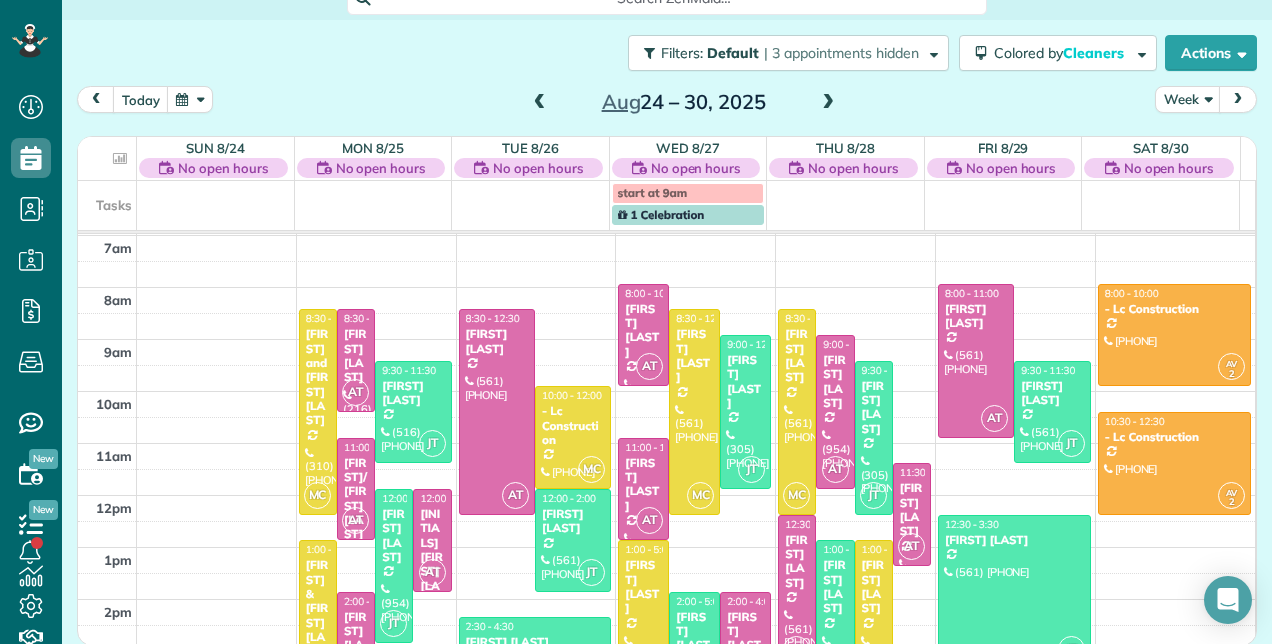 click at bounding box center [540, 103] 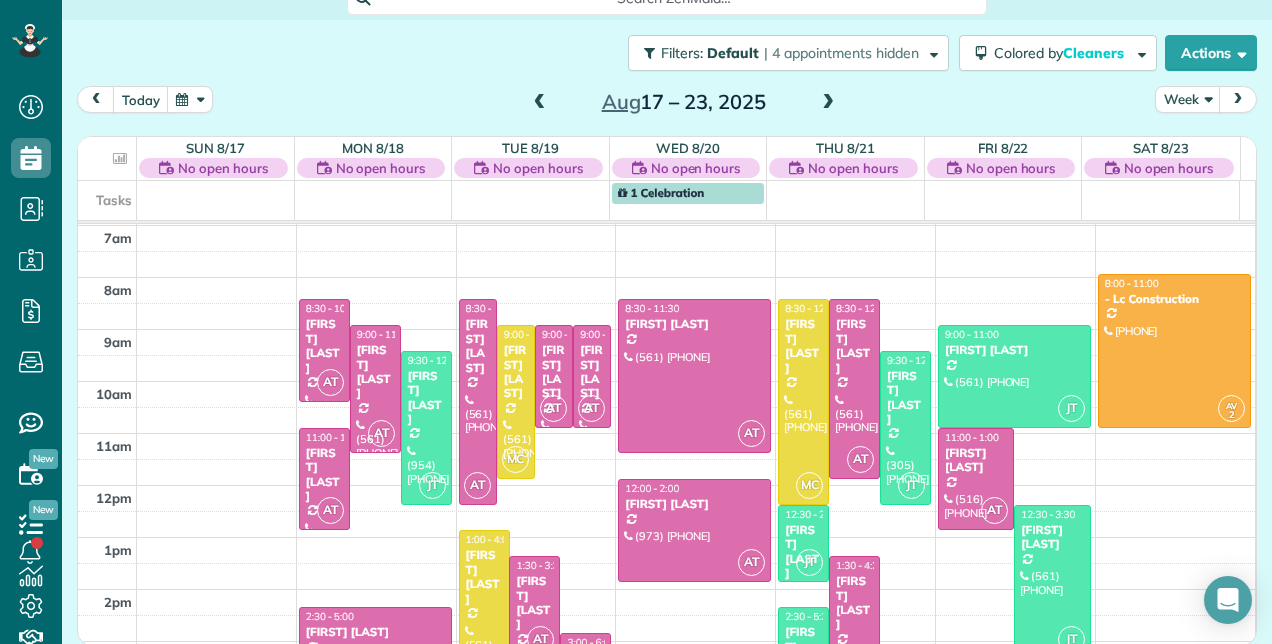 click at bounding box center [540, 103] 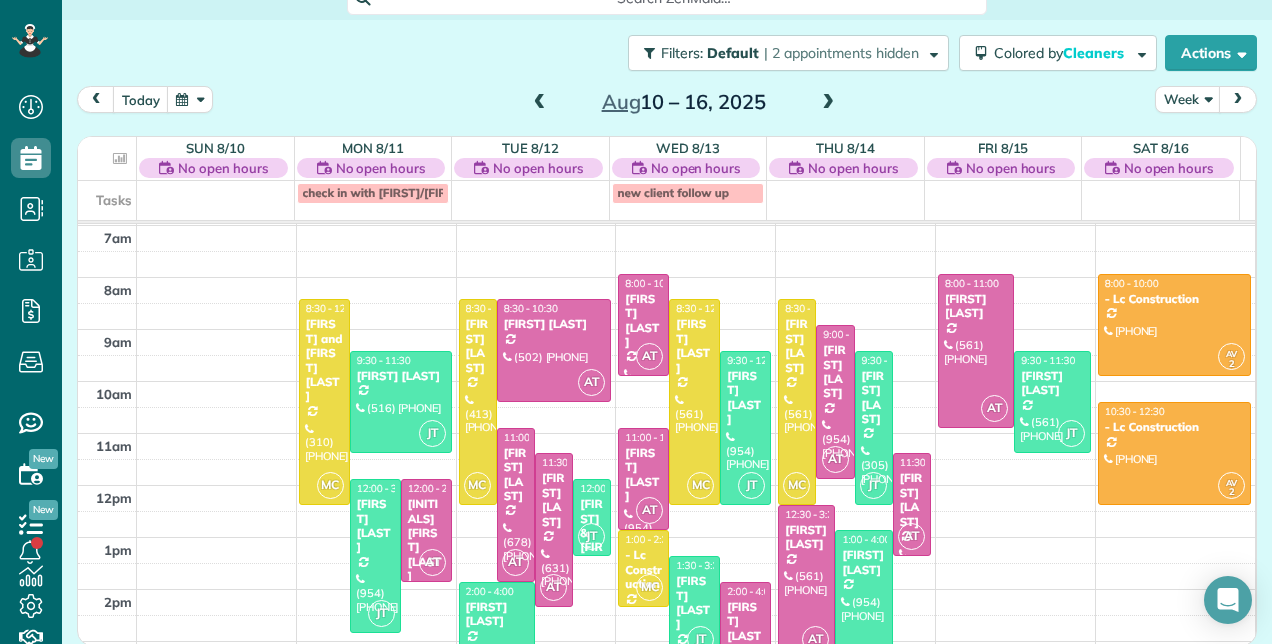 click at bounding box center (540, 103) 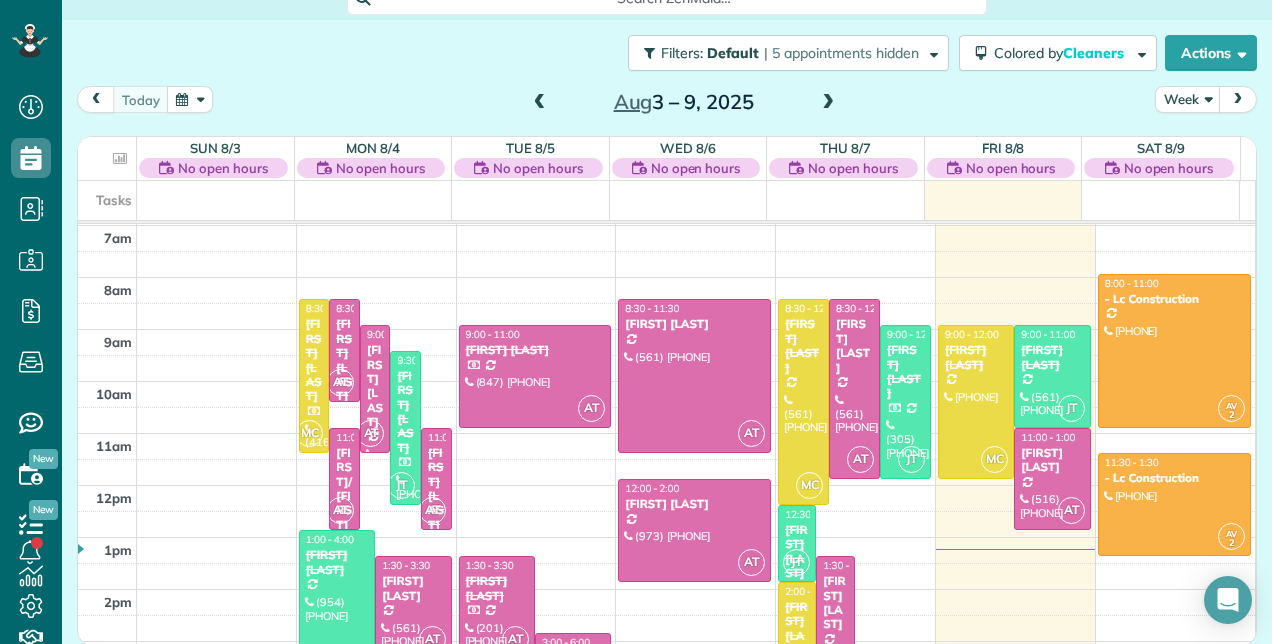 click at bounding box center (828, 103) 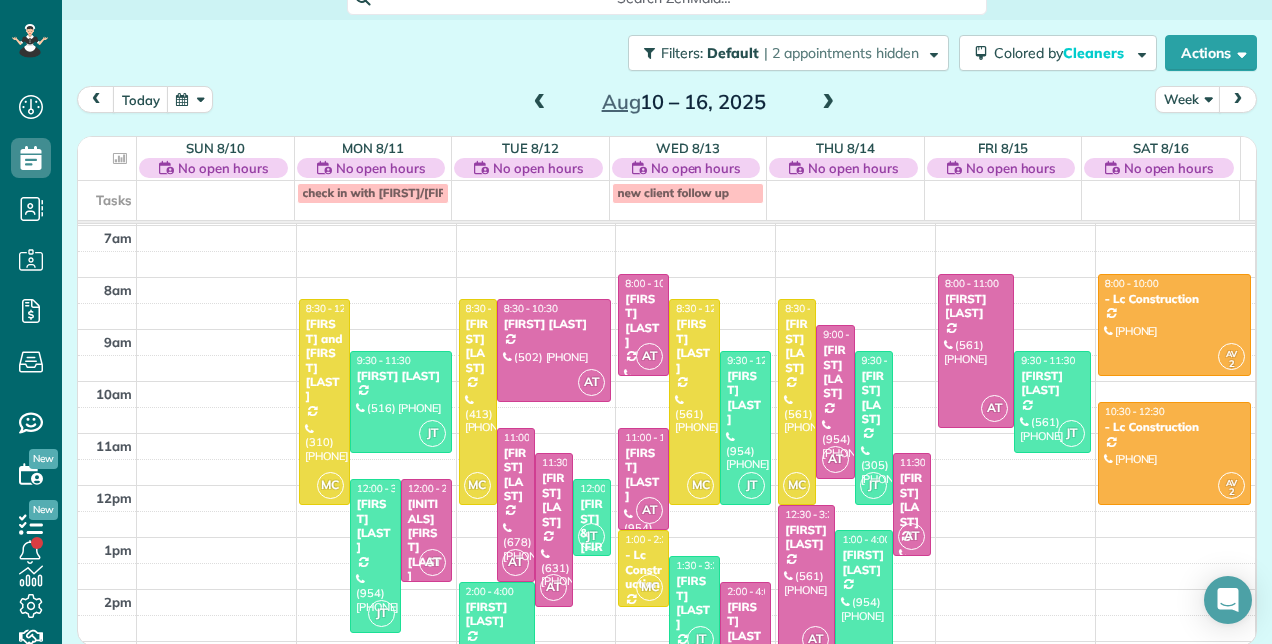 click at bounding box center [828, 103] 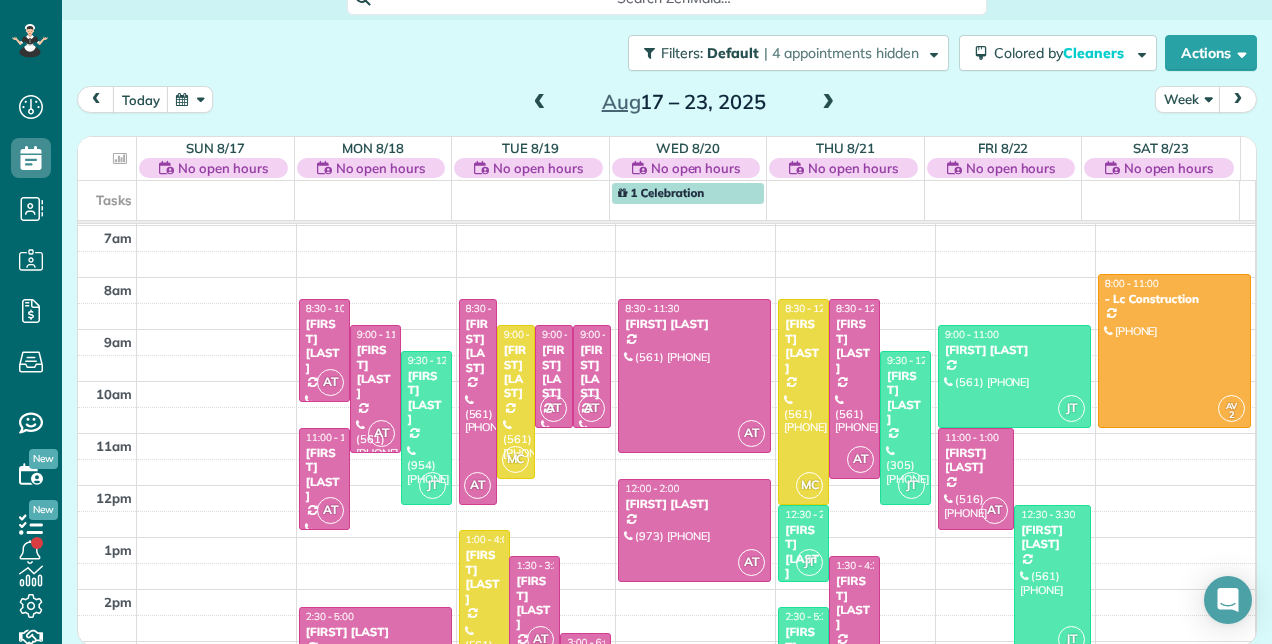click at bounding box center [828, 103] 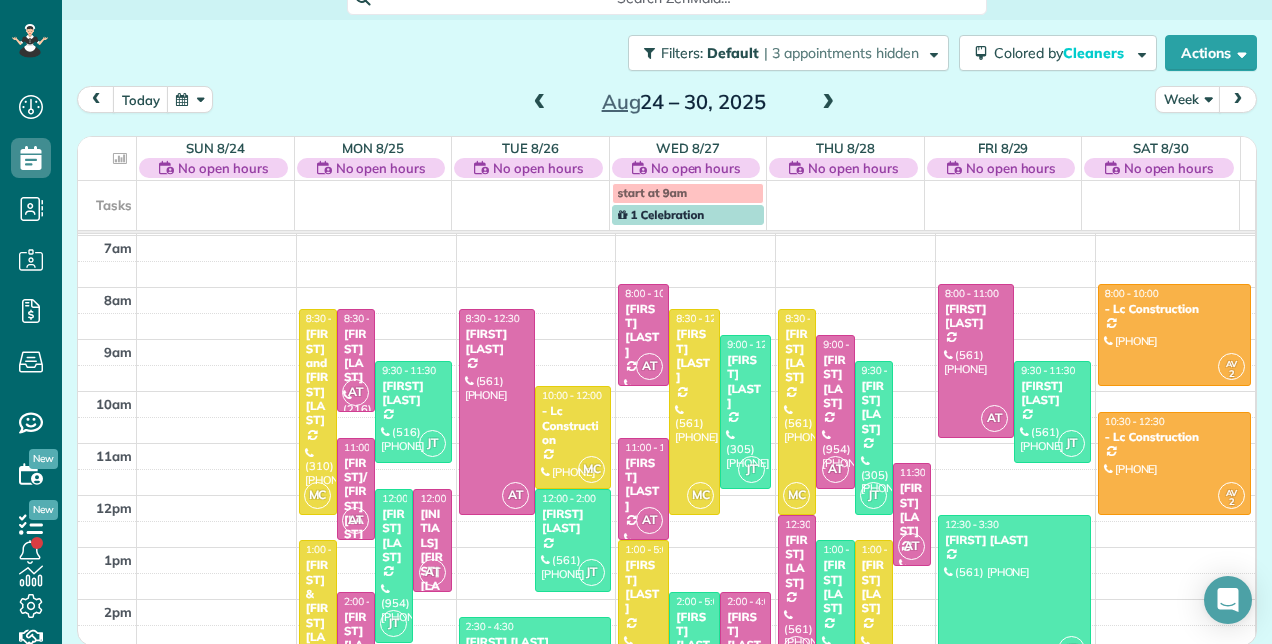 click at bounding box center [540, 103] 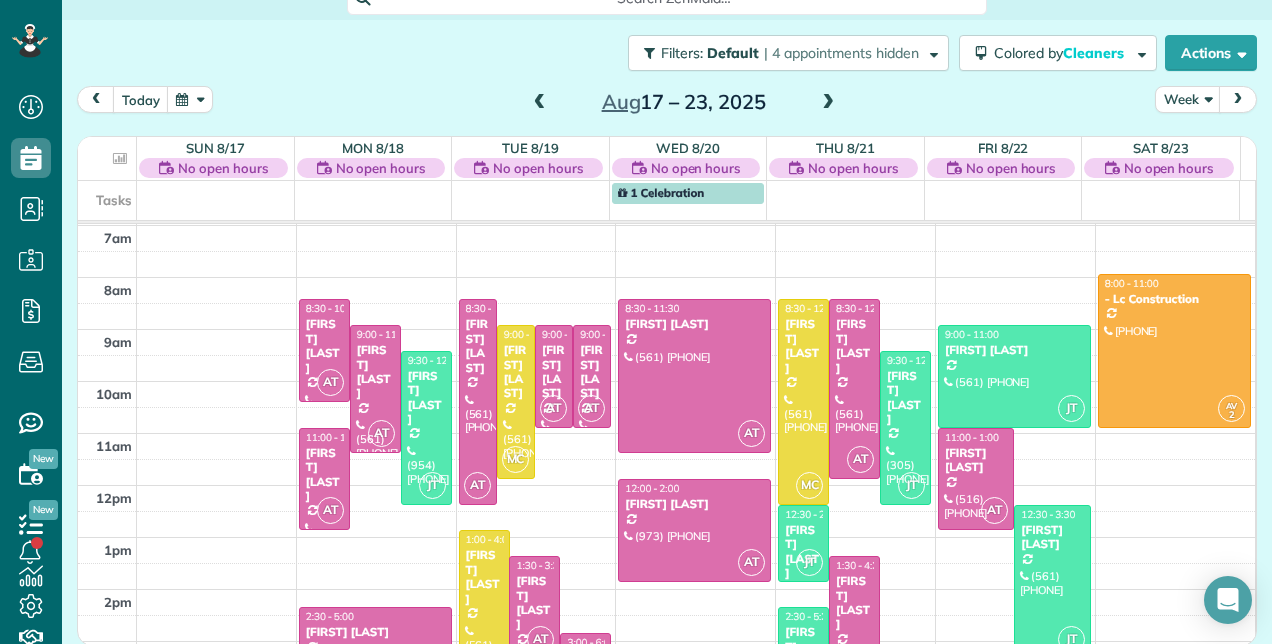 click at bounding box center (540, 103) 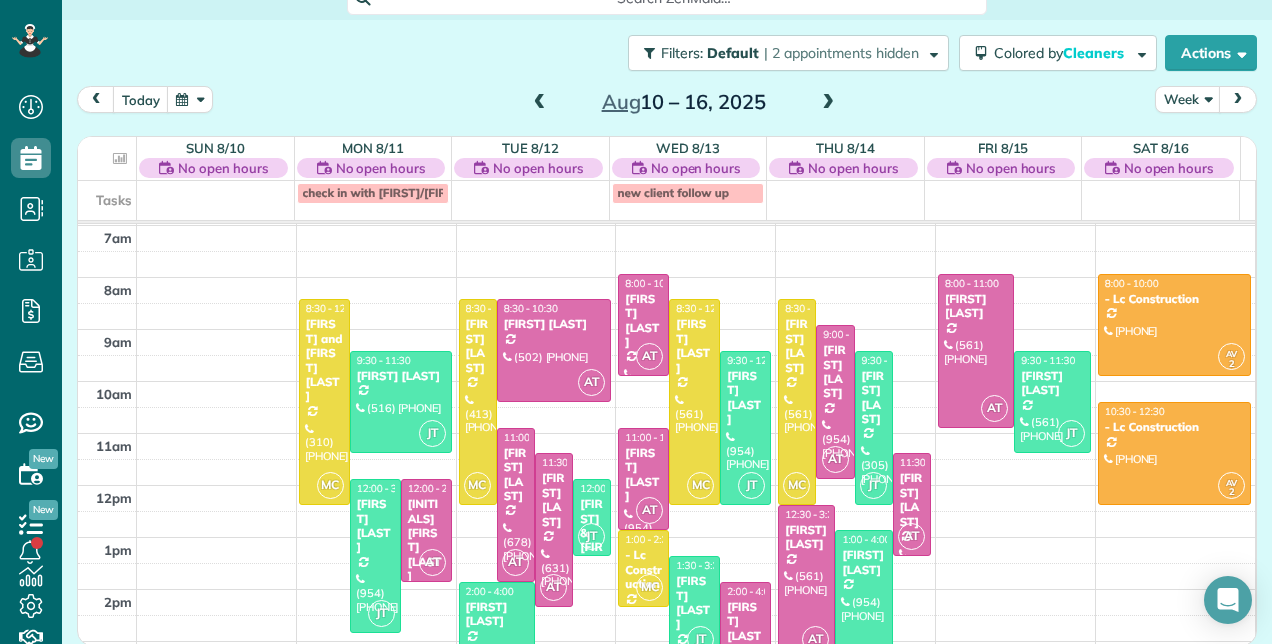 click at bounding box center (828, 103) 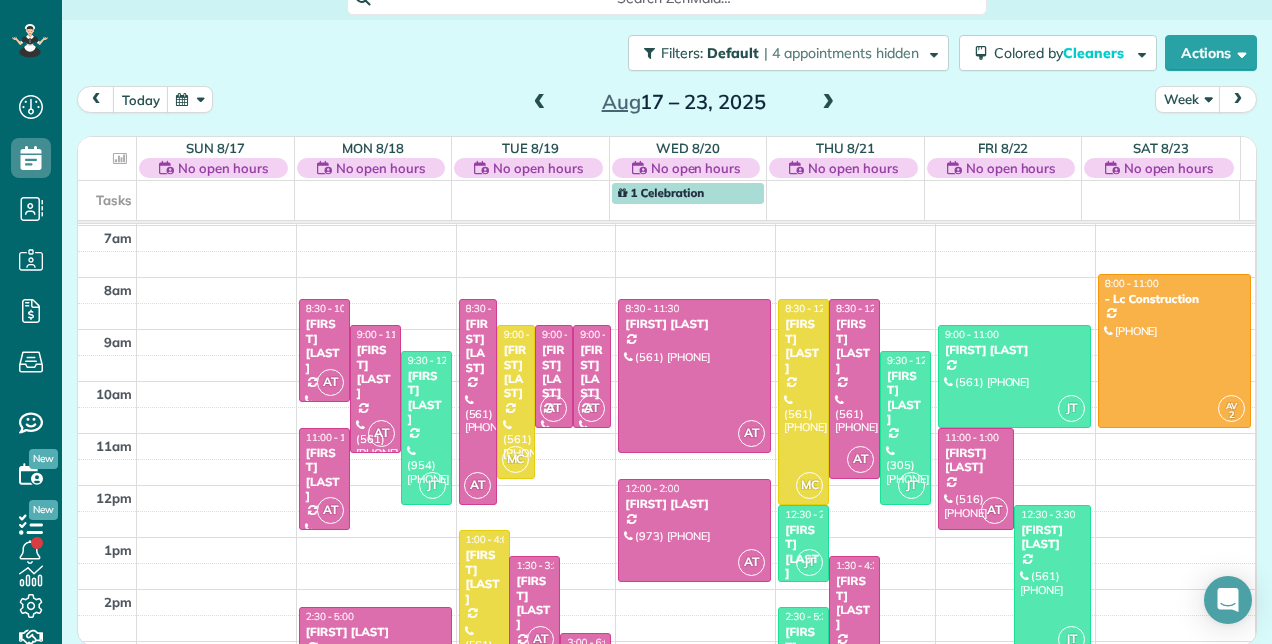 click at bounding box center [828, 103] 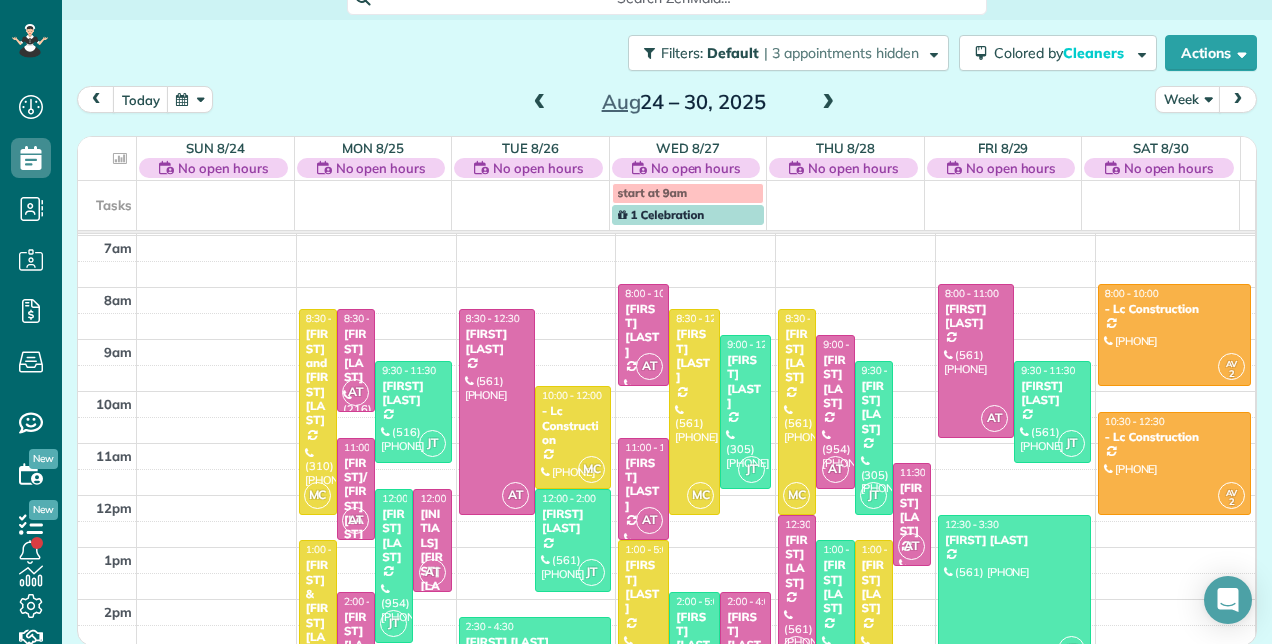 click at bounding box center (828, 103) 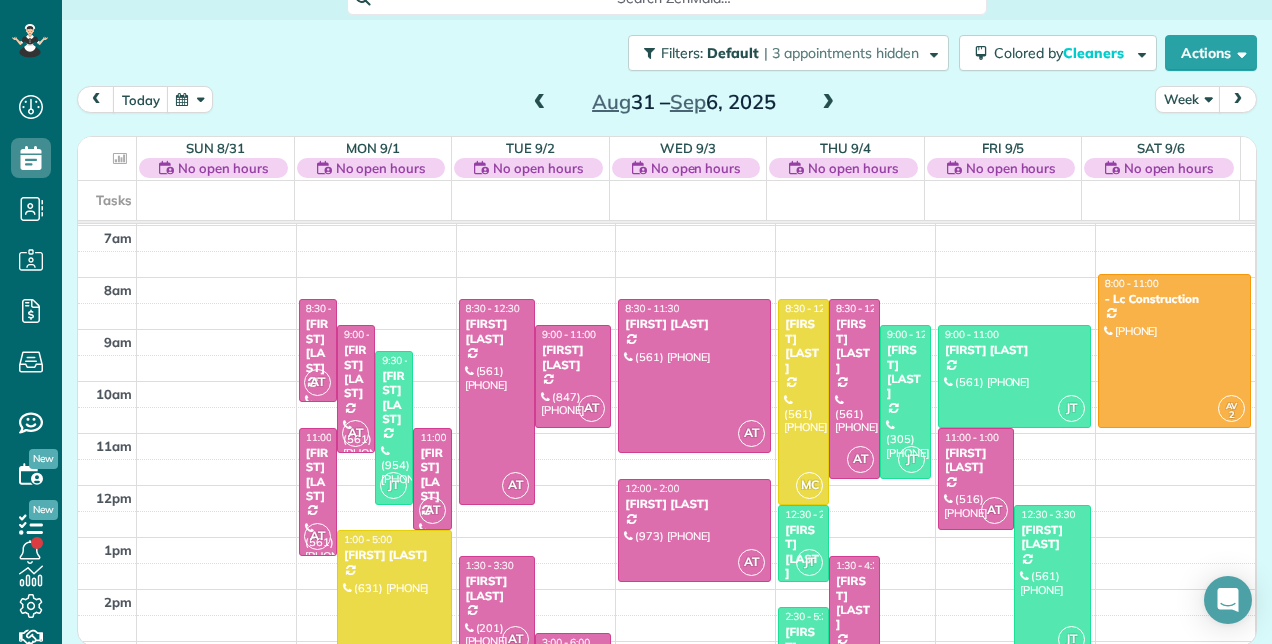 click at bounding box center (828, 103) 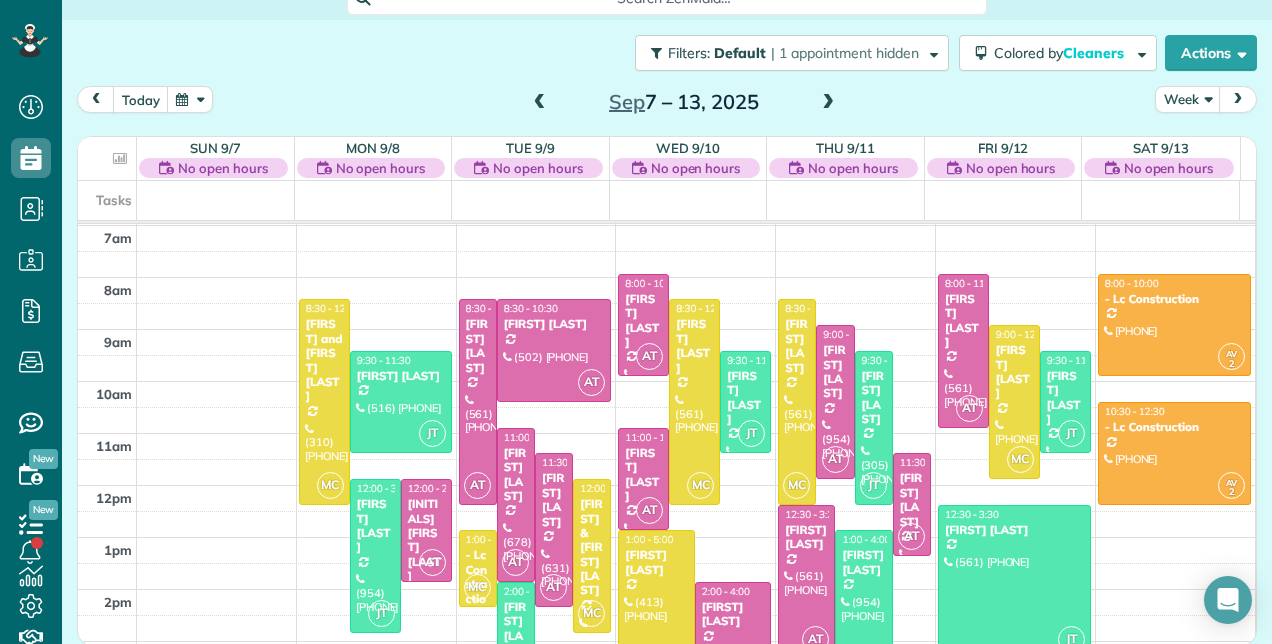 click at bounding box center [828, 103] 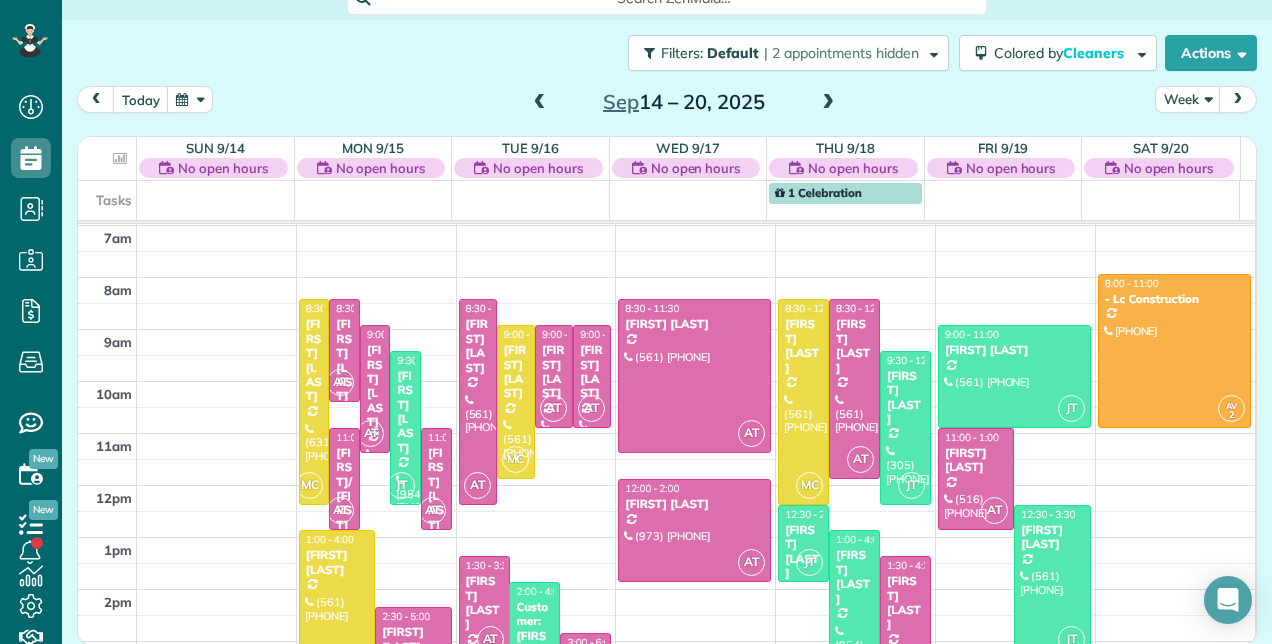 click at bounding box center [828, 103] 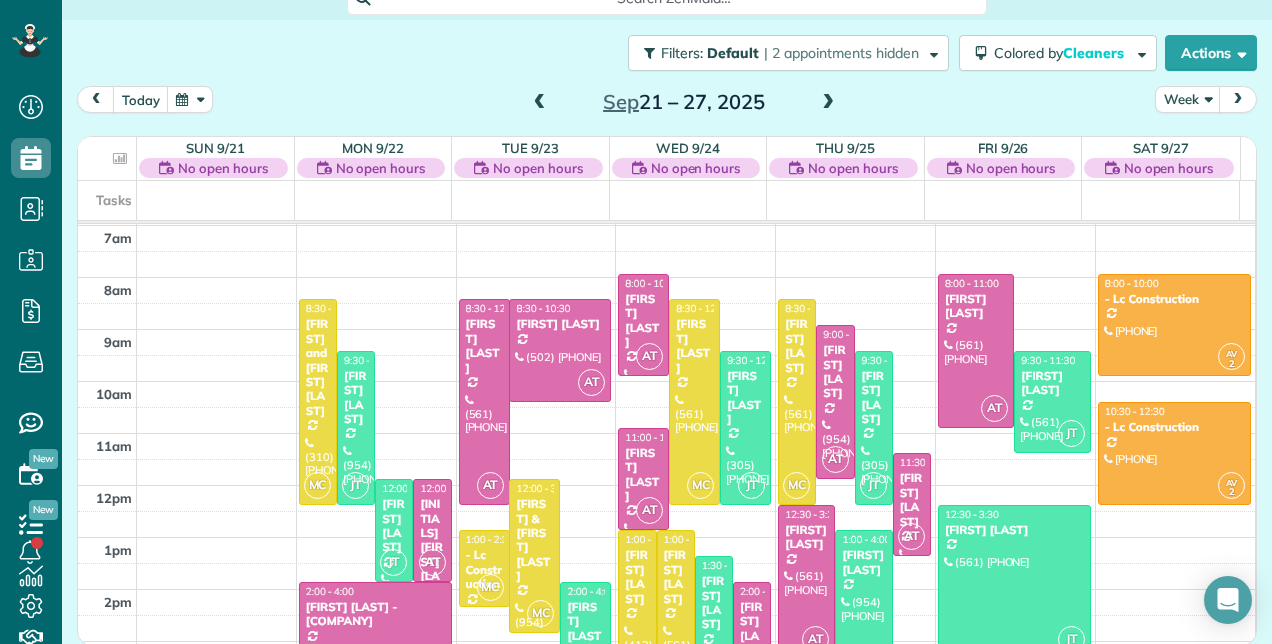 click at bounding box center [828, 103] 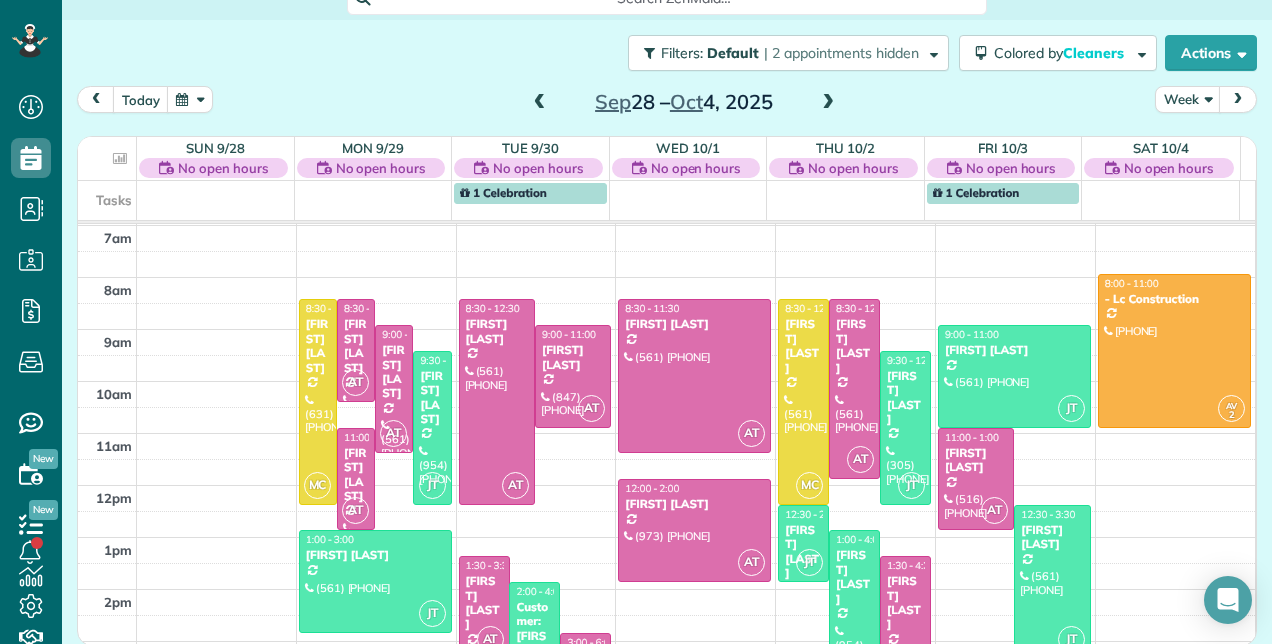 click at bounding box center (828, 103) 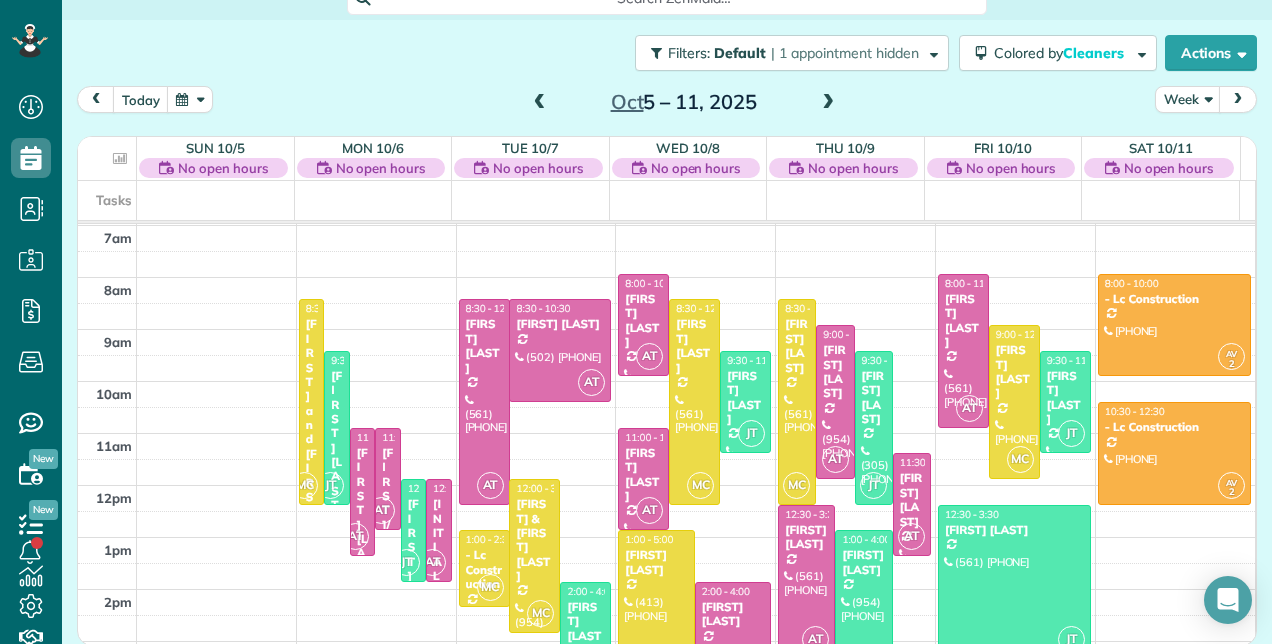 click at bounding box center (828, 103) 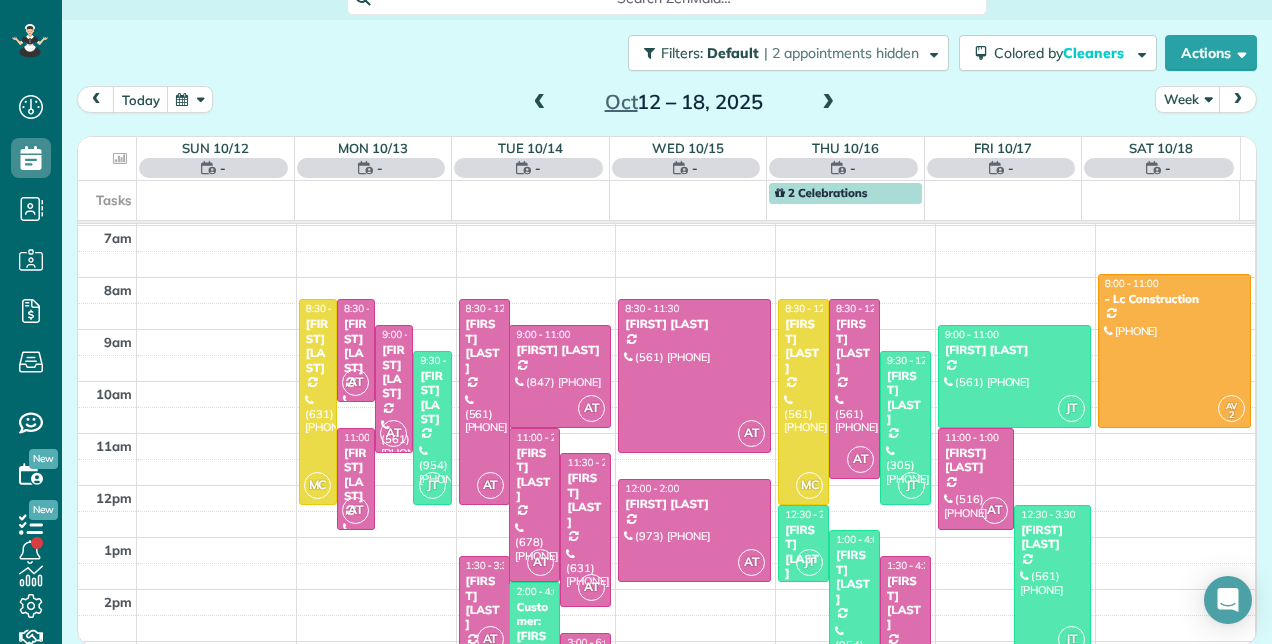 click at bounding box center [828, 103] 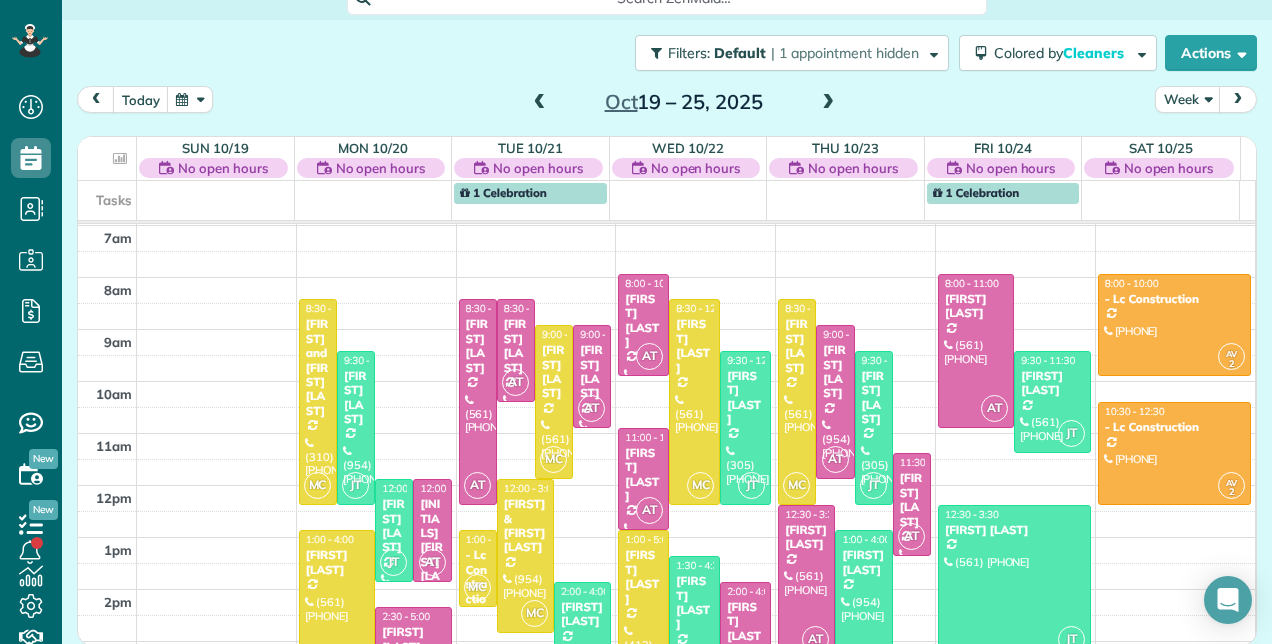 click at bounding box center [828, 103] 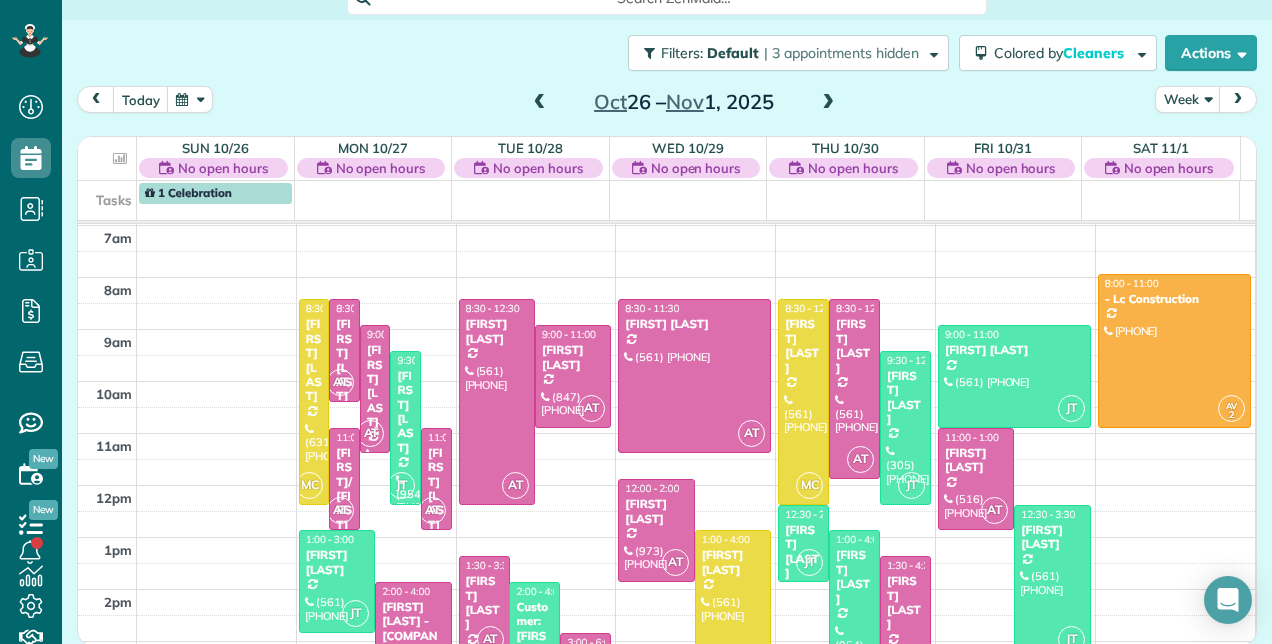 click at bounding box center (828, 103) 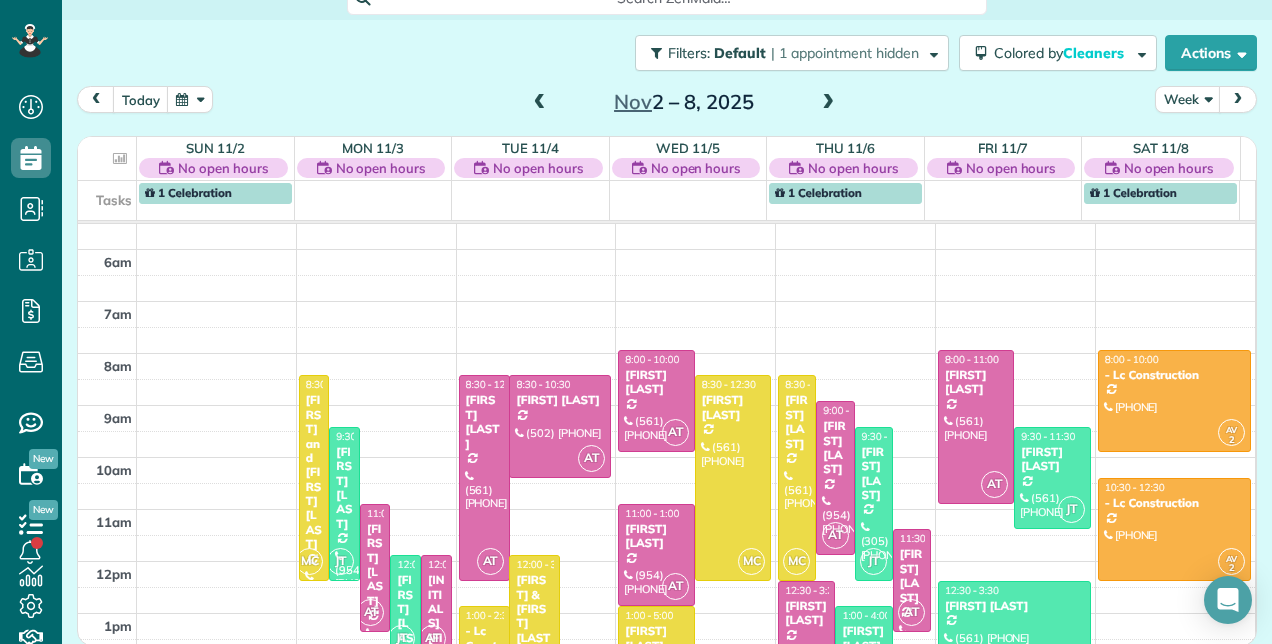 scroll, scrollTop: 0, scrollLeft: 0, axis: both 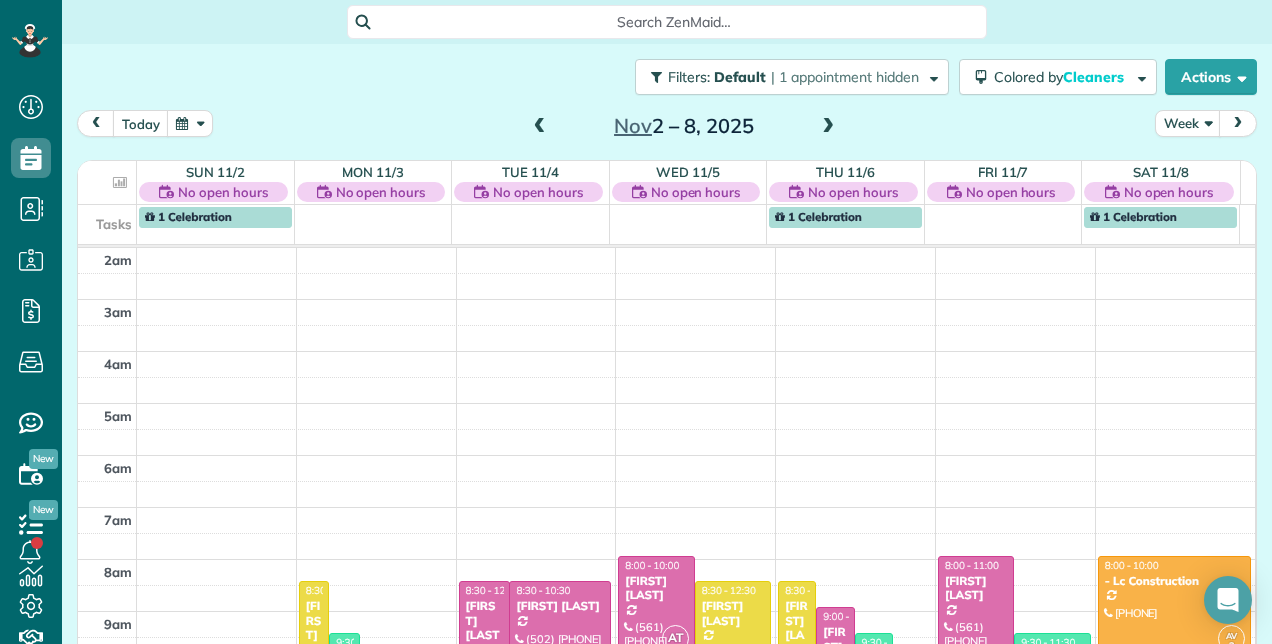 click at bounding box center [540, 127] 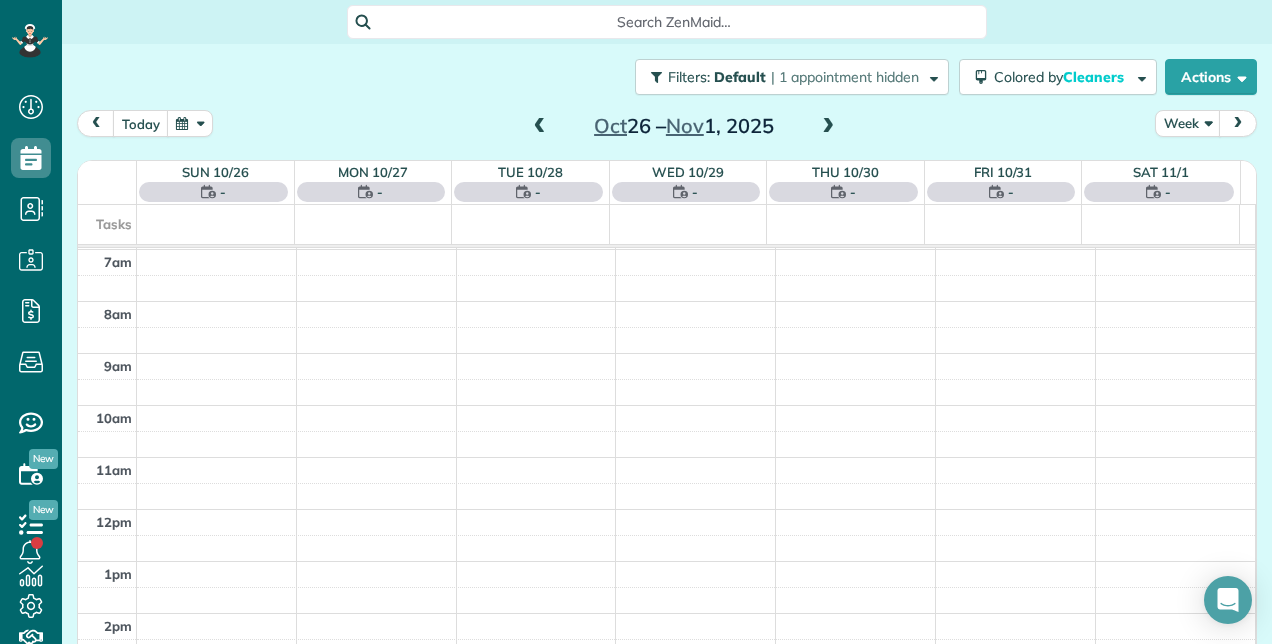 click at bounding box center [540, 127] 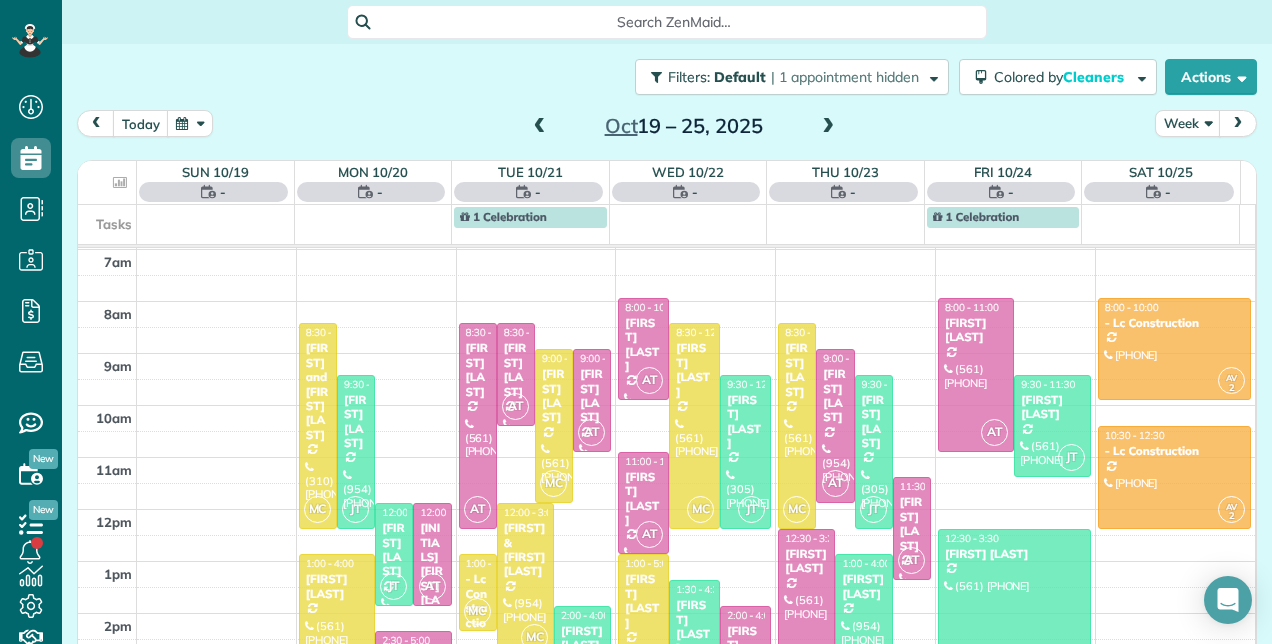 click at bounding box center (540, 127) 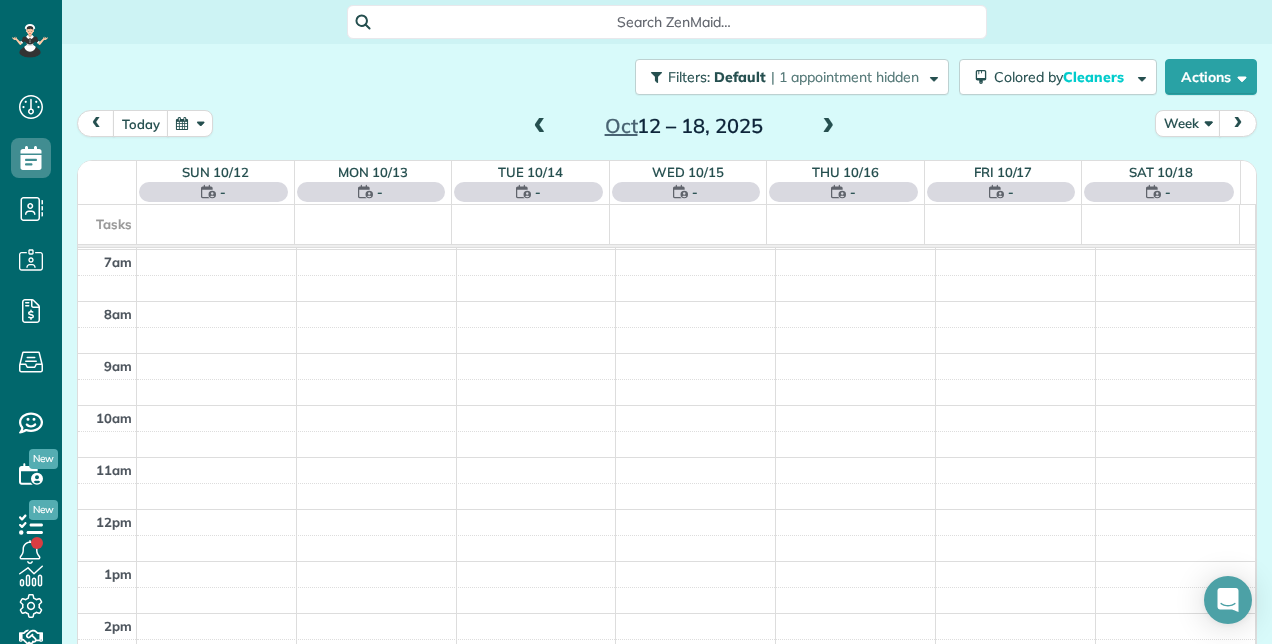 click at bounding box center [540, 127] 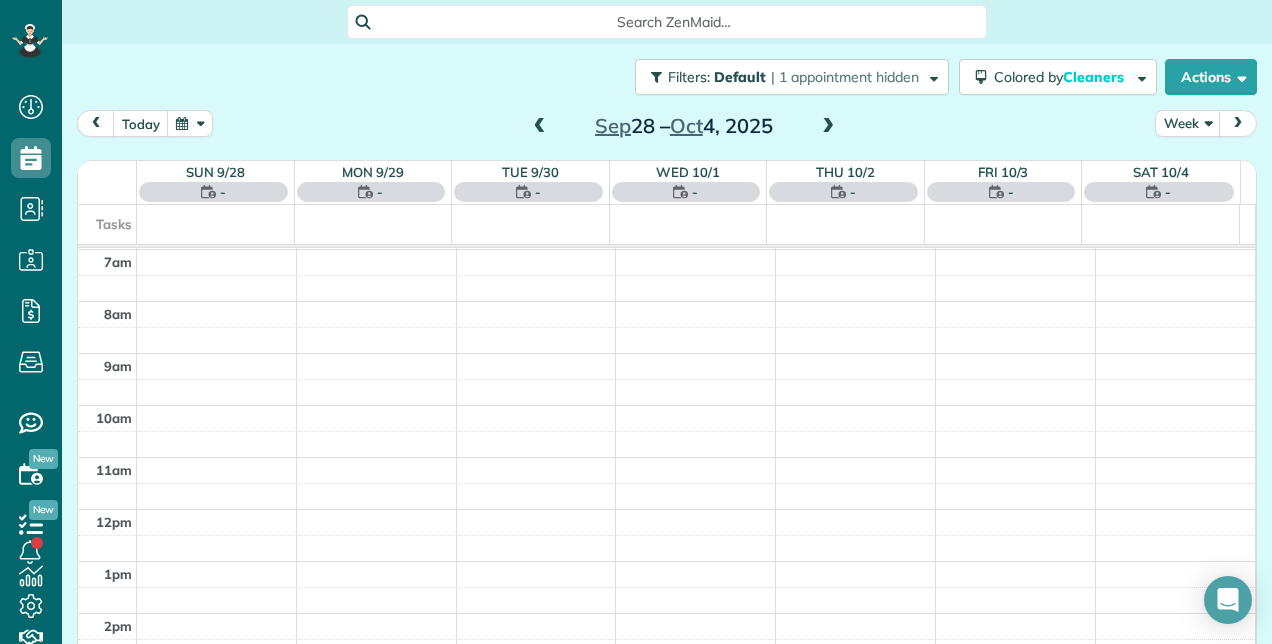 click at bounding box center [540, 127] 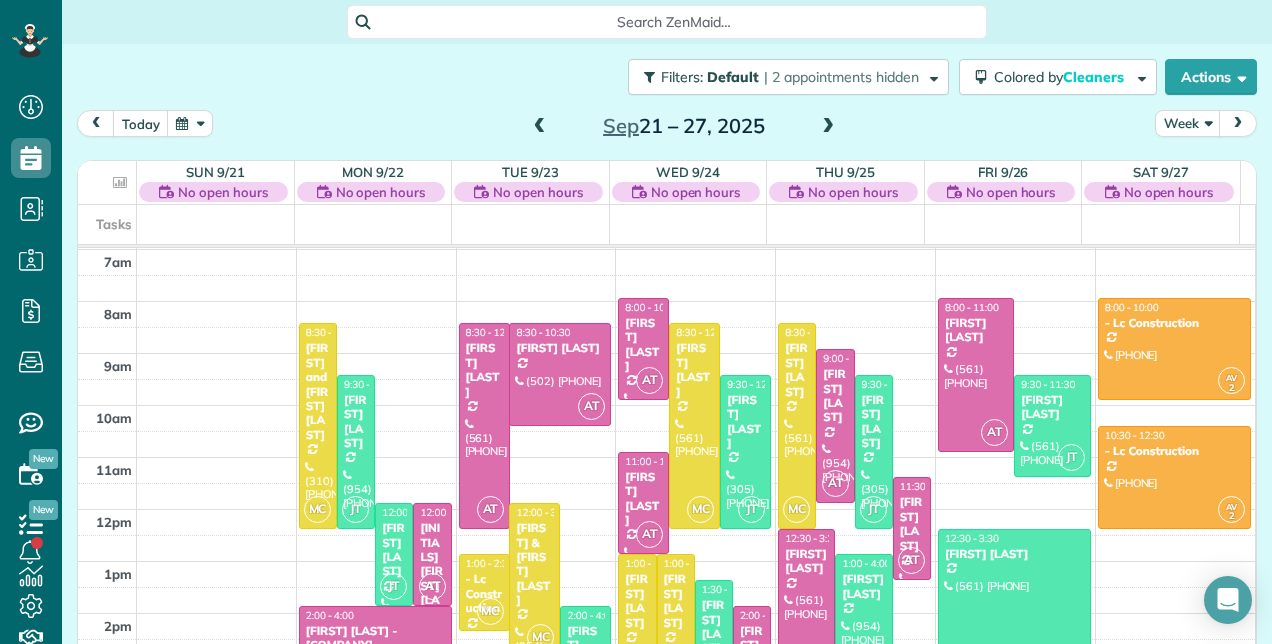click at bounding box center [540, 127] 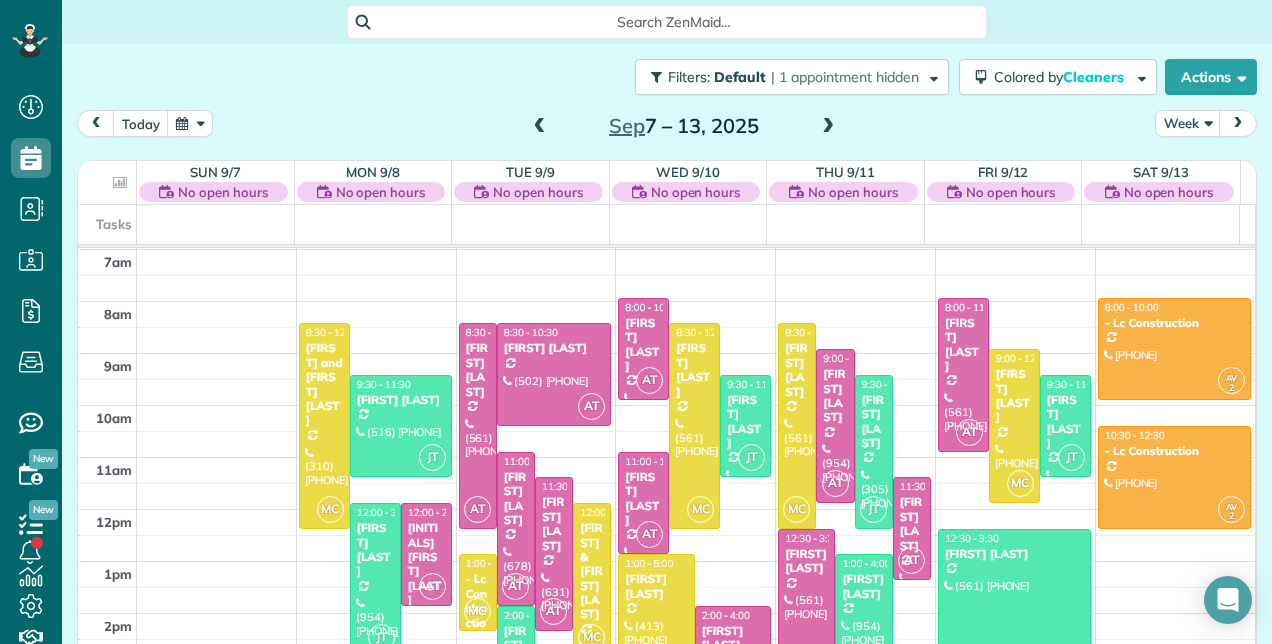 click at bounding box center [540, 127] 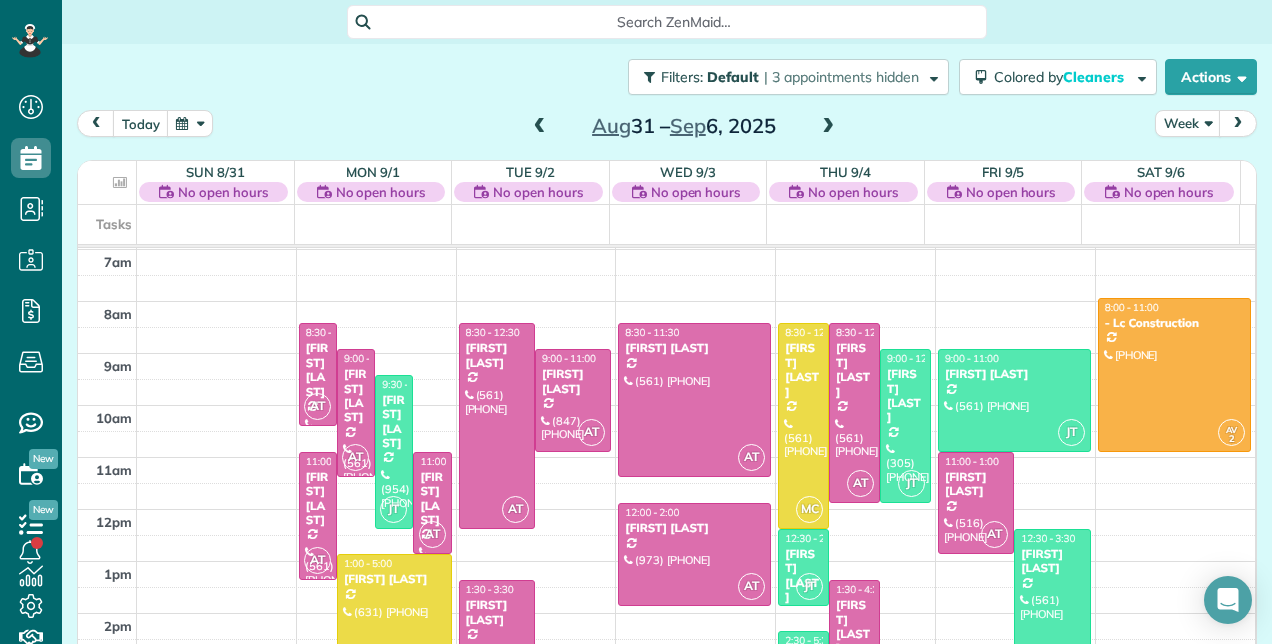 click at bounding box center [540, 127] 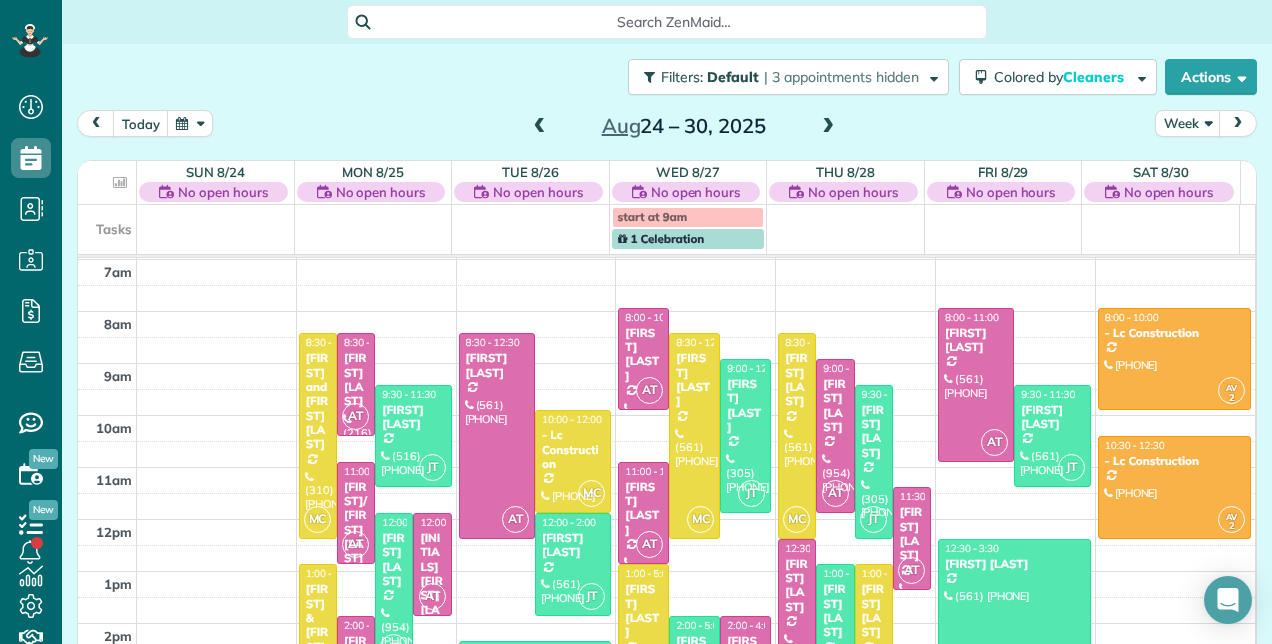 click at bounding box center [540, 127] 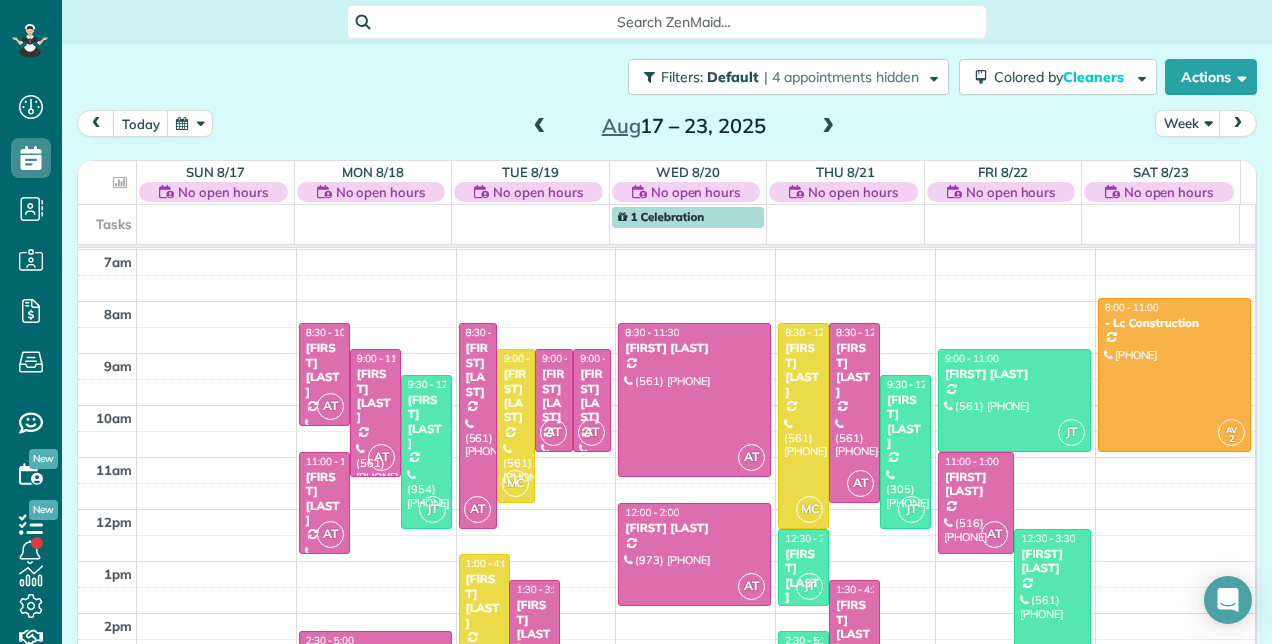 click at bounding box center [540, 127] 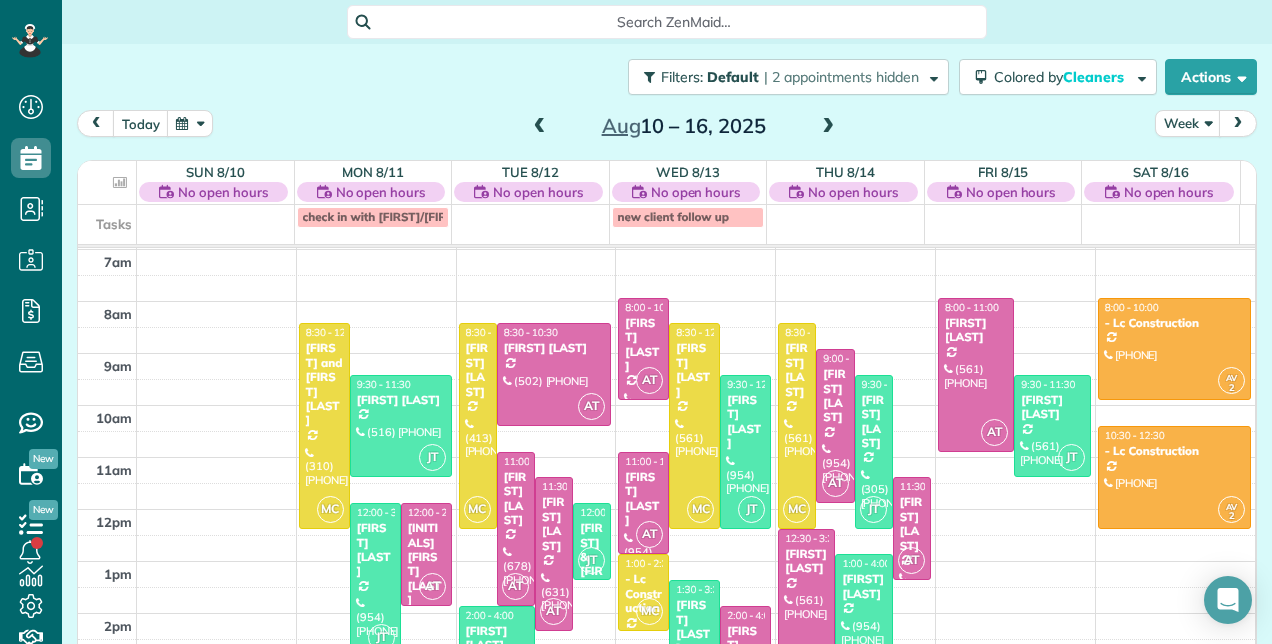 click at bounding box center (540, 127) 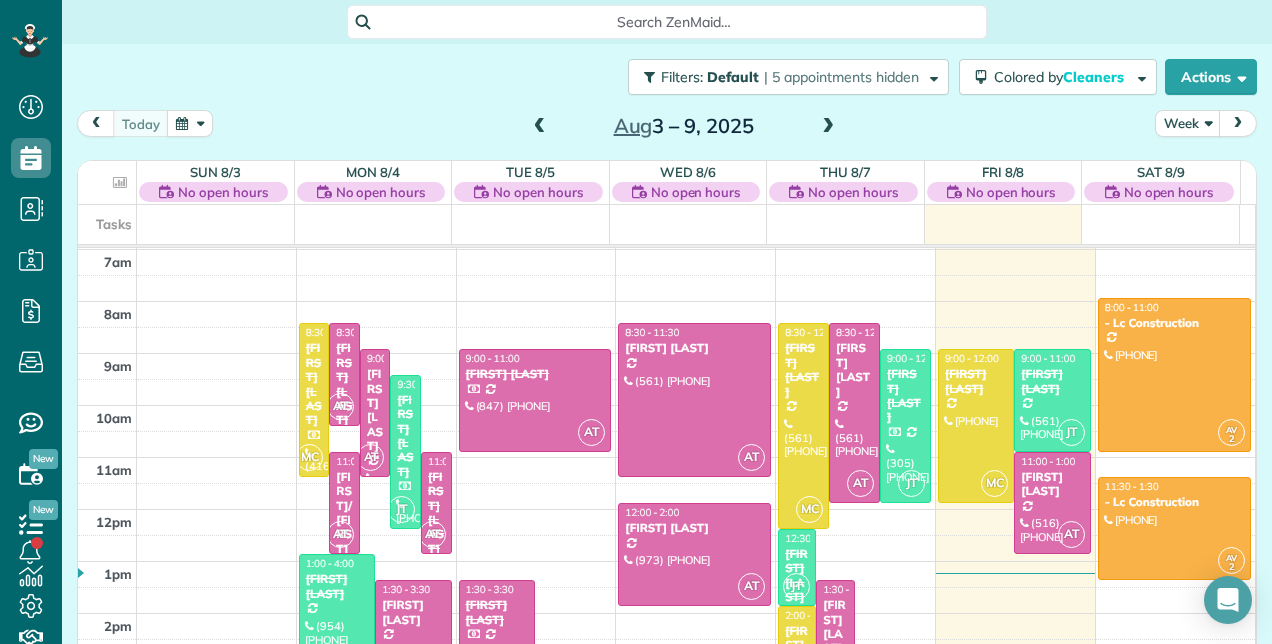 click on "[FIRST] [LAST]" at bounding box center (835, 627) 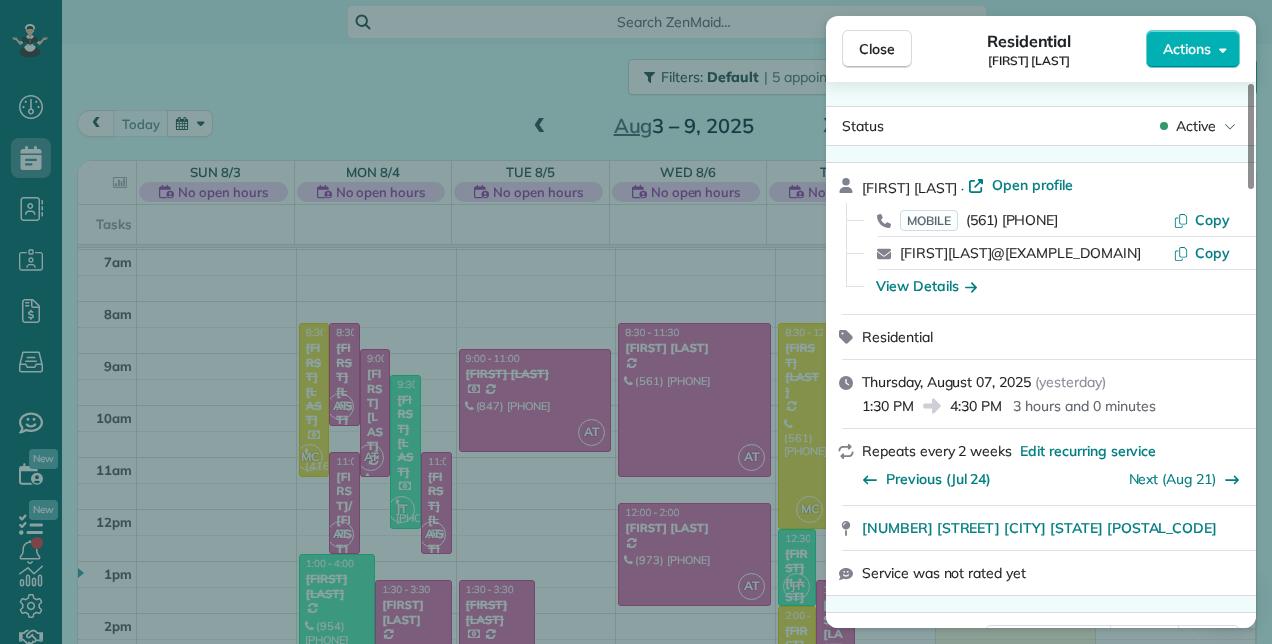 click on "Actions" at bounding box center (1193, 49) 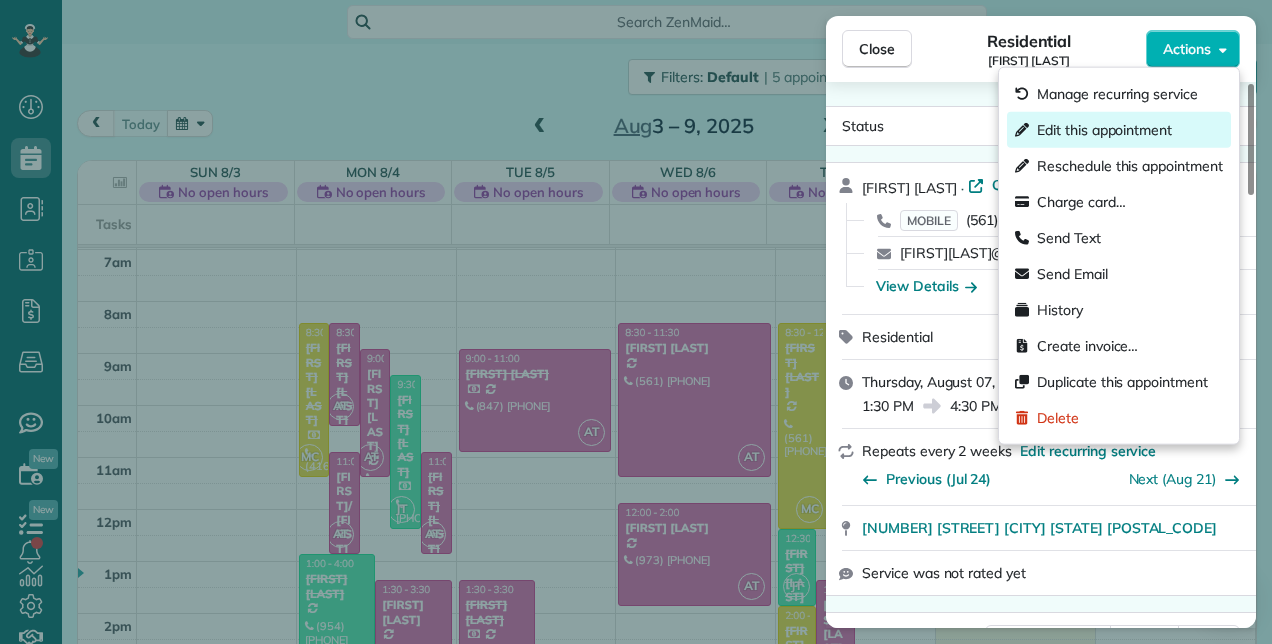 click on "Edit this appointment" at bounding box center (1104, 130) 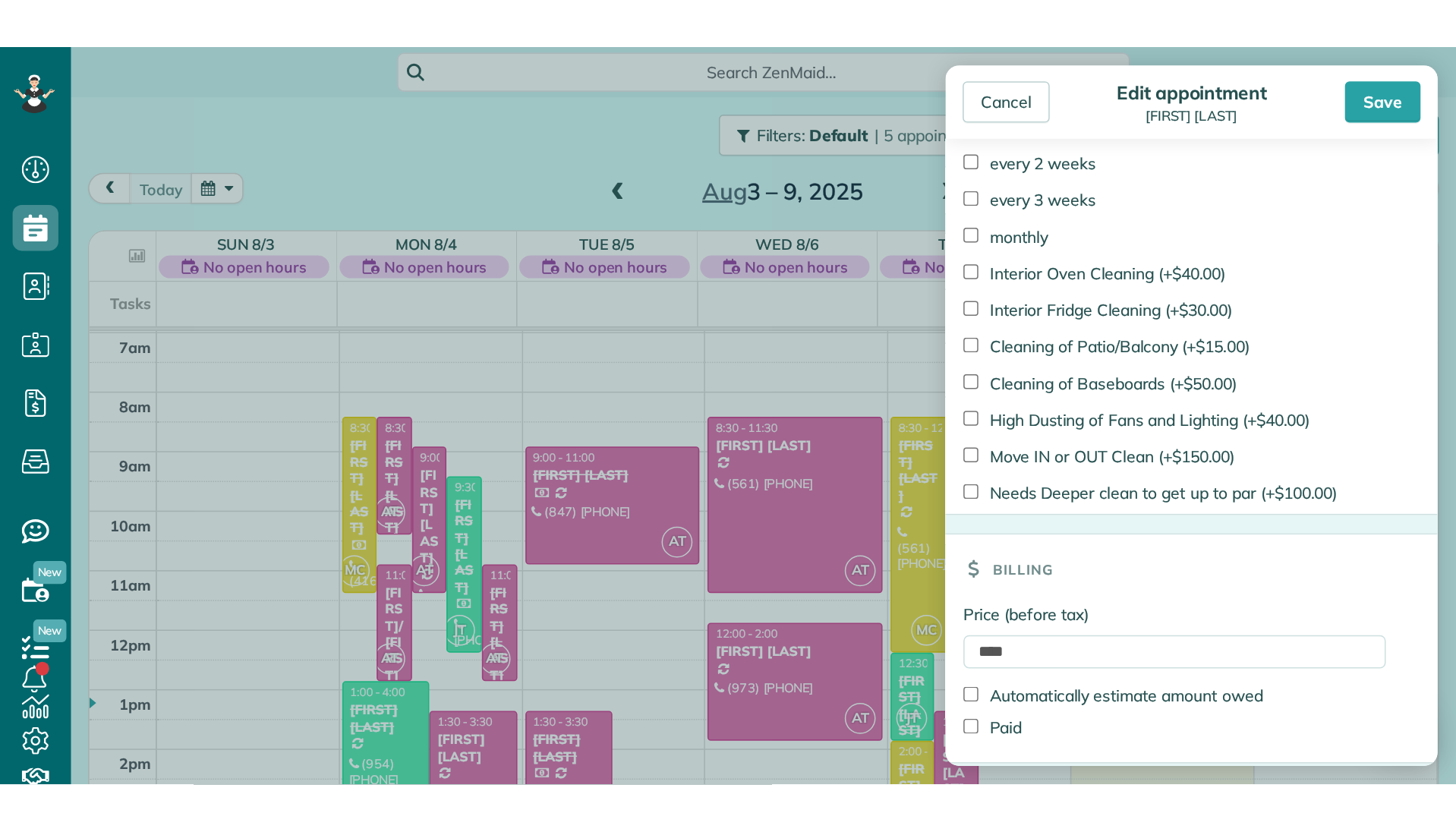 scroll, scrollTop: 1139, scrollLeft: 0, axis: vertical 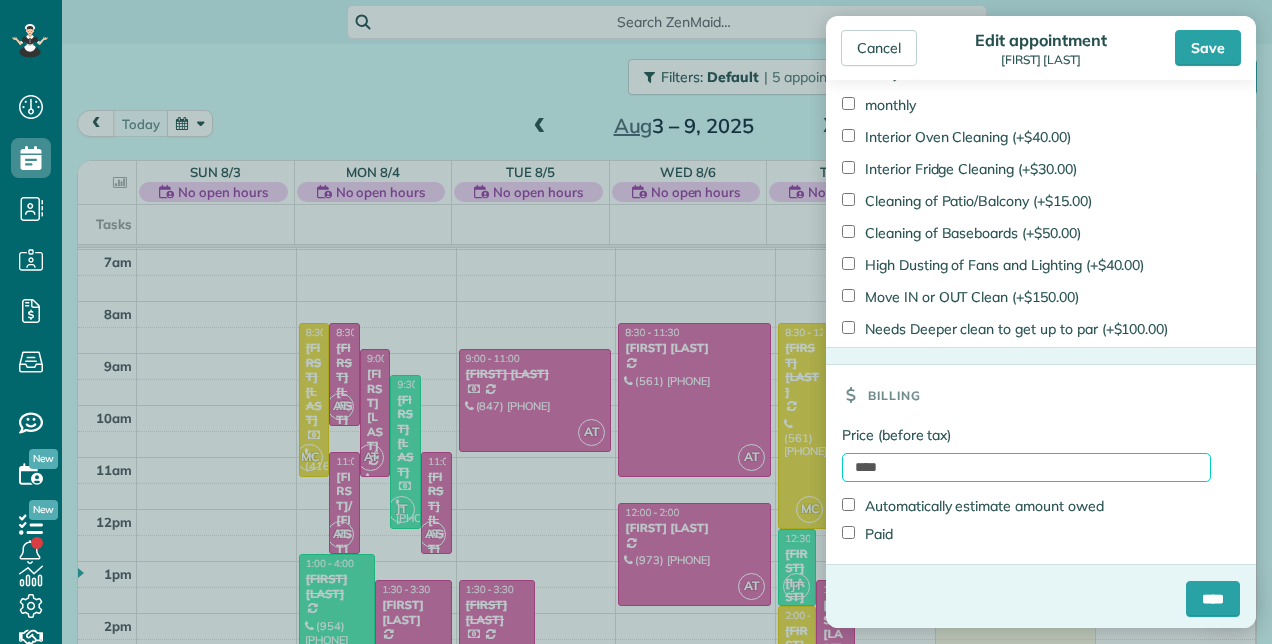 click on "****" at bounding box center [1026, 467] 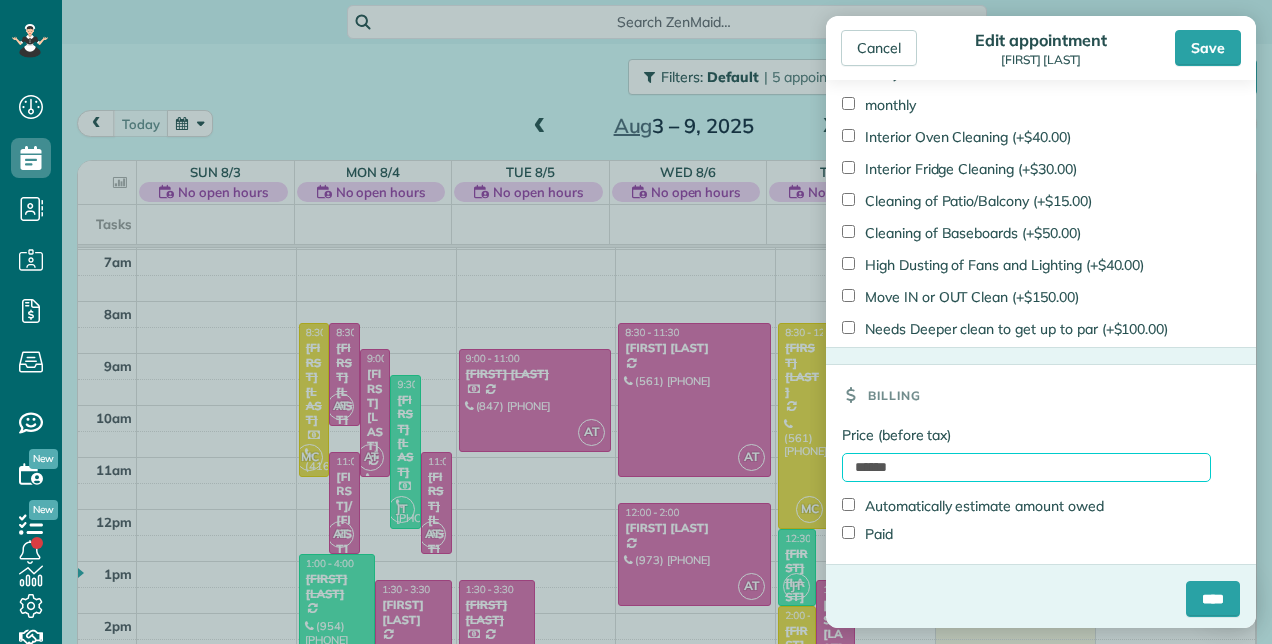 type on "******" 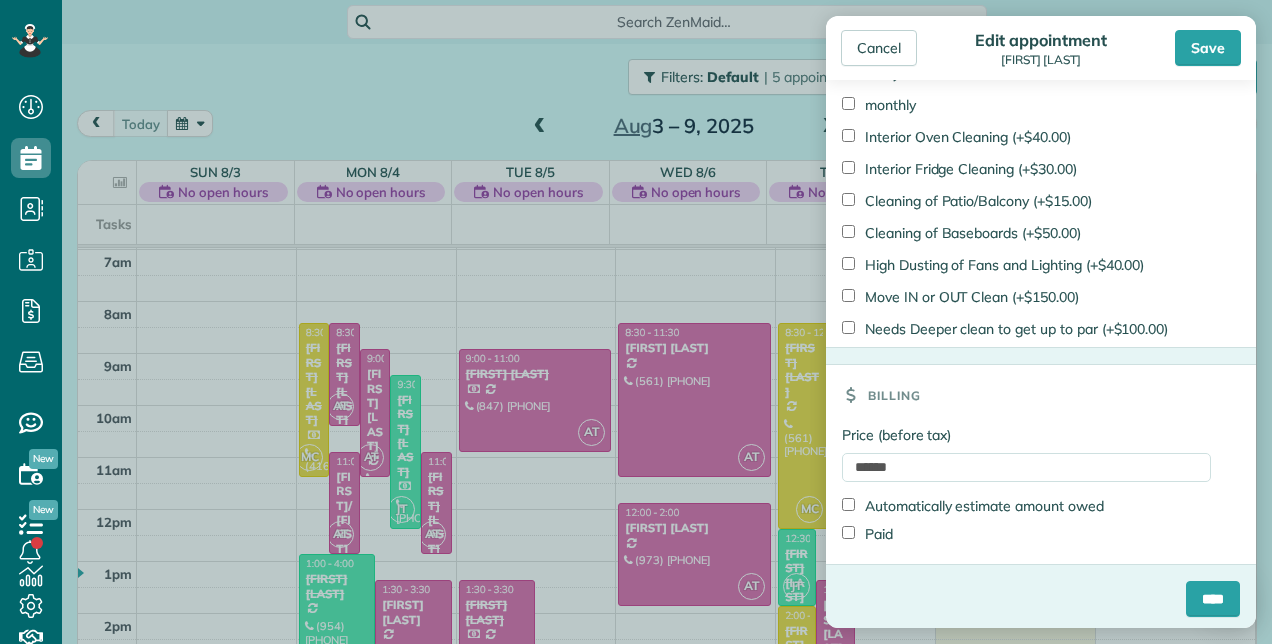 click on "Paid" at bounding box center (867, 534) 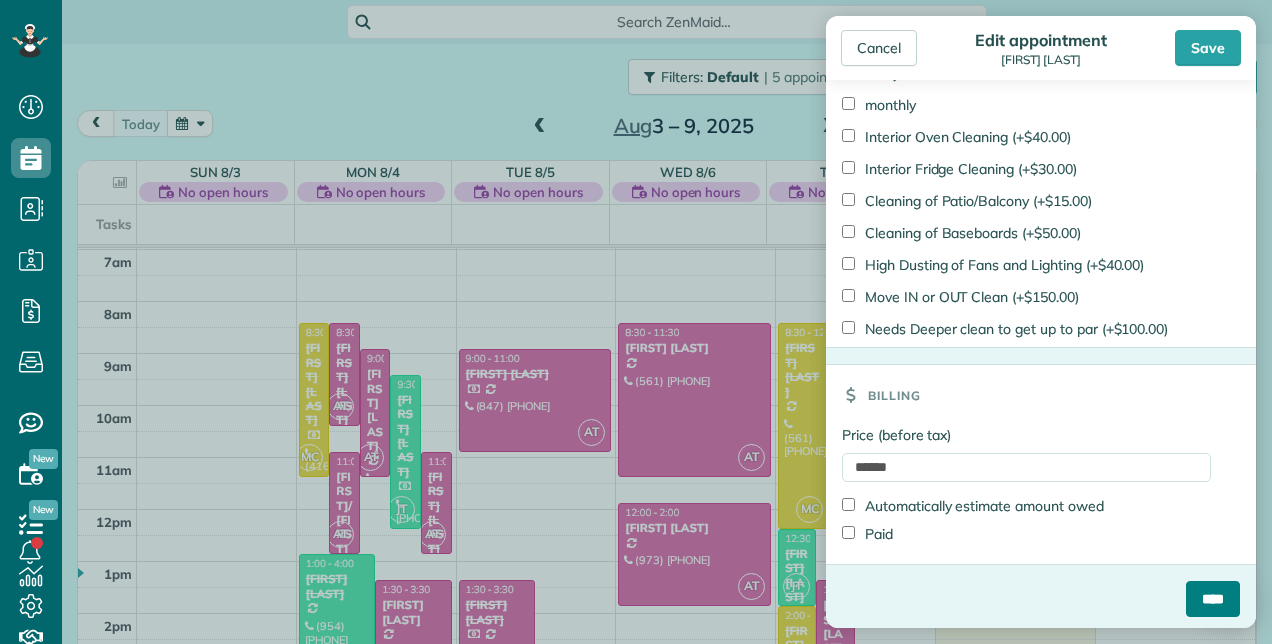 click on "****" at bounding box center (1213, 599) 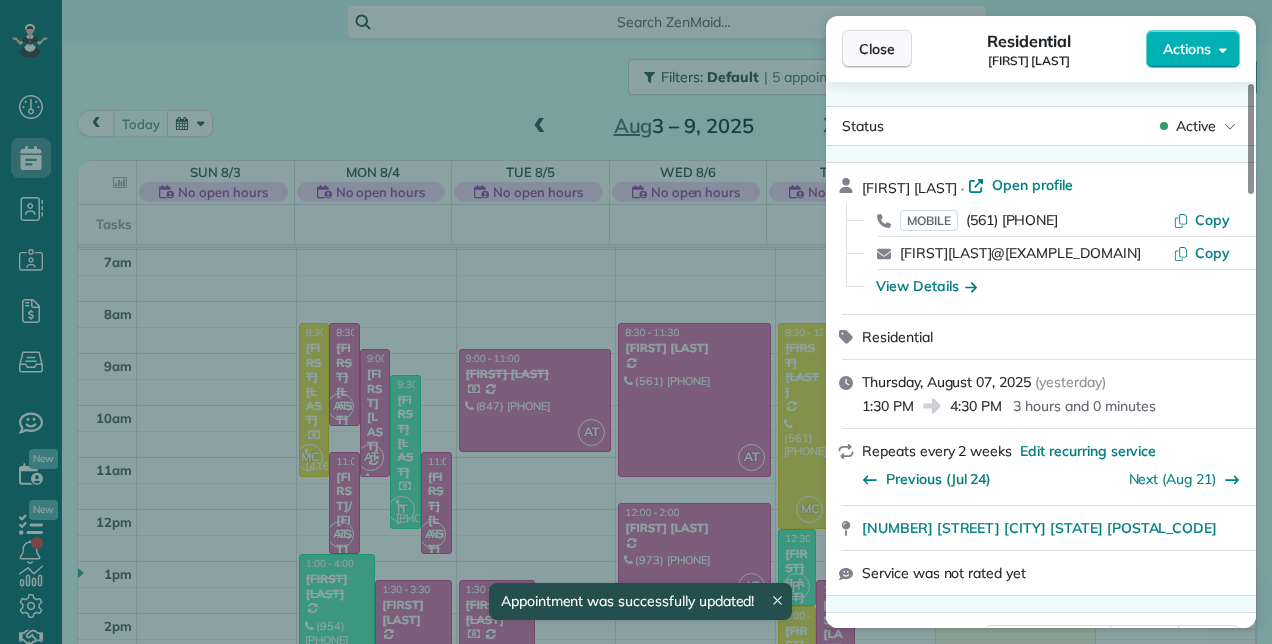 click on "Close" at bounding box center [877, 49] 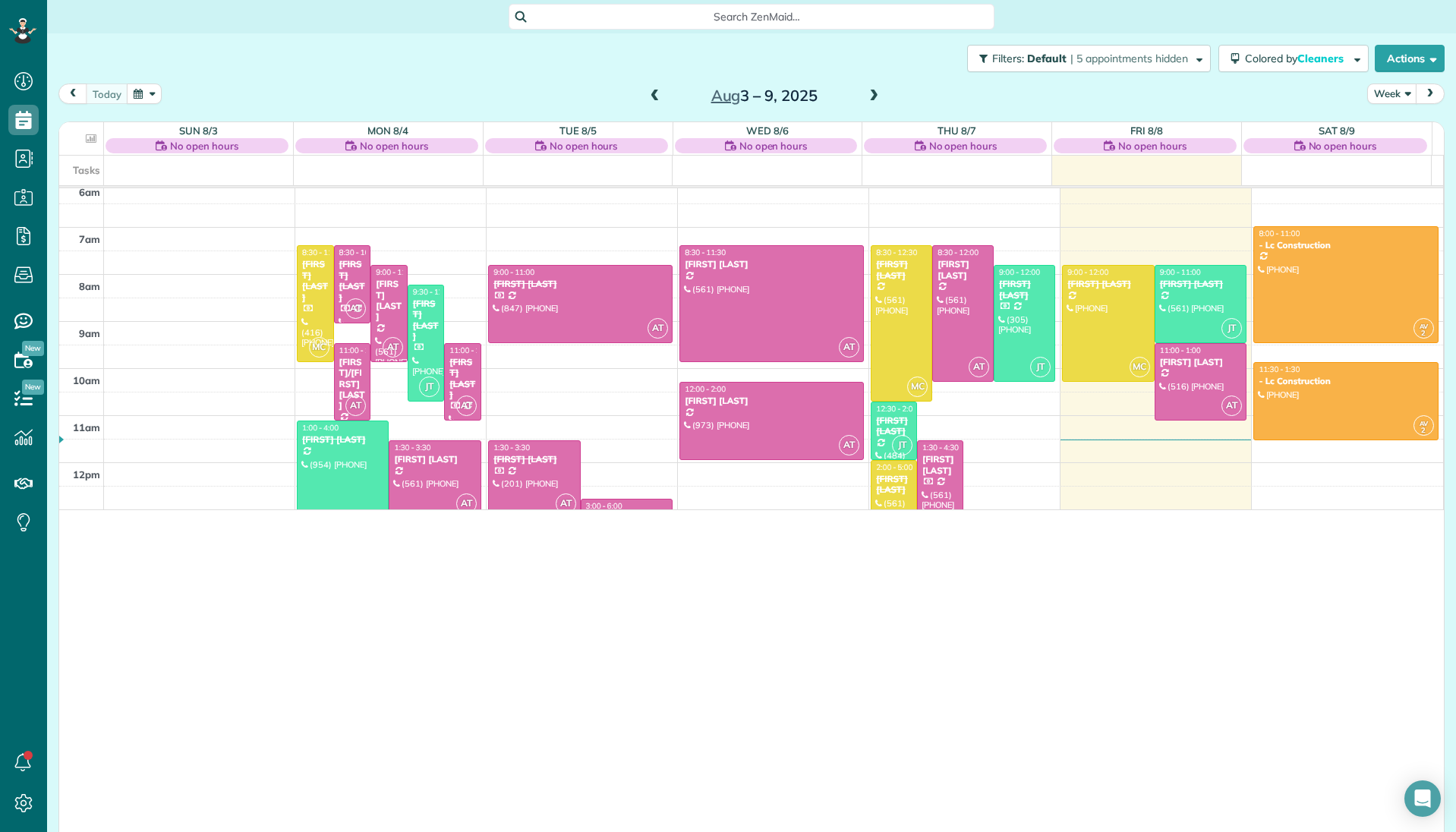 scroll, scrollTop: 832, scrollLeft: 47, axis: both 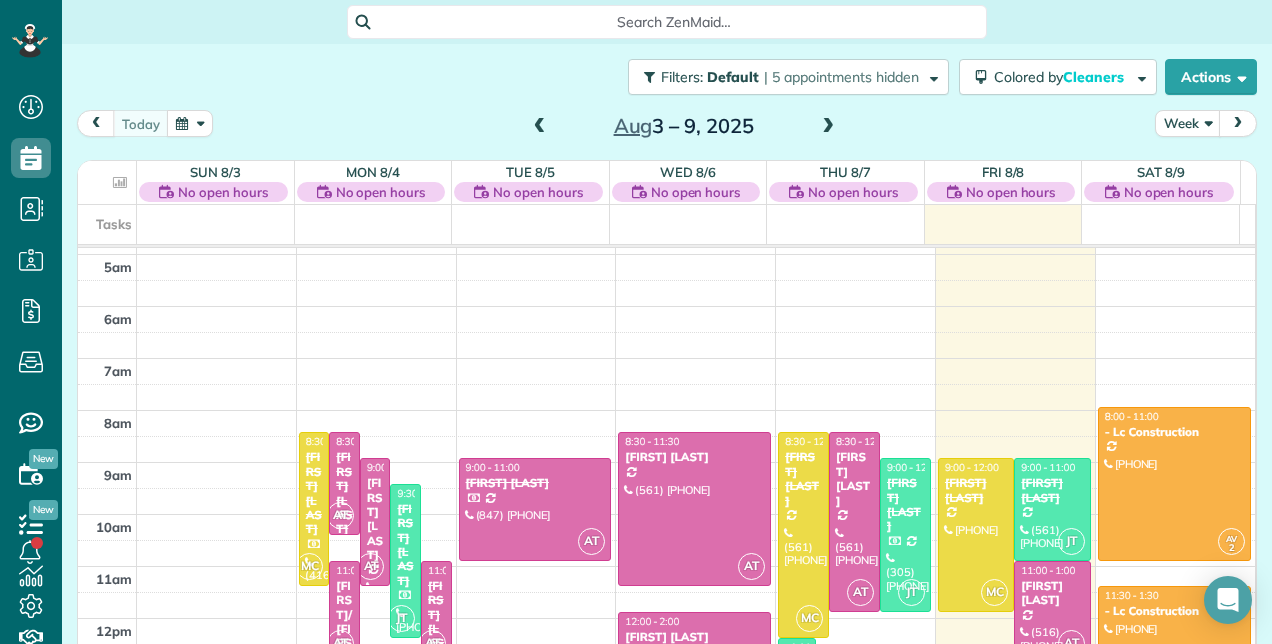 click at bounding box center (828, 127) 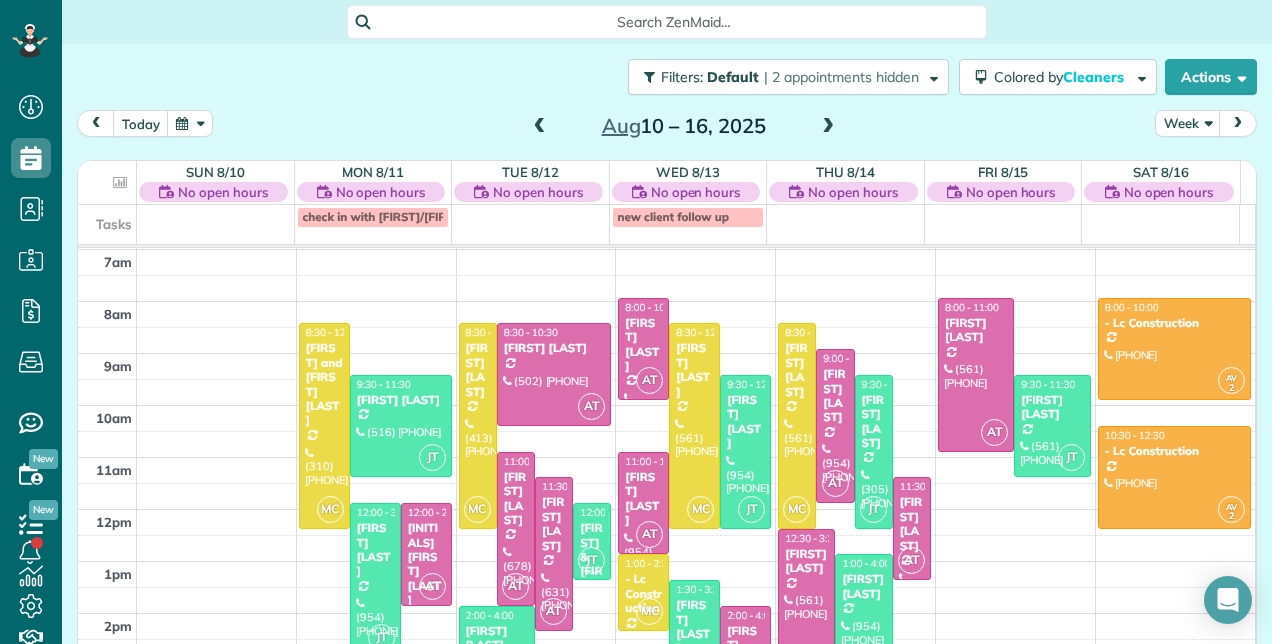 click at bounding box center [828, 127] 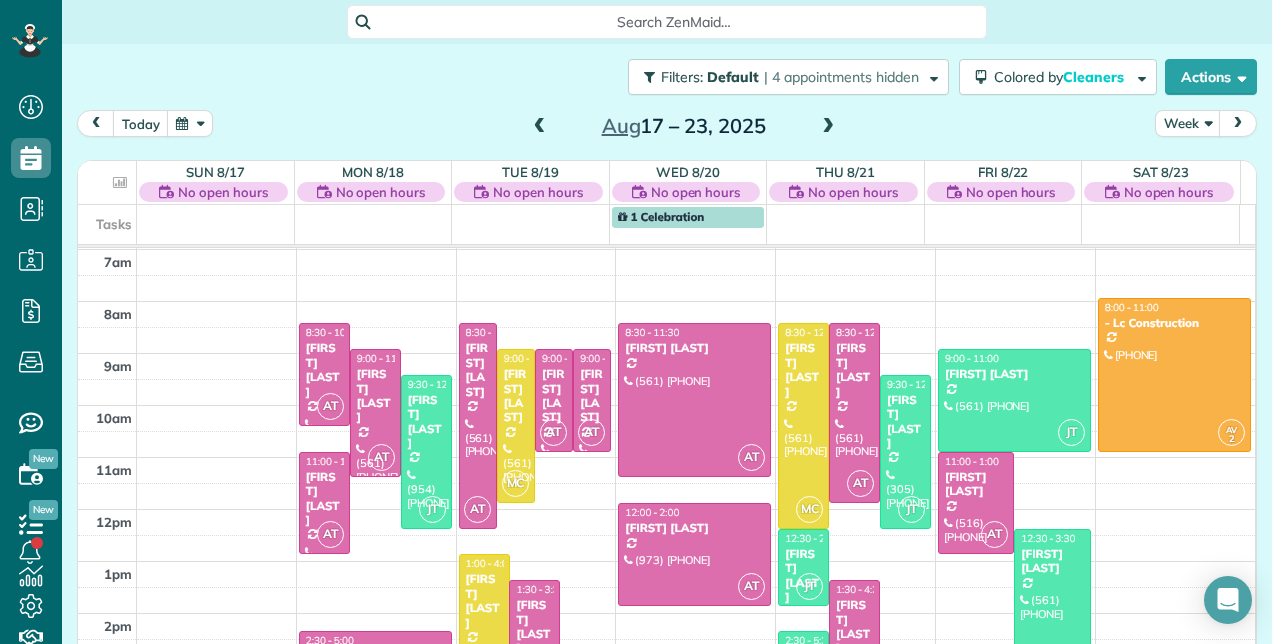 click at bounding box center [540, 127] 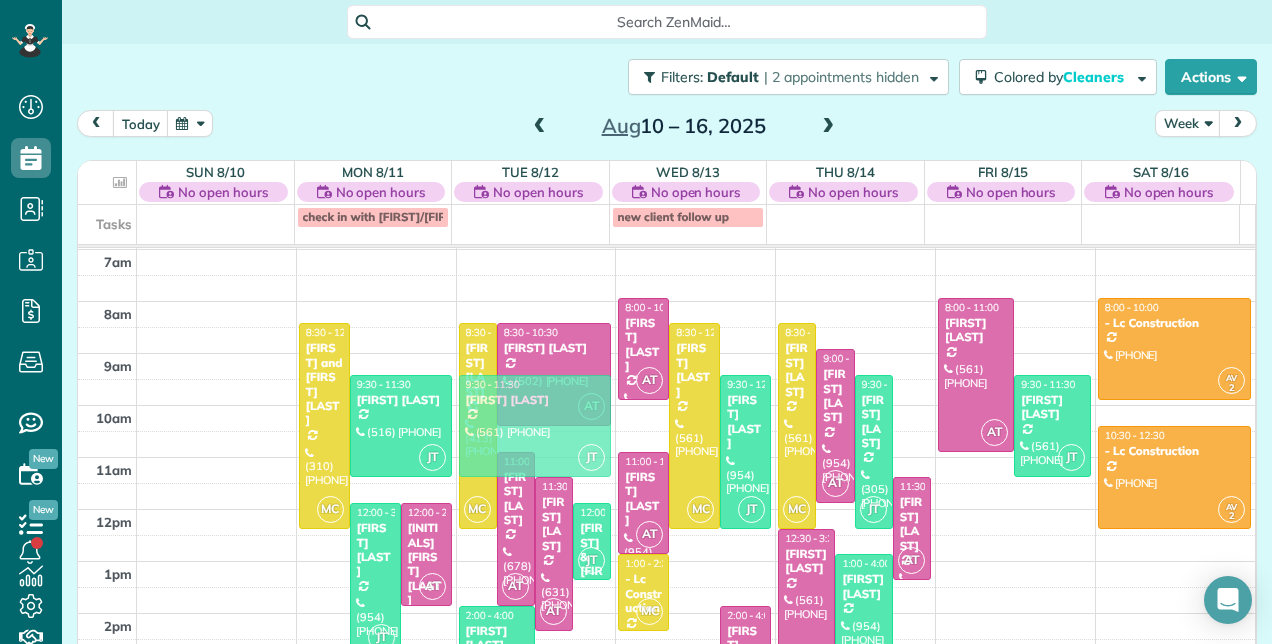 drag, startPoint x: 680, startPoint y: 603, endPoint x: 489, endPoint y: 392, distance: 284.6085 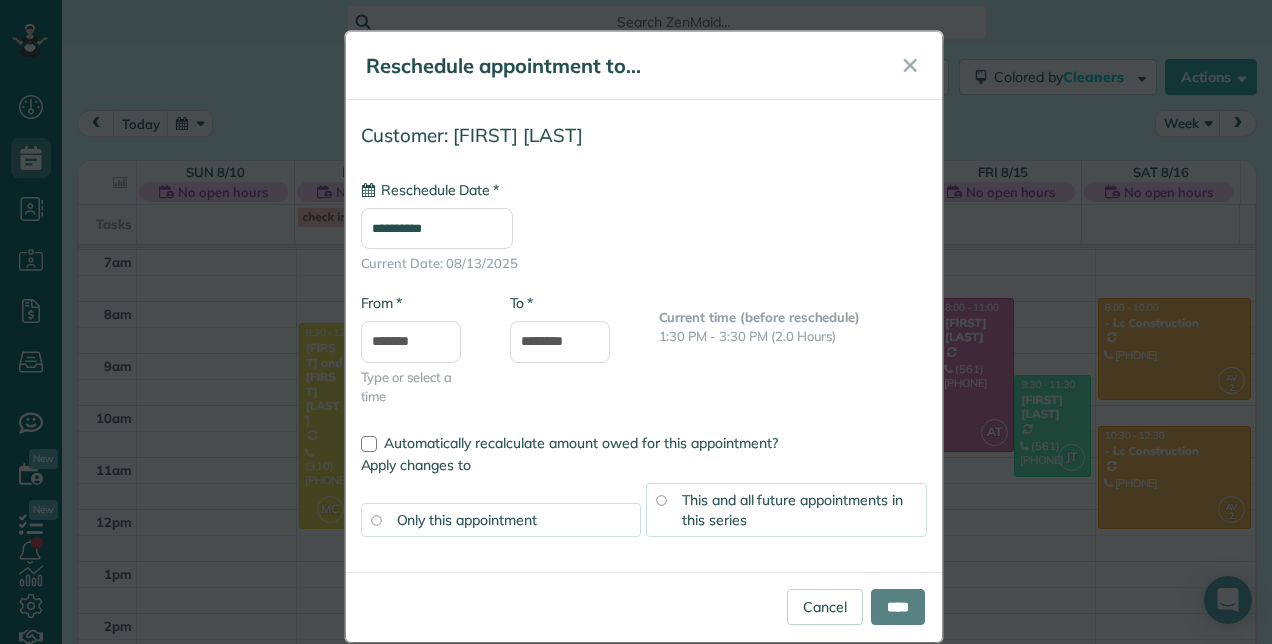 type on "**********" 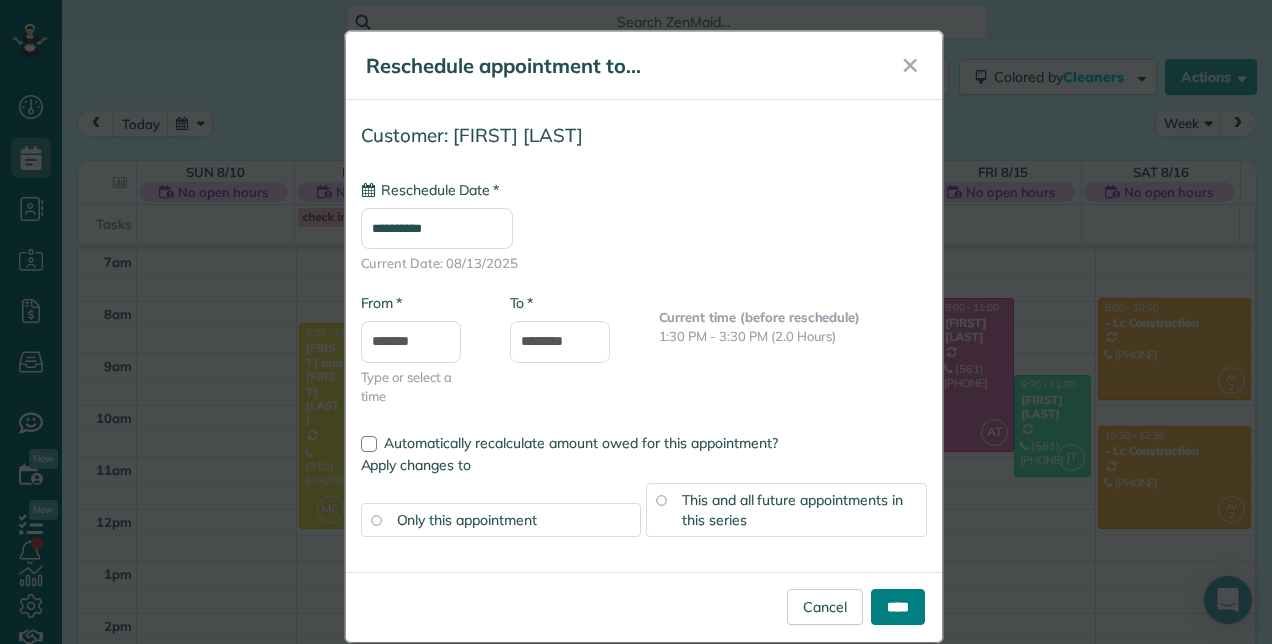 click on "****" at bounding box center (898, 607) 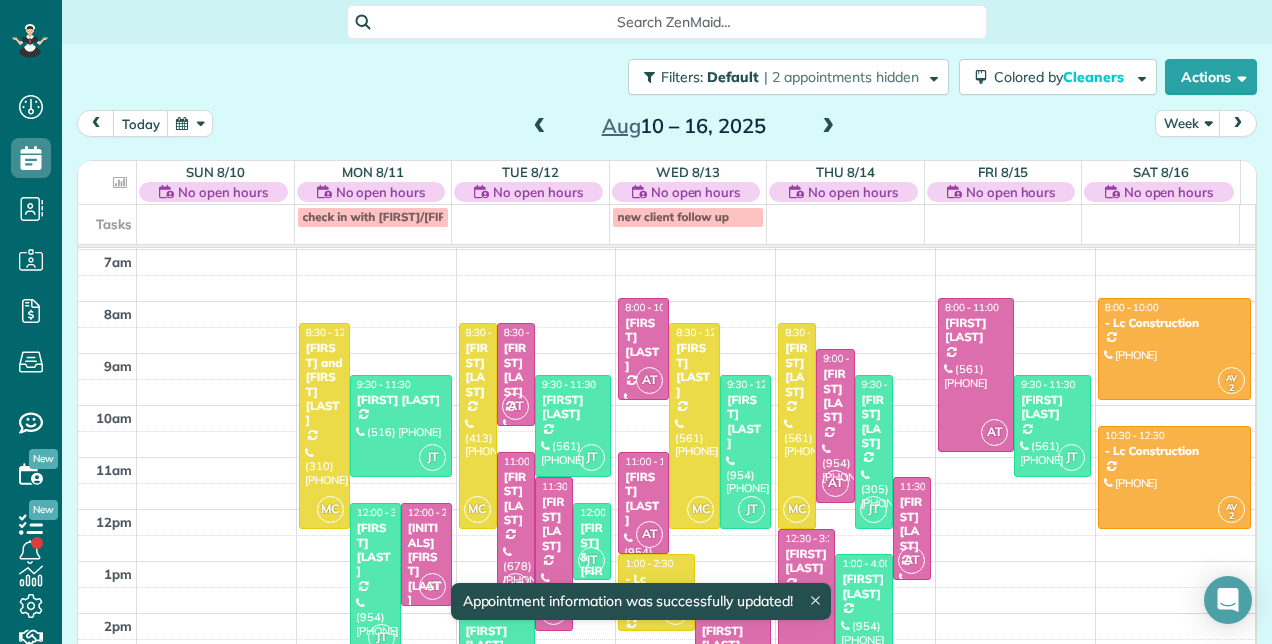 click on "2am 3am 4am 5am 6am 7am 8am 9am 10am 11am 12pm 1pm 2pm 3pm 4pm 5pm 6pm MC 8:30 - 12:30 Jordan and Shelly Rosner (310) 733-7052 9222 Greenspire Lane Wellington, FL 33467 JT 9:30 - 11:30 Elyse Glick (516) 319-3613 6840 Lismore Avenue Boynton Beach, FL 33437 JT 12:00 - 3:00 Jean Forney (954) 629-3321 5598 Reynolds Road Wellington, FL 33449 AT 12:00 - 2:00 MARIANNE Broughton (651) 895-7729 2865 Southeast 1st Place Boynton Beach, FL 33435 MC 8:30 - 12:30 Joey Asselin (413) 531-0194 8200 Lakeshore Drive #502 Hypoluxo, FL 33462 AT 8:30 - 10:30 Sue Podbielski (502) 753-9713 1193 Breakers West Boulevard West Palm Beach, FL 33411 JT 9:30 - 11:30 Paul Kluger (561) 350-9240 6534 Rock Creek Drive Lake Worth, FL 33467 AT 11:00 - 2:00 Pam Meridy (678) 582-8701 8251 Muirhead Circle Boynton Beach, FL 33472 AT 11:30 - 2:30 Norma Migliaccio (631) 805-5853 11068 Malaysia Circle Boynton Beach, FL 33437 JT 12:00 - 1:30 George & Ana Zambrano (954) 593-0856 3531 Pine Needle Drive apt# A1 Greenacres, FL 33463 JT 2:00 - 4:00 JT JT AT" at bounding box center [666, 431] 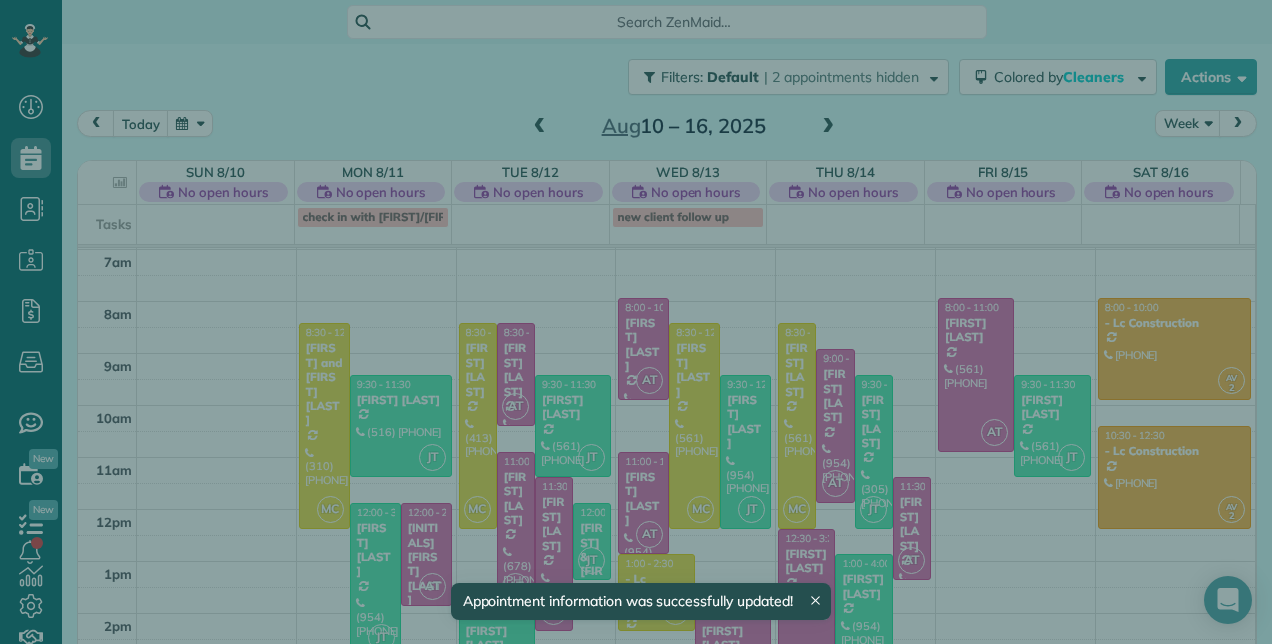 click on "Cancel New appointment Select a contact Add new" at bounding box center [636, 322] 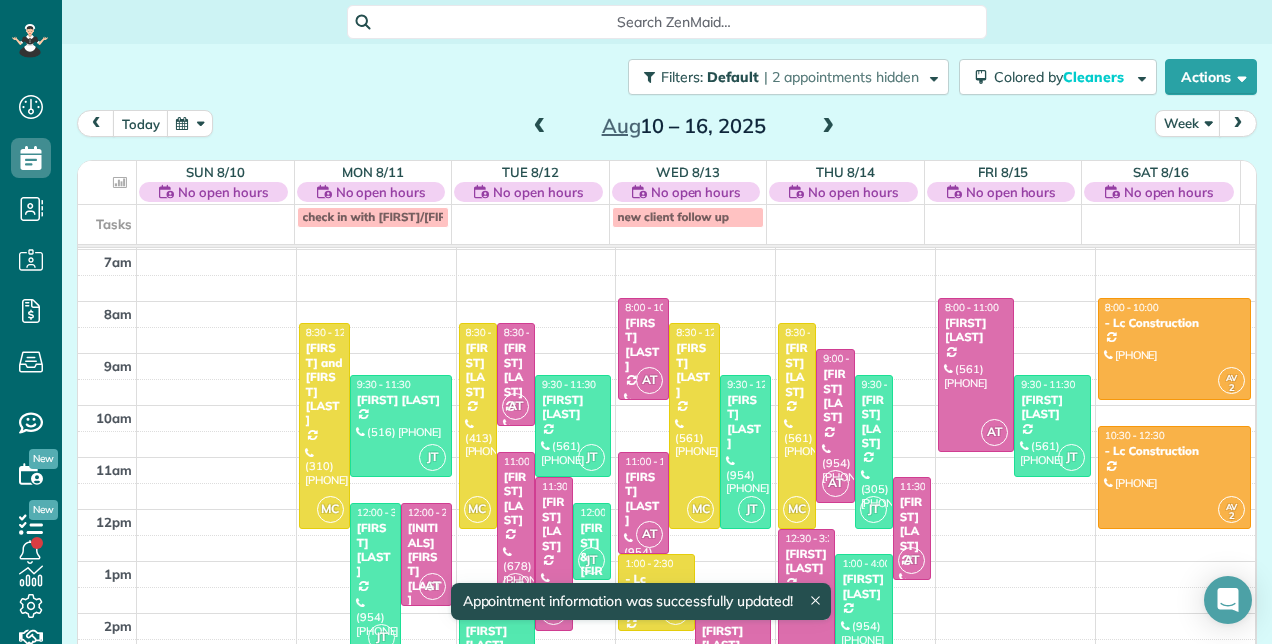click on "2am 3am 4am 5am 6am 7am 8am 9am 10am 11am 12pm 1pm 2pm 3pm 4pm 5pm 6pm MC 8:30 - 12:30 Jordan and Shelly Rosner (310) 733-7052 9222 Greenspire Lane Wellington, FL 33467 JT 9:30 - 11:30 Elyse Glick (516) 319-3613 6840 Lismore Avenue Boynton Beach, FL 33437 JT 12:00 - 3:00 Jean Forney (954) 629-3321 5598 Reynolds Road Wellington, FL 33449 AT 12:00 - 2:00 MARIANNE Broughton (651) 895-7729 2865 Southeast 1st Place Boynton Beach, FL 33435 MC 8:30 - 12:30 Joey Asselin (413) 531-0194 8200 Lakeshore Drive #502 Hypoluxo, FL 33462 AT 8:30 - 10:30 Sue Podbielski (502) 753-9713 1193 Breakers West Boulevard West Palm Beach, FL 33411 JT 9:30 - 11:30 Paul Kluger (561) 350-9240 6534 Rock Creek Drive Lake Worth, FL 33467 AT 11:00 - 2:00 Pam Meridy (678) 582-8701 8251 Muirhead Circle Boynton Beach, FL 33472 AT 11:30 - 2:30 Norma Migliaccio (631) 805-5853 11068 Malaysia Circle Boynton Beach, FL 33437 JT 12:00 - 1:30 George & Ana Zambrano (954) 593-0856 3531 Pine Needle Drive apt# A1 Greenacres, FL 33463 JT 2:00 - 4:00 JT JT AT" at bounding box center (666, 431) 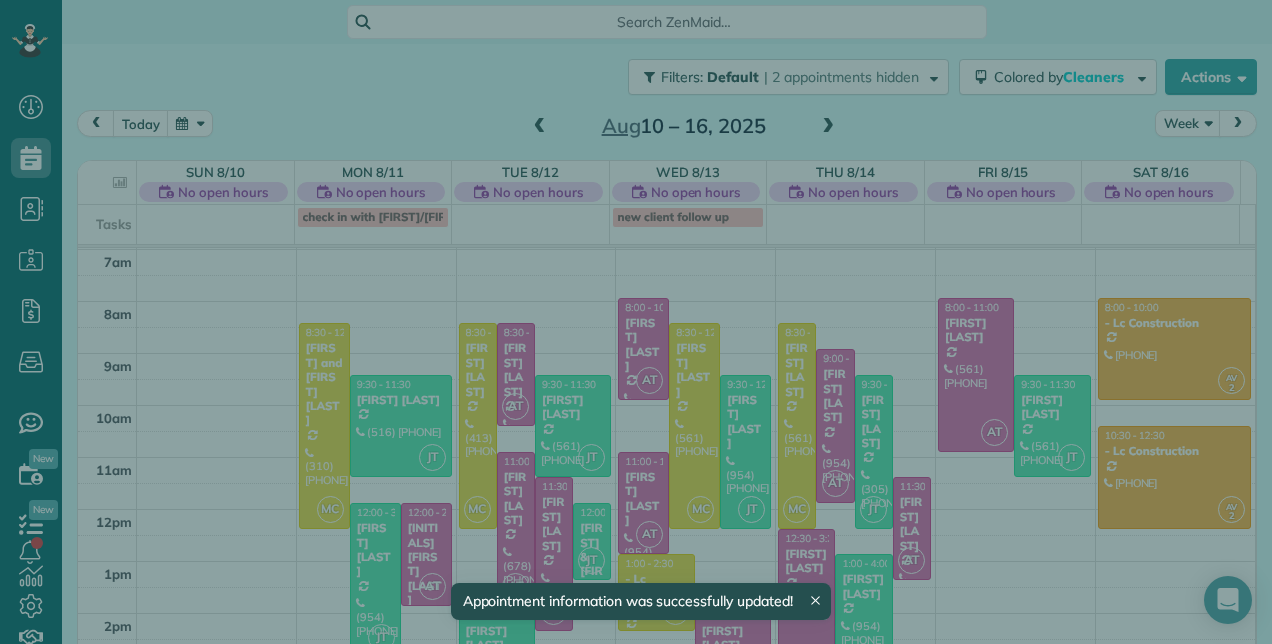 click on "Cancel New appointment Select a contact Add new" at bounding box center (636, 322) 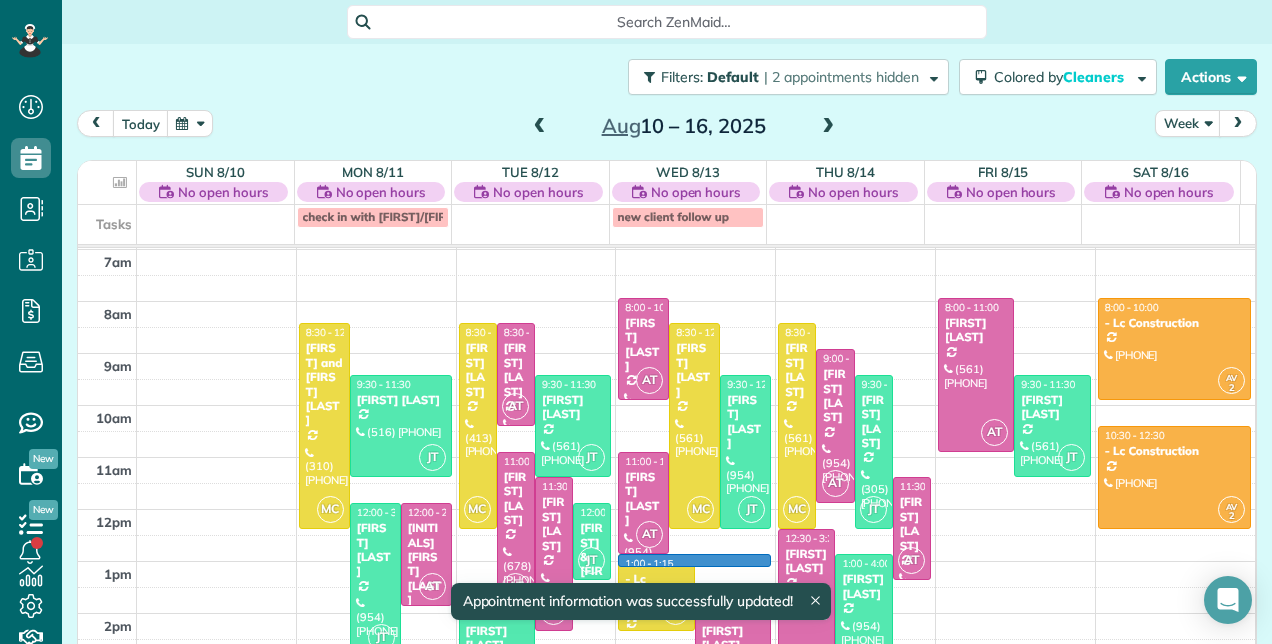 click on "2am 3am 4am 5am 6am 7am 8am 9am 10am 11am 12pm 1pm 2pm 3pm 4pm 5pm 6pm MC 8:30 - 12:30 Jordan and Shelly Rosner (310) 733-7052 9222 Greenspire Lane Wellington, FL 33467 JT 9:30 - 11:30 Elyse Glick (516) 319-3613 6840 Lismore Avenue Boynton Beach, FL 33437 JT 12:00 - 3:00 Jean Forney (954) 629-3321 5598 Reynolds Road Wellington, FL 33449 AT 12:00 - 2:00 MARIANNE Broughton (651) 895-7729 2865 Southeast 1st Place Boynton Beach, FL 33435 MC 8:30 - 12:30 Joey Asselin (413) 531-0194 8200 Lakeshore Drive #502 Hypoluxo, FL 33462 AT 8:30 - 10:30 Sue Podbielski (502) 753-9713 1193 Breakers West Boulevard West Palm Beach, FL 33411 JT 9:30 - 11:30 Paul Kluger (561) 350-9240 6534 Rock Creek Drive Lake Worth, FL 33467 AT 11:00 - 2:00 Pam Meridy (678) 582-8701 8251 Muirhead Circle Boynton Beach, FL 33472 AT 11:30 - 2:30 Norma Migliaccio (631) 805-5853 11068 Malaysia Circle Boynton Beach, FL 33437 JT 12:00 - 1:30 George & Ana Zambrano (954) 593-0856 3531 Pine Needle Drive apt# A1 Greenacres, FL 33463 JT 2:00 - 4:00 JT JT AT" at bounding box center [666, 431] 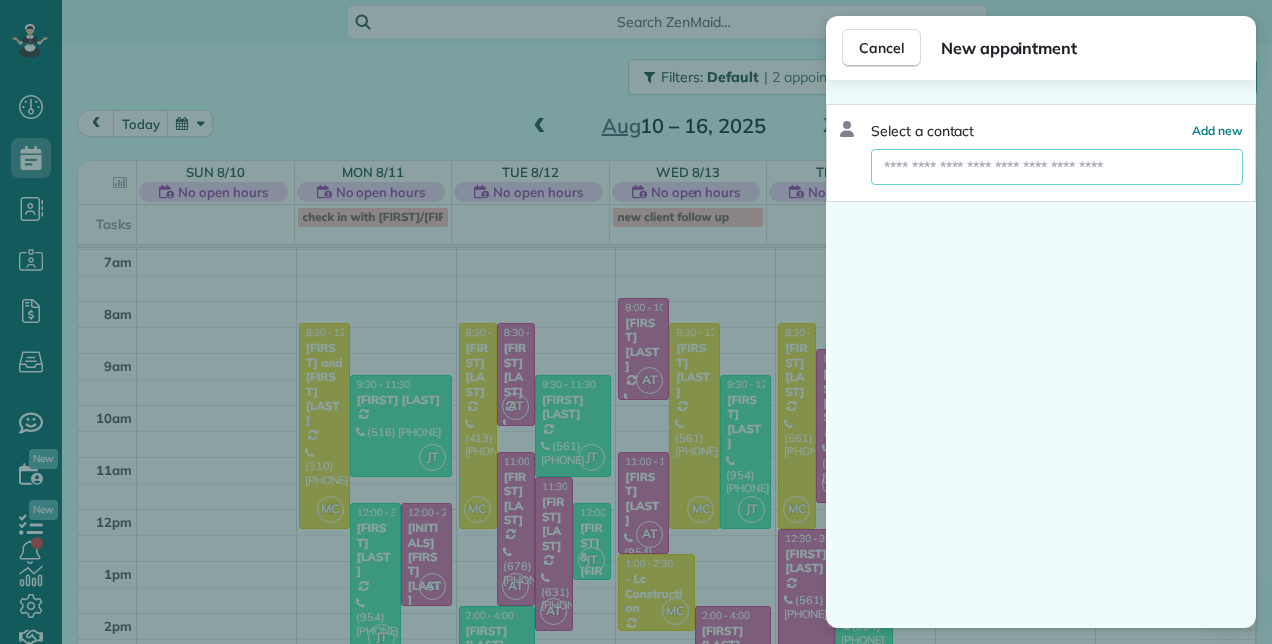 click at bounding box center (1057, 167) 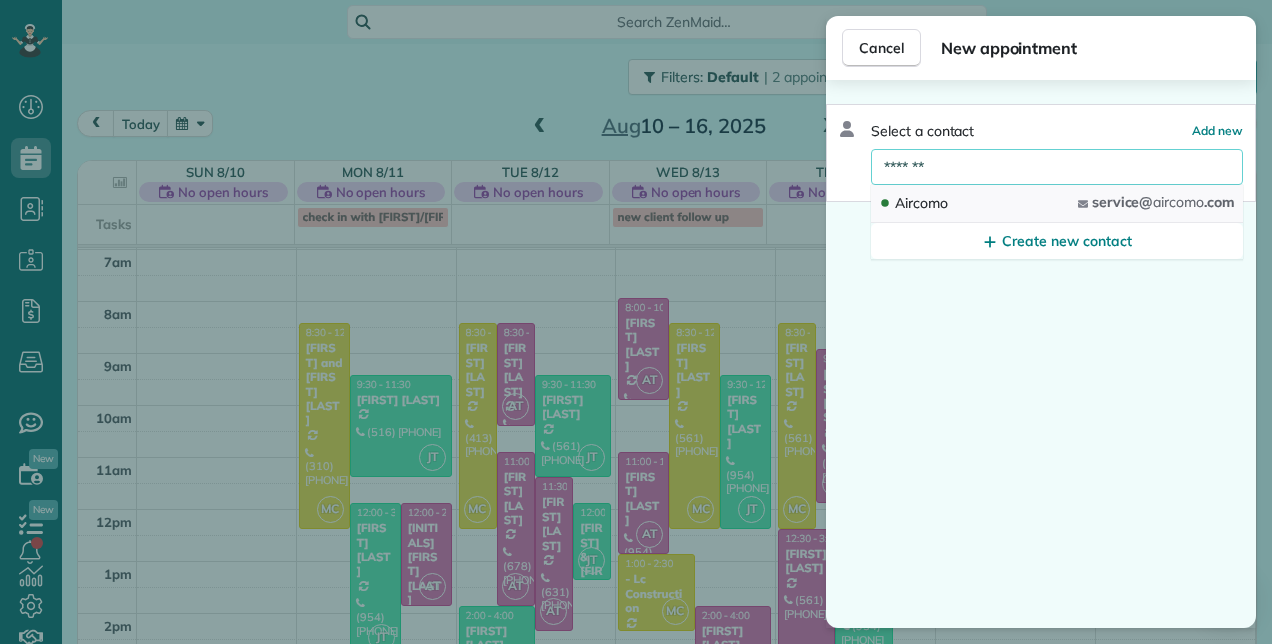 type on "*******" 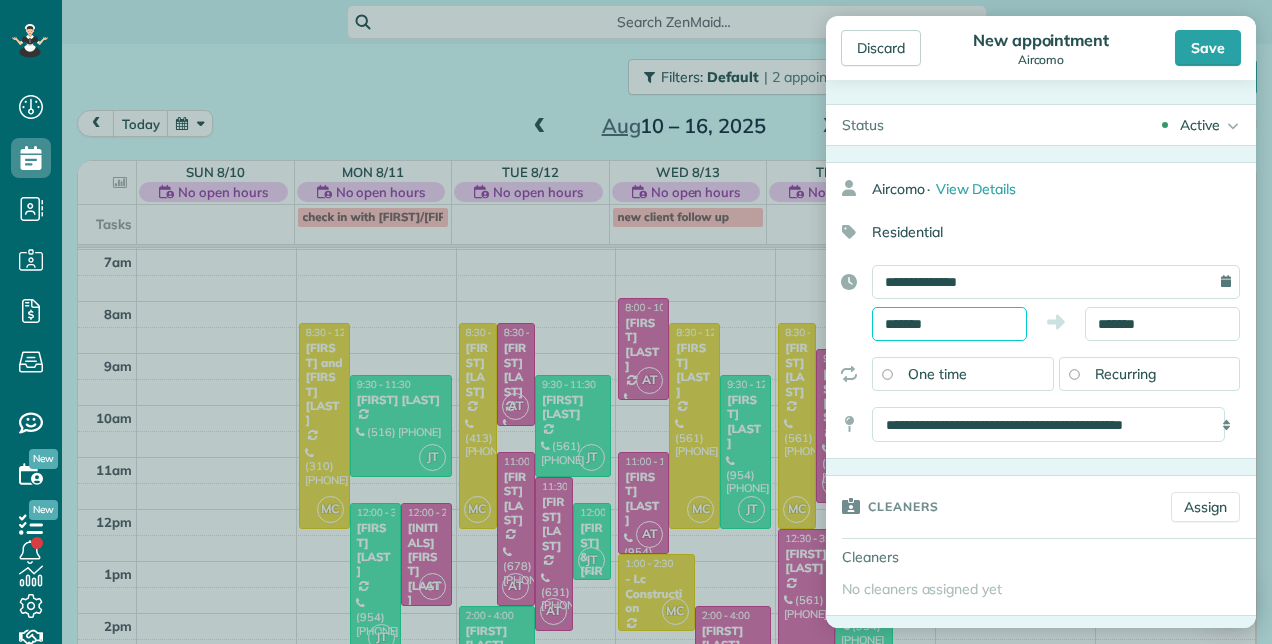 click on "Dashboard
Scheduling
Calendar View
List View
Dispatch View - Weekly scheduling (Beta)" at bounding box center (636, 322) 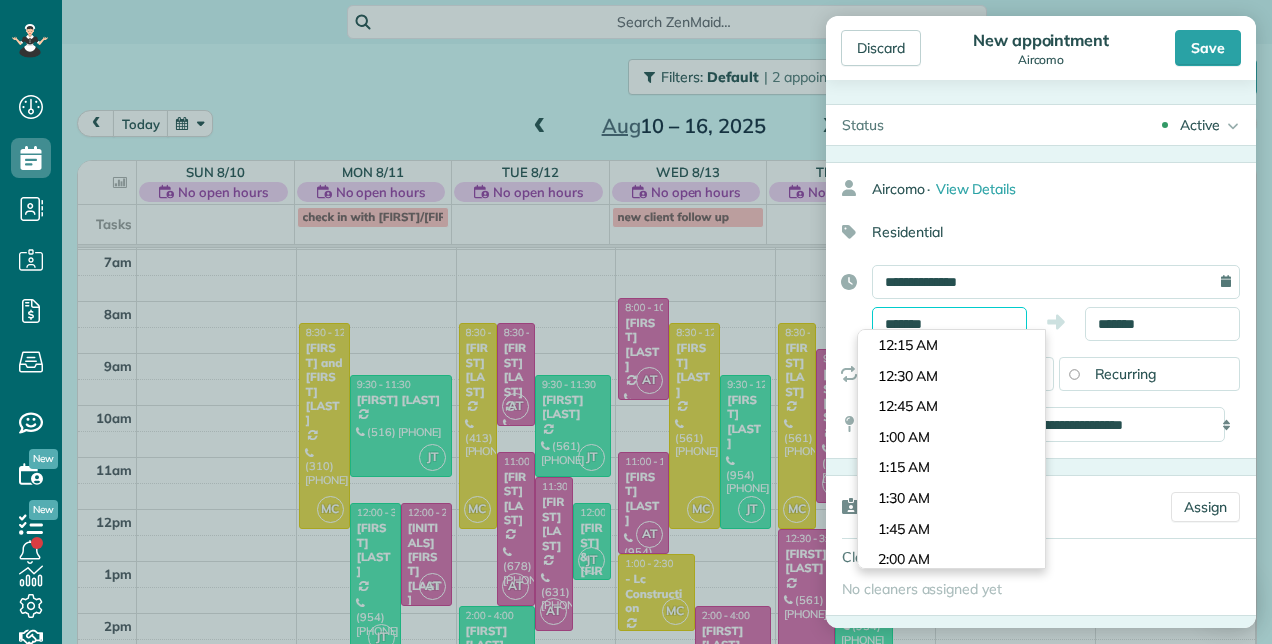 scroll, scrollTop: 1526, scrollLeft: 0, axis: vertical 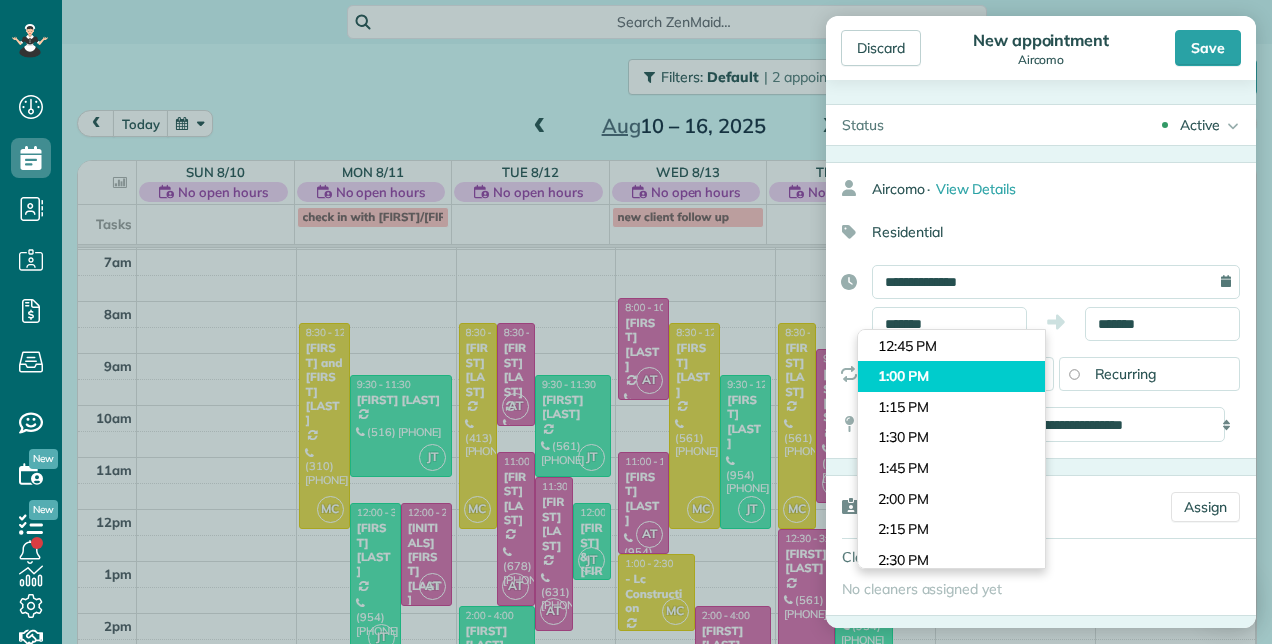 click on "1:00 PM" at bounding box center (951, 376) 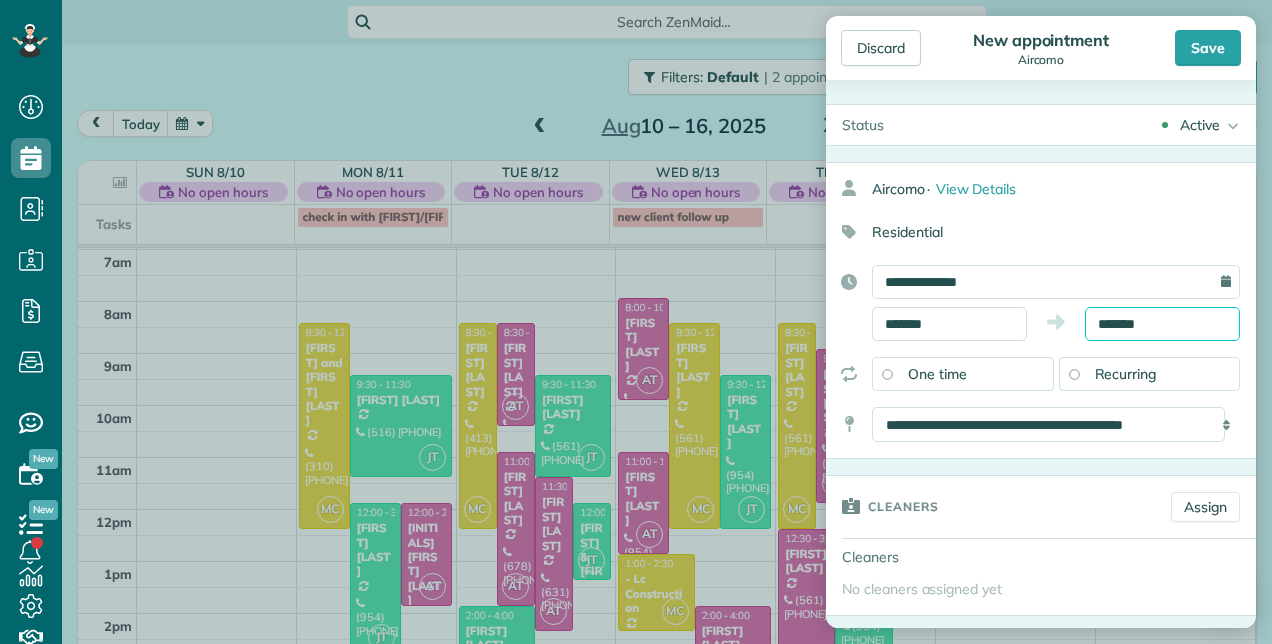 click on "*******" at bounding box center [1162, 324] 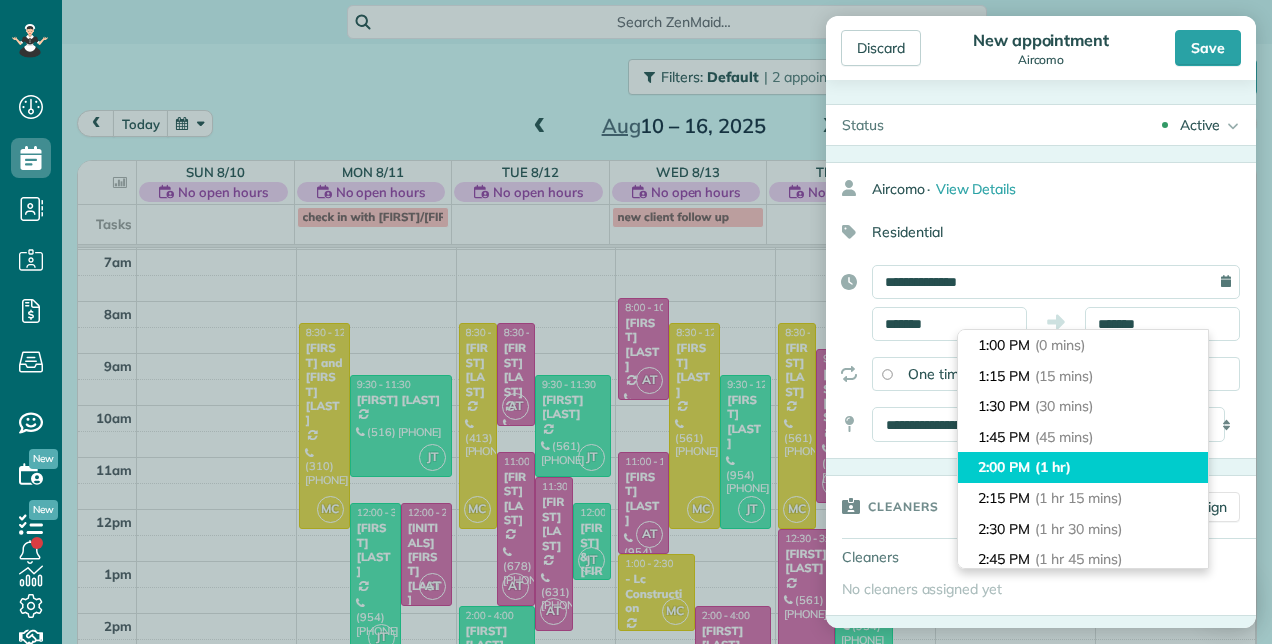 type on "*******" 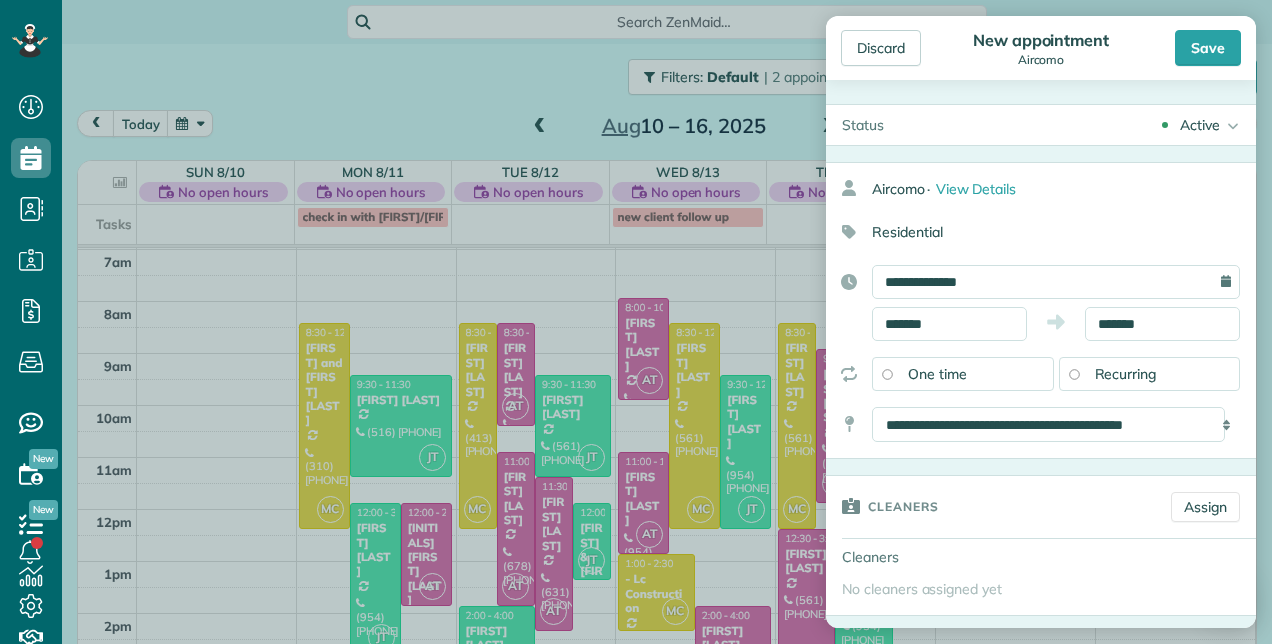 click on "Cleaners
Assign" at bounding box center (1041, 507) 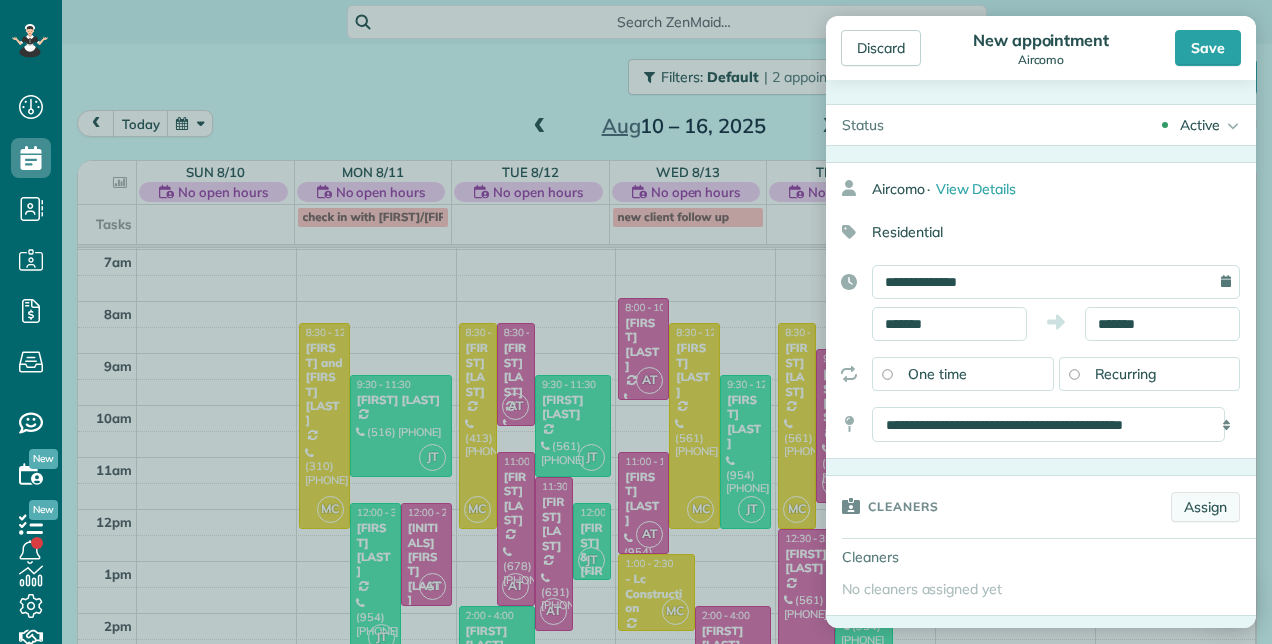 click on "Assign" at bounding box center [1205, 507] 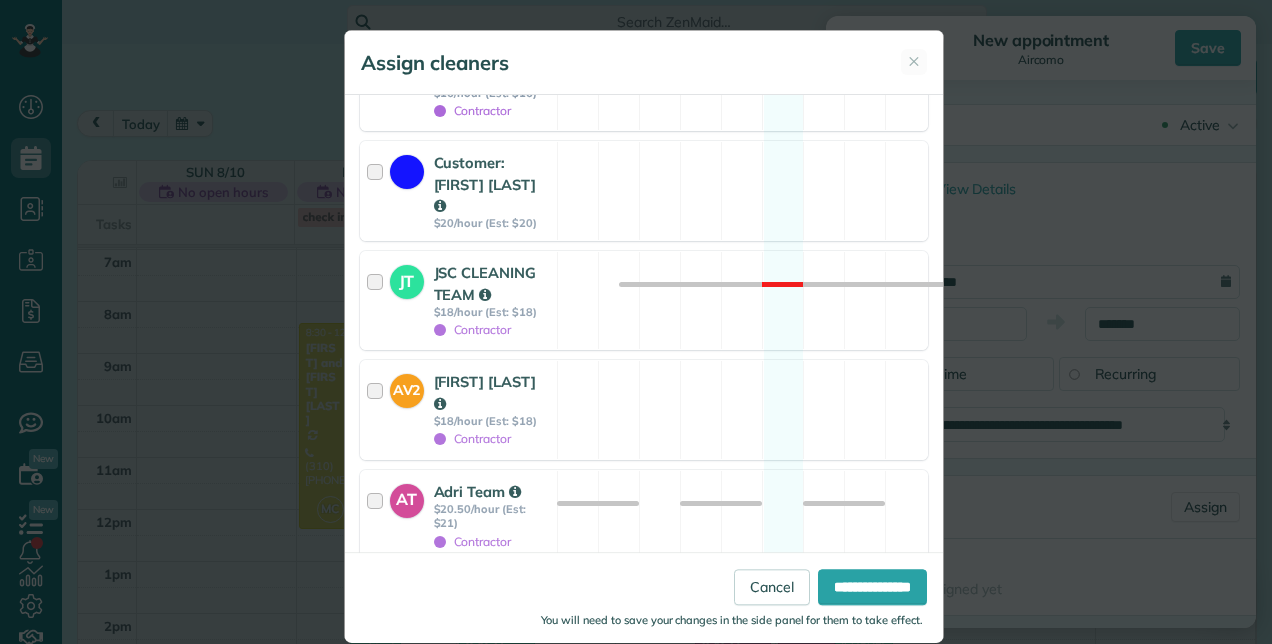 scroll, scrollTop: 546, scrollLeft: 0, axis: vertical 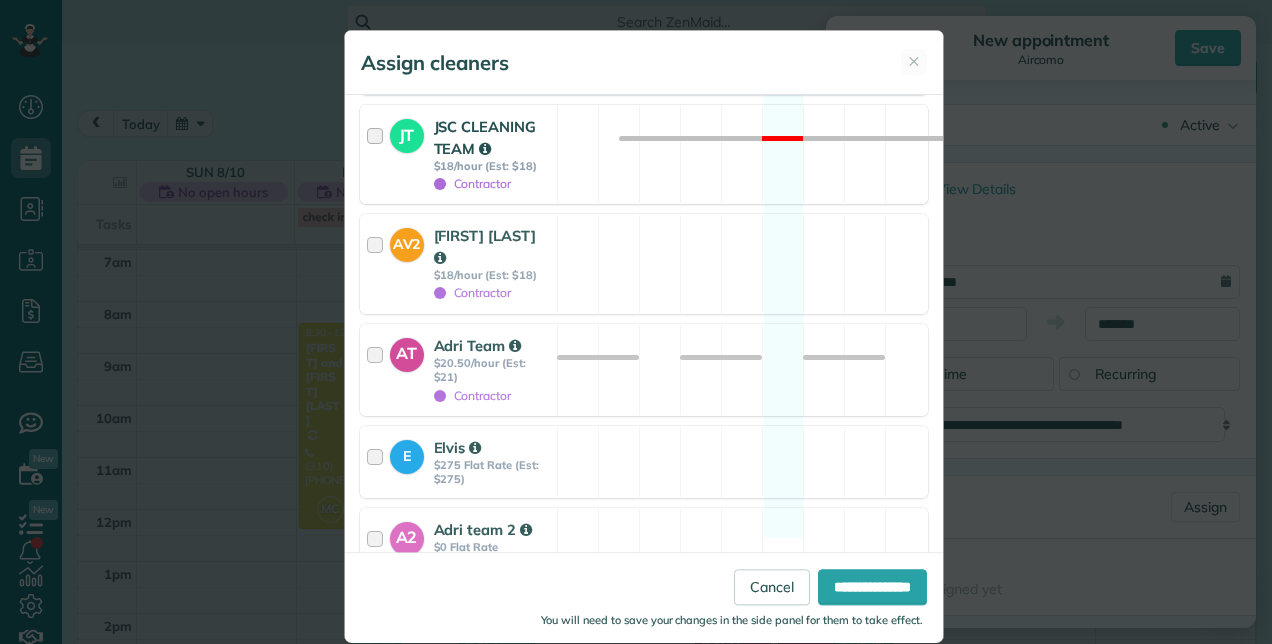 click on "$18/hour (Est: $18)" at bounding box center (493, 166) 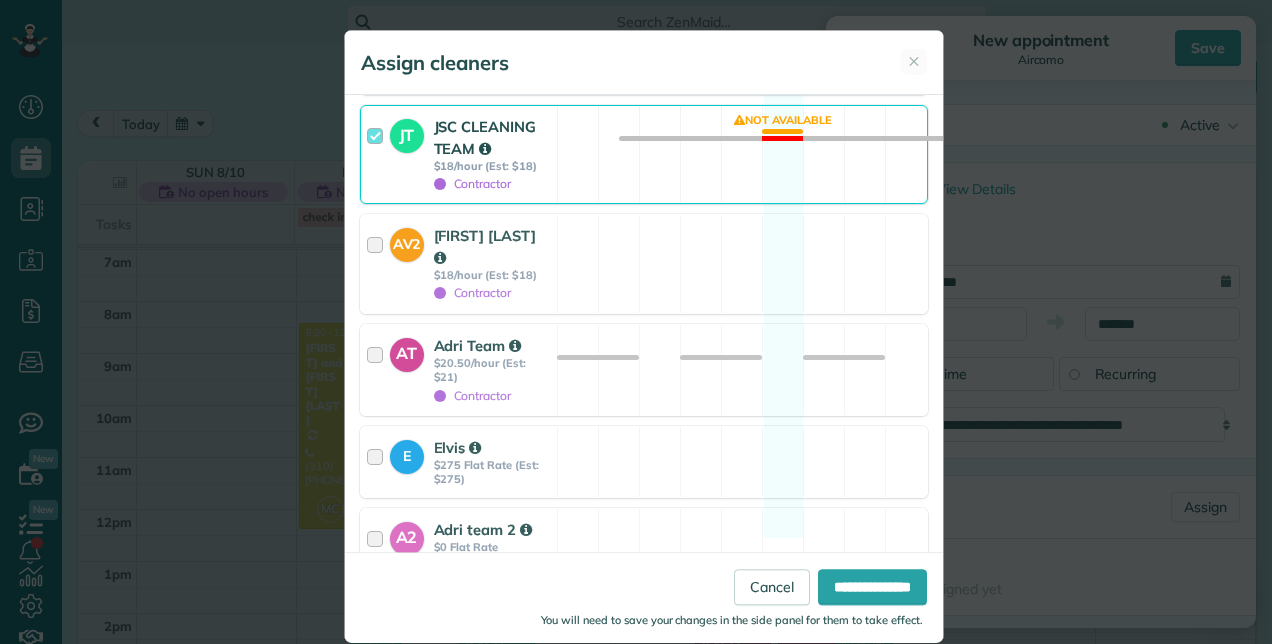 click on "**********" at bounding box center (644, 597) 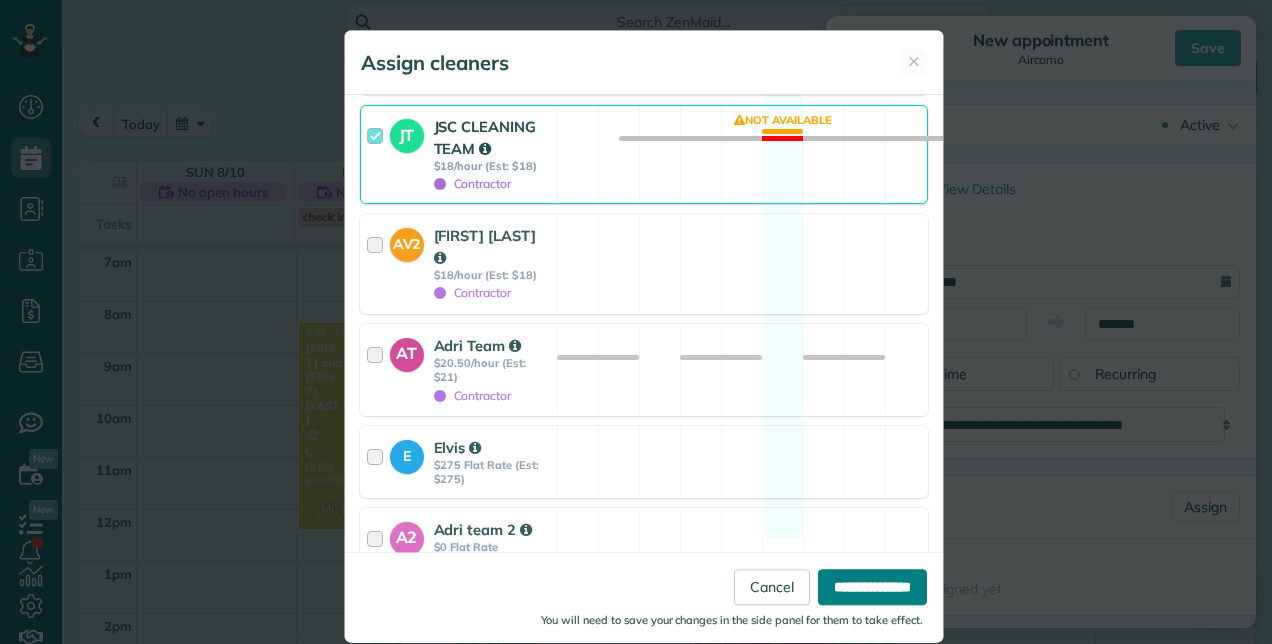 click on "**********" at bounding box center (872, 587) 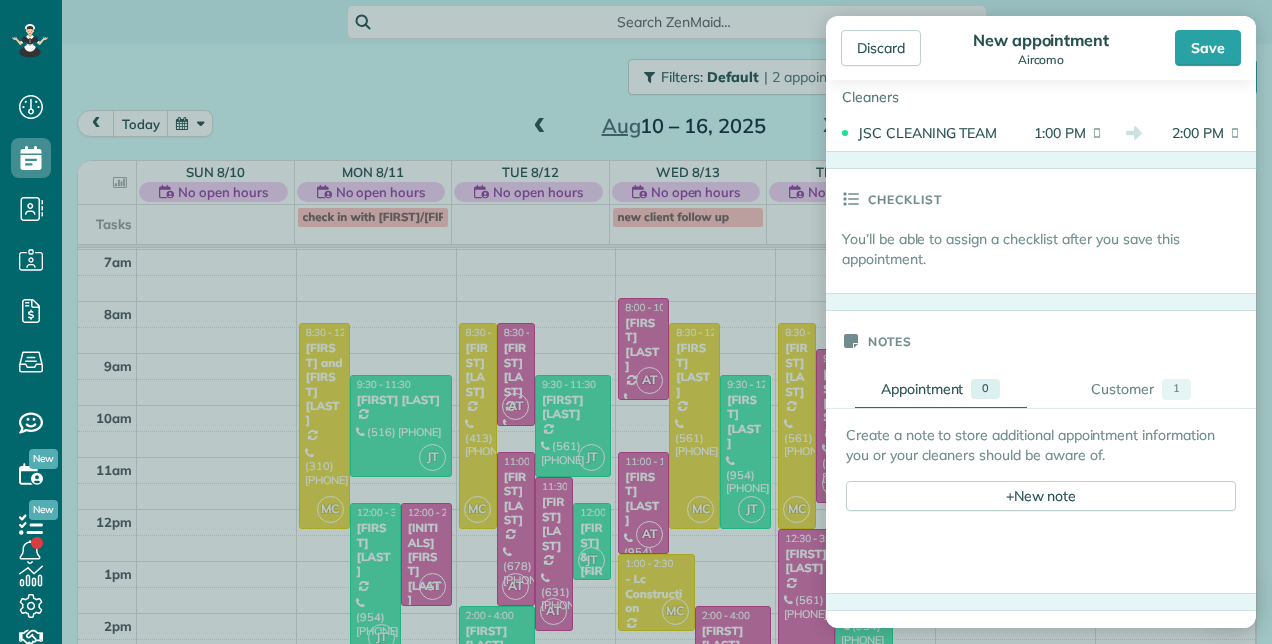 scroll, scrollTop: 500, scrollLeft: 0, axis: vertical 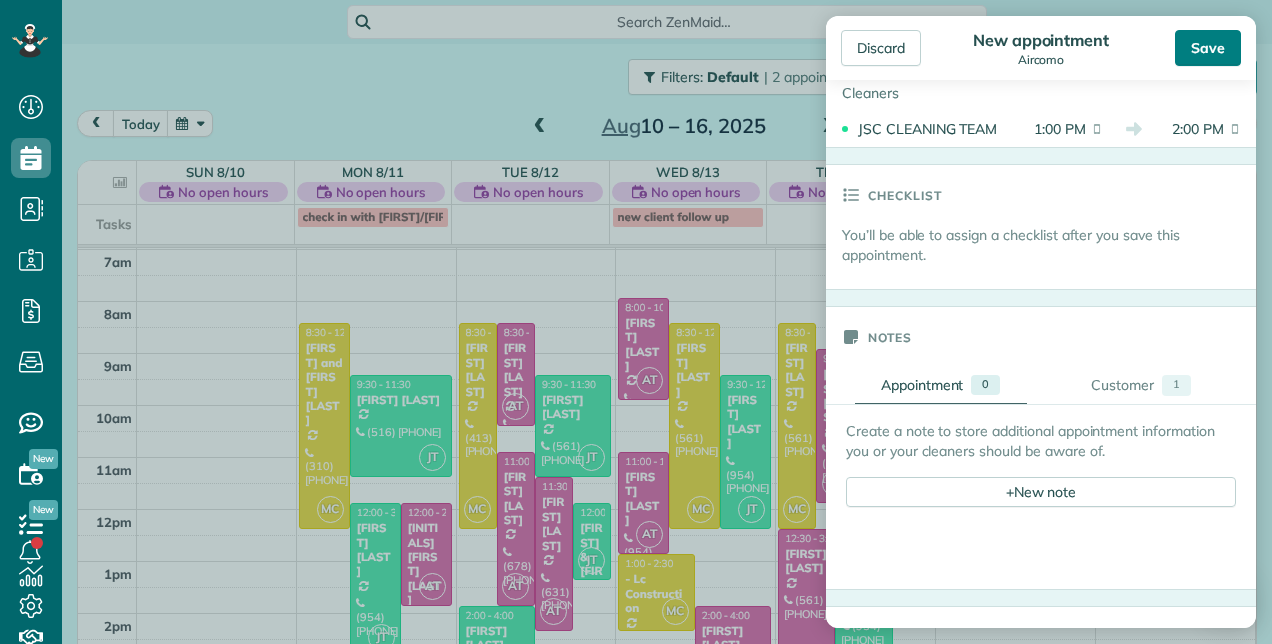 click on "Save" at bounding box center (1208, 48) 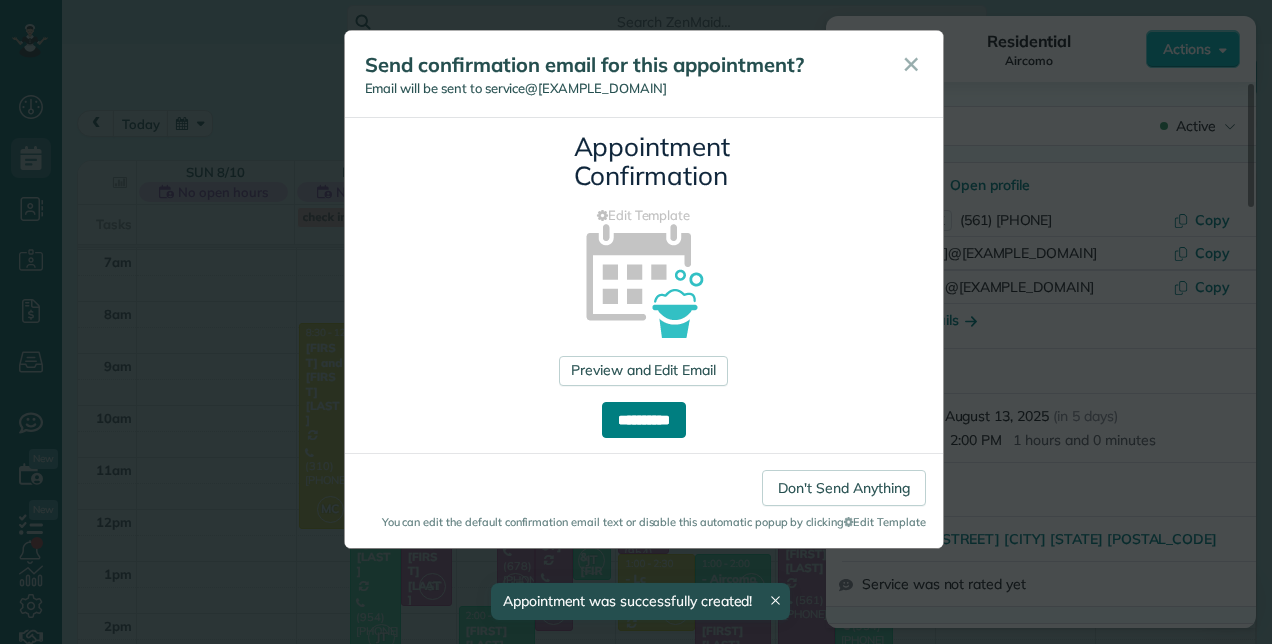 click on "**********" at bounding box center [644, 420] 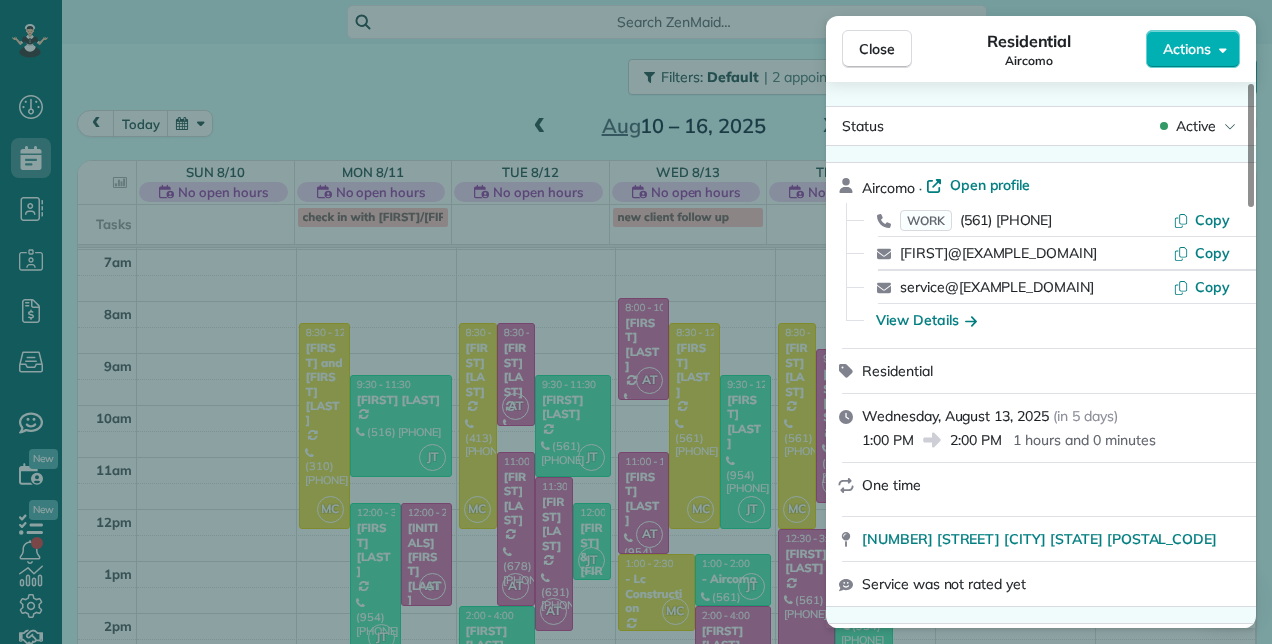 click on "Close Residential Aircomo Actions Status Active Aircomo · Open profile WORK (561) 736-5745 Copy lowell@aircomo.com Copy service@aircomo.com Copy View Details Residential Wednesday, August 13, 2025 ( in 5 days ) 1:00 PM 2:00 PM 1 hours and 0 minutes One time 800 Northeast 3rd Street Boynton Beach FL 33435 Service was not rated yet Cleaners Time in and out Assign Invite Team No team assigned yet Cleaners JSC CLEANING TEAM   1:00 PM 2:00 PM Checklist Try Now Keep this appointment up to your standards. Stay on top of every detail, keep your cleaners organised, and your client happy. Assign a checklist Watch a 5 min demo Billing Billing actions Service Service Price (1x $0.00) $0.00 Add an item Overcharge $0.00 Discount $0.00 Coupon discount - Primary tax - Secondary tax - Total appointment price $0.00 Tips collected $0.00 Mark as paid Total including tip $0.00 Get paid online in no-time! Send an invoice and reward your cleaners with tips Charge customer credit card Appointment custom fields Construction clean up" at bounding box center (636, 322) 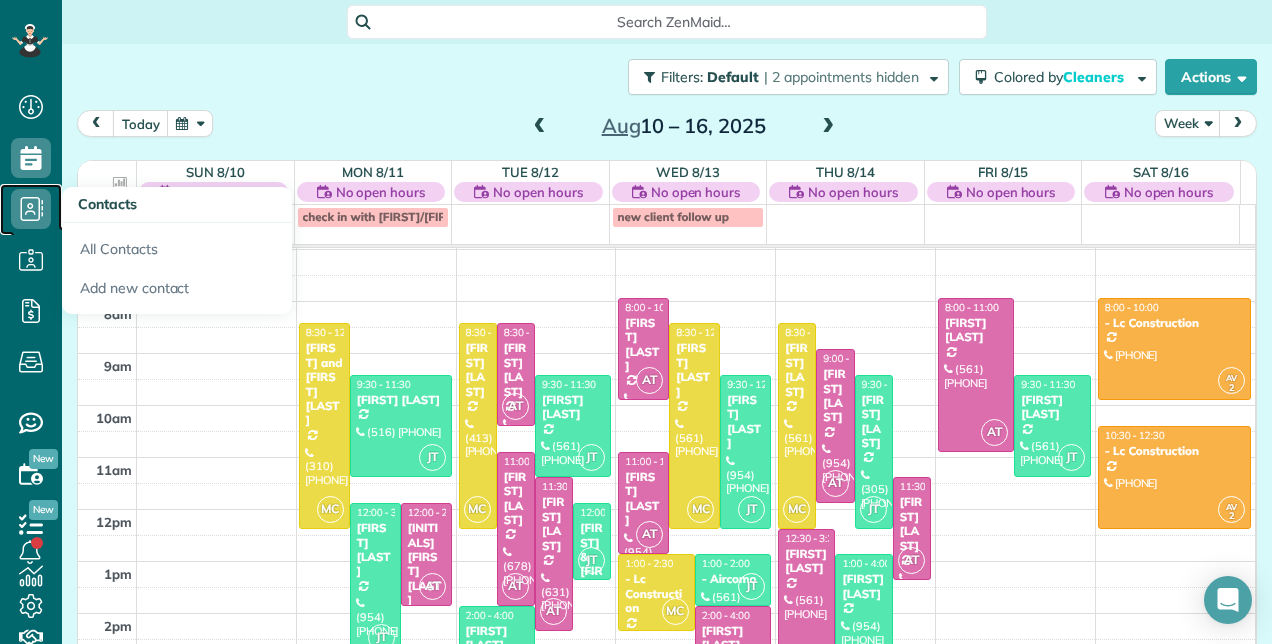click 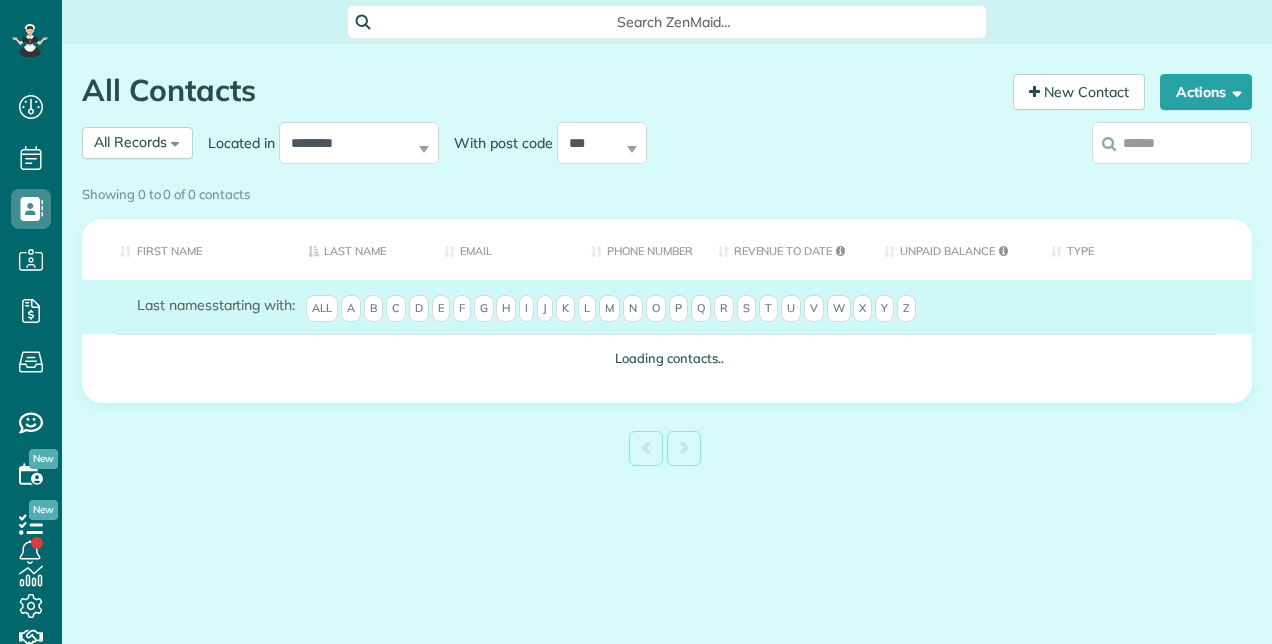 scroll, scrollTop: 0, scrollLeft: 0, axis: both 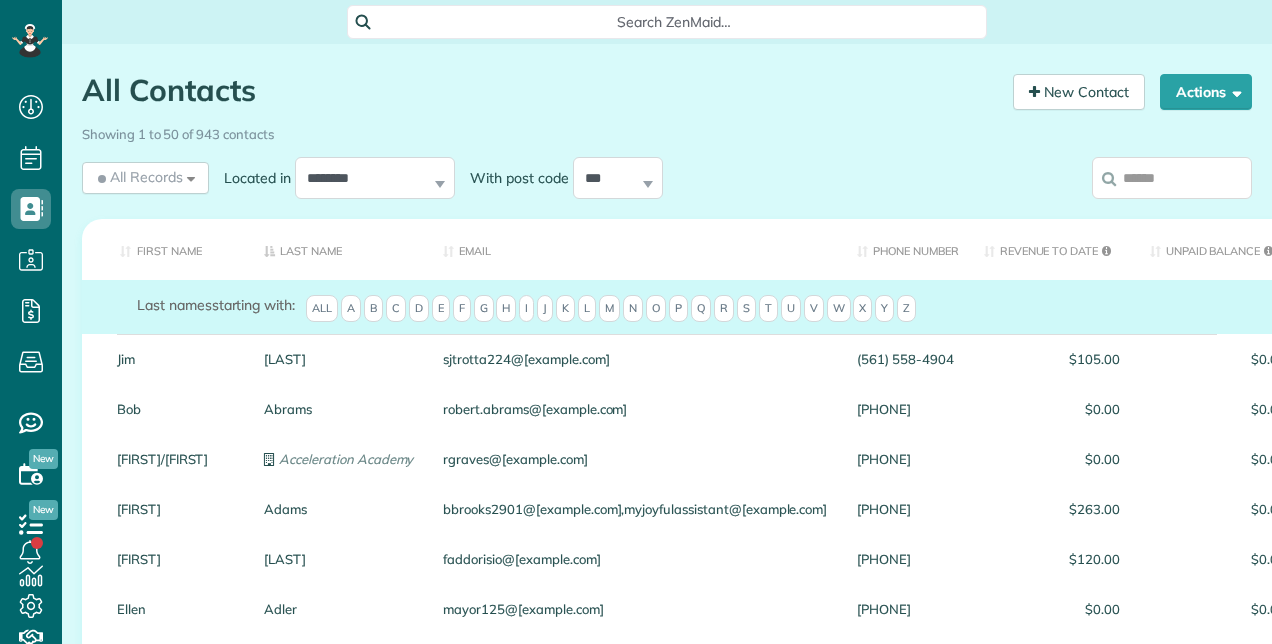 click on "A" at bounding box center (351, 309) 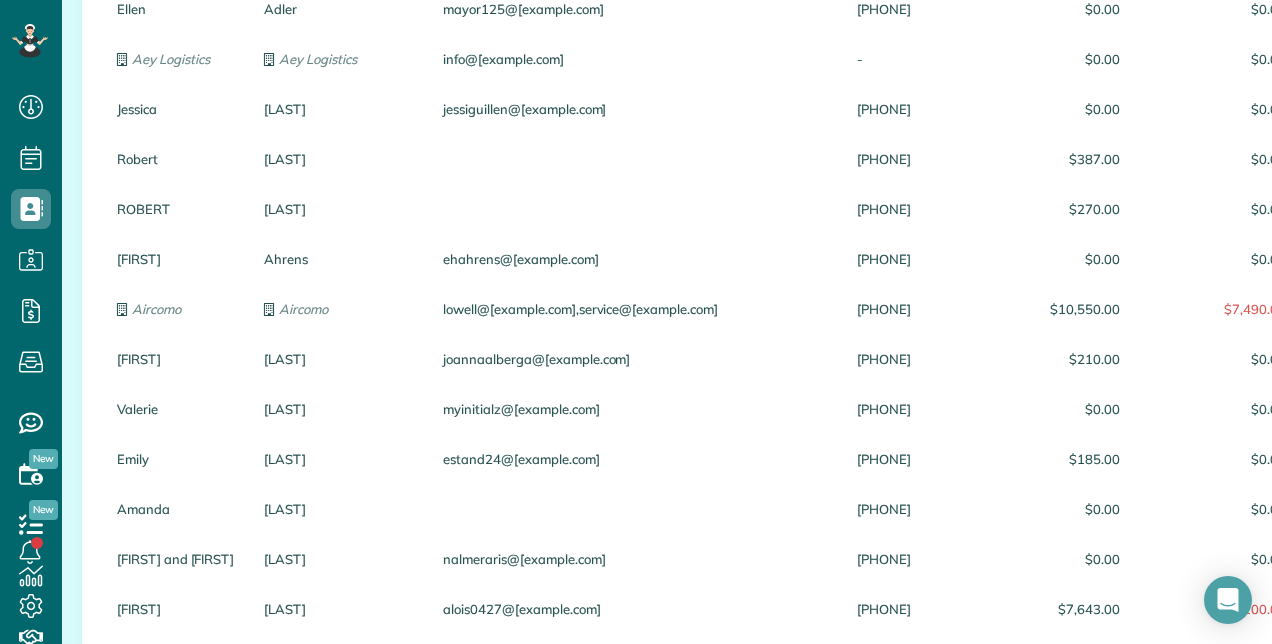 scroll, scrollTop: 500, scrollLeft: 0, axis: vertical 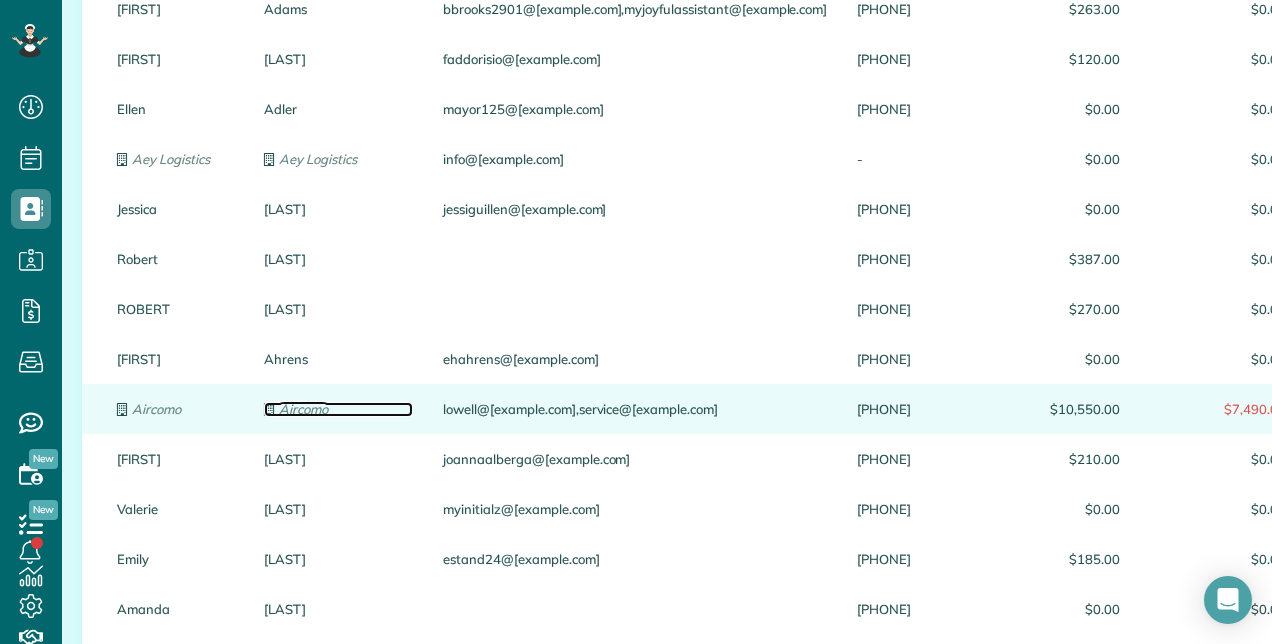 click on "Aircomo" at bounding box center (303, 409) 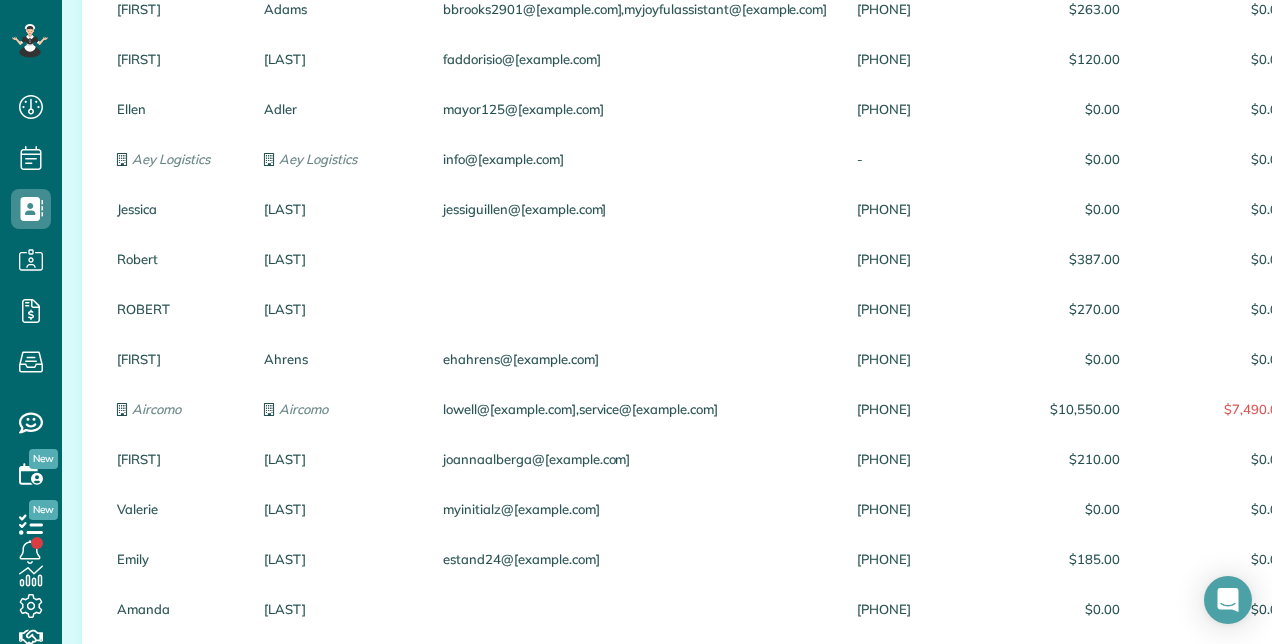 scroll, scrollTop: 0, scrollLeft: 0, axis: both 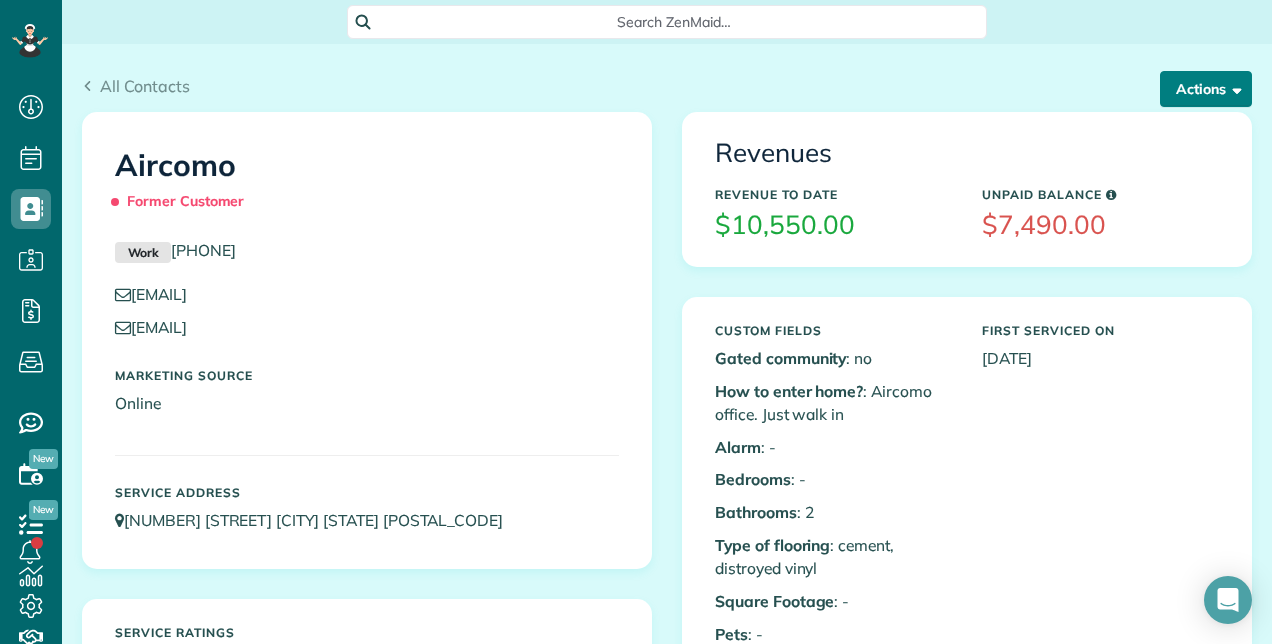 click at bounding box center (1233, 88) 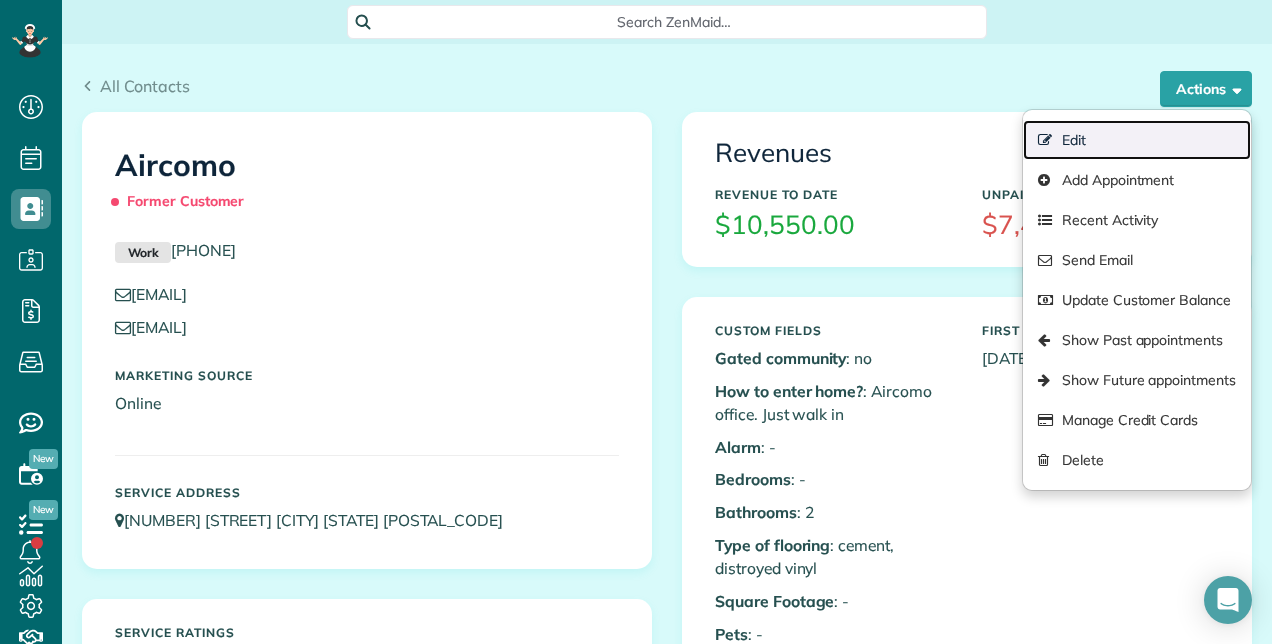 click on "Edit" at bounding box center (1137, 140) 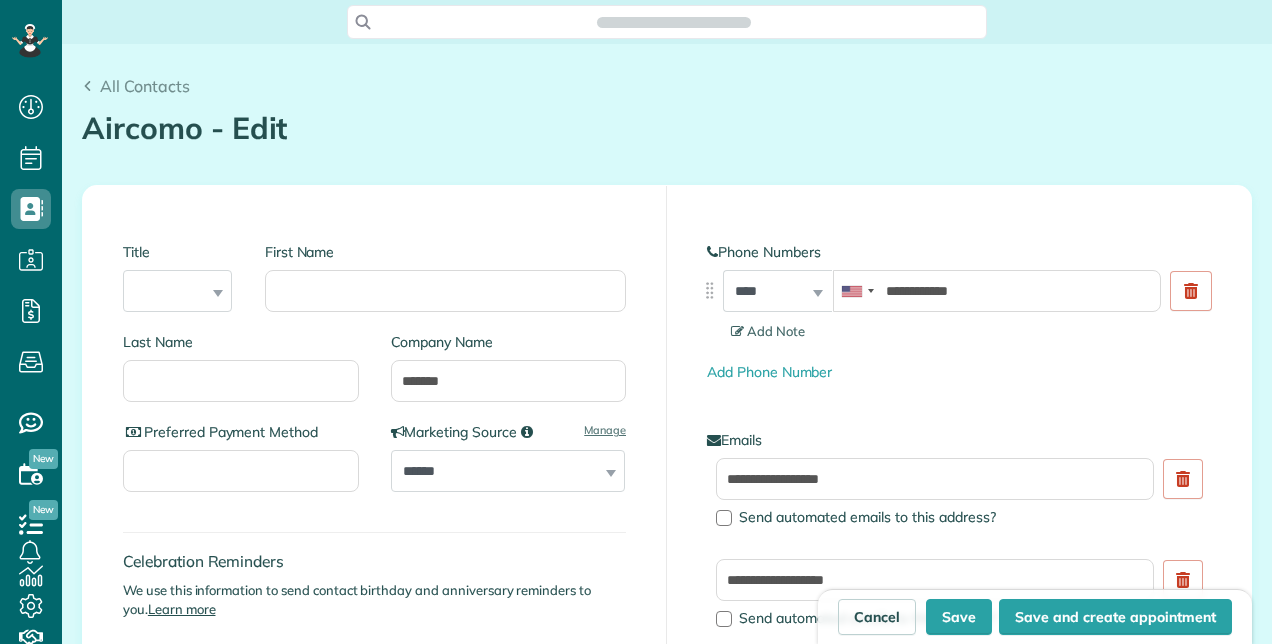 scroll, scrollTop: 0, scrollLeft: 0, axis: both 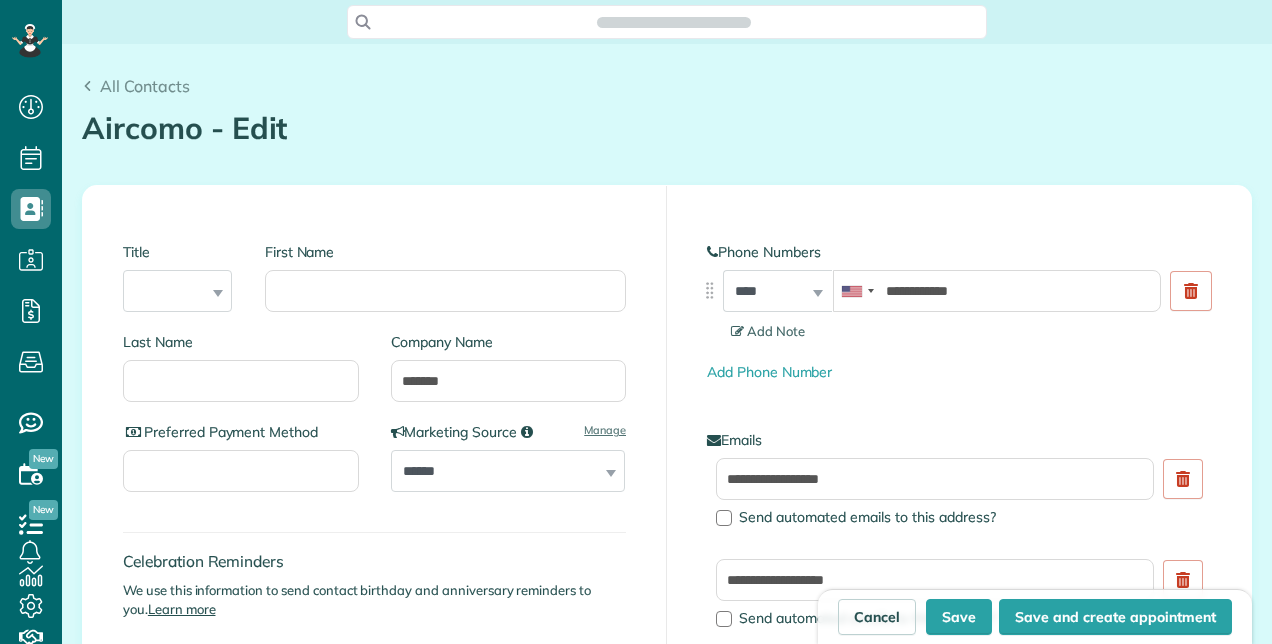 type on "**********" 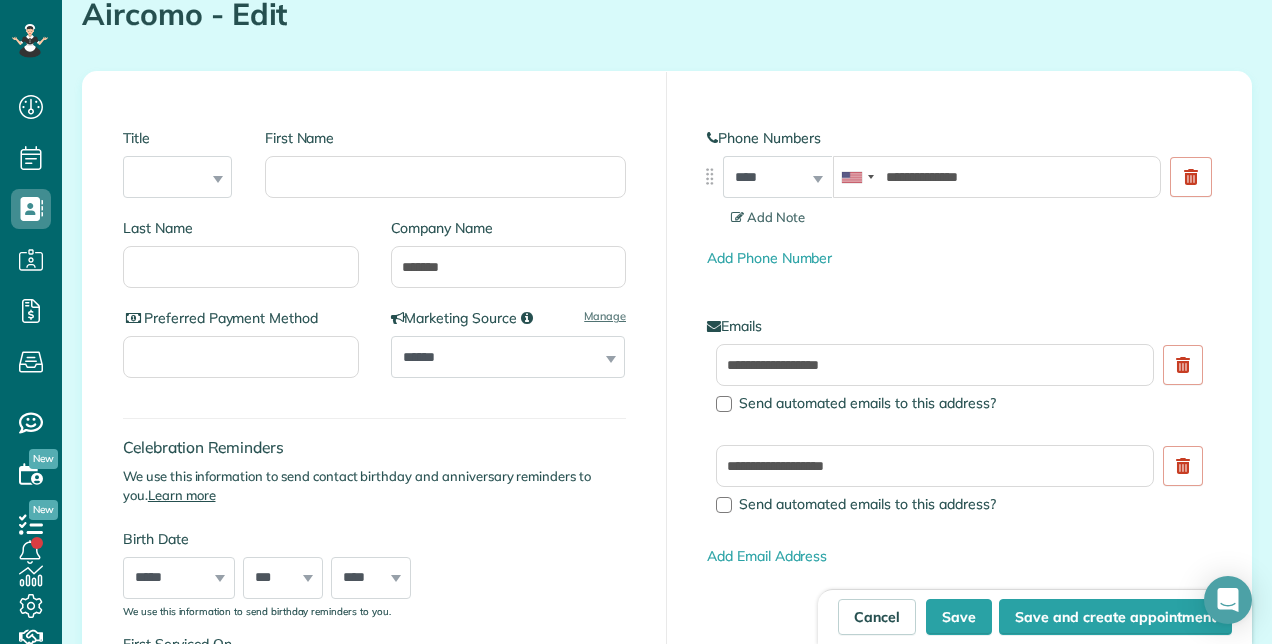 scroll, scrollTop: 200, scrollLeft: 0, axis: vertical 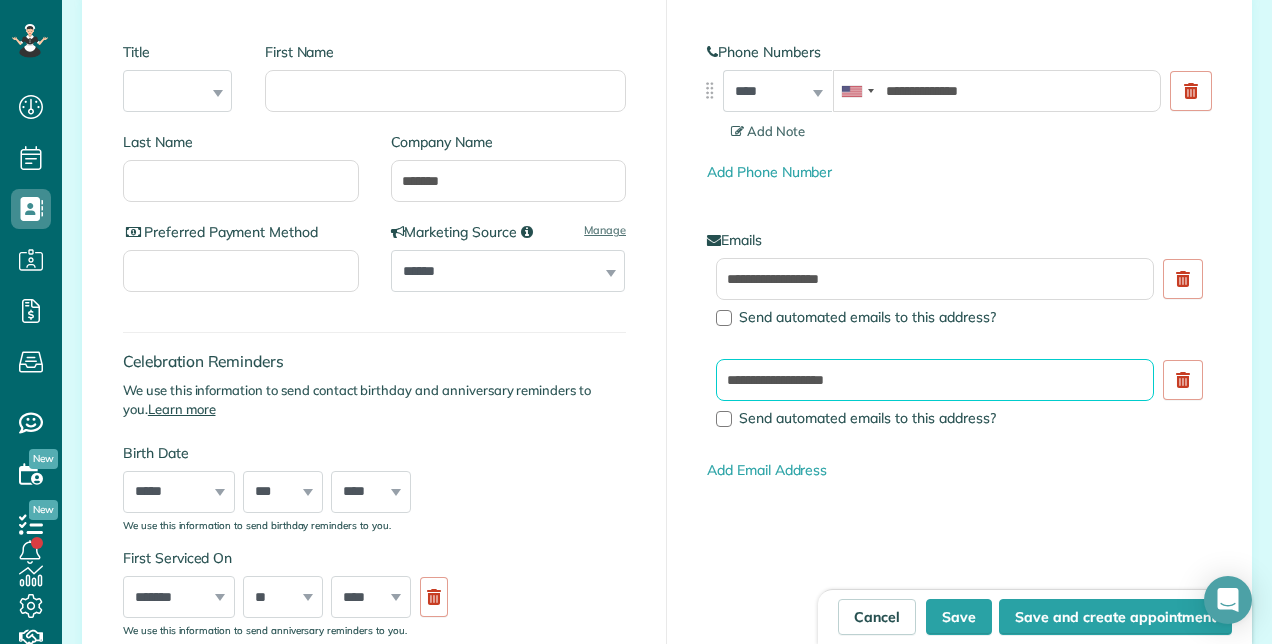 click on "**********" at bounding box center [935, 380] 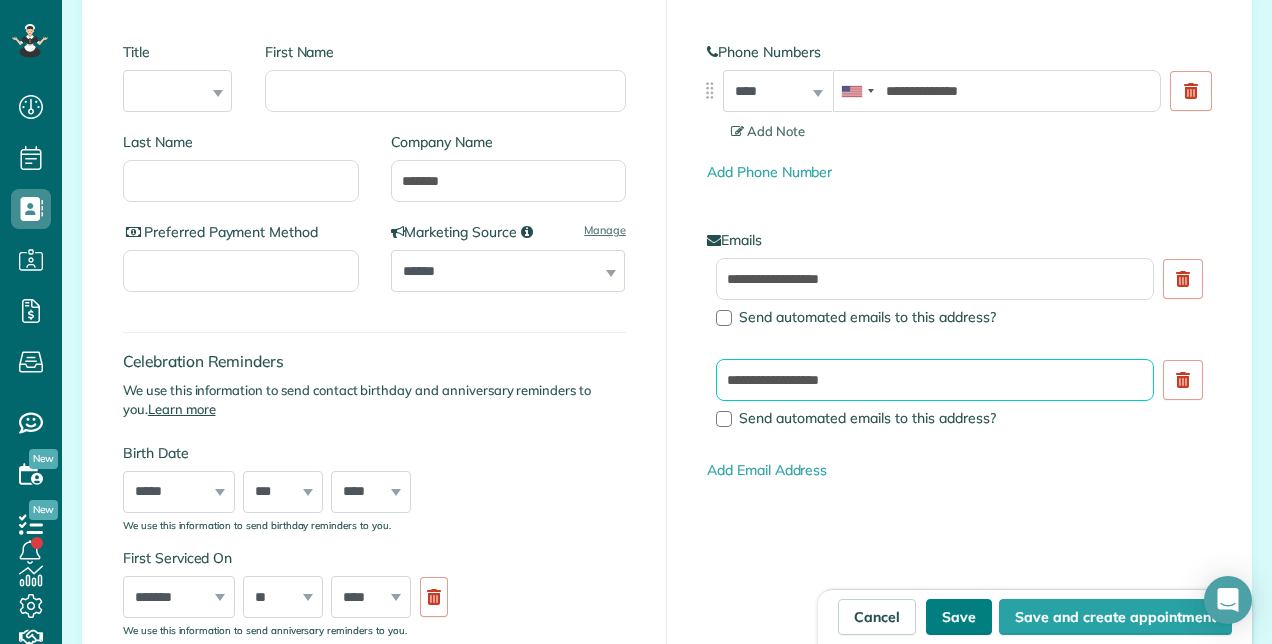type on "**********" 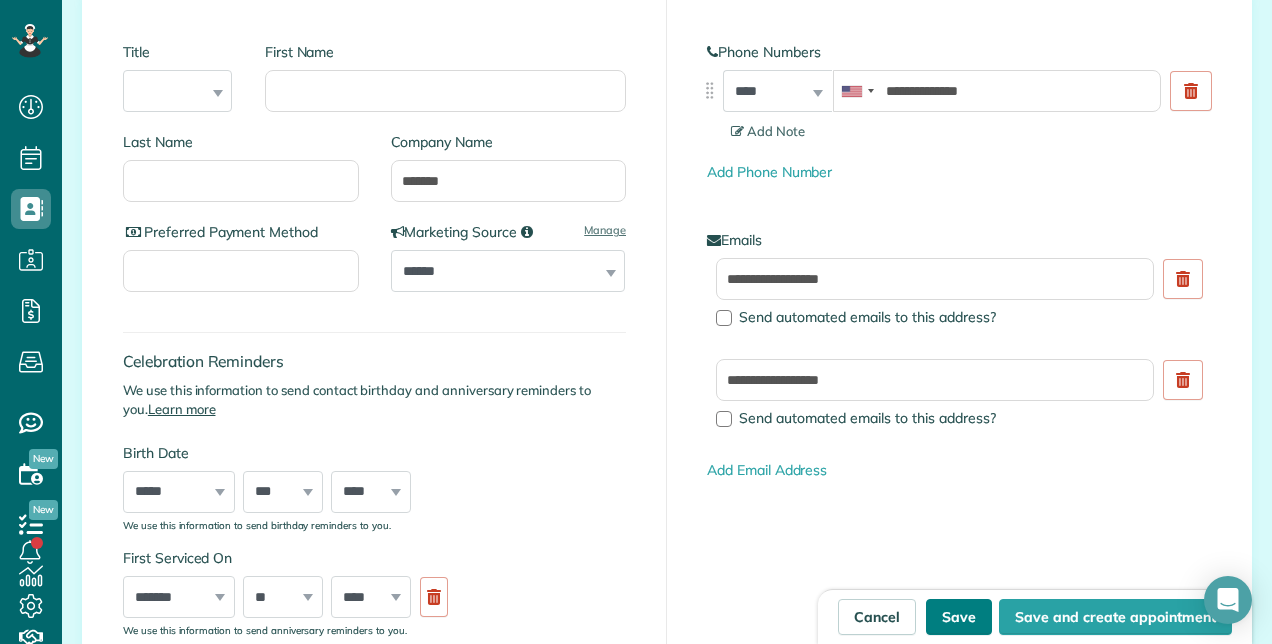 click on "Save" at bounding box center [959, 617] 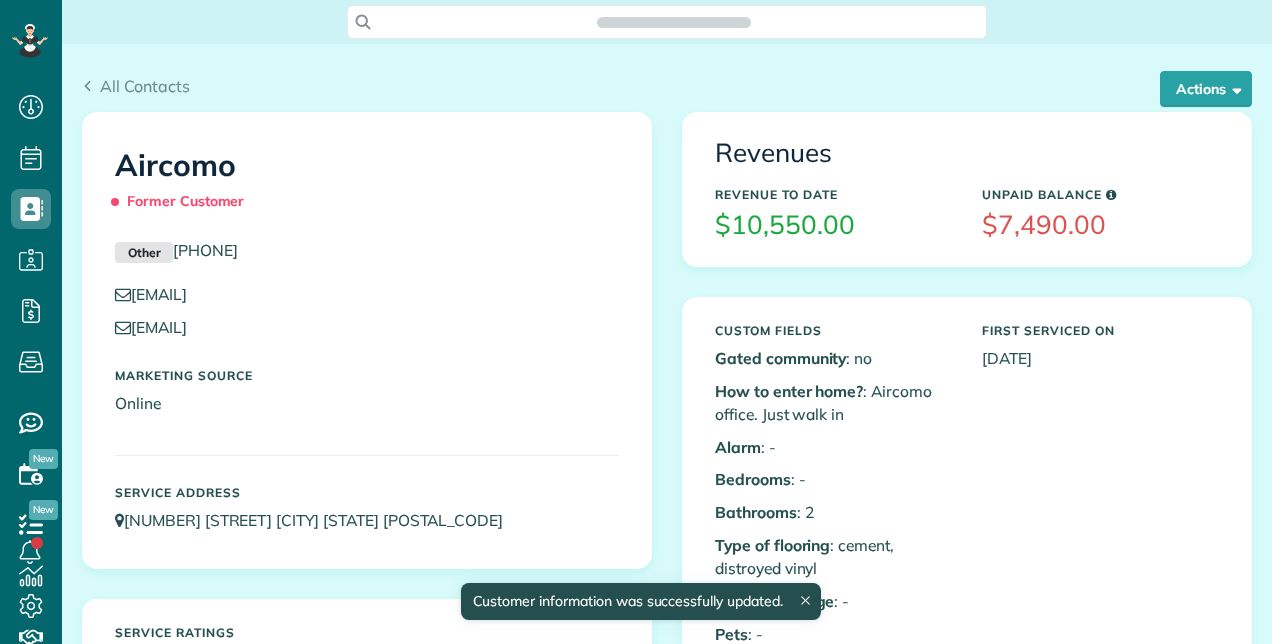 scroll, scrollTop: 0, scrollLeft: 0, axis: both 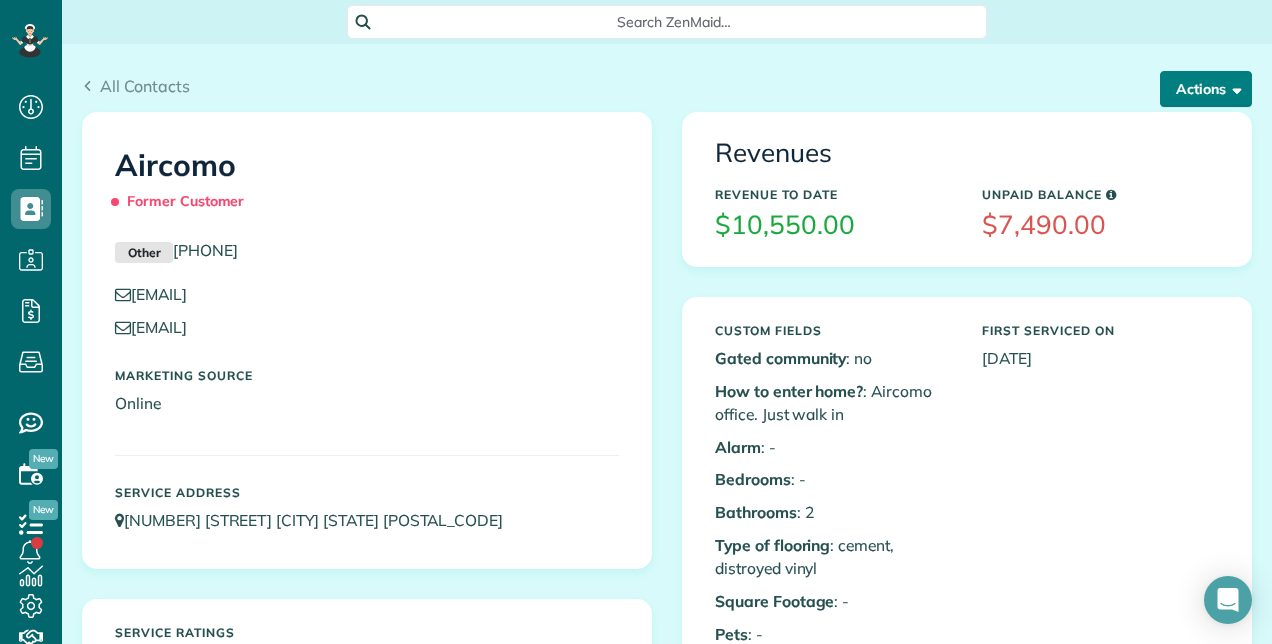 click on "Actions" at bounding box center (1206, 89) 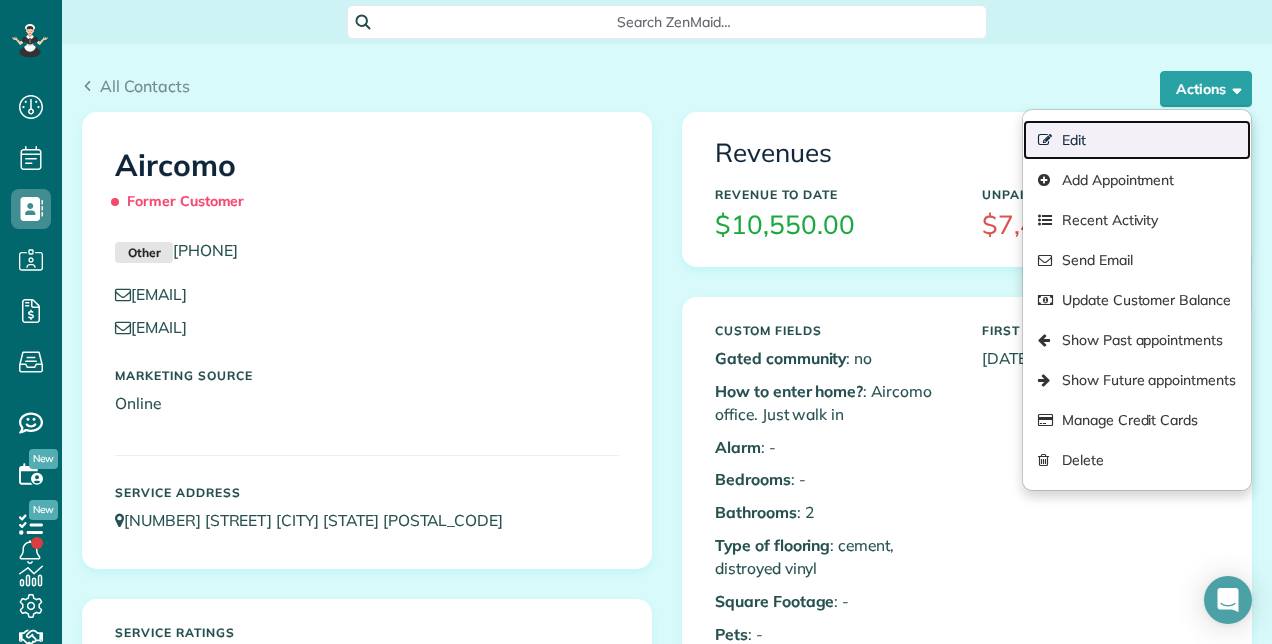 click on "Edit" at bounding box center (1137, 140) 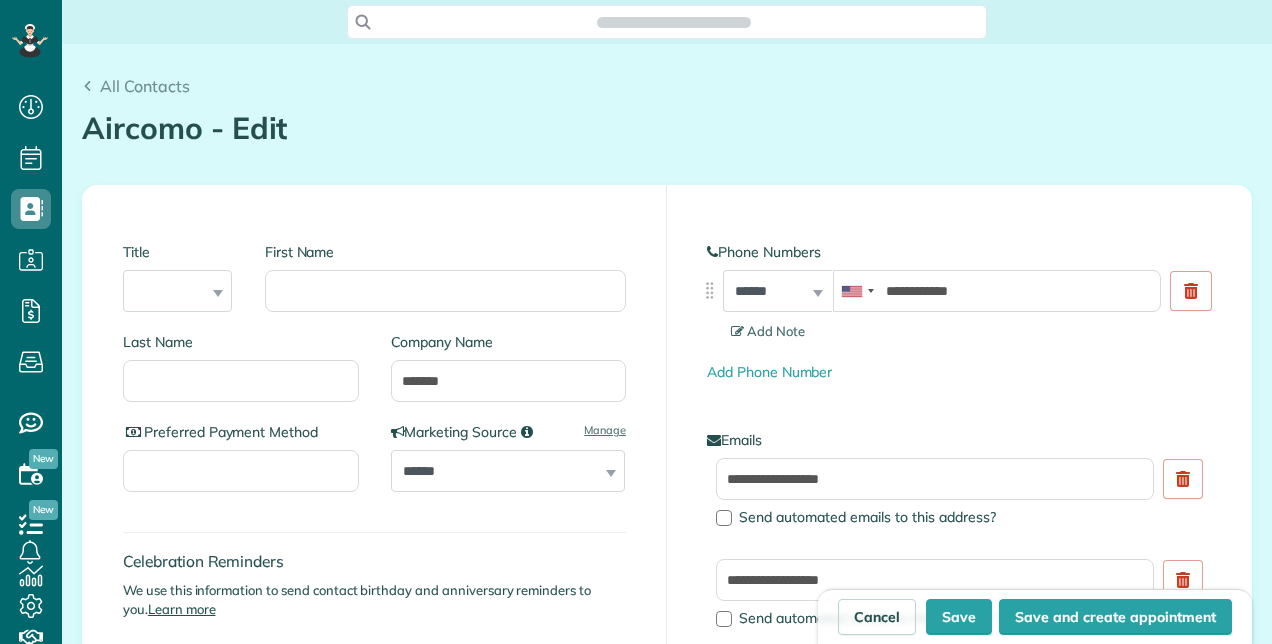 scroll, scrollTop: 0, scrollLeft: 0, axis: both 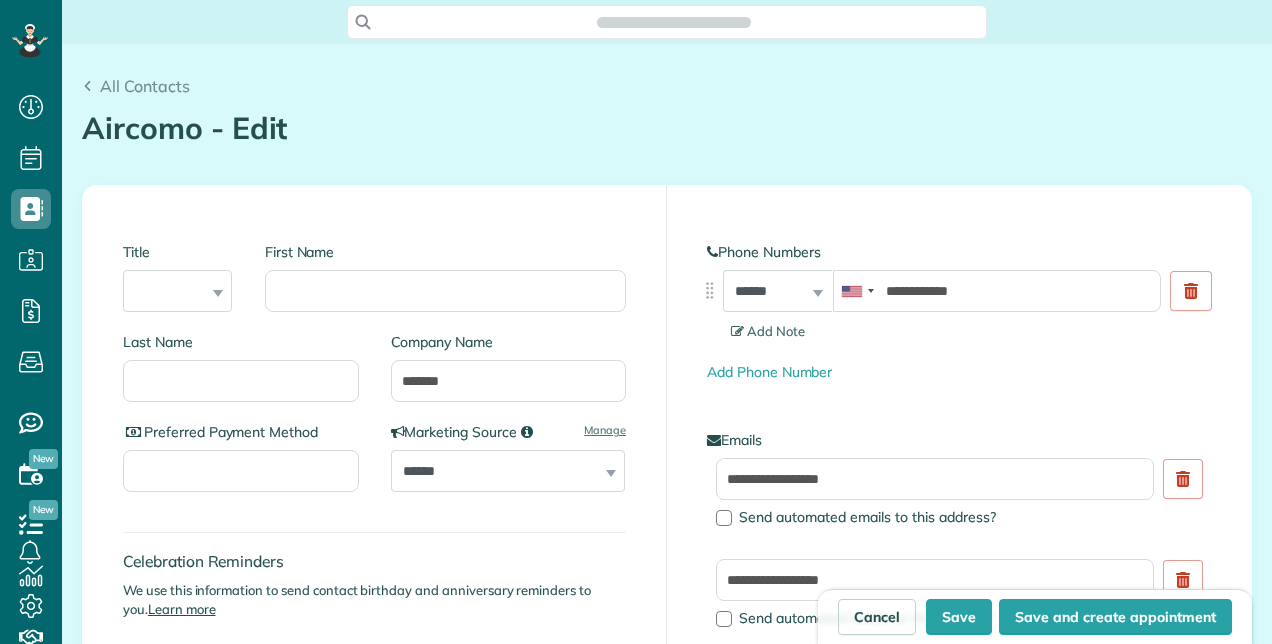 type on "**********" 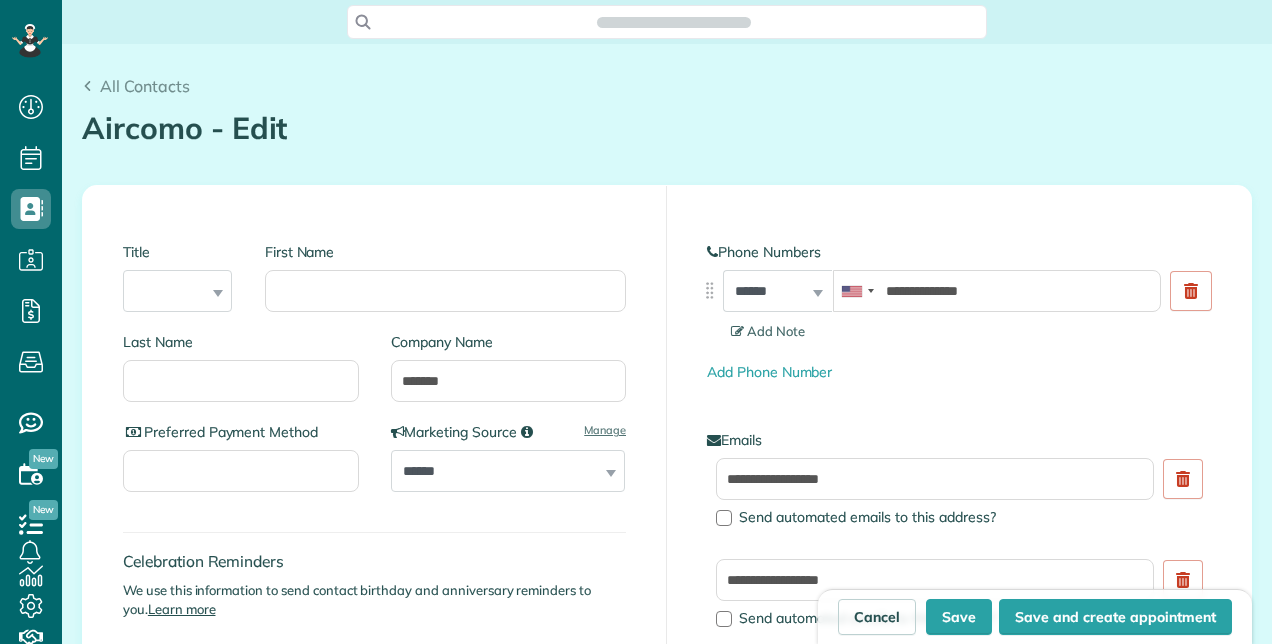 scroll, scrollTop: 644, scrollLeft: 62, axis: both 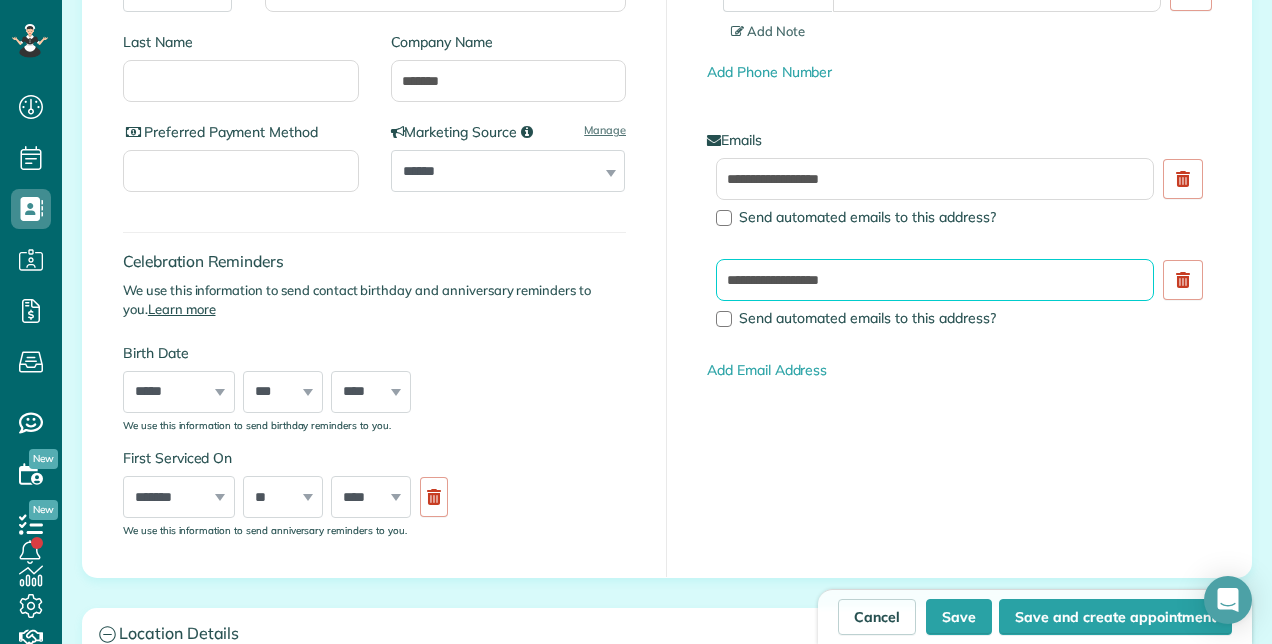click on "**********" at bounding box center (935, 280) 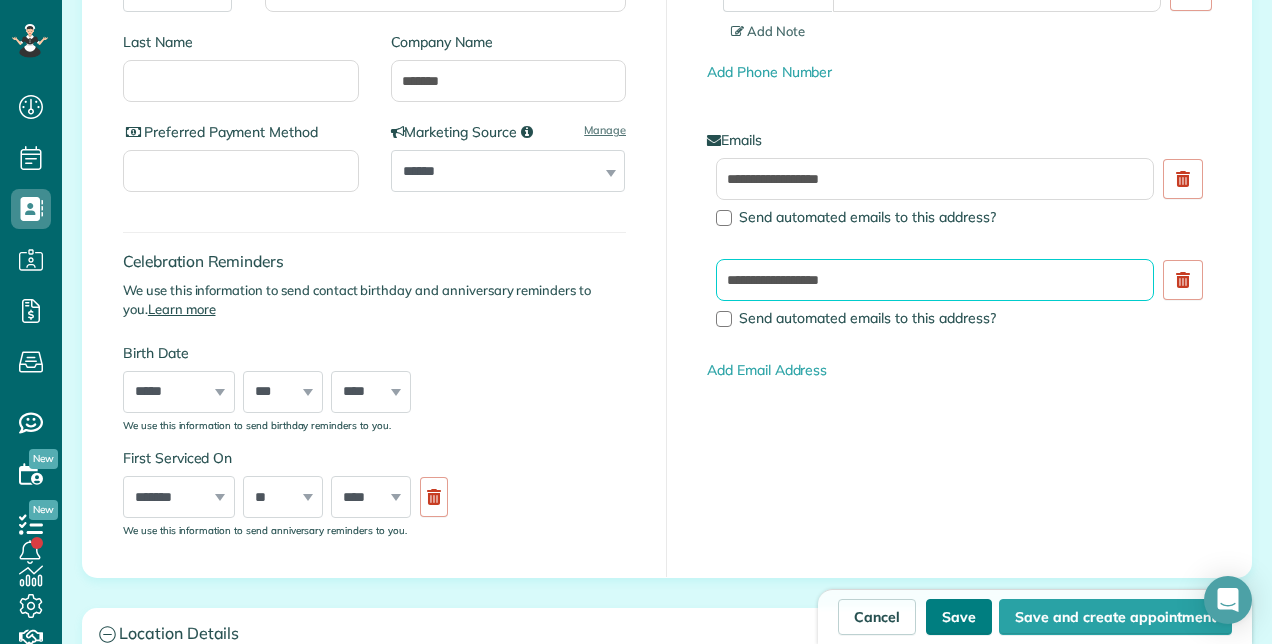 type on "**********" 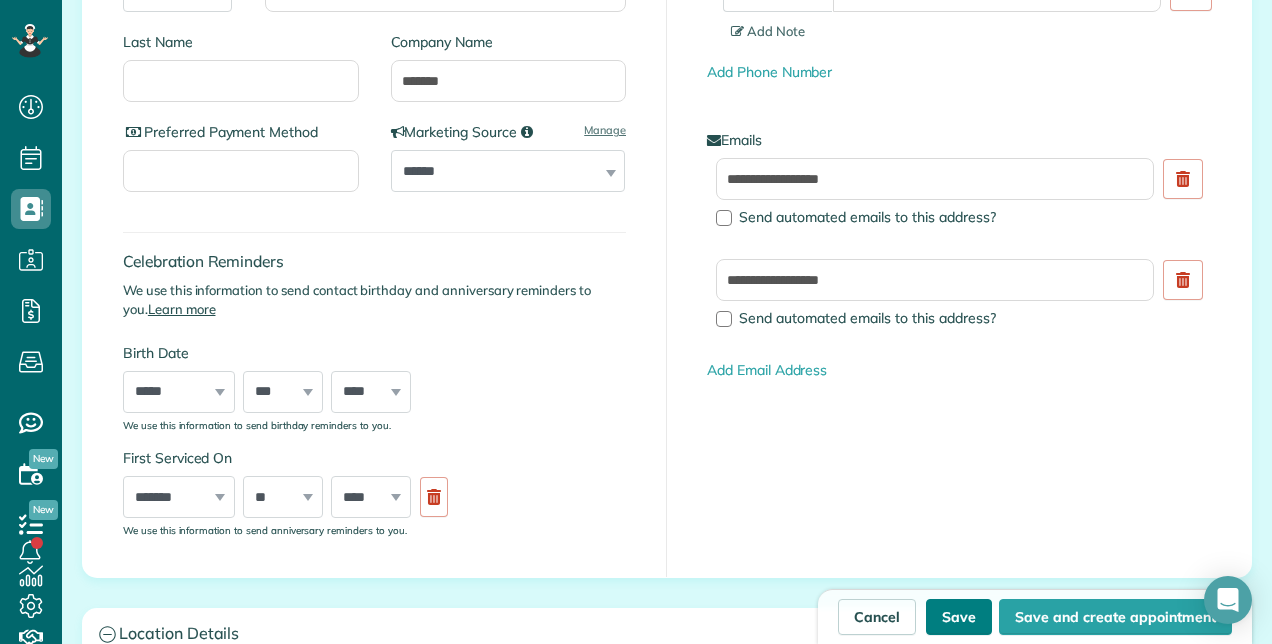 click on "Save" at bounding box center [959, 617] 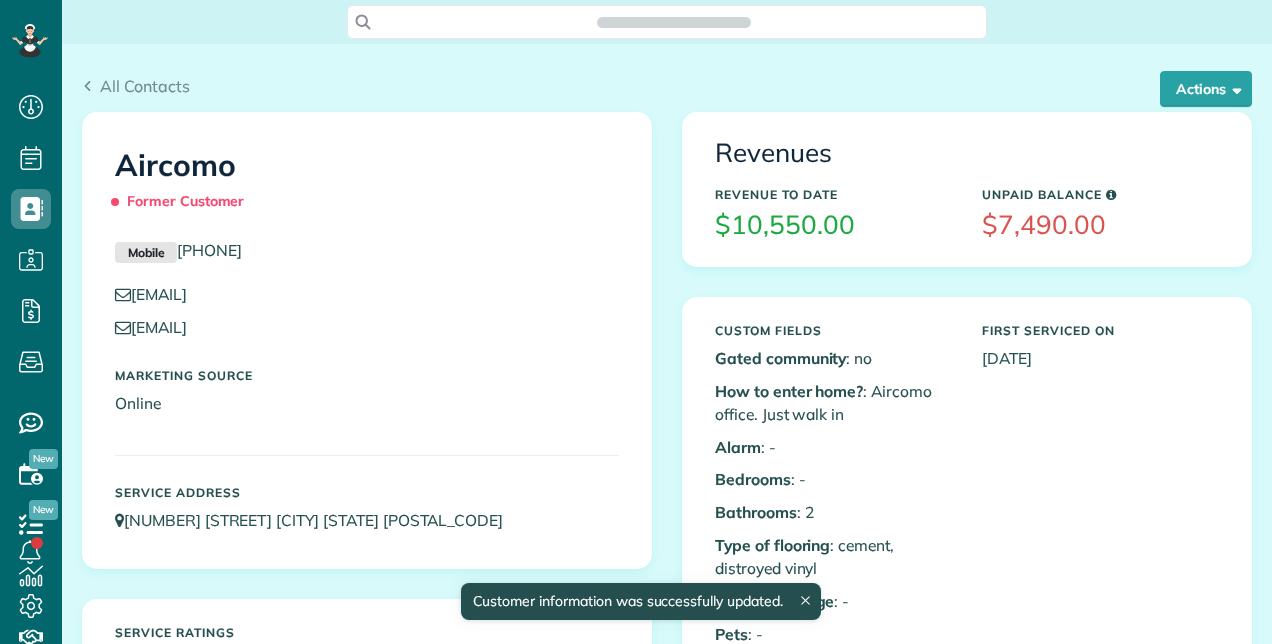 scroll, scrollTop: 0, scrollLeft: 0, axis: both 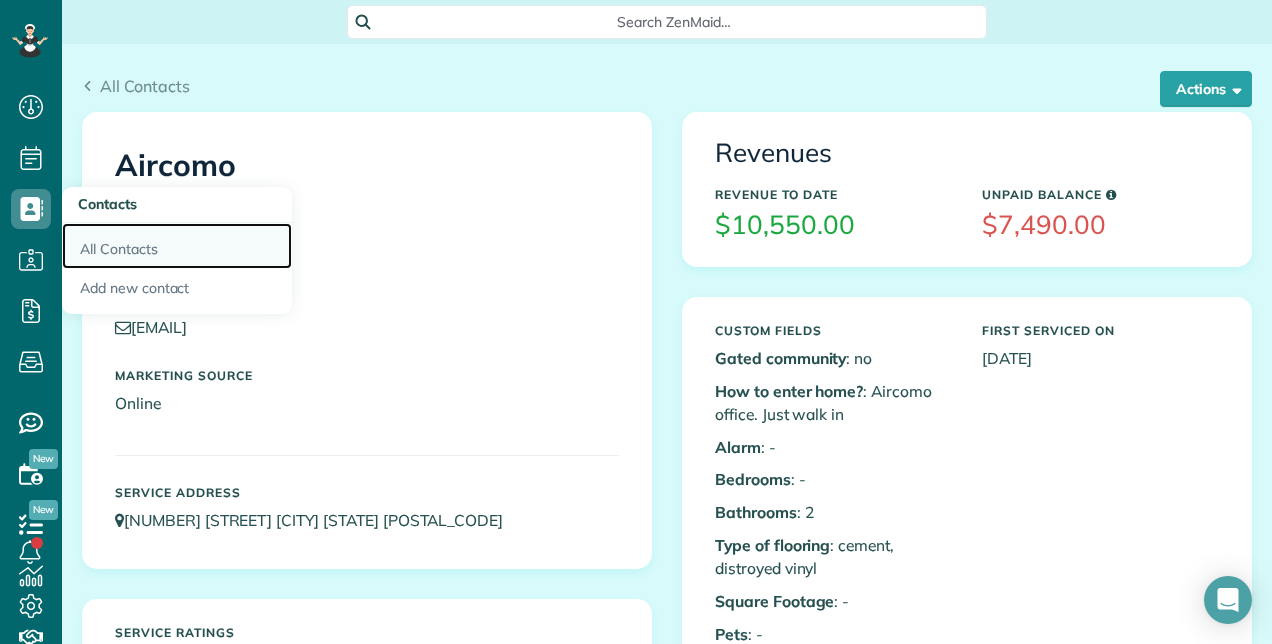 click on "All Contacts" at bounding box center [177, 246] 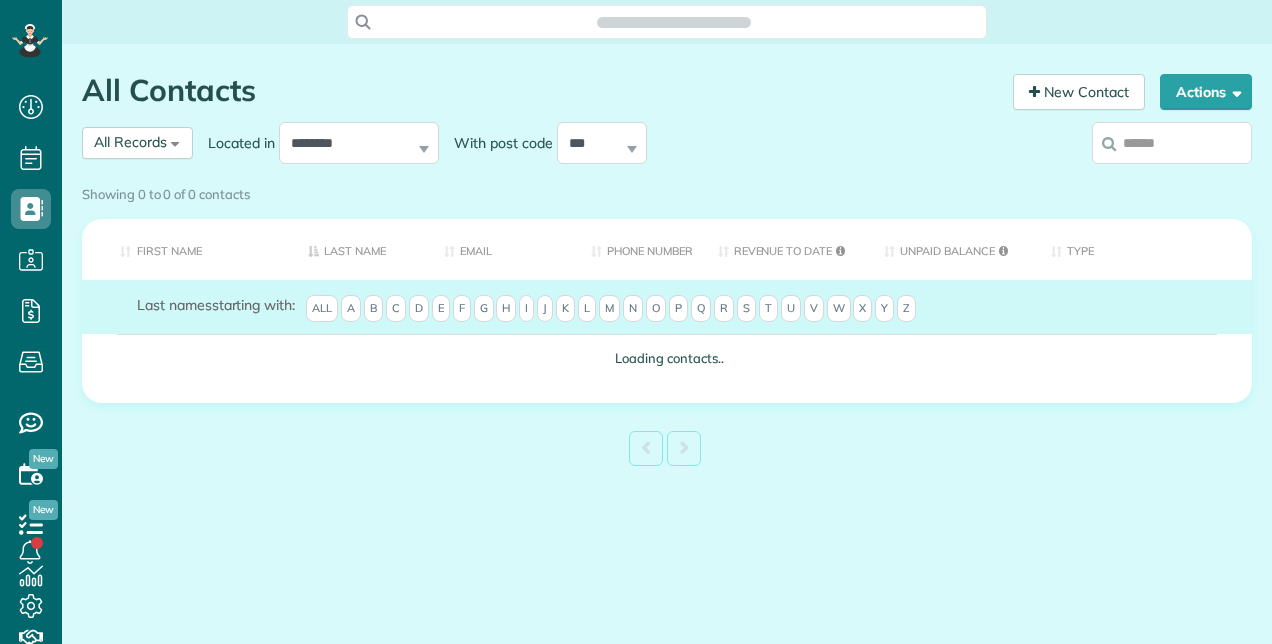 scroll, scrollTop: 0, scrollLeft: 0, axis: both 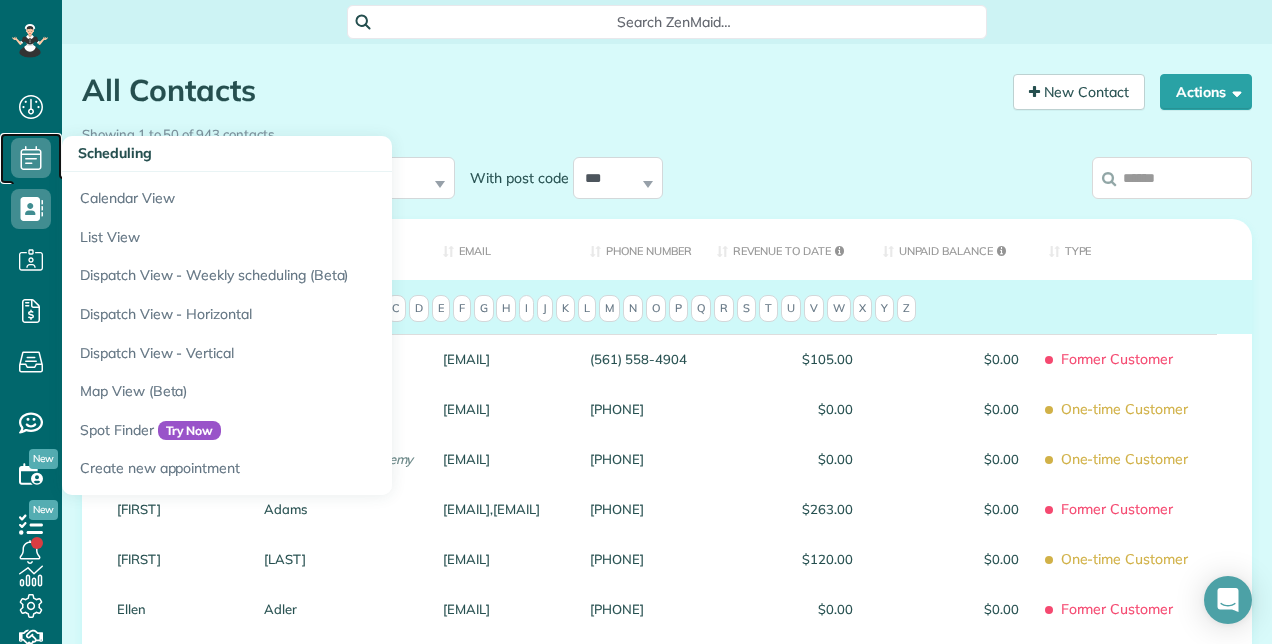 click 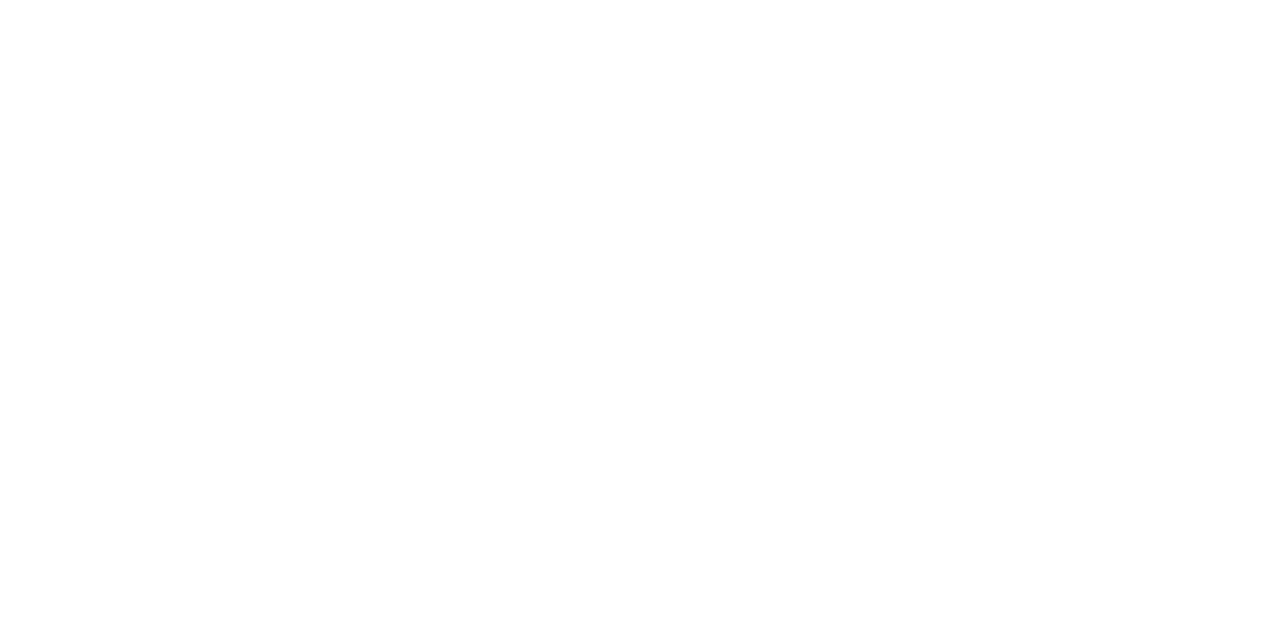 scroll, scrollTop: 0, scrollLeft: 0, axis: both 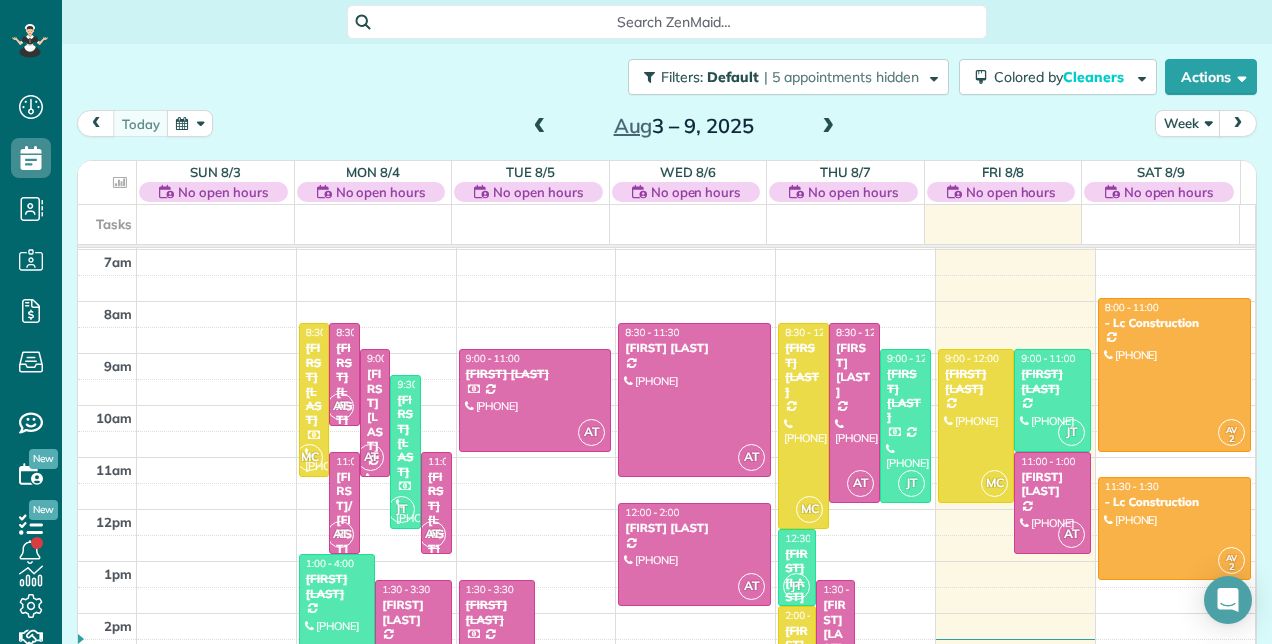 click at bounding box center [828, 127] 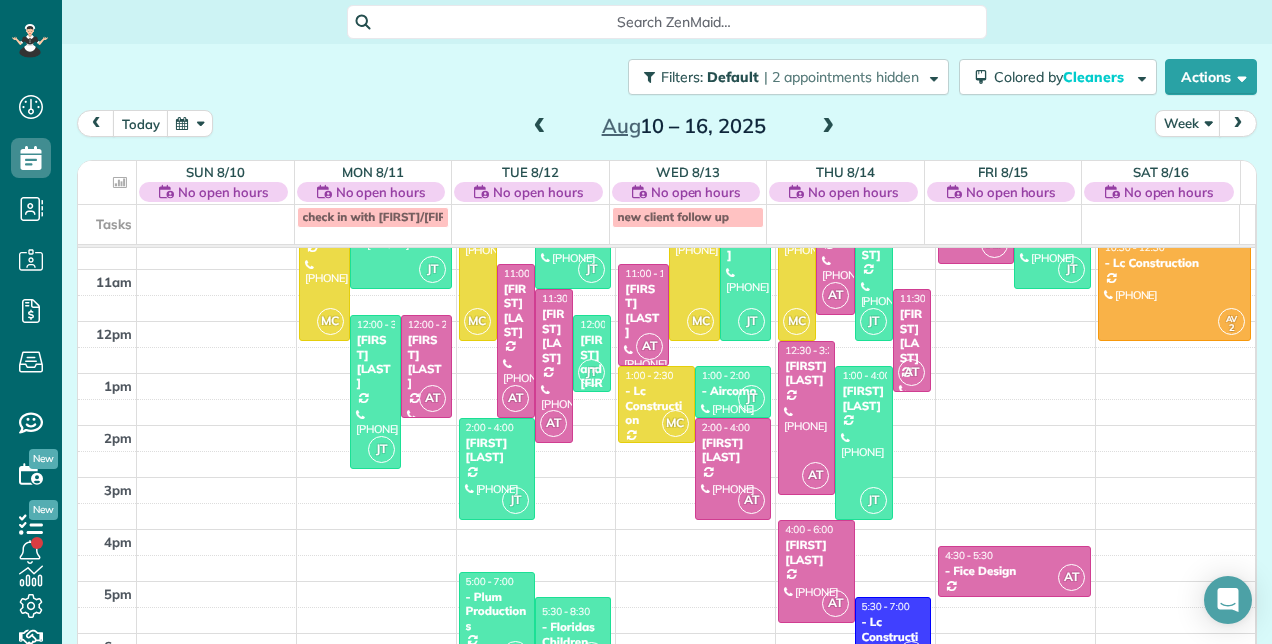 scroll, scrollTop: 448, scrollLeft: 0, axis: vertical 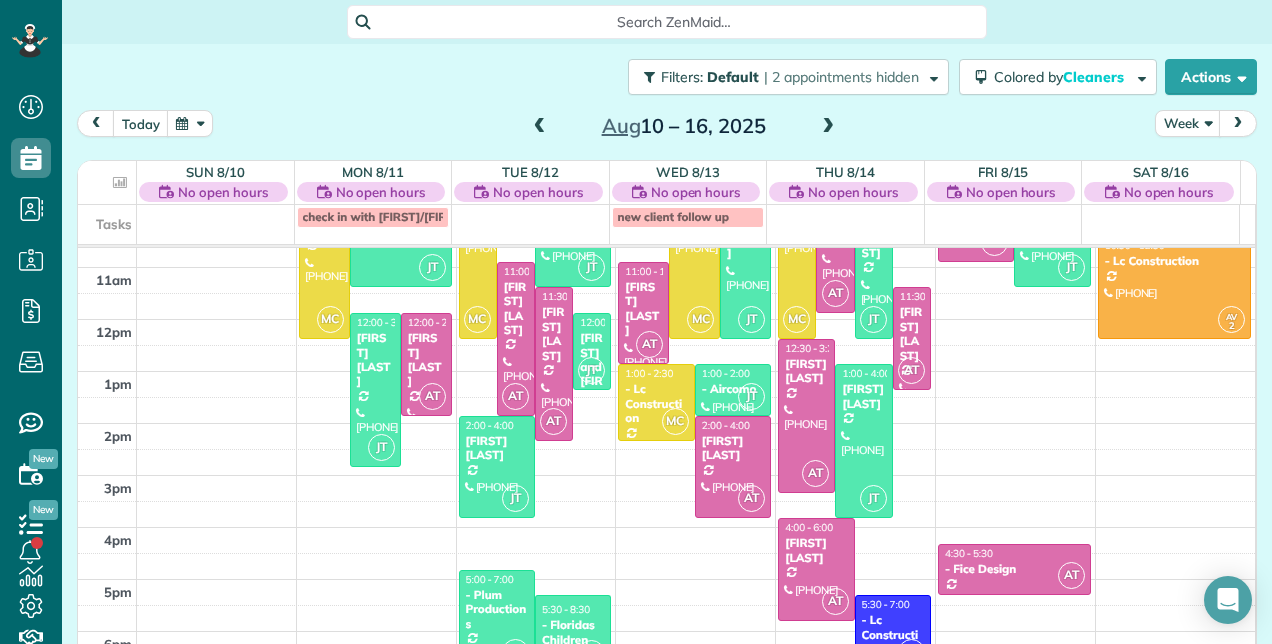 click at bounding box center (828, 127) 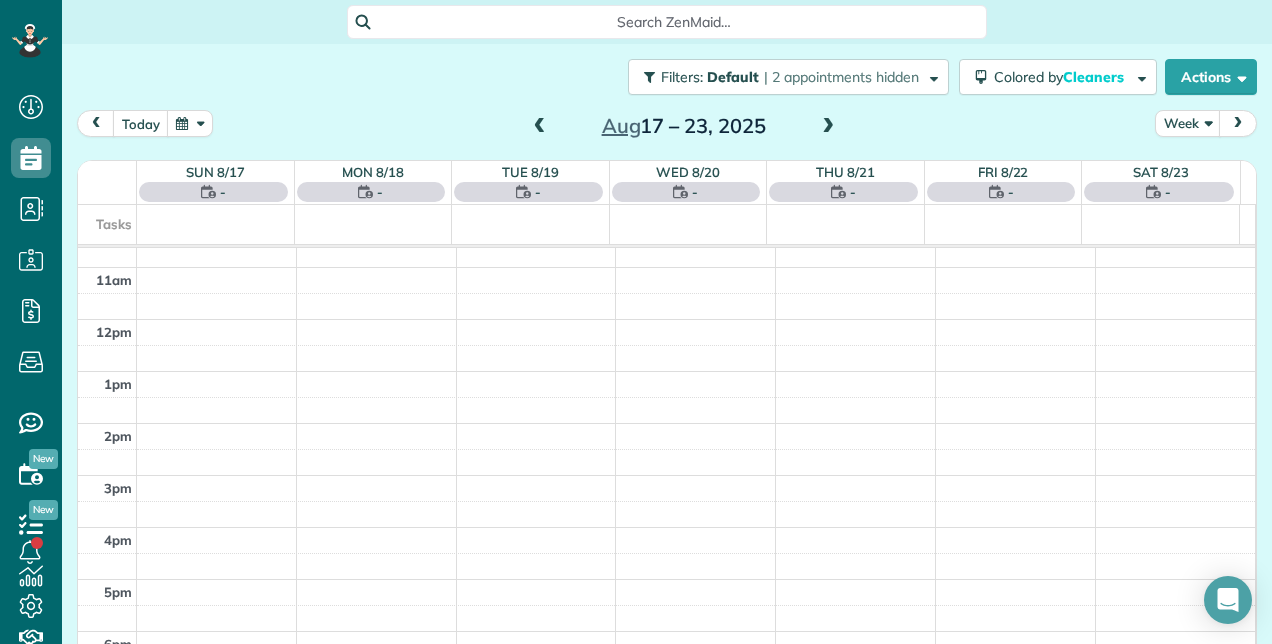 scroll, scrollTop: 258, scrollLeft: 0, axis: vertical 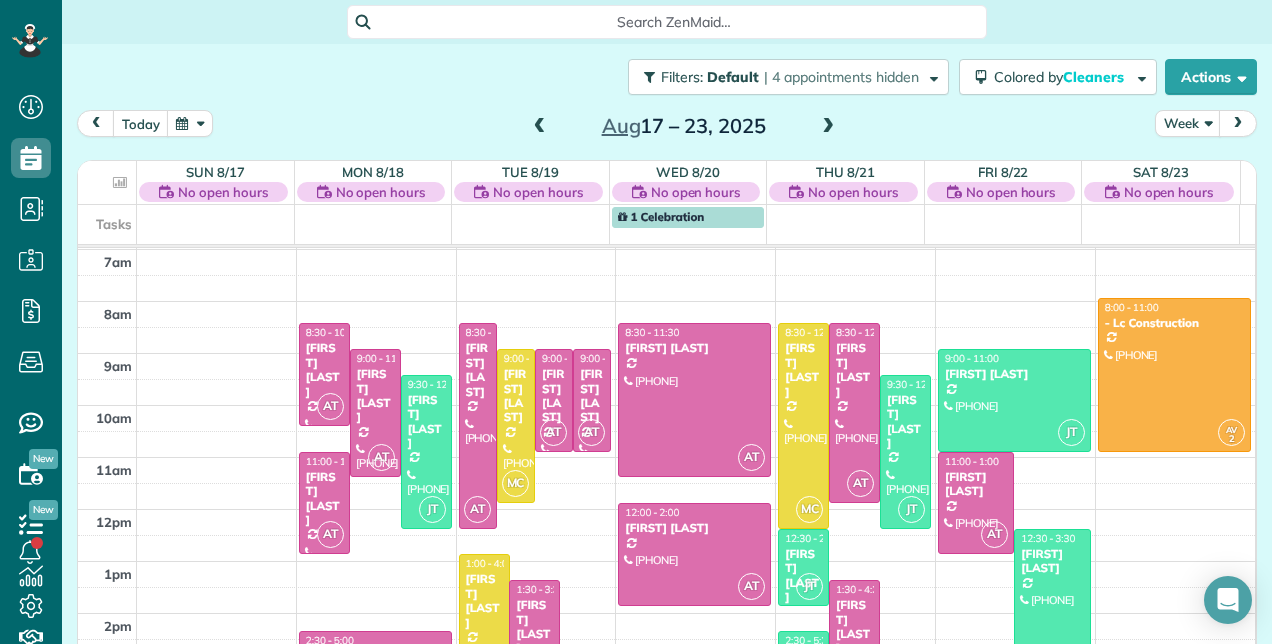 click at bounding box center [828, 127] 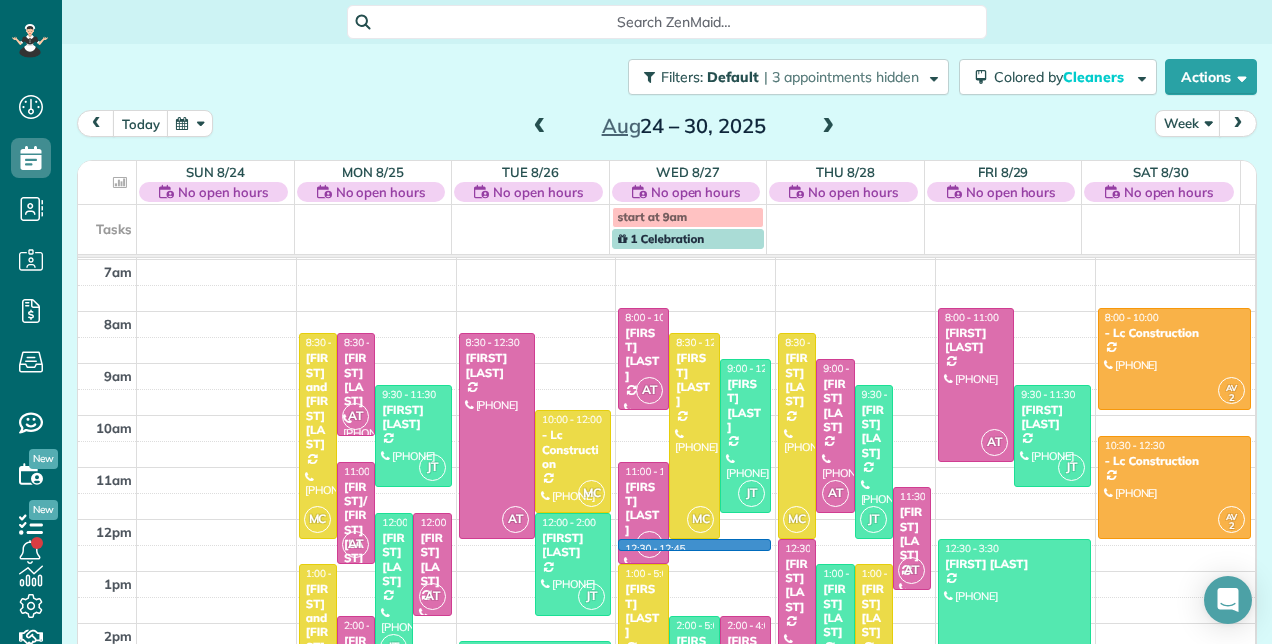 click on "2am 3am 4am 5am 6am 7am 8am 9am 10am 11am 12pm 1pm 2pm 3pm 4pm 5pm 6pm MC 8:30 - 12:30 Jordan and Shelly Rosner (310) 733-7052 9222 Greenspire Lane Wellington, FL 33467 AT 8:30 - 10:30 Laura Sinclair (216) 256-4953 663 Eagle Circle Delray Beach, FL 33444 JT 9:30 - 11:30 Elyse Glick (516) 319-3613 6840 Lismore Avenue Boynton Beach, FL 33437 AT 11:00 - 1:00 Darryl/Nina Finn (561) 632-1939 1777 Via Granada Boynton Beach, FL 33426 JT 12:00 - 3:00 Jean Forney (954) 629-3321 5598 Reynolds Road Wellington, FL 33449 AT 12:00 - 2:00 MARIANNE Broughton (651) 895-7729 2865 Southeast 1st Place Boynton Beach, FL 33435 MC 1:00 - 4:00 George & Ana Zambrano (954) 593-0856 3531 Pine Needle Drive apt# A1 Greenacres, FL 33463 AT 2:00 - 4:00 Elizabeth Bergman - Berkshire Hathaway (561) 398-7518 6072 Walnut Hill Drive Lake Worth, ? 33467 AT 8:30 - 12:30 AnneMarie Sincavage (561) 901-4923 832 Southwest 34th Avenue Boynton Beach, FL 33435 MC 10:00 - 12:00  - Lc Construction (561) 221-3108 1054 Gateway Boulevard Suite 107 JT JT JT 2" at bounding box center (666, 441) 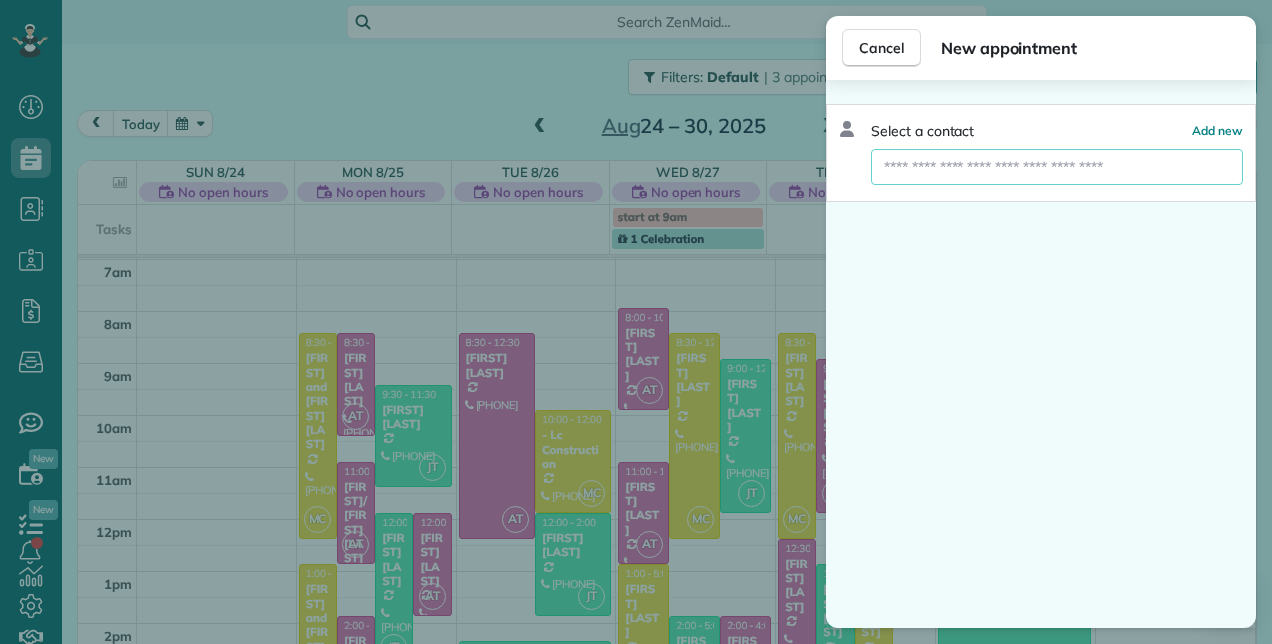 click at bounding box center [1057, 167] 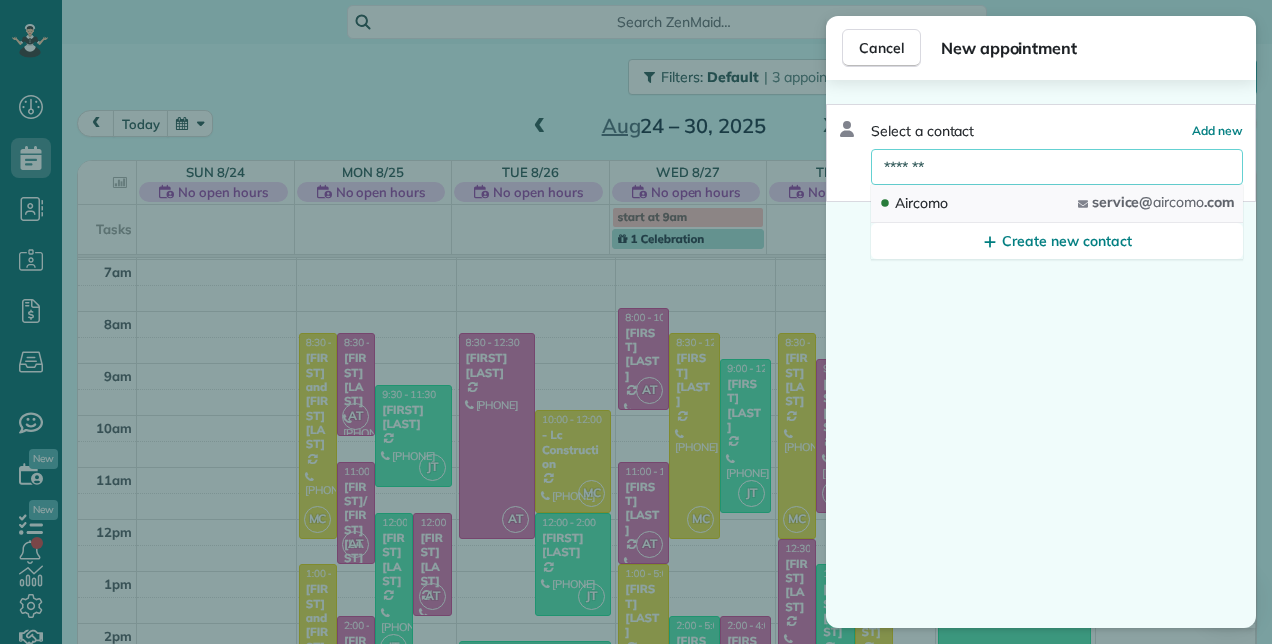 type on "*******" 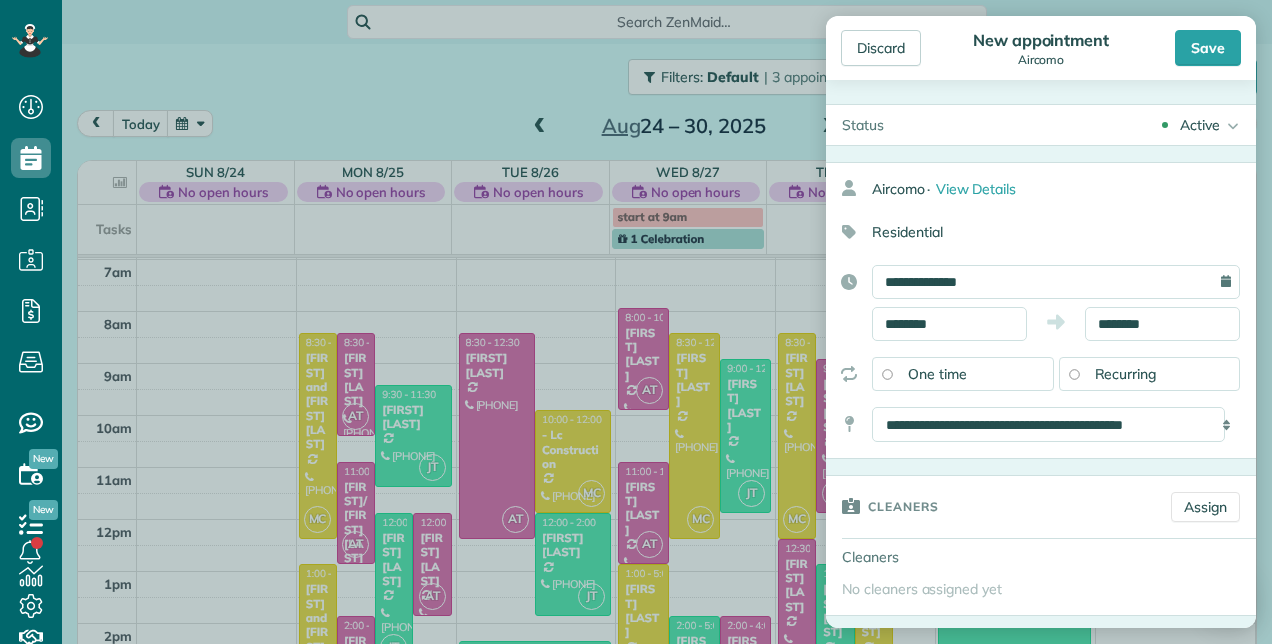 click on "Recurring" at bounding box center [1150, 374] 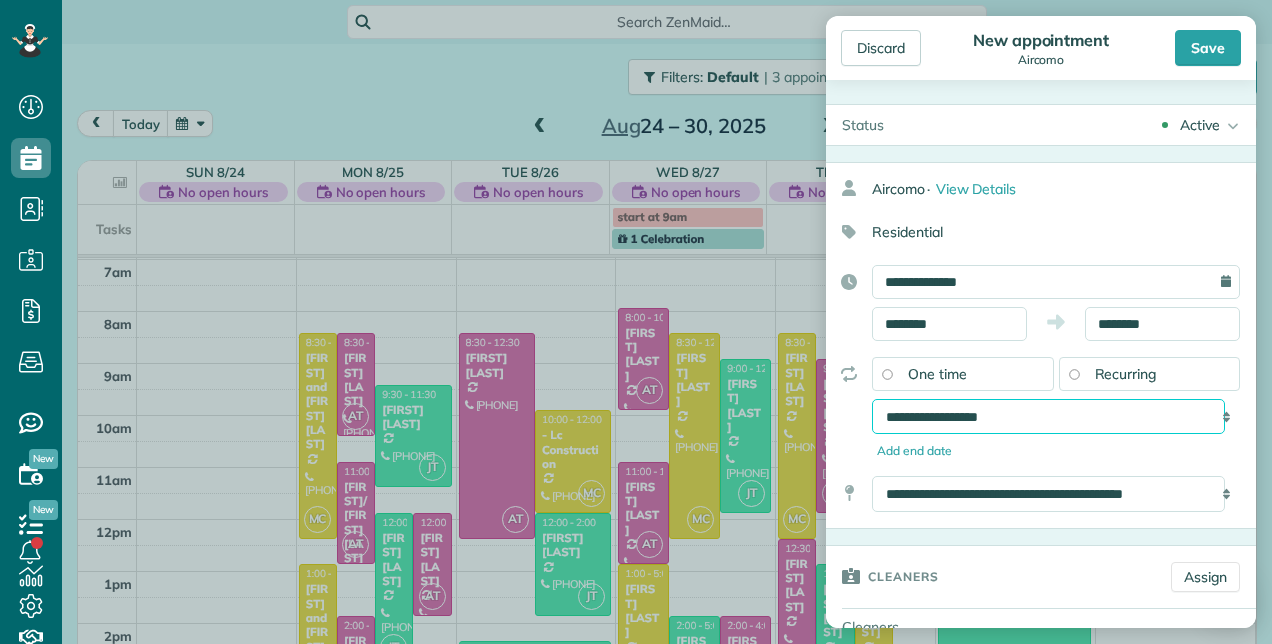 click on "**********" at bounding box center (1048, 416) 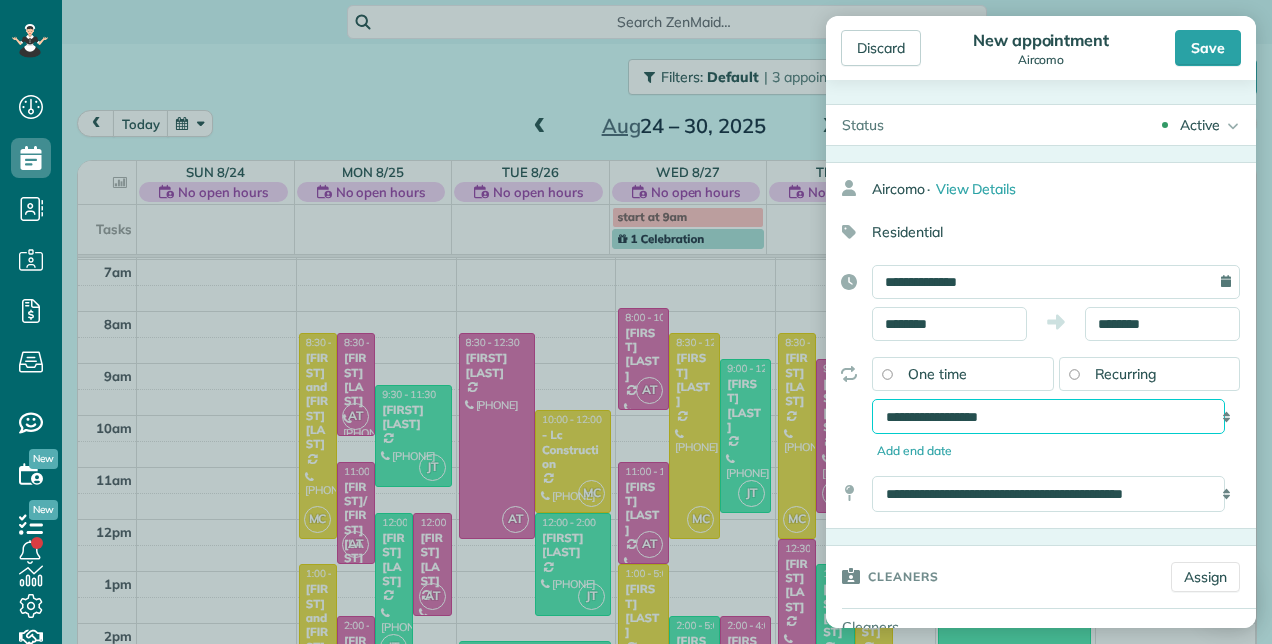 select on "**********" 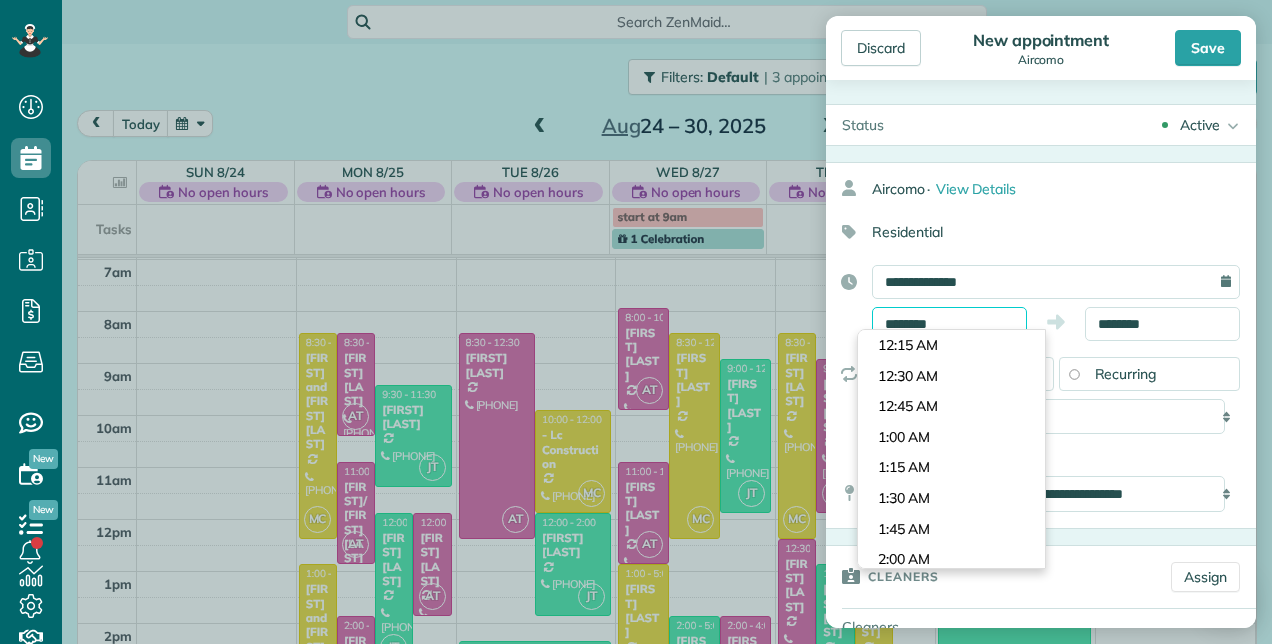 click on "********" at bounding box center [949, 324] 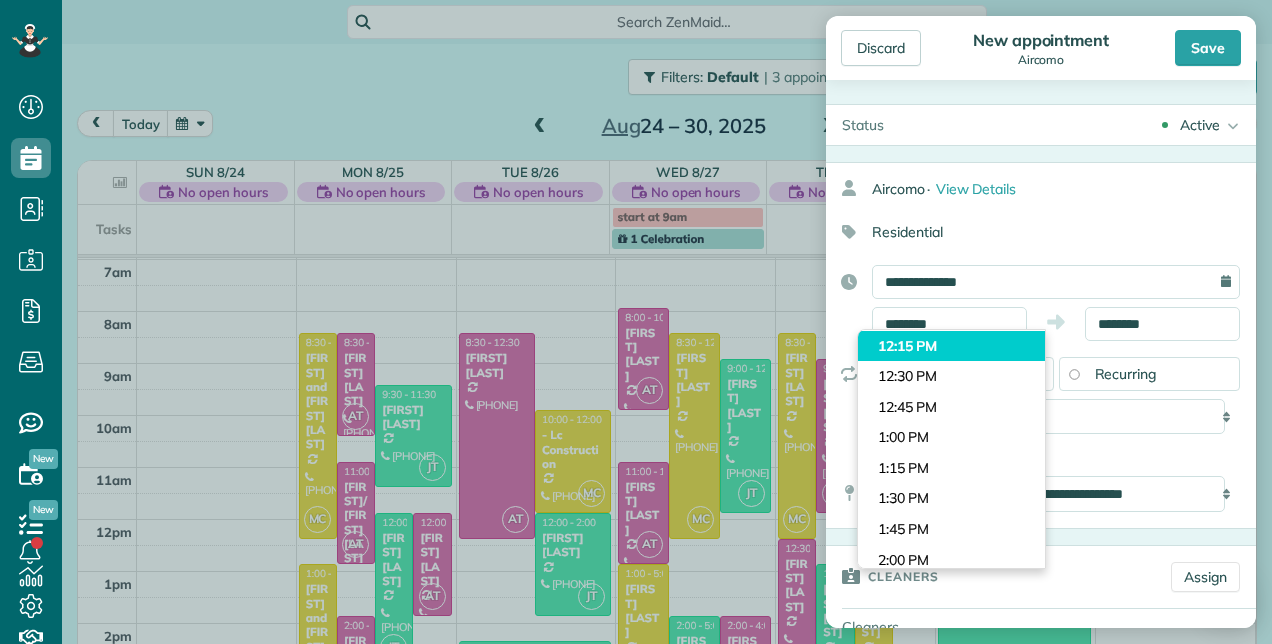 type on "********" 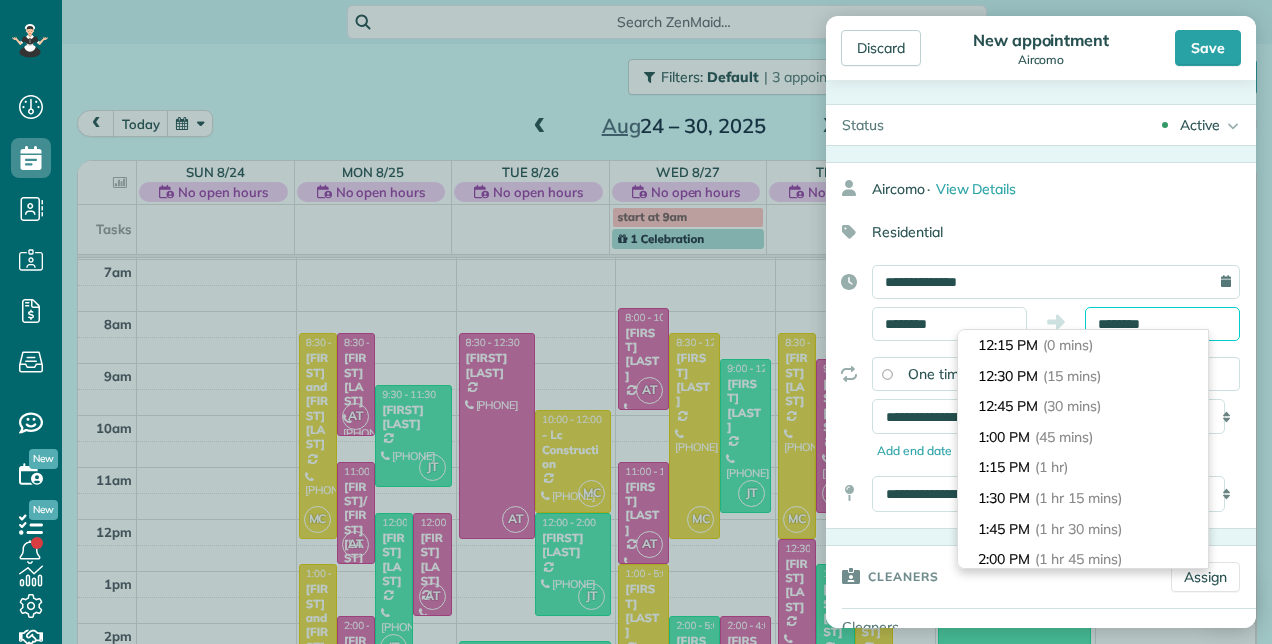 click on "********" at bounding box center (1162, 324) 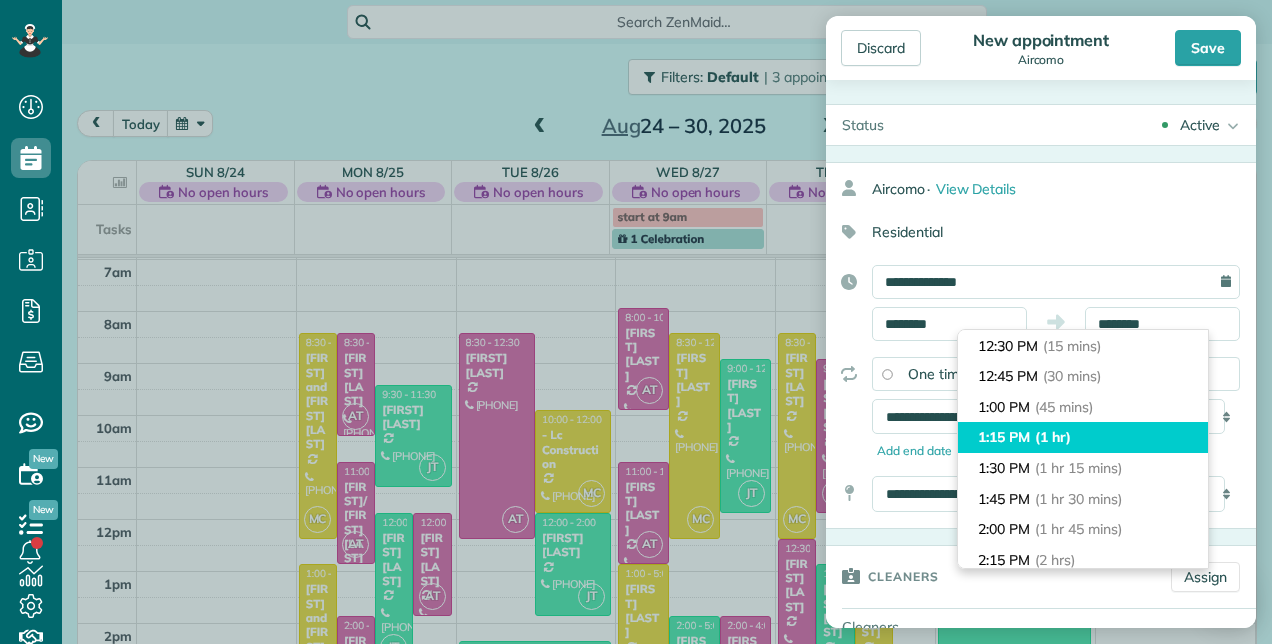 type on "*******" 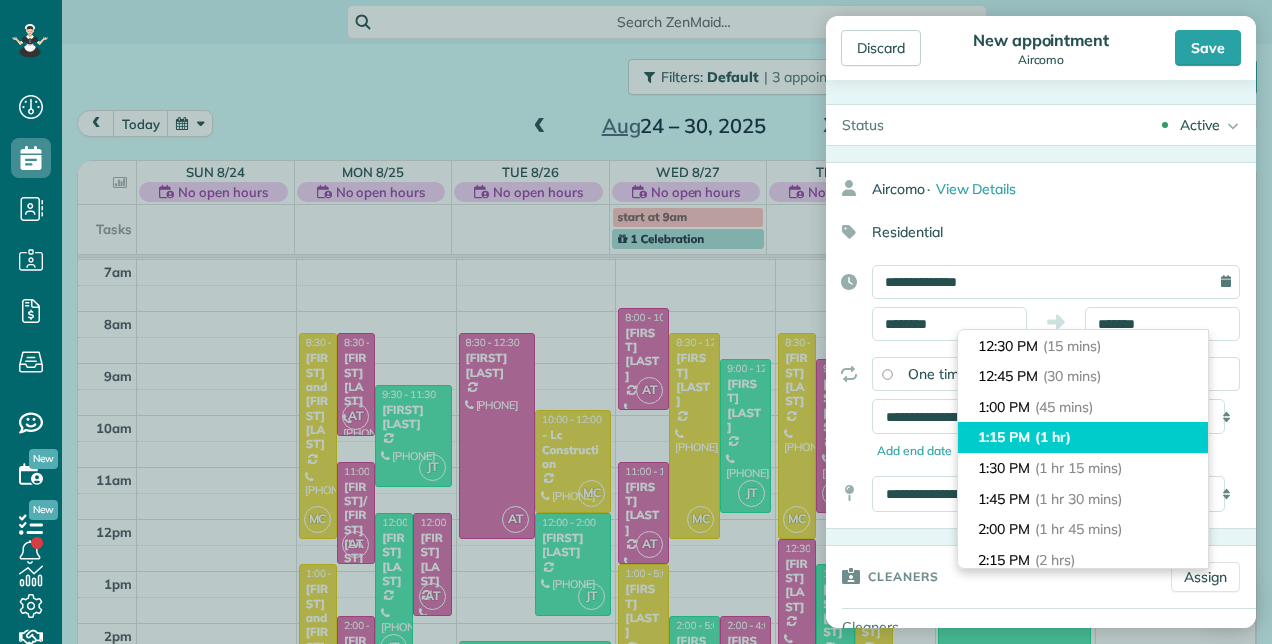 click on "1:15 PM  (1 hr)" at bounding box center [1083, 437] 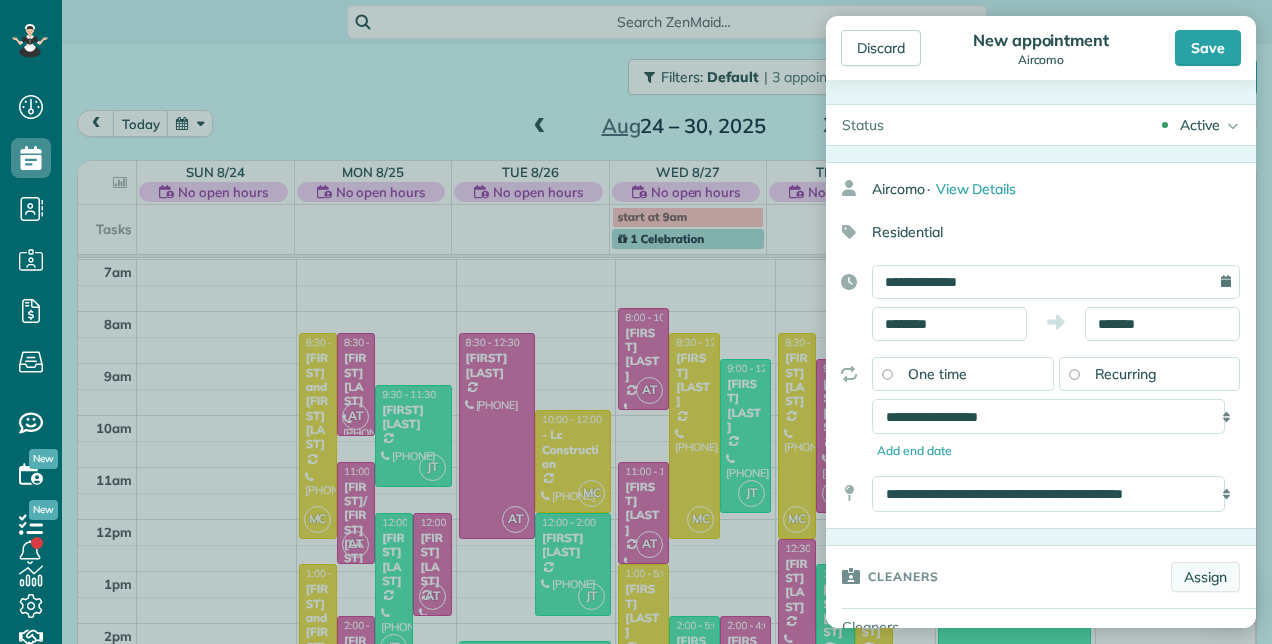 click on "Assign" at bounding box center (1205, 577) 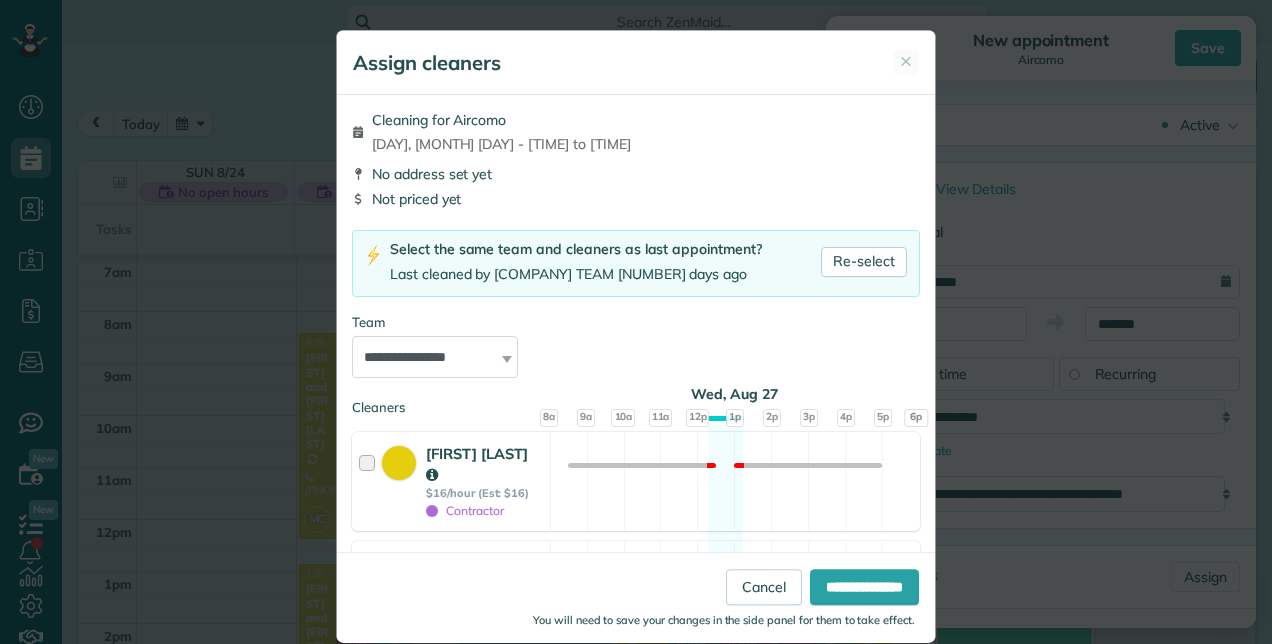 scroll, scrollTop: 500, scrollLeft: 0, axis: vertical 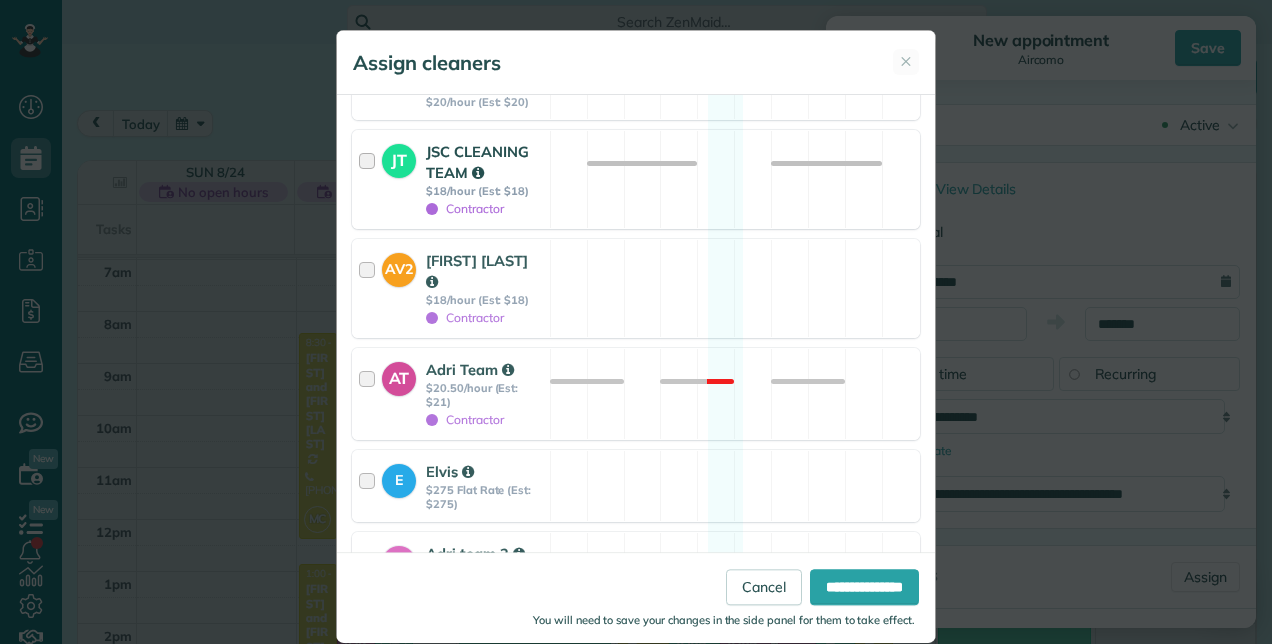 click on "$18/hour (Est: $18)" at bounding box center (485, 191) 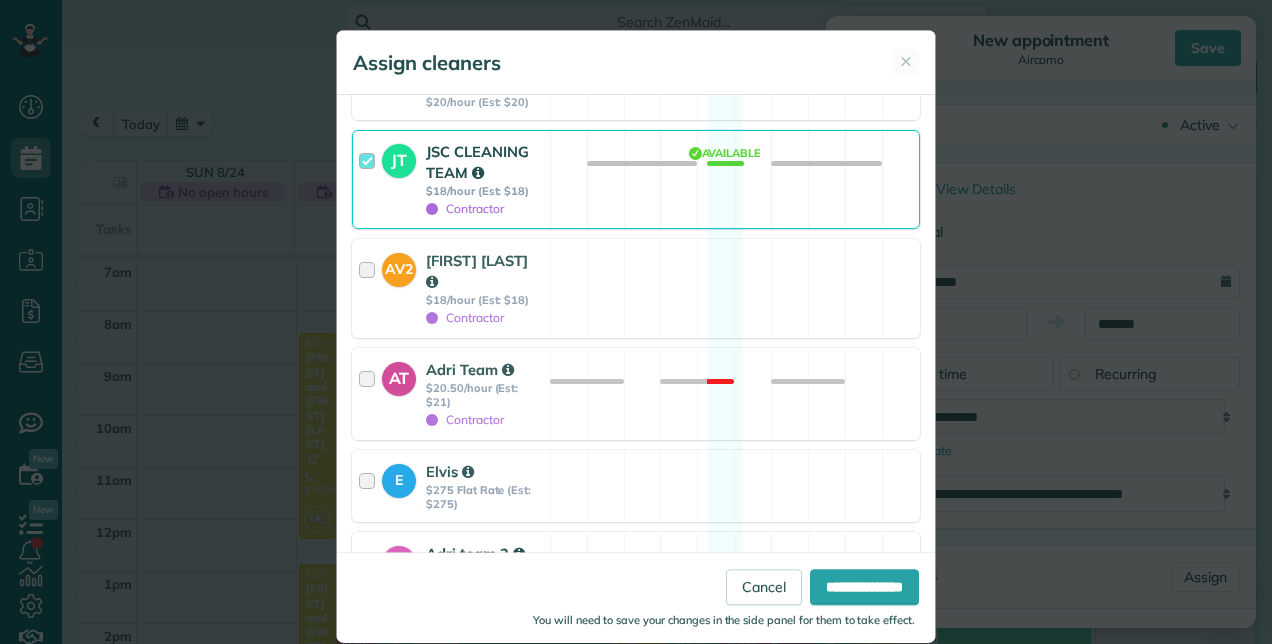 scroll, scrollTop: 531, scrollLeft: 0, axis: vertical 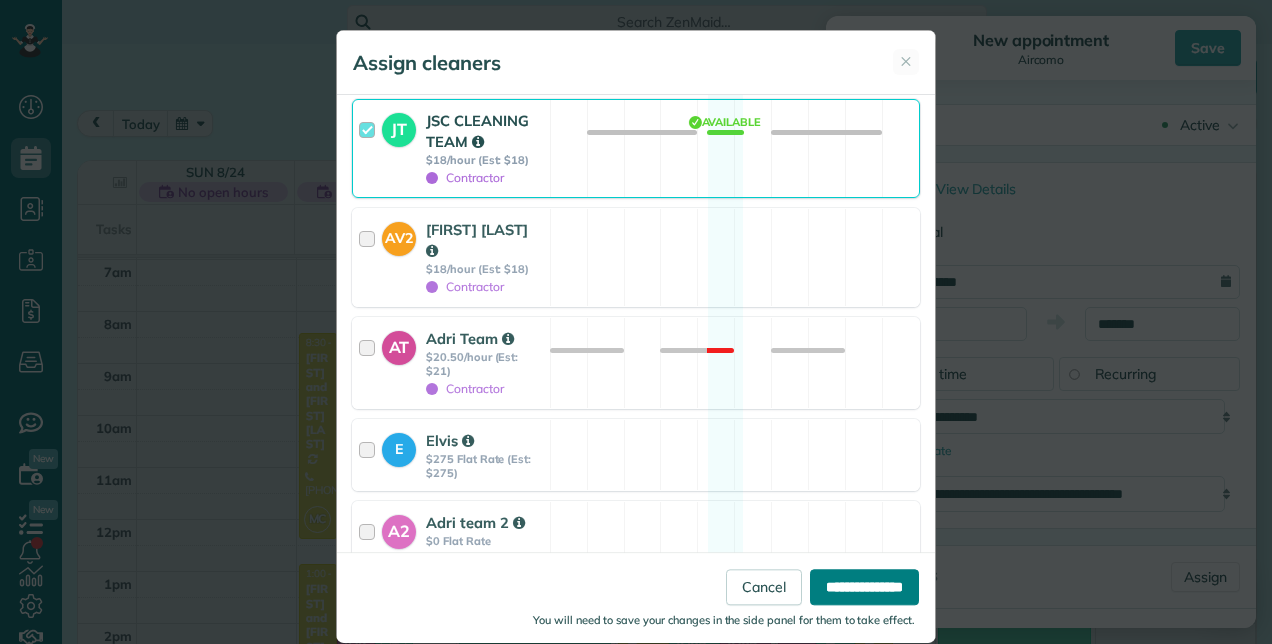 click on "**********" at bounding box center [864, 587] 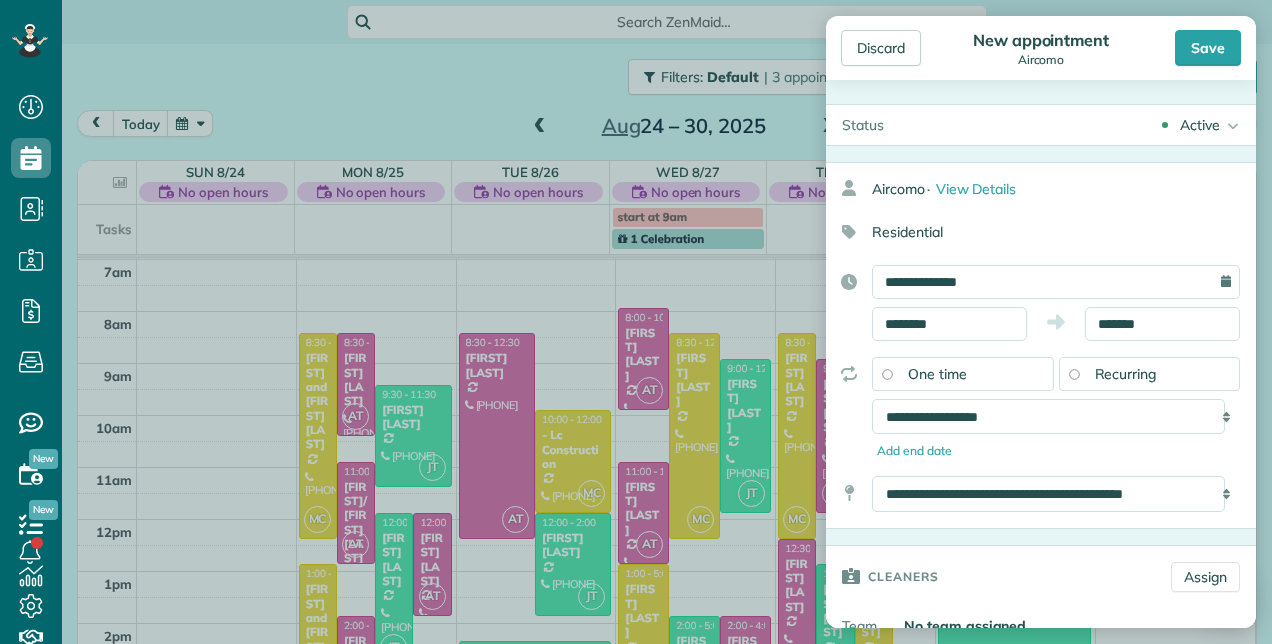 scroll, scrollTop: 700, scrollLeft: 0, axis: vertical 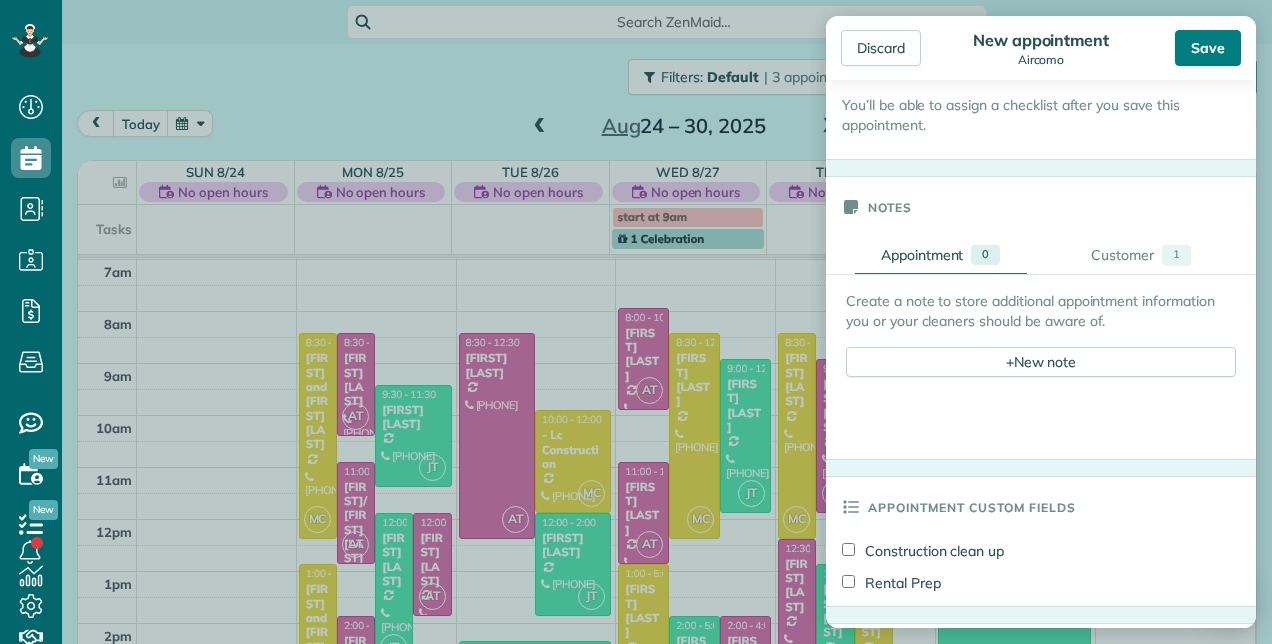 click on "Save" at bounding box center (1208, 48) 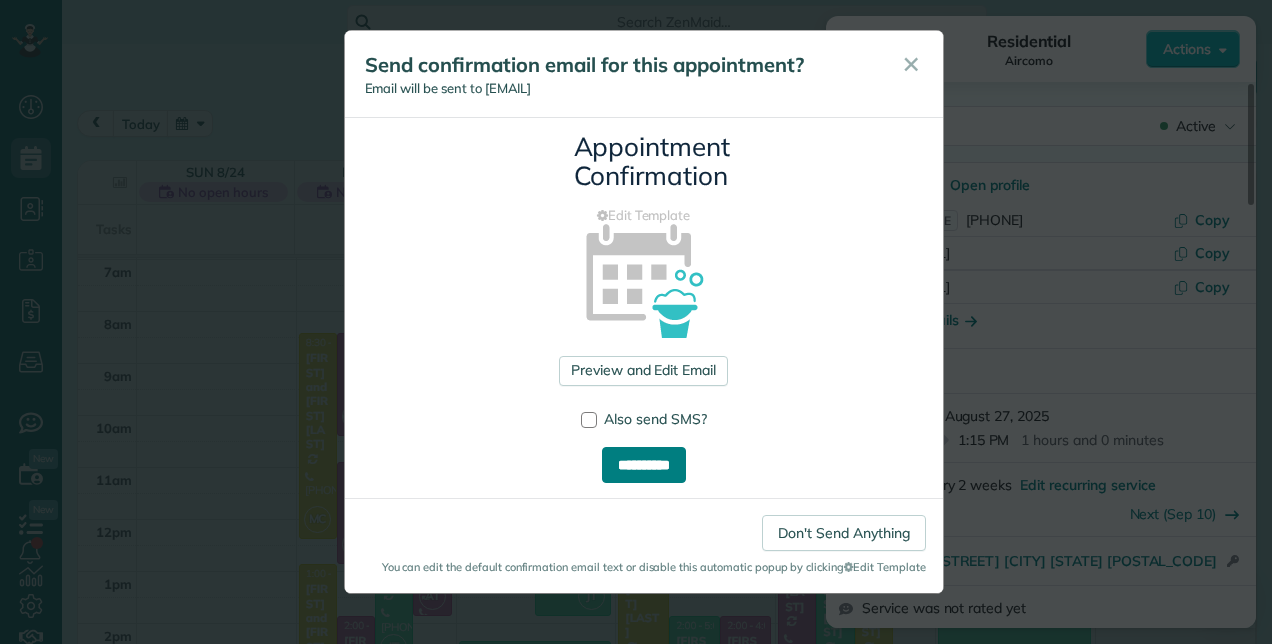 click on "**********" at bounding box center [644, 465] 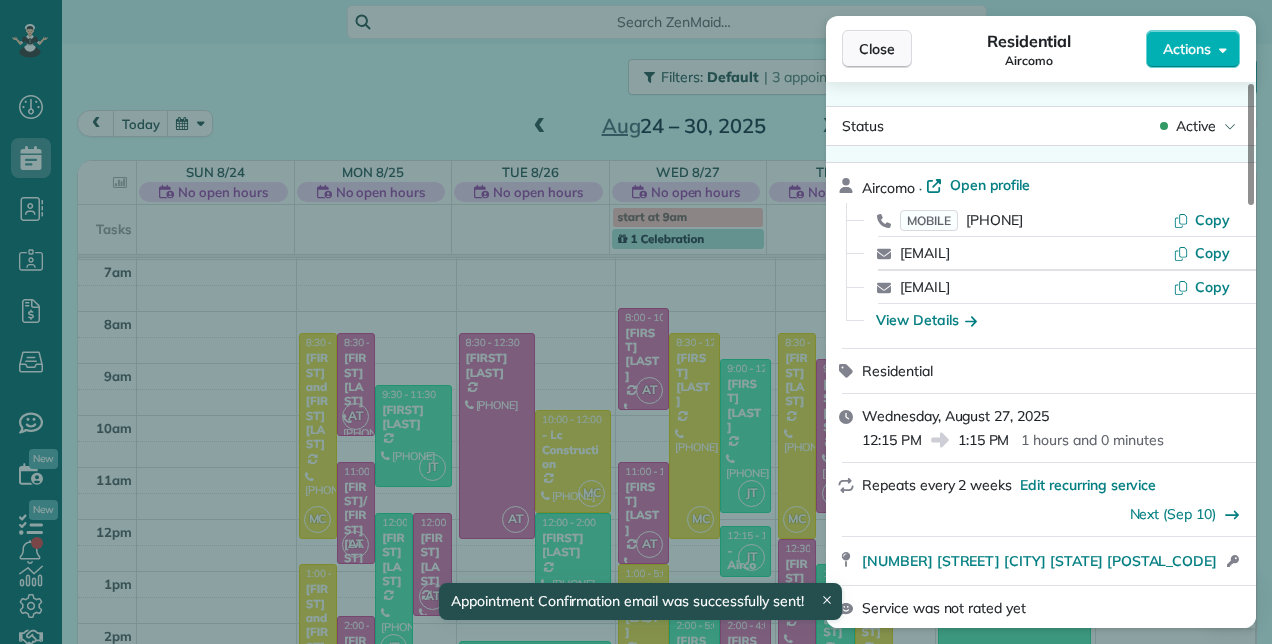 click on "Close" at bounding box center [877, 49] 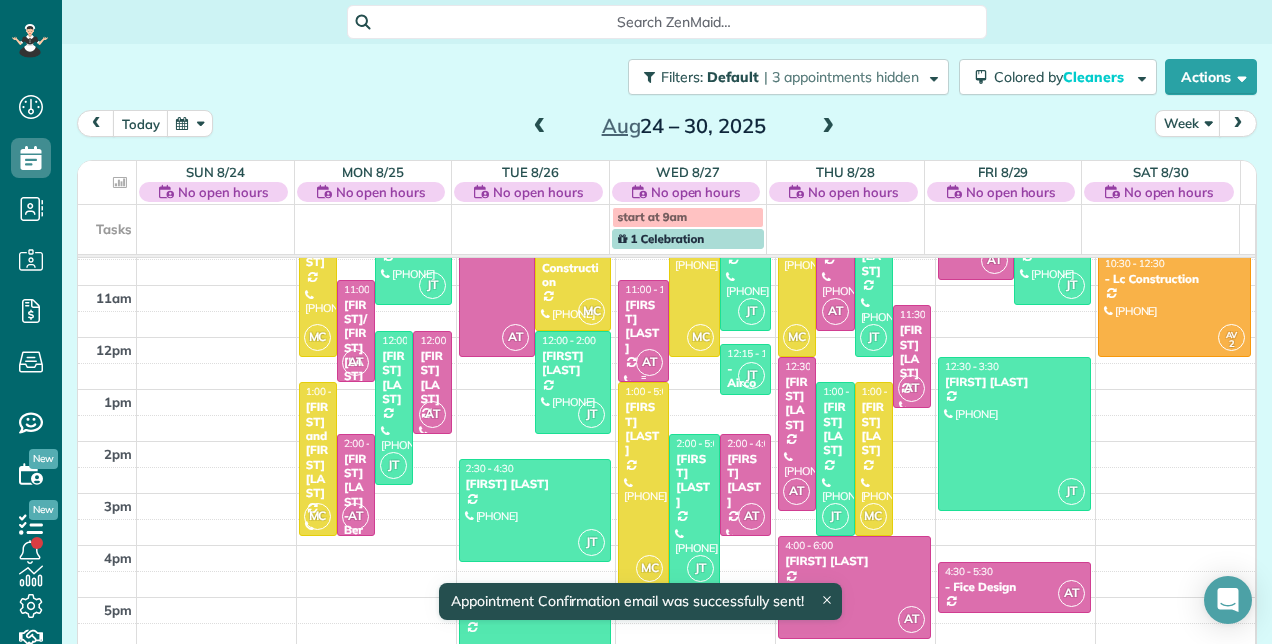 scroll, scrollTop: 457, scrollLeft: 0, axis: vertical 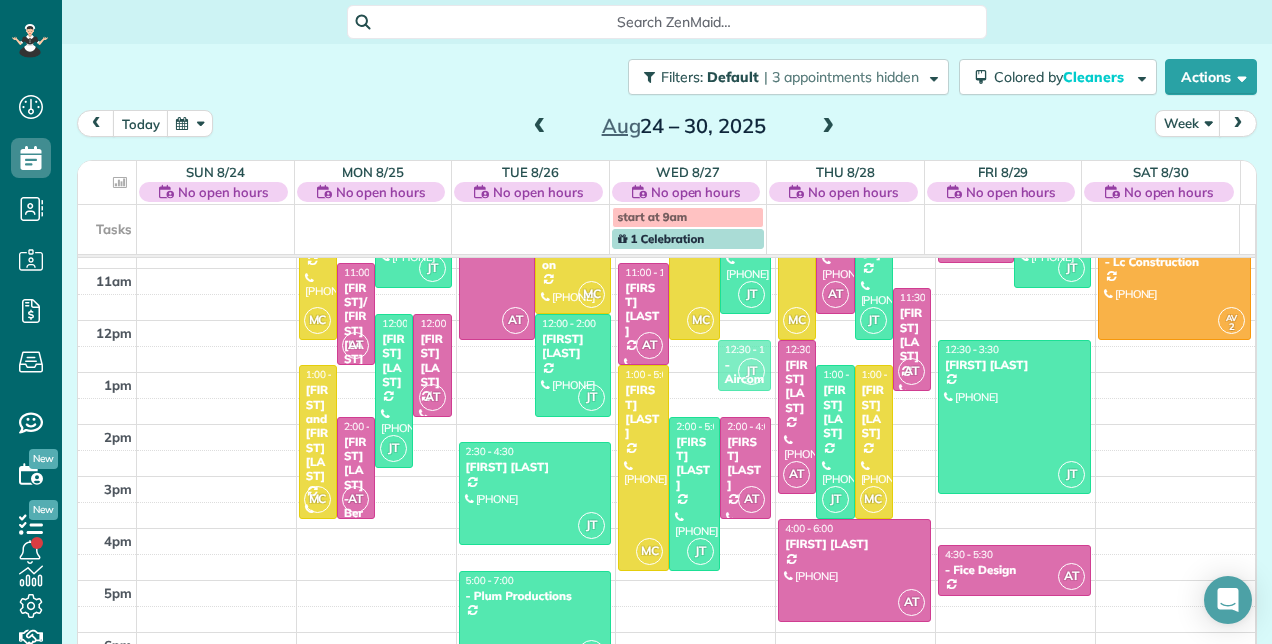 drag, startPoint x: 731, startPoint y: 346, endPoint x: 738, endPoint y: 363, distance: 18.384777 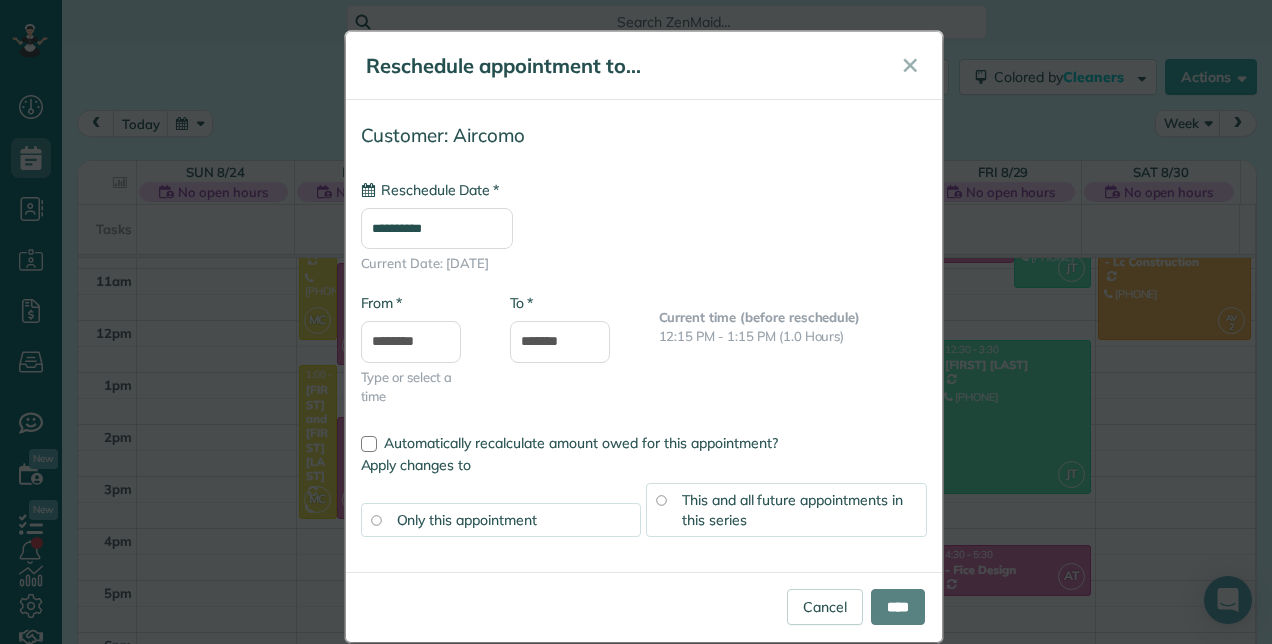 type on "**********" 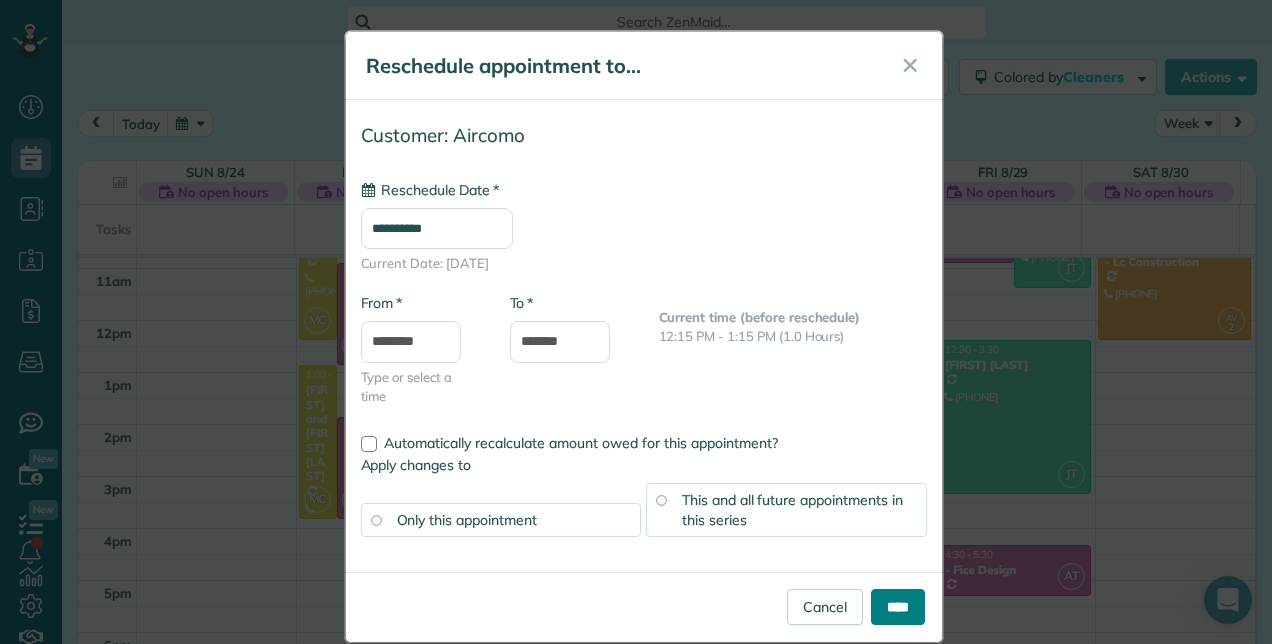 click on "****" at bounding box center [898, 607] 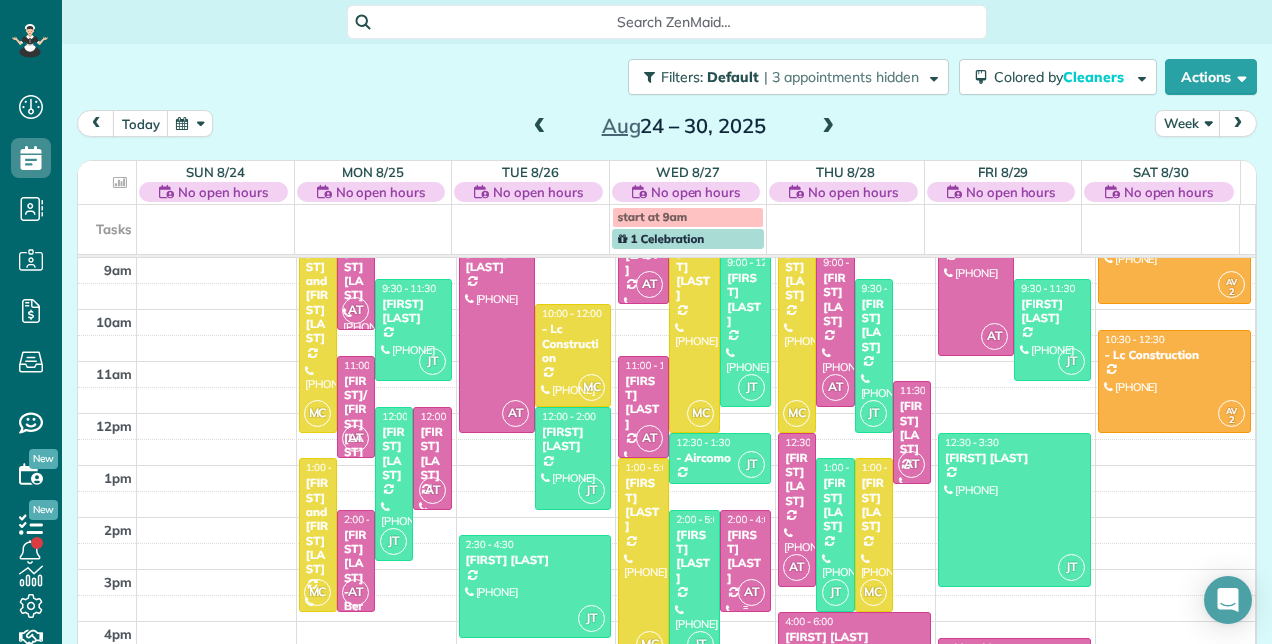 scroll, scrollTop: 257, scrollLeft: 0, axis: vertical 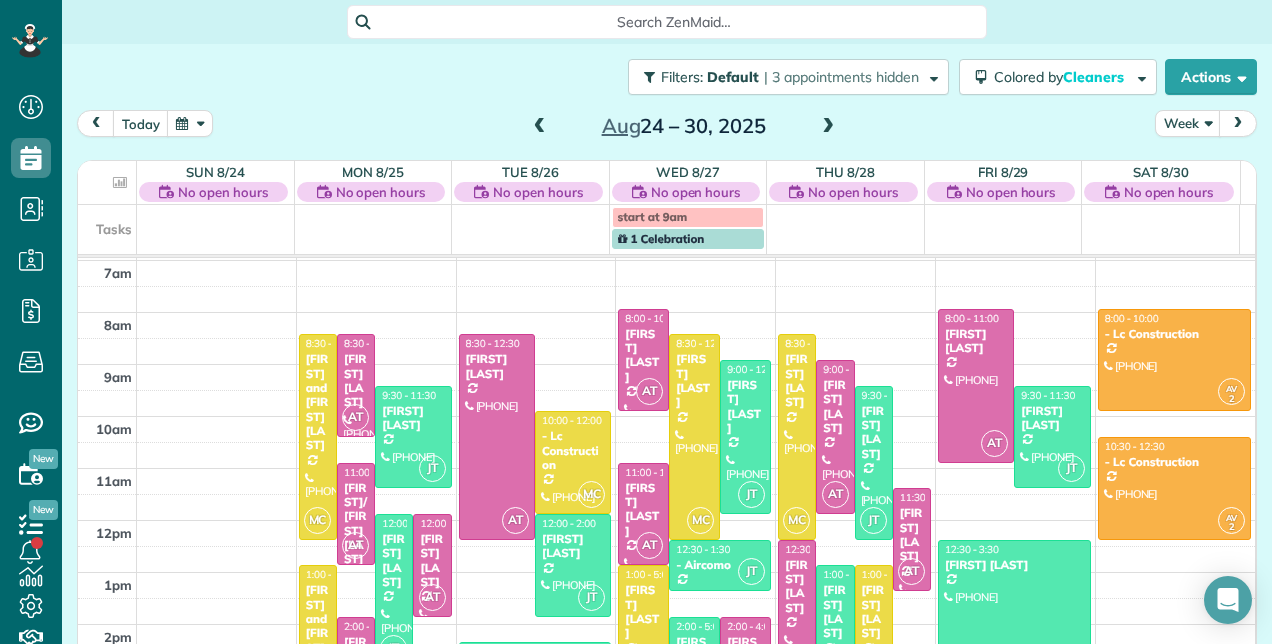 click at bounding box center [540, 127] 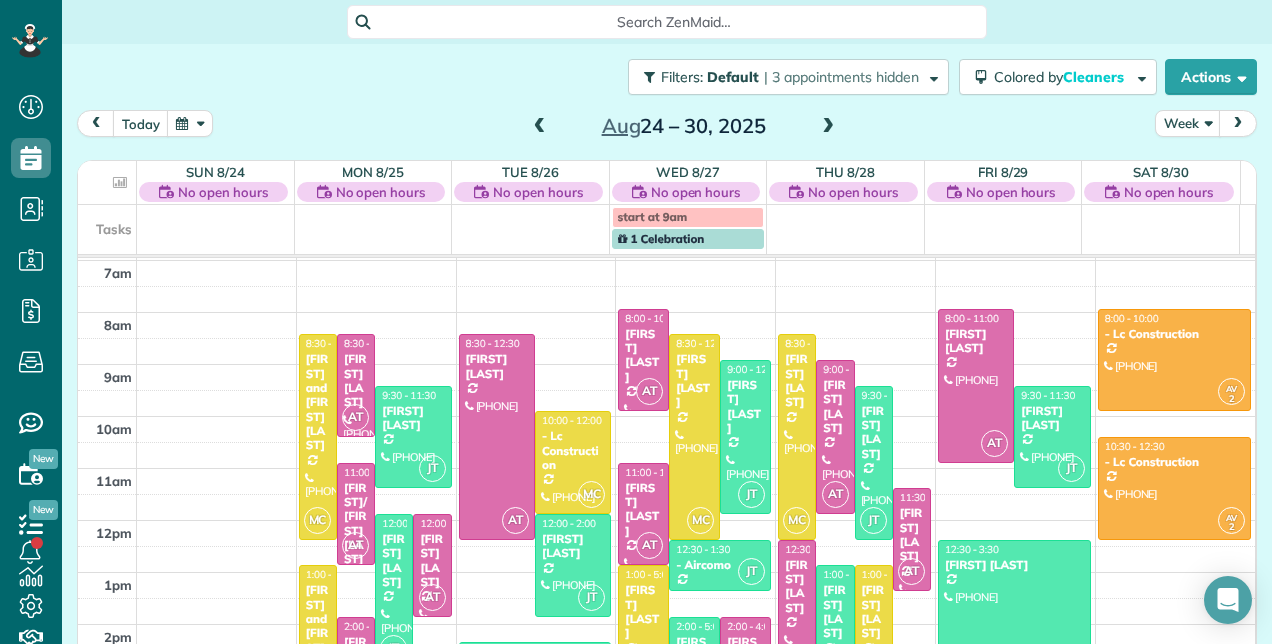 scroll, scrollTop: 258, scrollLeft: 0, axis: vertical 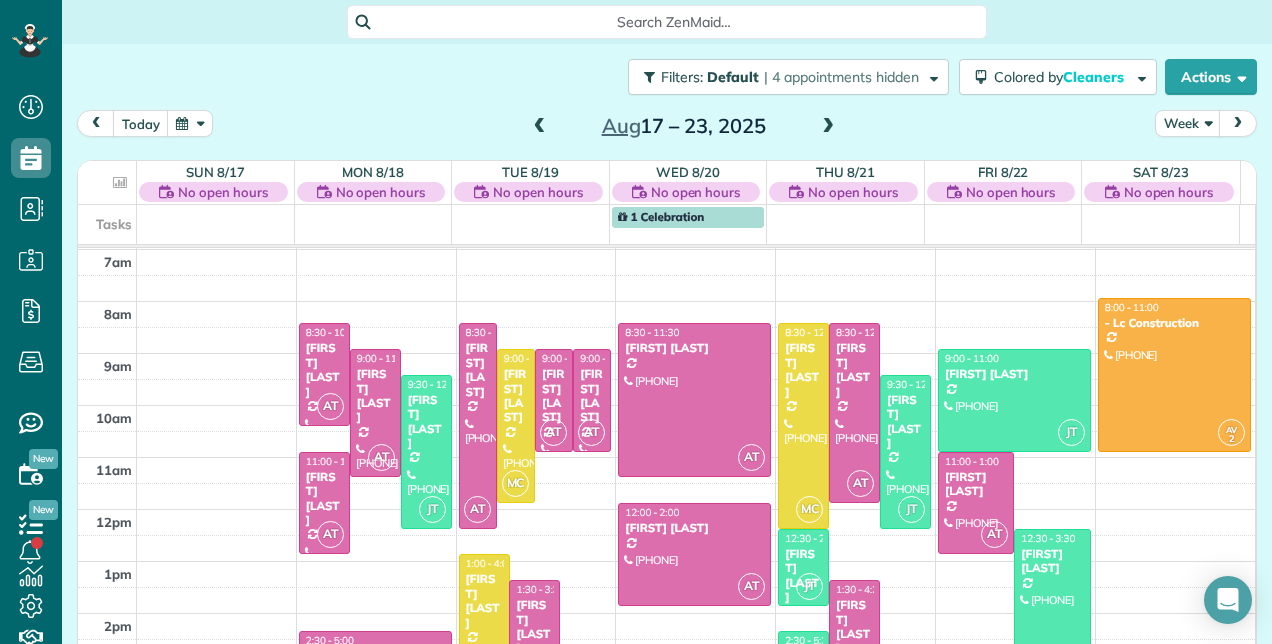 click at bounding box center (540, 127) 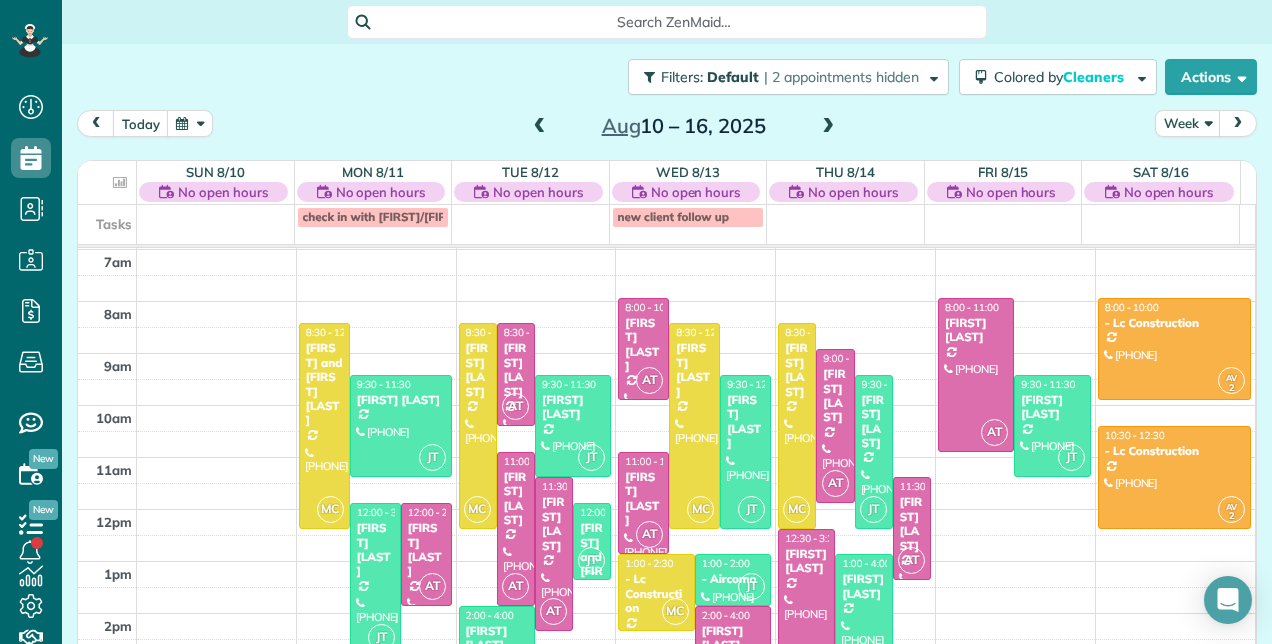 click at bounding box center [540, 127] 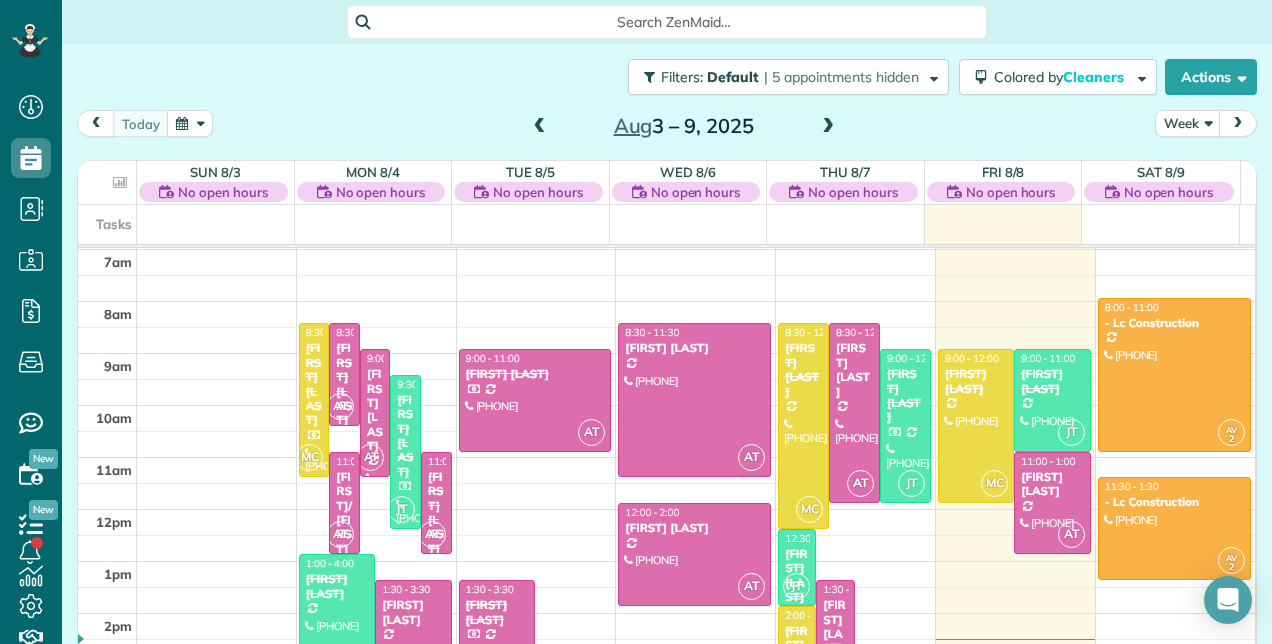 click at bounding box center (828, 127) 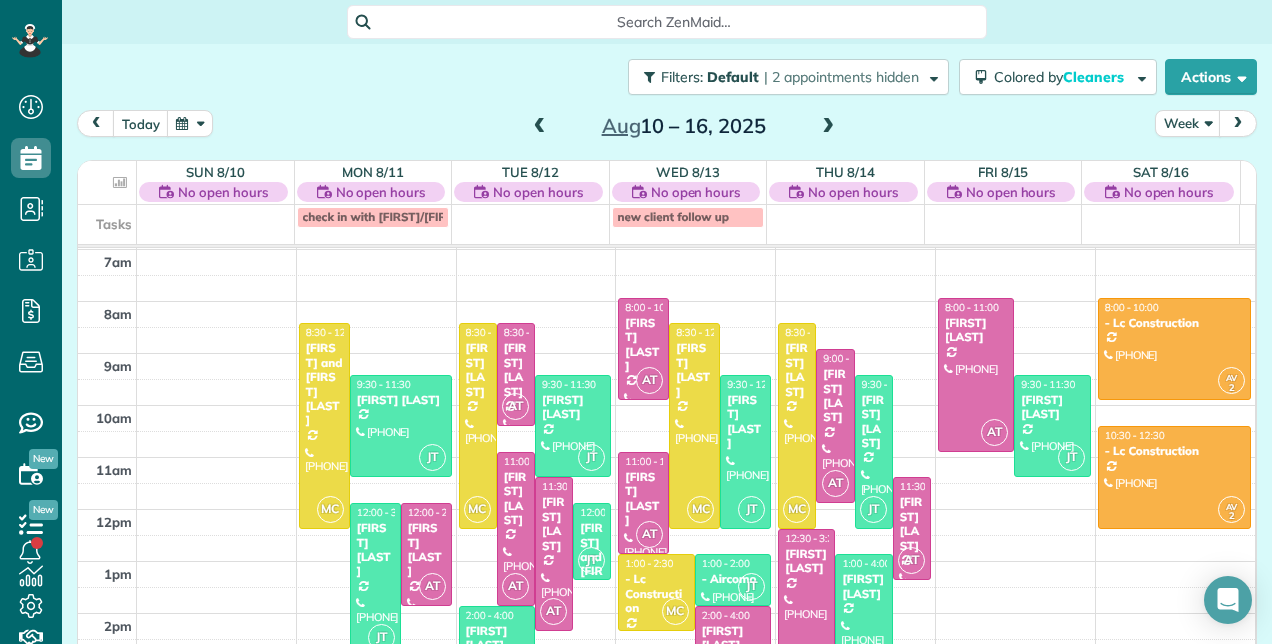 click at bounding box center (828, 127) 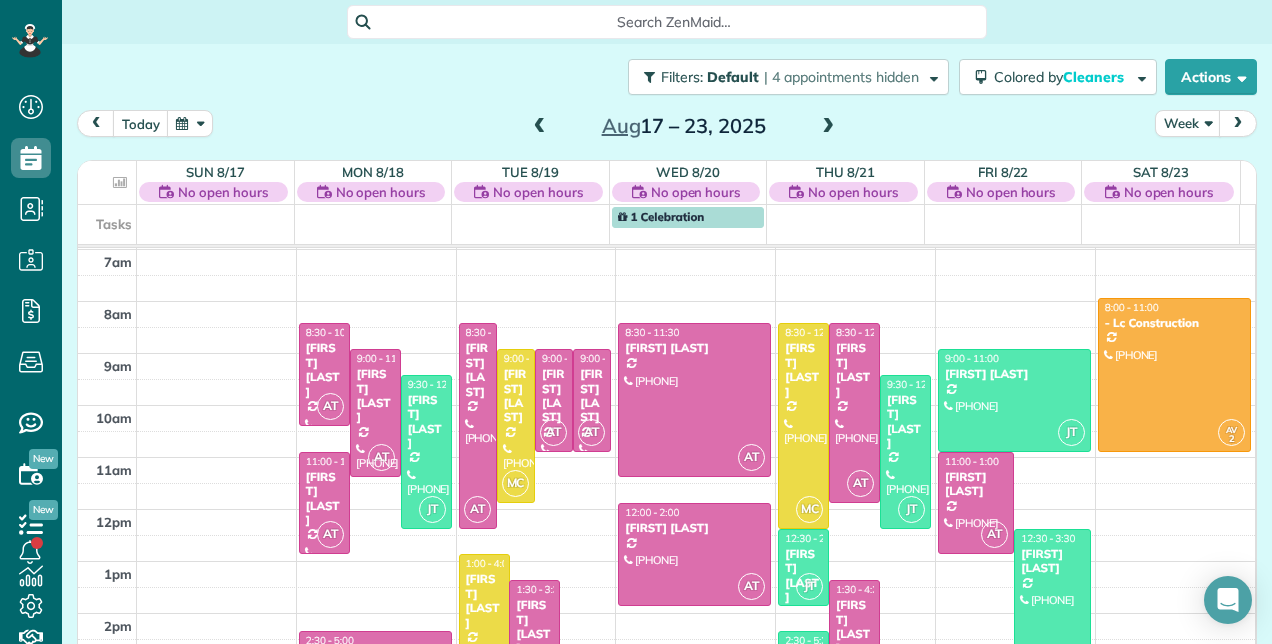 click at bounding box center [828, 127] 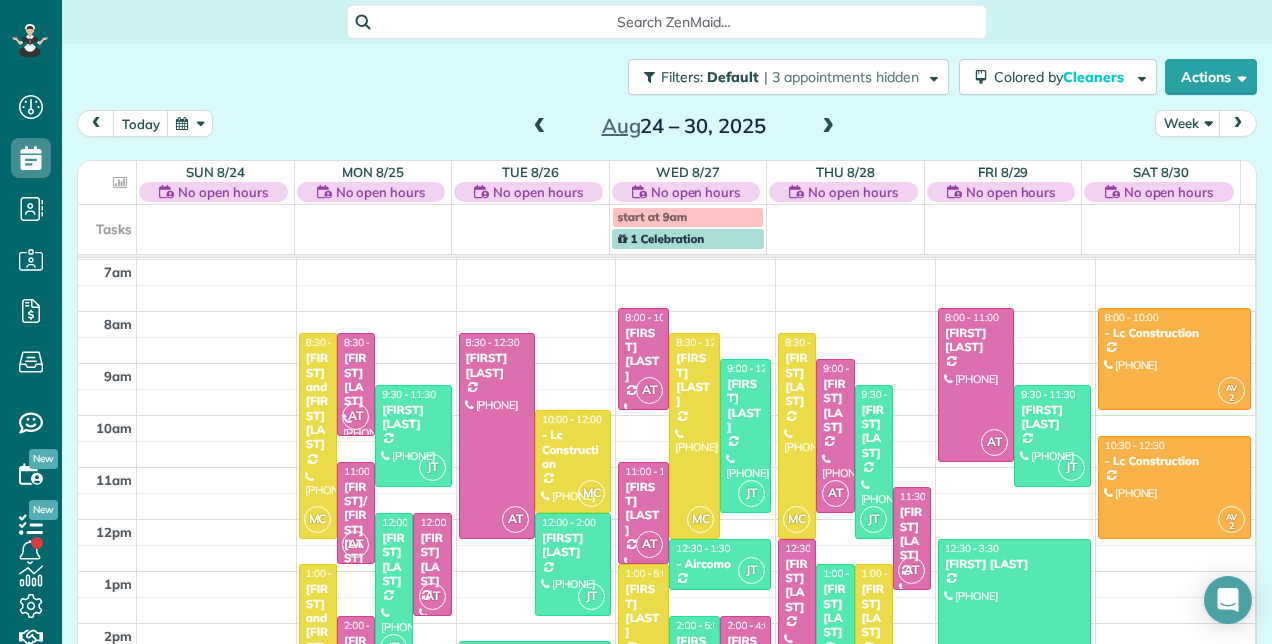 click at bounding box center (828, 127) 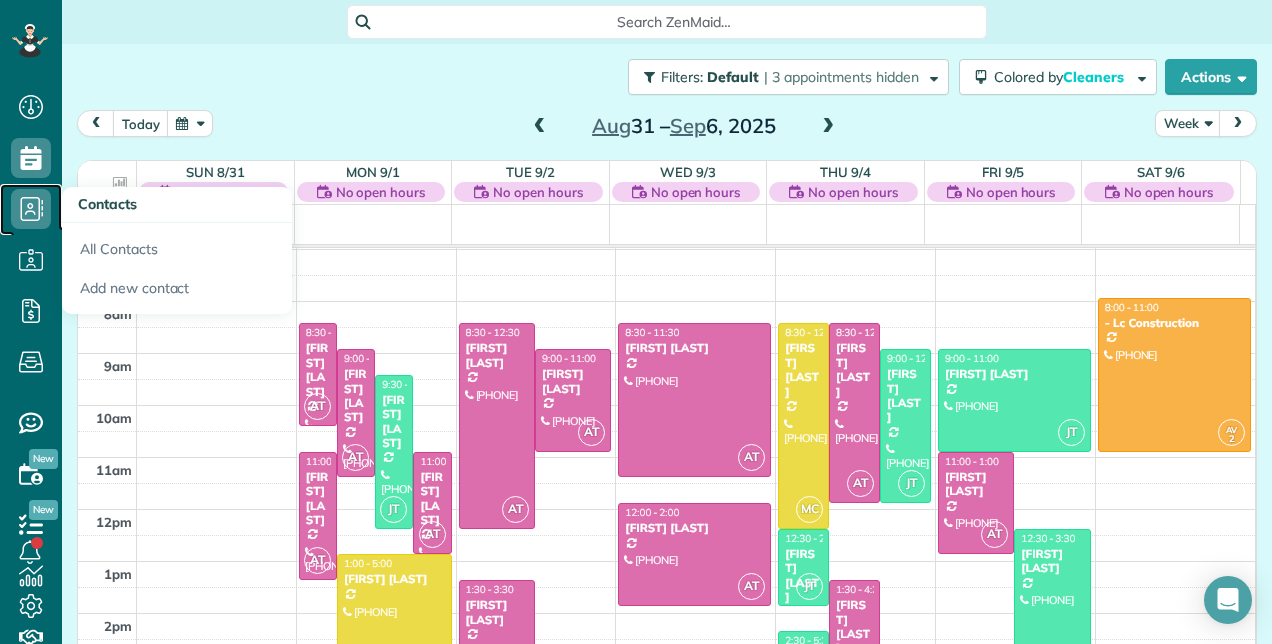click 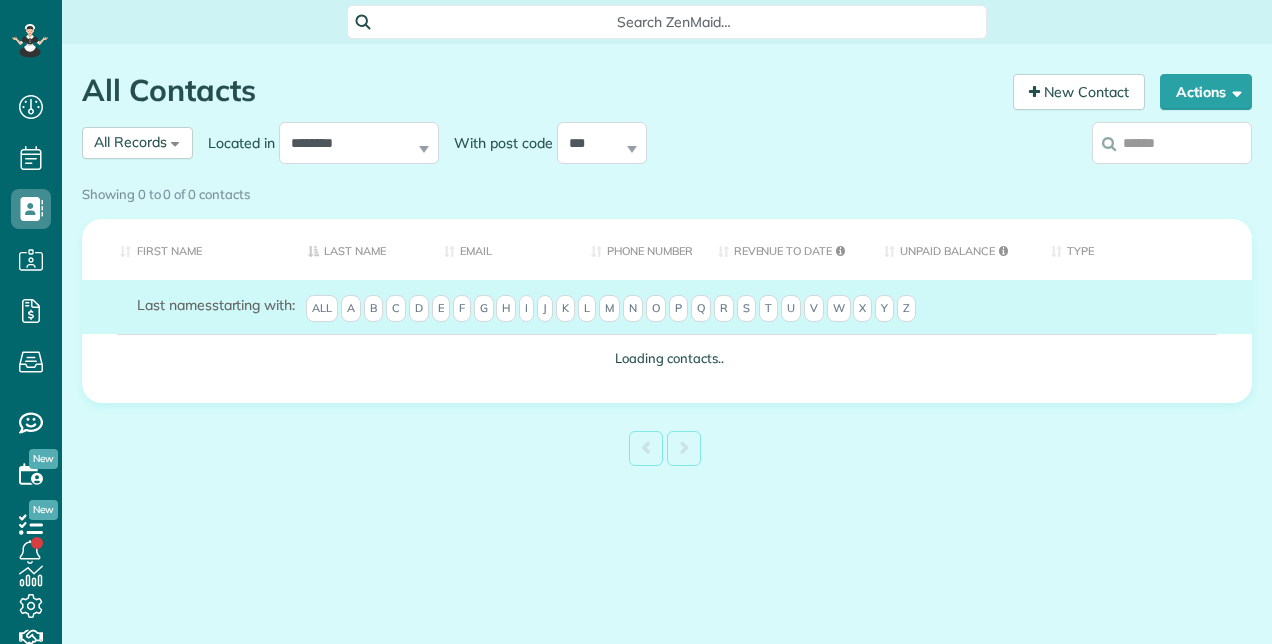scroll, scrollTop: 0, scrollLeft: 0, axis: both 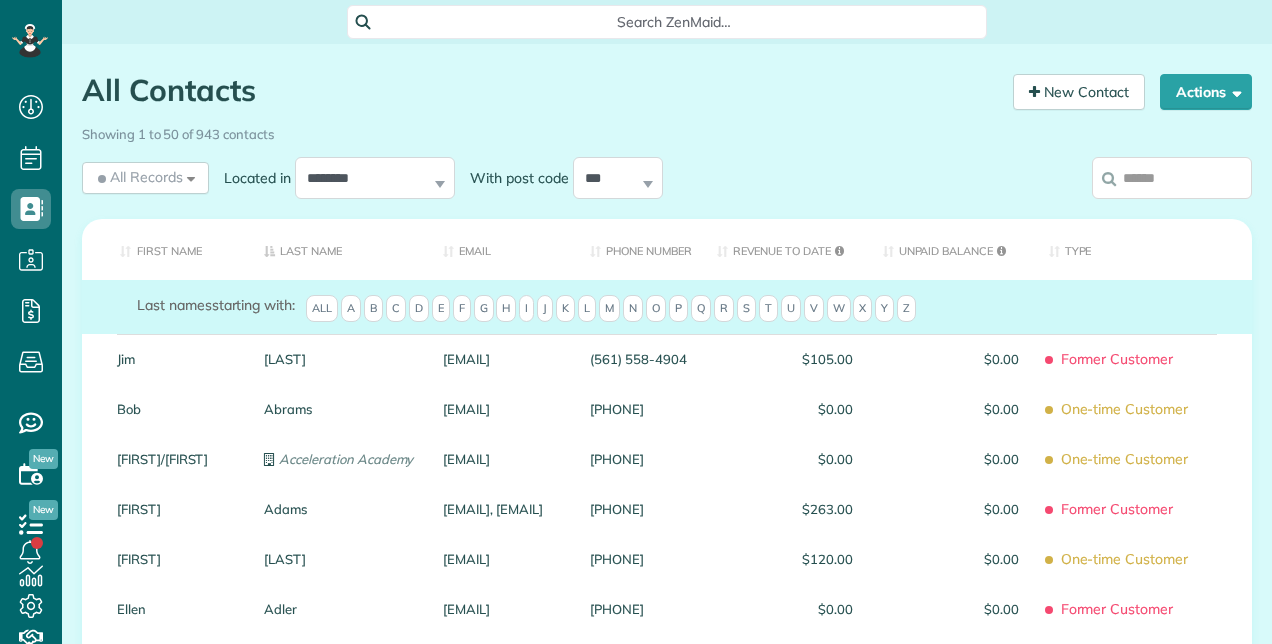 click on "V" at bounding box center [814, 309] 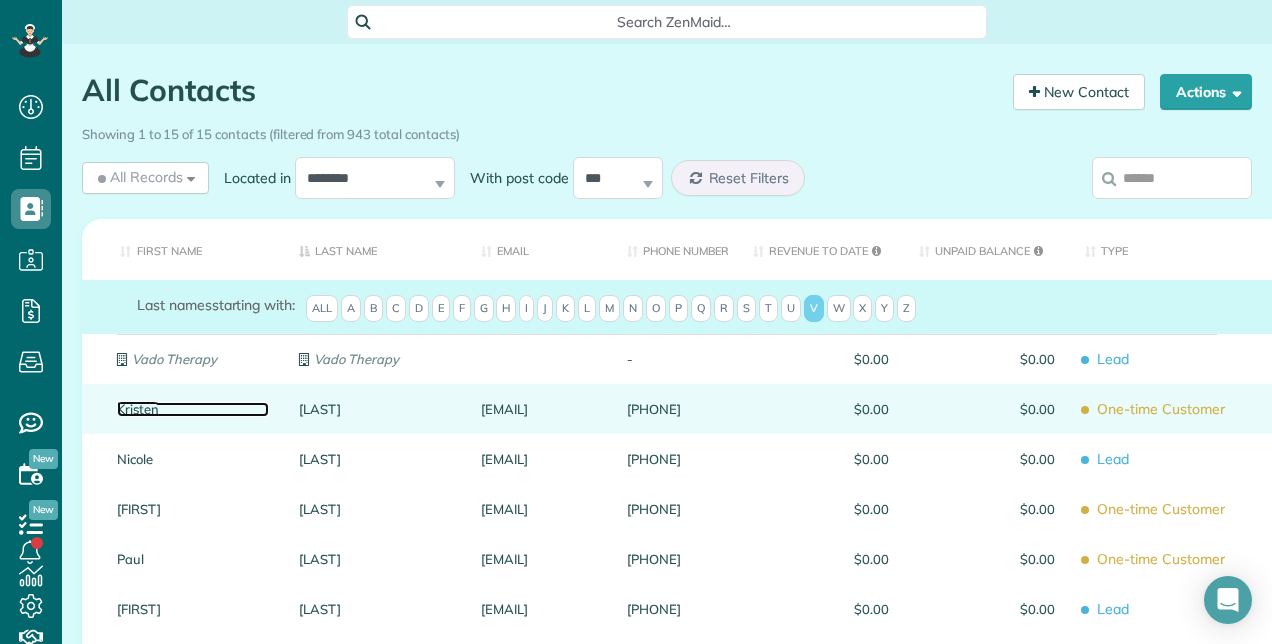 click on "Kristen" at bounding box center [193, 409] 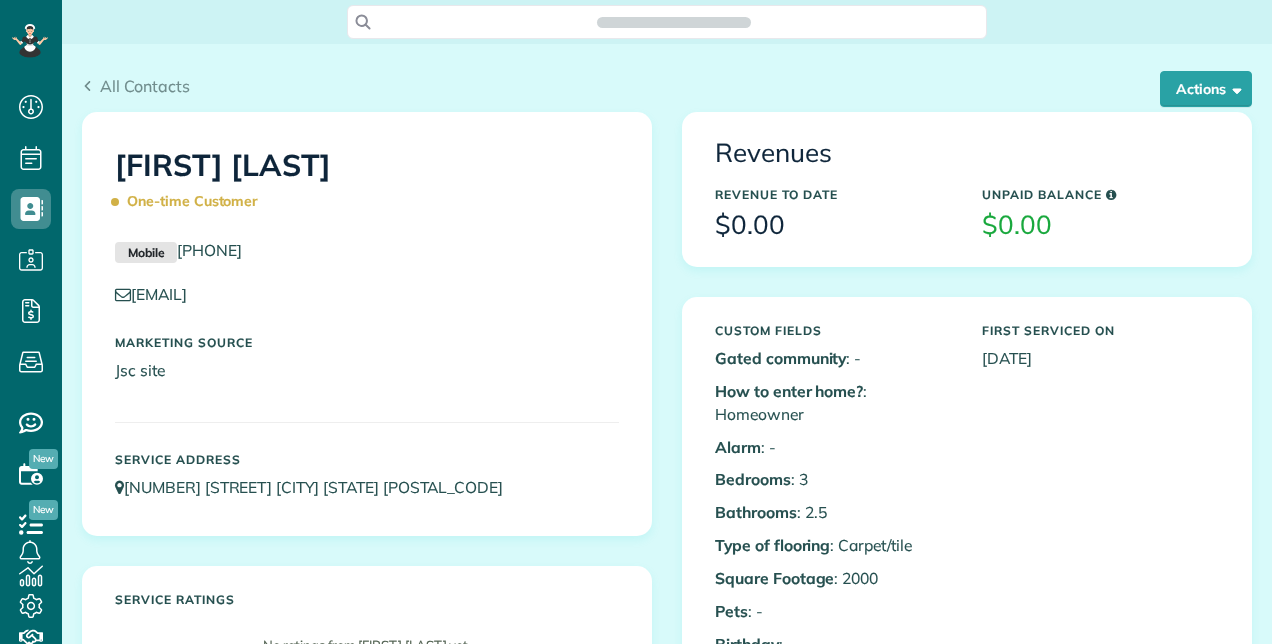 scroll, scrollTop: 0, scrollLeft: 0, axis: both 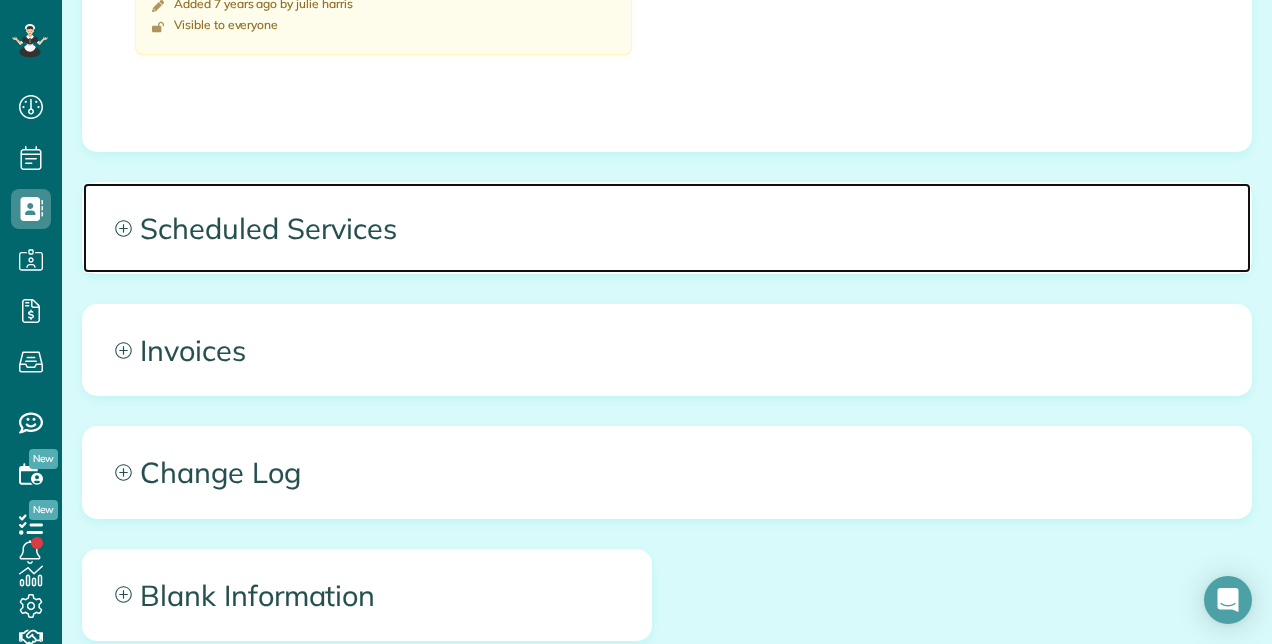 click on "Scheduled Services" at bounding box center [667, 228] 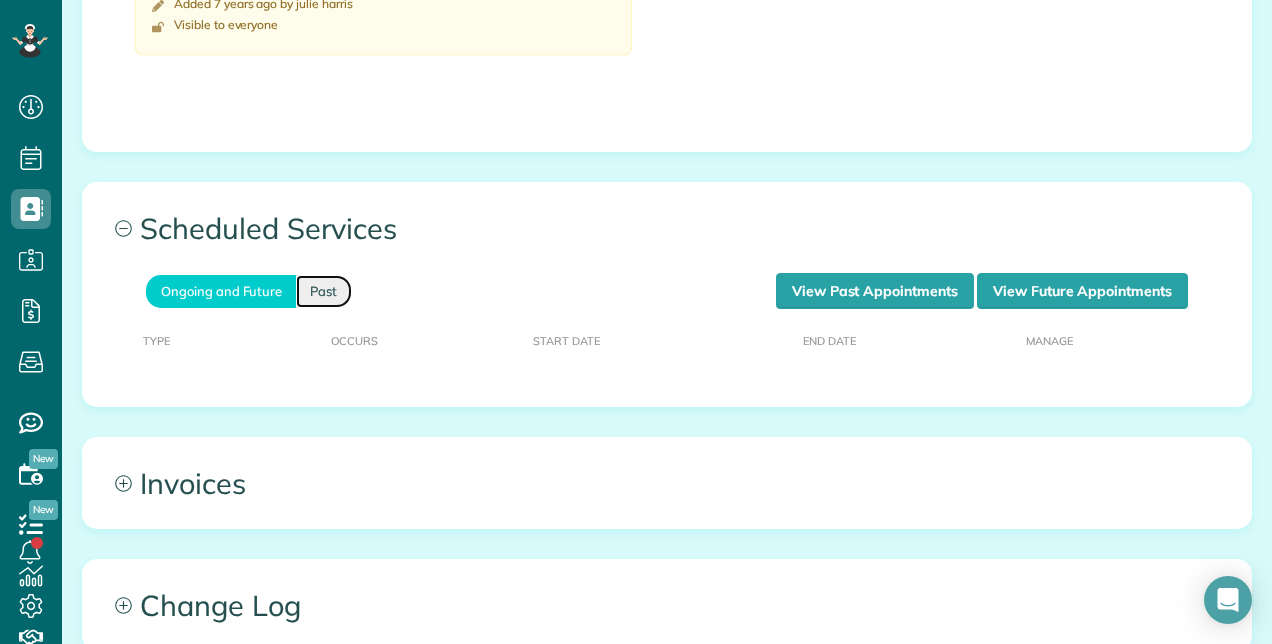 click on "Past" at bounding box center [324, 291] 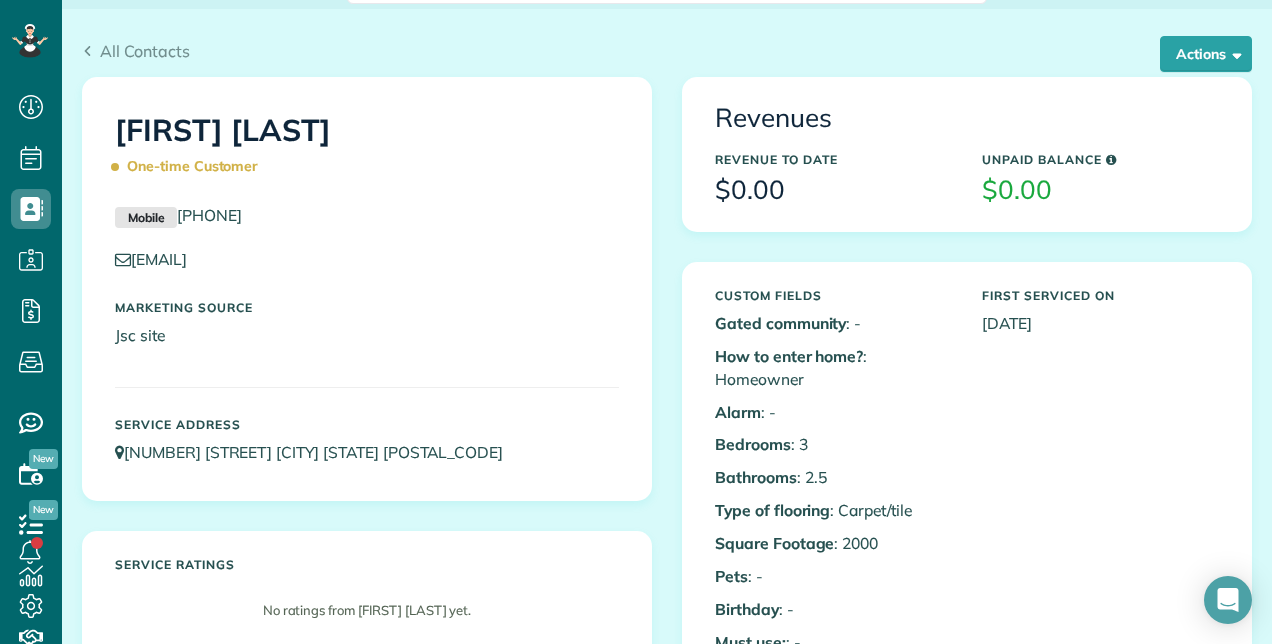 scroll, scrollTop: 0, scrollLeft: 0, axis: both 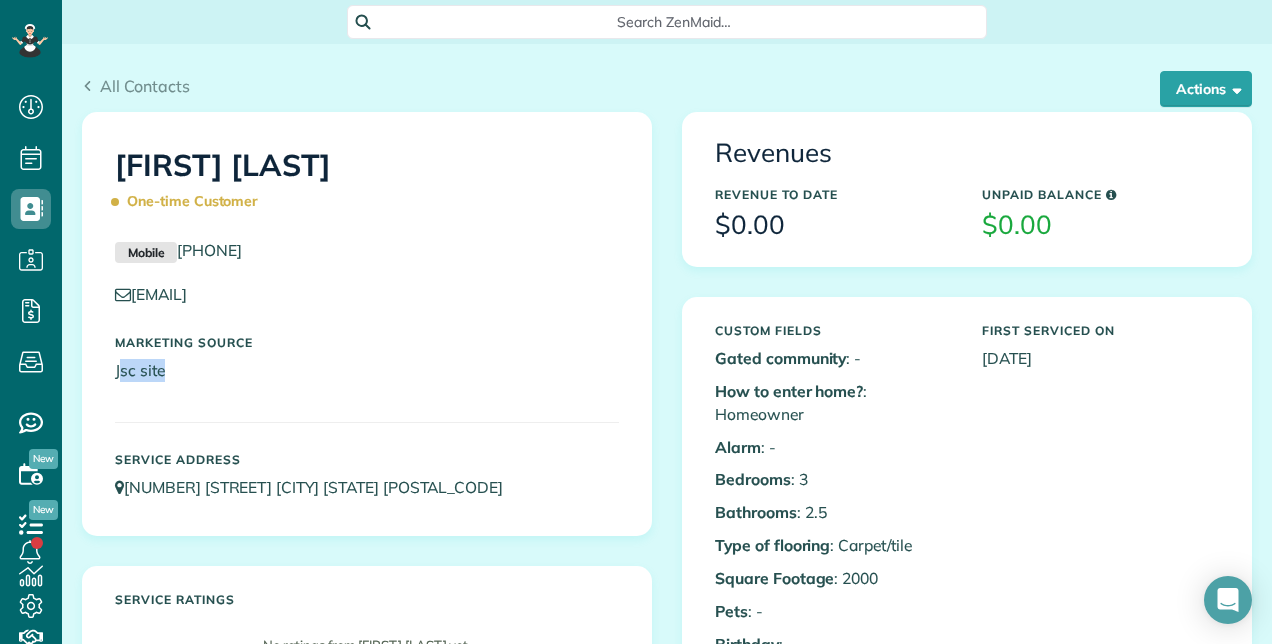 drag, startPoint x: 116, startPoint y: 376, endPoint x: 249, endPoint y: 384, distance: 133.24039 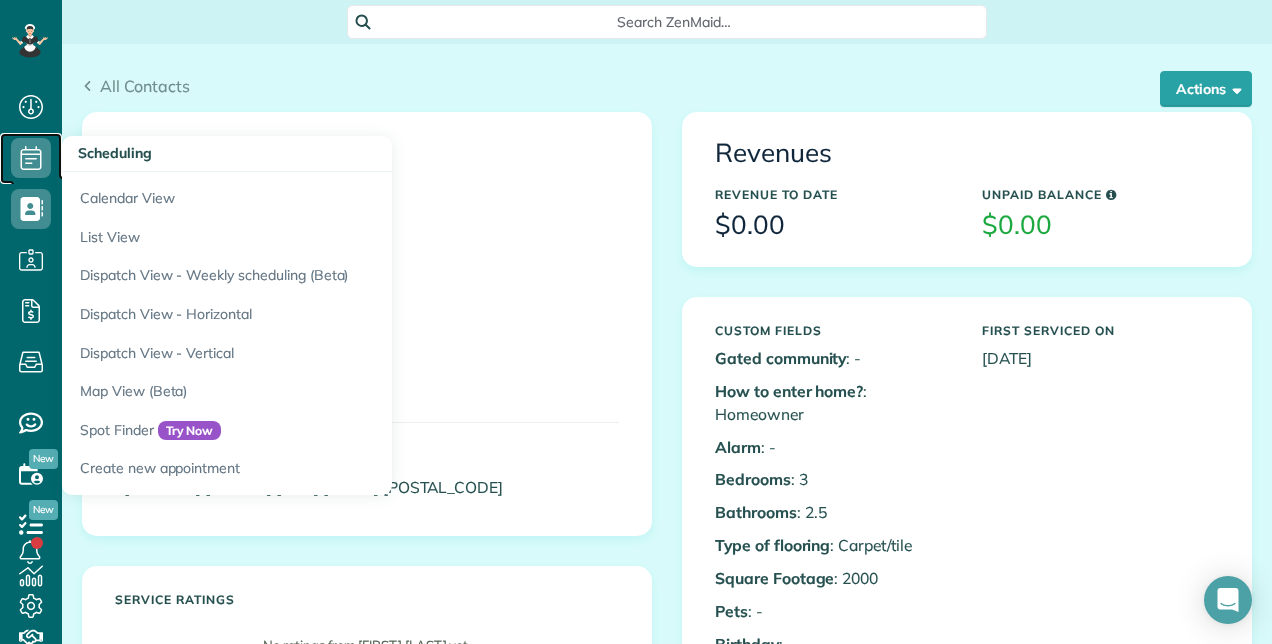 click 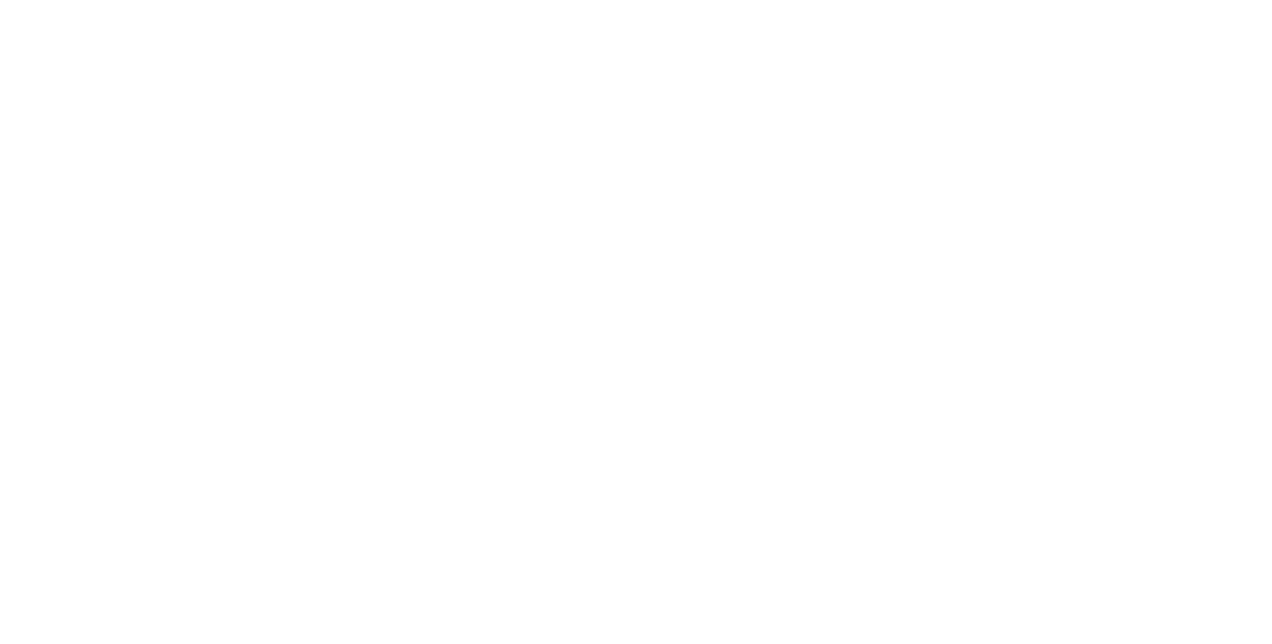 scroll, scrollTop: 0, scrollLeft: 0, axis: both 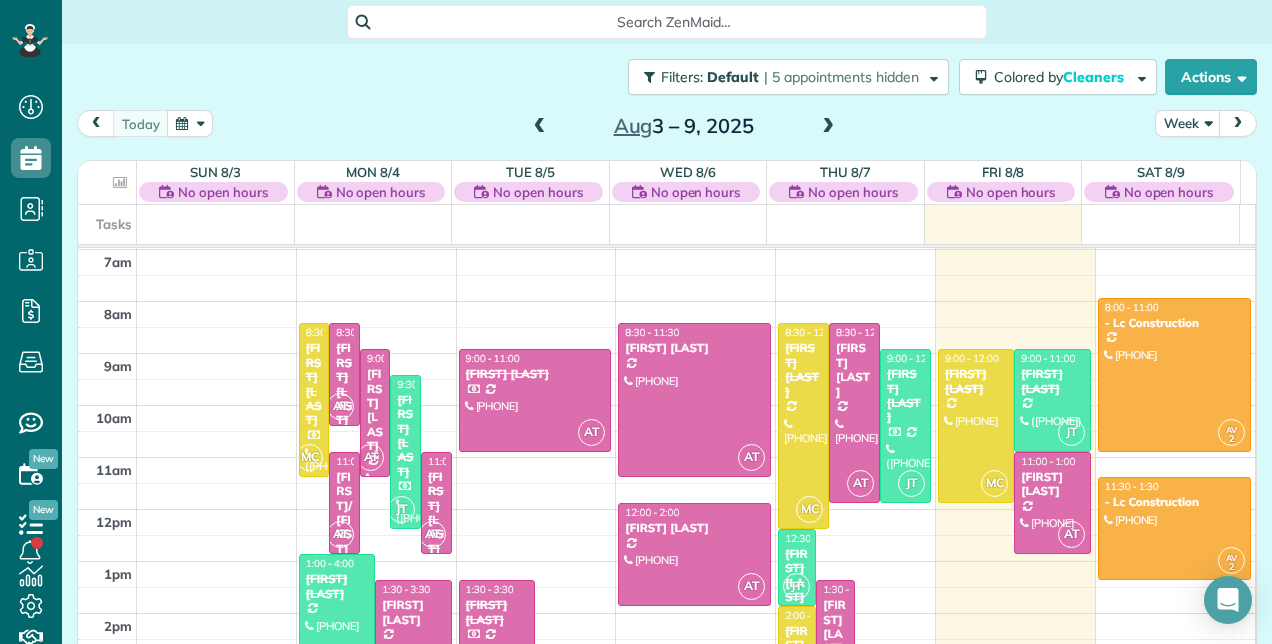 click at bounding box center [540, 127] 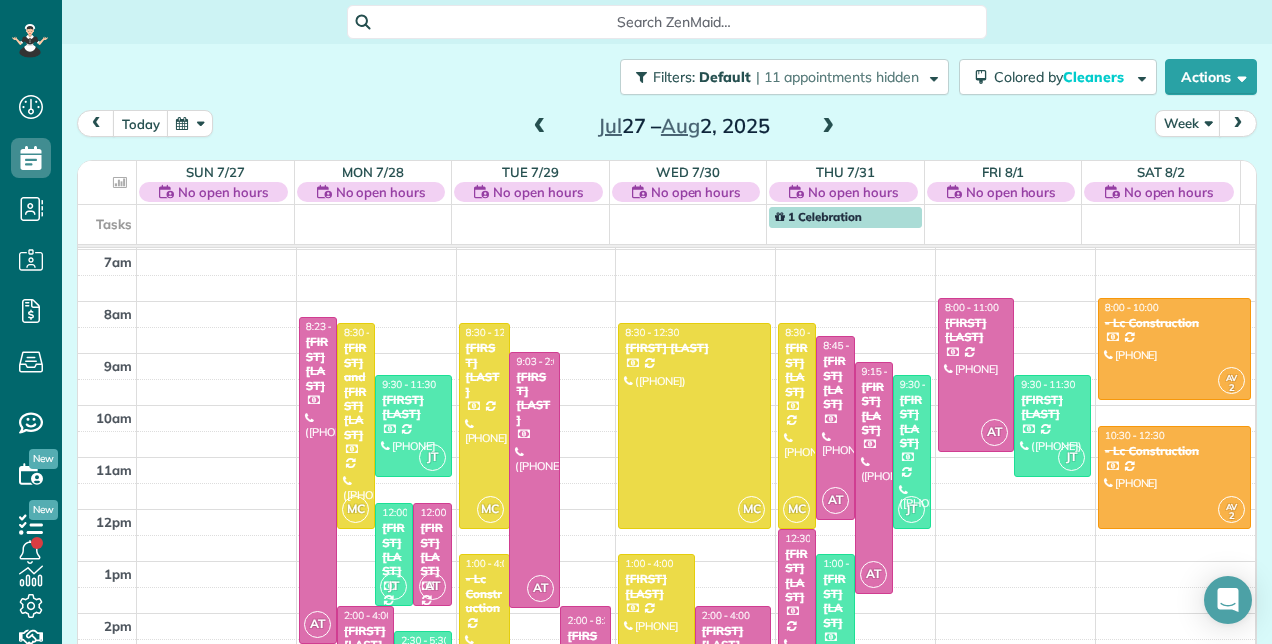 click at bounding box center (540, 127) 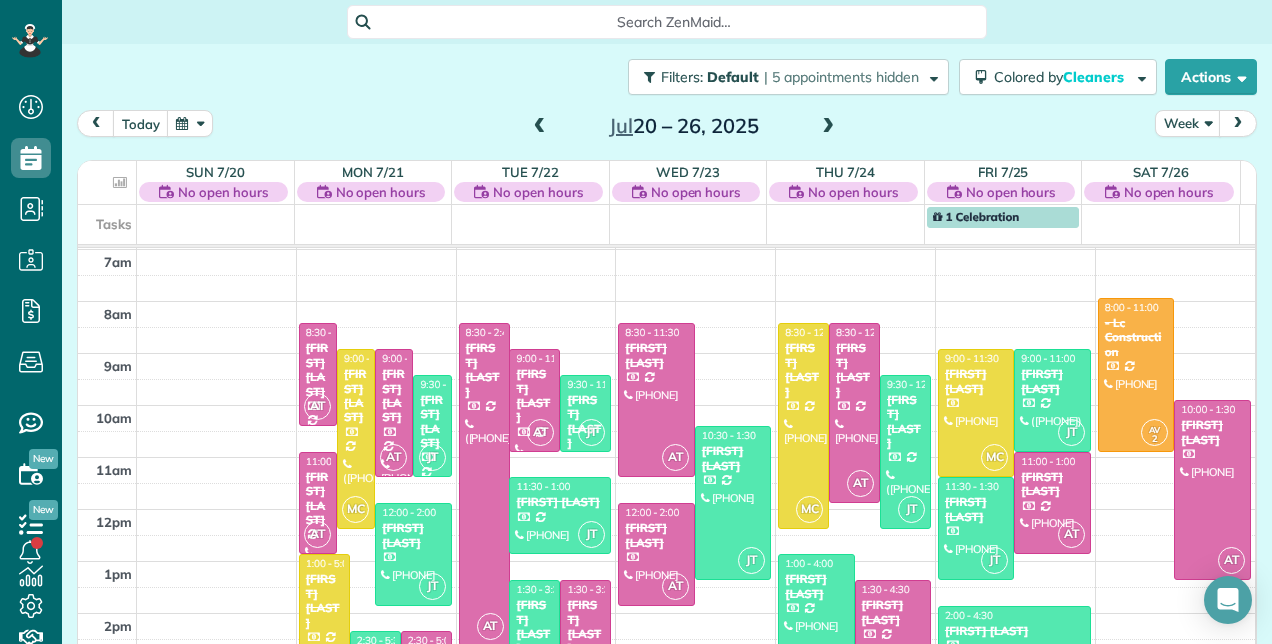 click at bounding box center (540, 127) 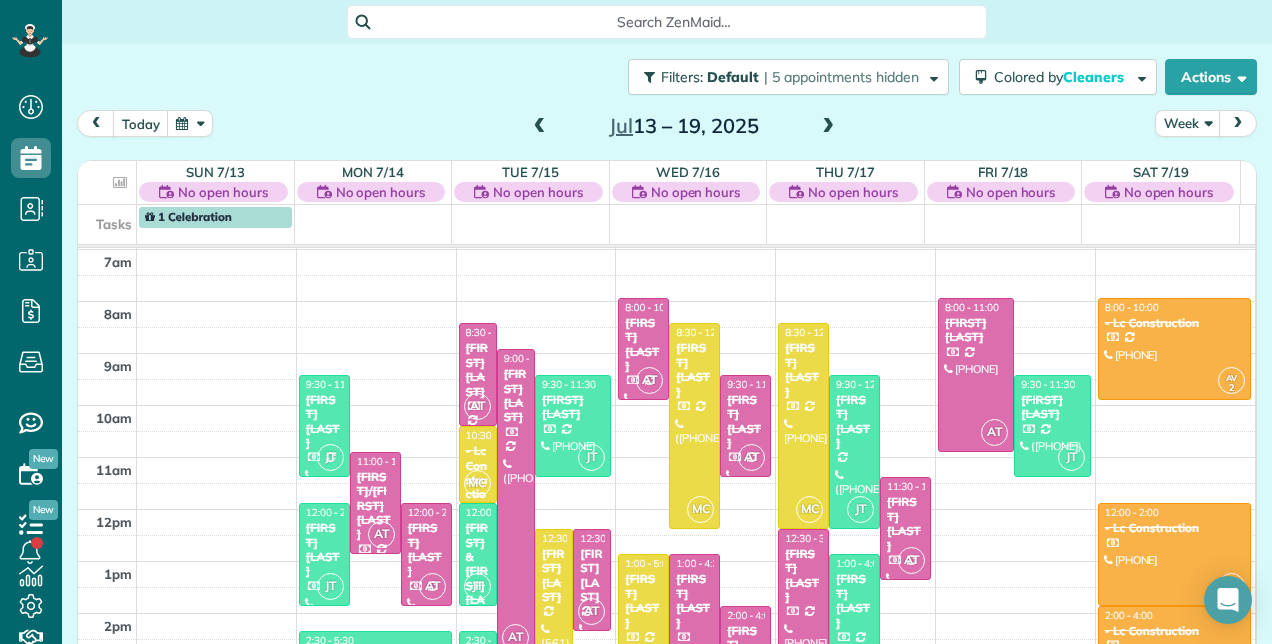 click at bounding box center [540, 127] 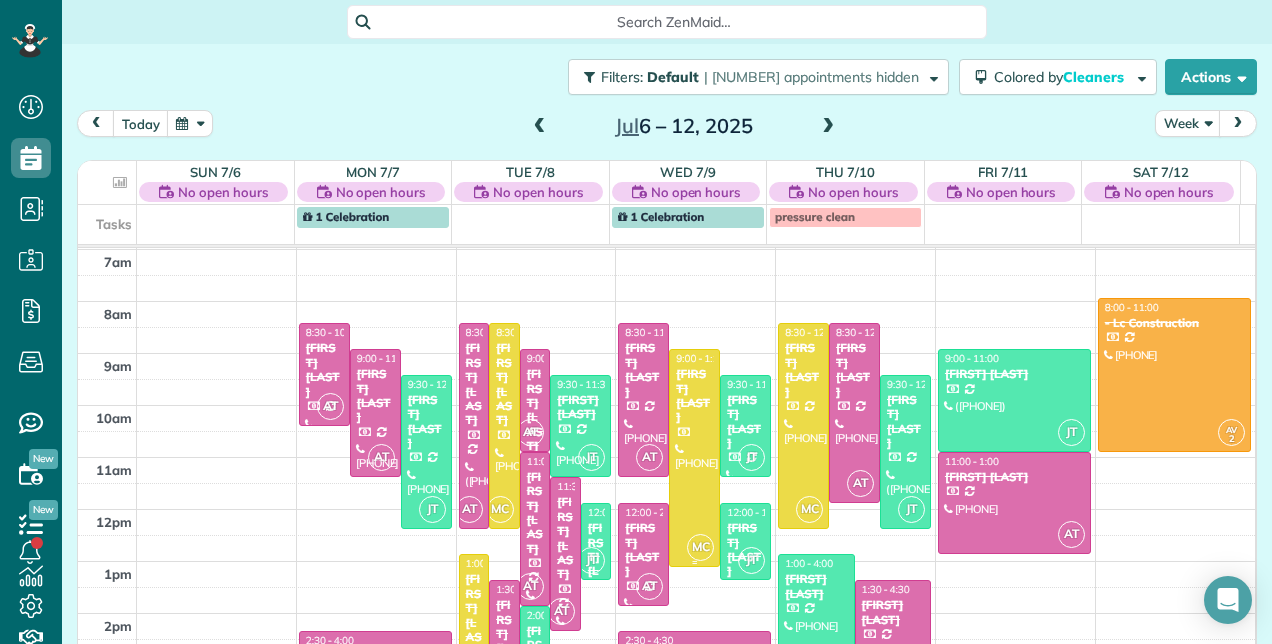 click at bounding box center (694, 458) 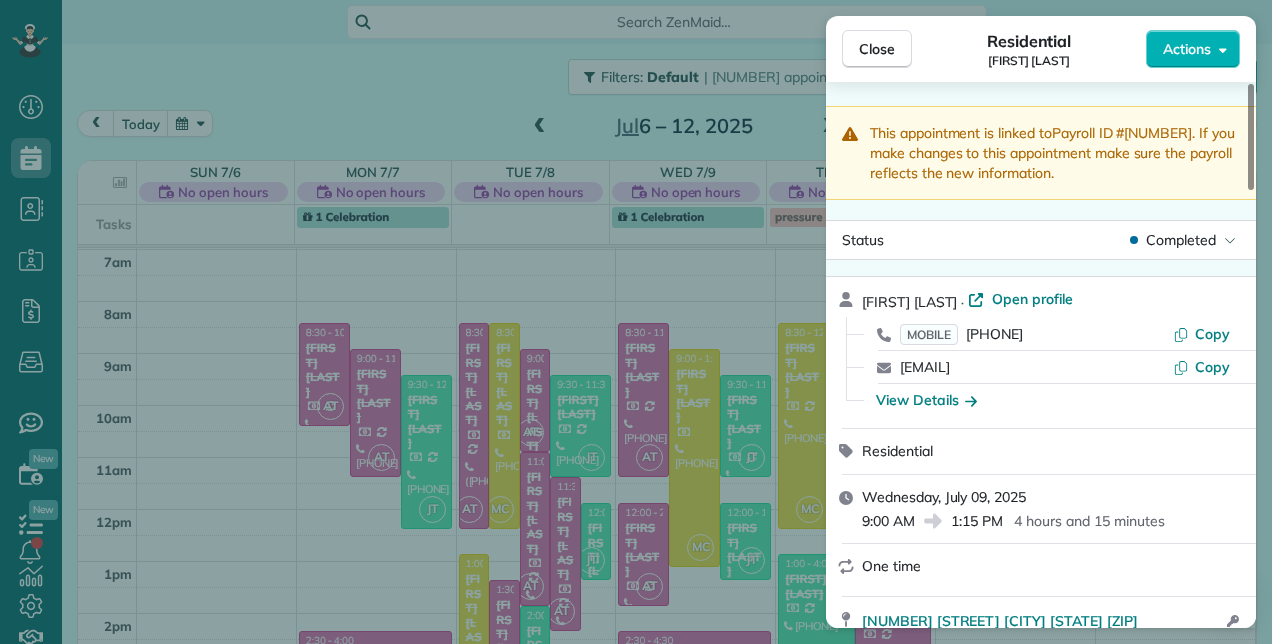 click 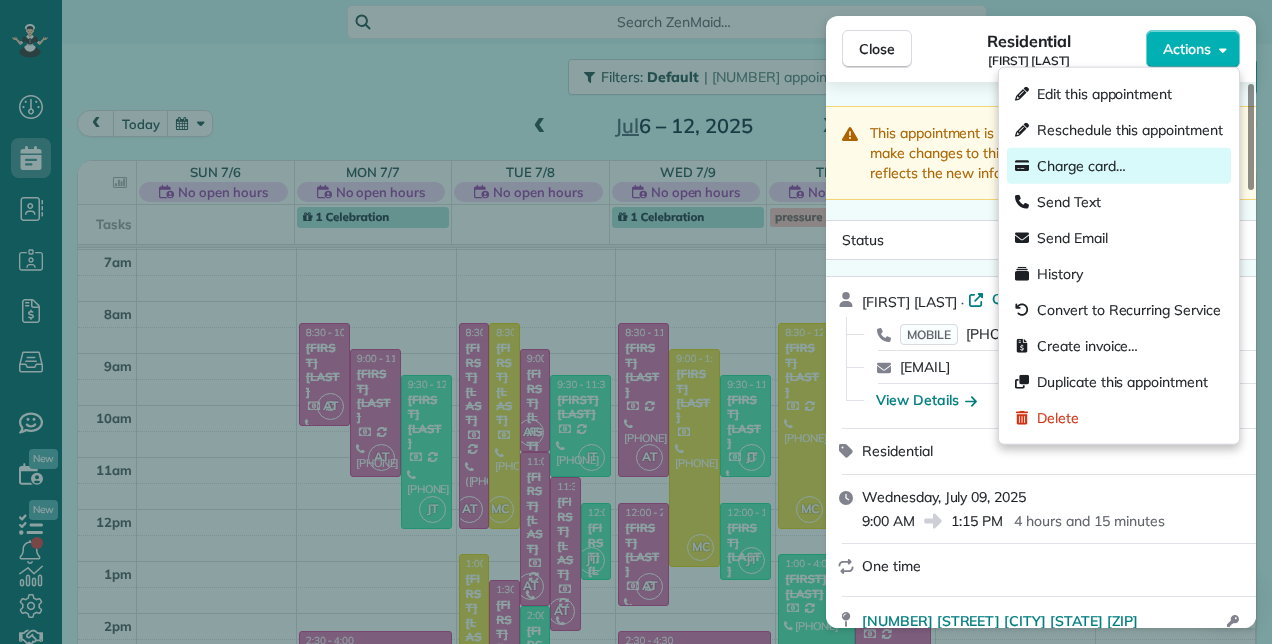 click on "Charge card…" at bounding box center [1119, 166] 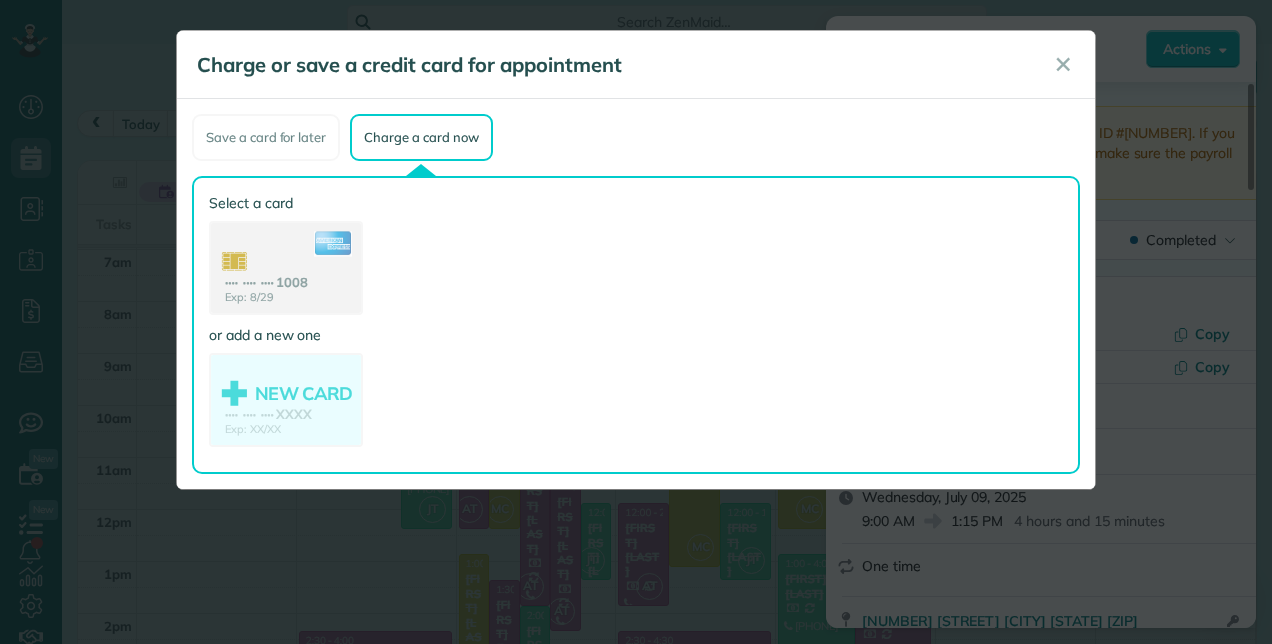 click 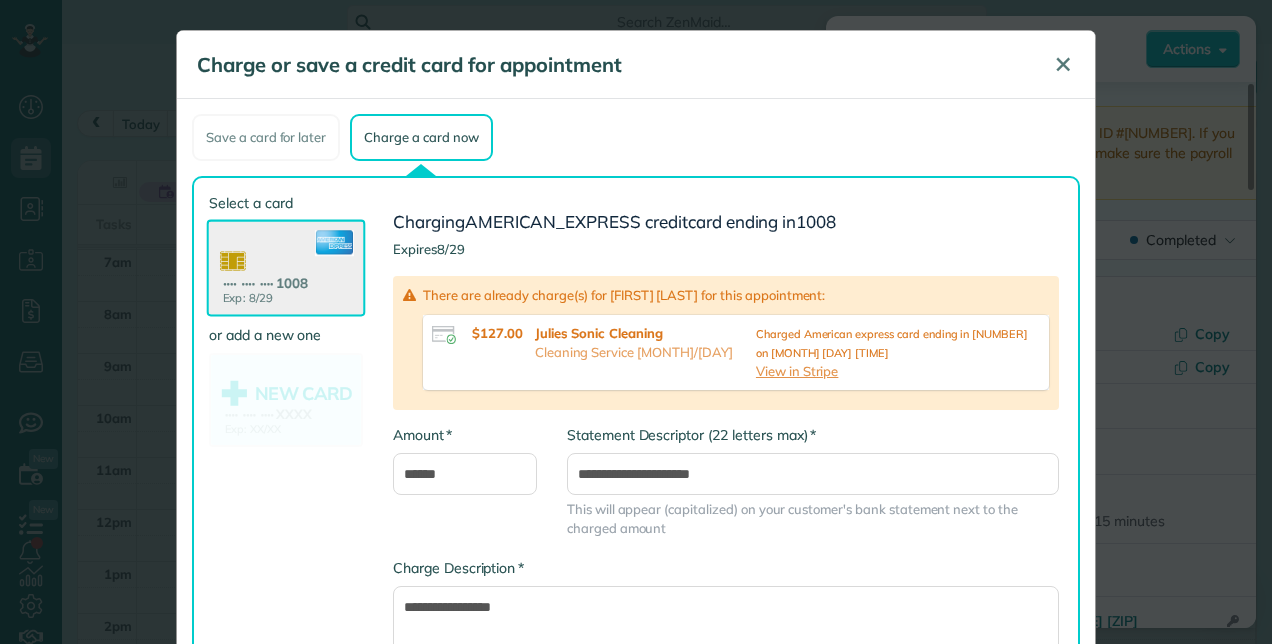 click on "✕" at bounding box center (1063, 64) 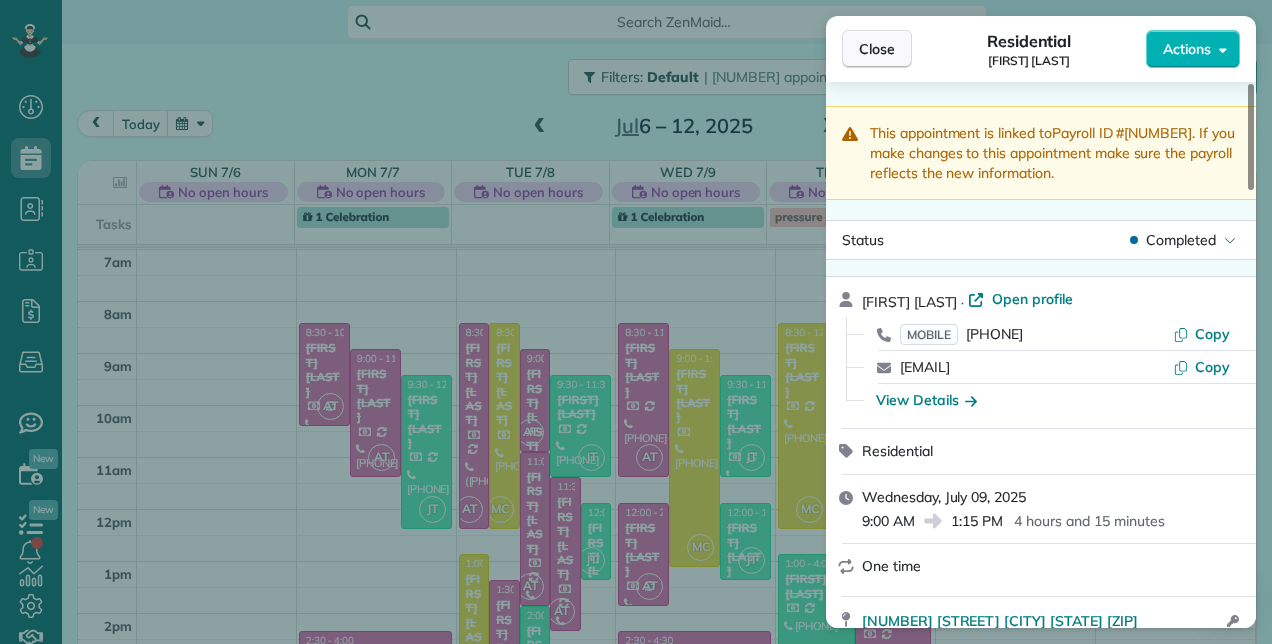 click on "Close" at bounding box center [877, 49] 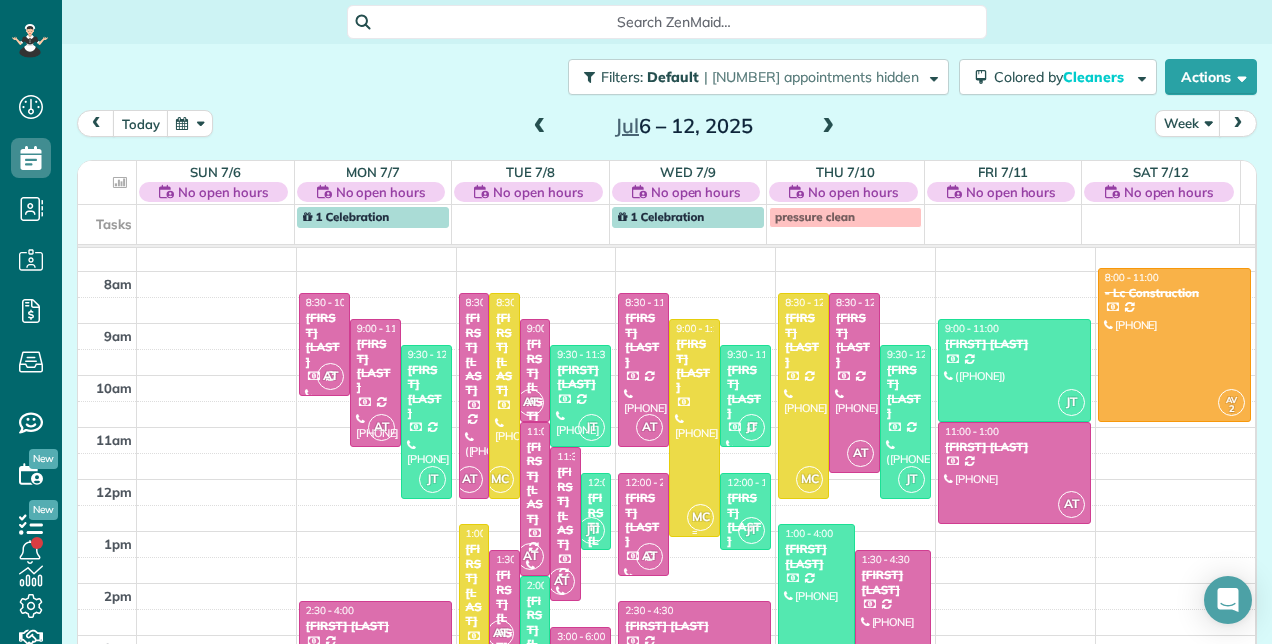scroll, scrollTop: 258, scrollLeft: 0, axis: vertical 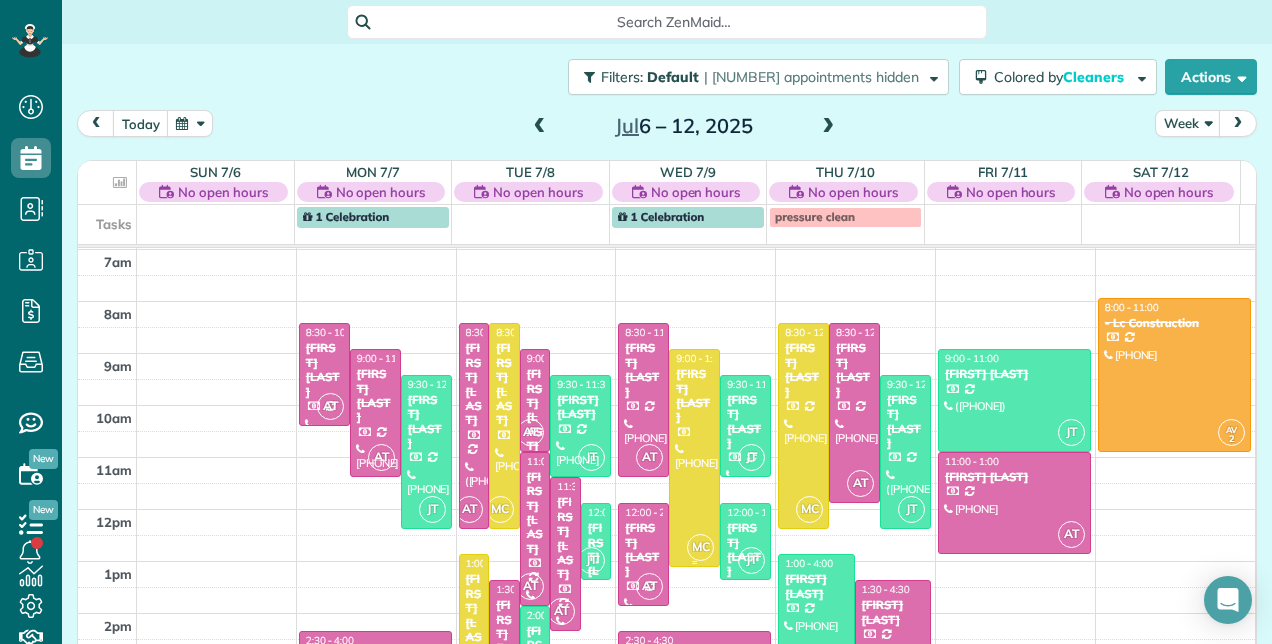 click at bounding box center (694, 458) 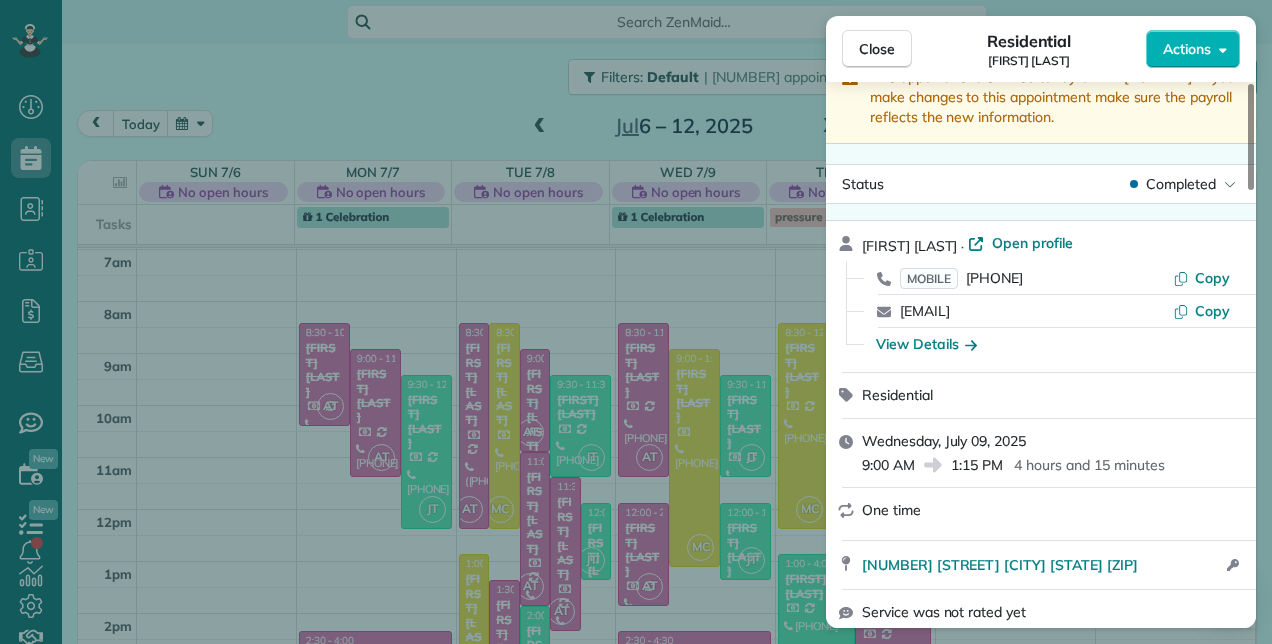 scroll, scrollTop: 100, scrollLeft: 0, axis: vertical 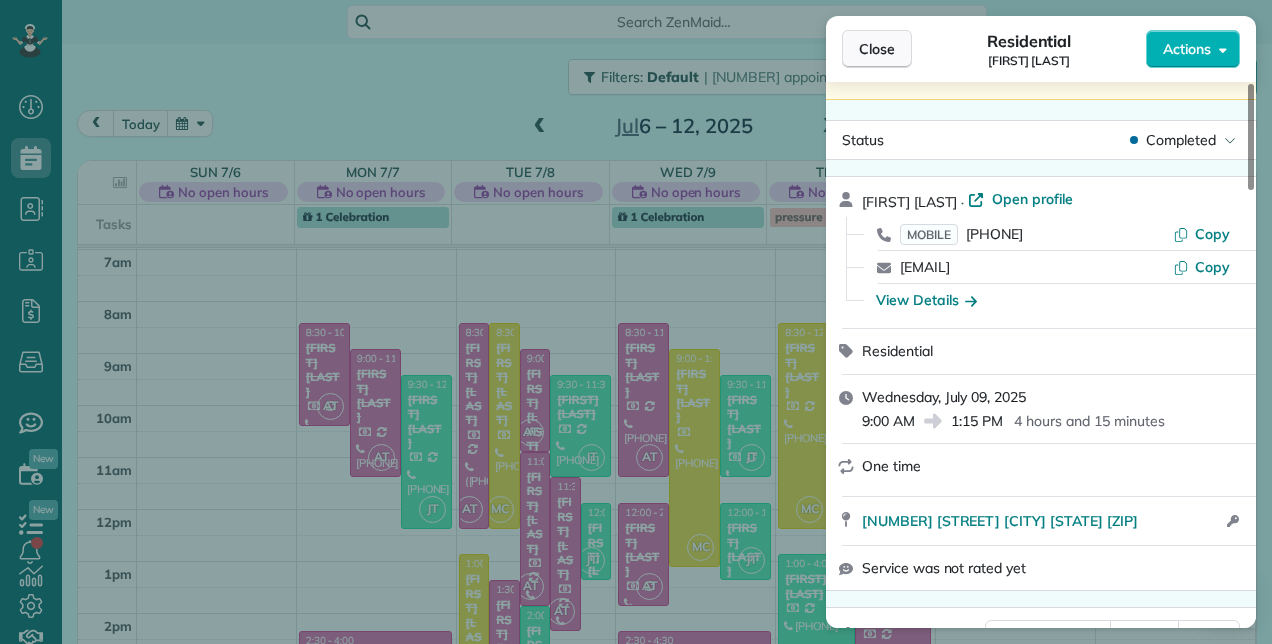click on "Close" at bounding box center (877, 49) 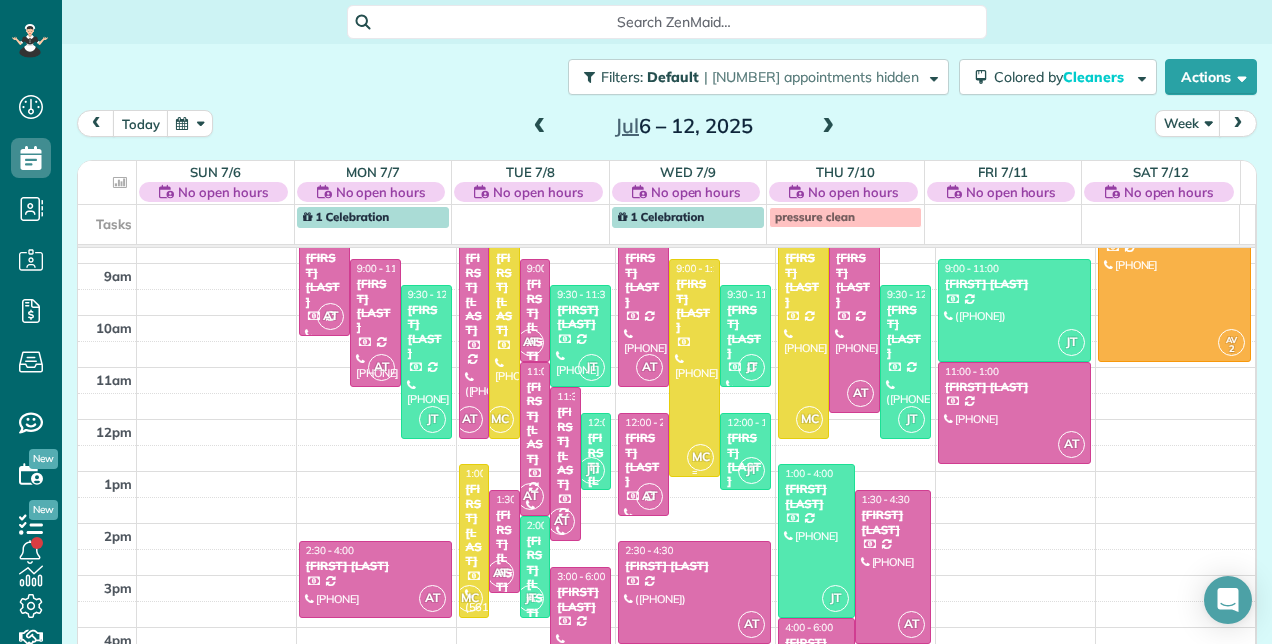 scroll, scrollTop: 148, scrollLeft: 0, axis: vertical 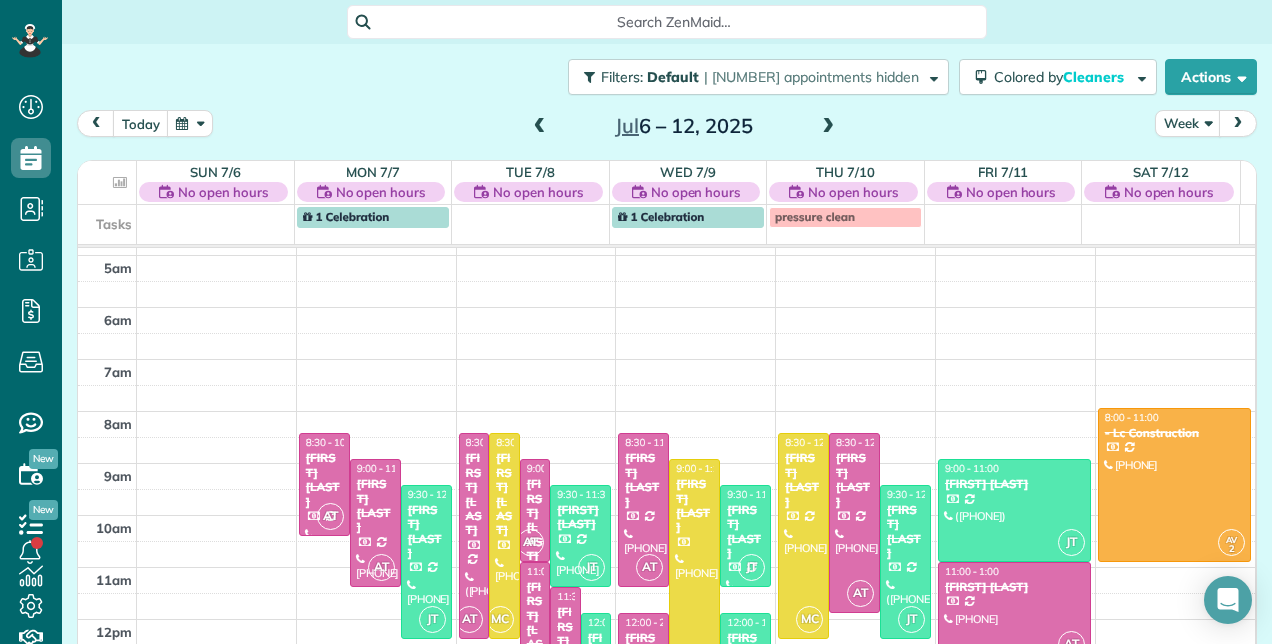 click at bounding box center [540, 127] 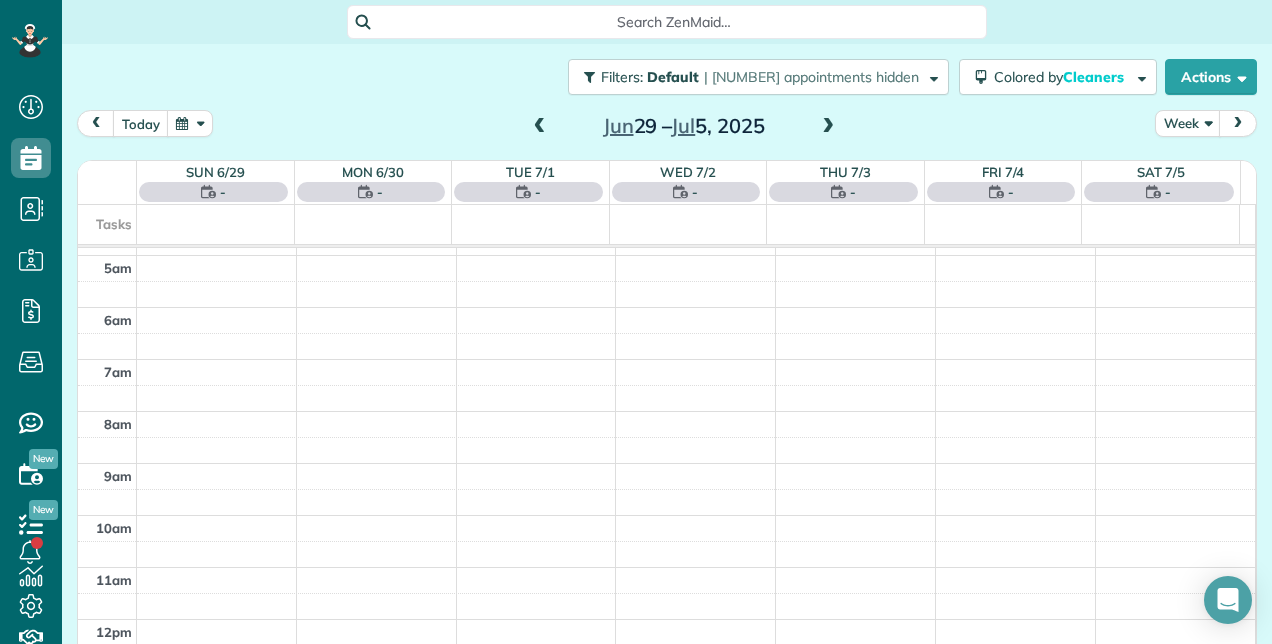 scroll, scrollTop: 258, scrollLeft: 0, axis: vertical 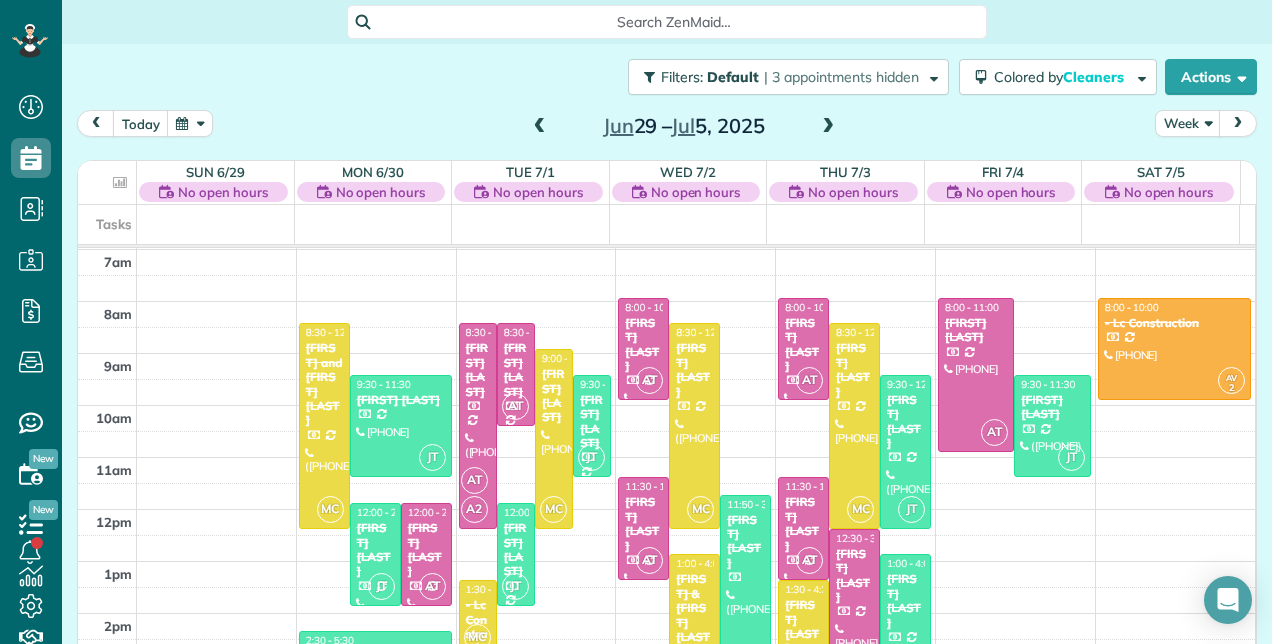 click on "[FIRST] [LAST]" at bounding box center [745, 542] 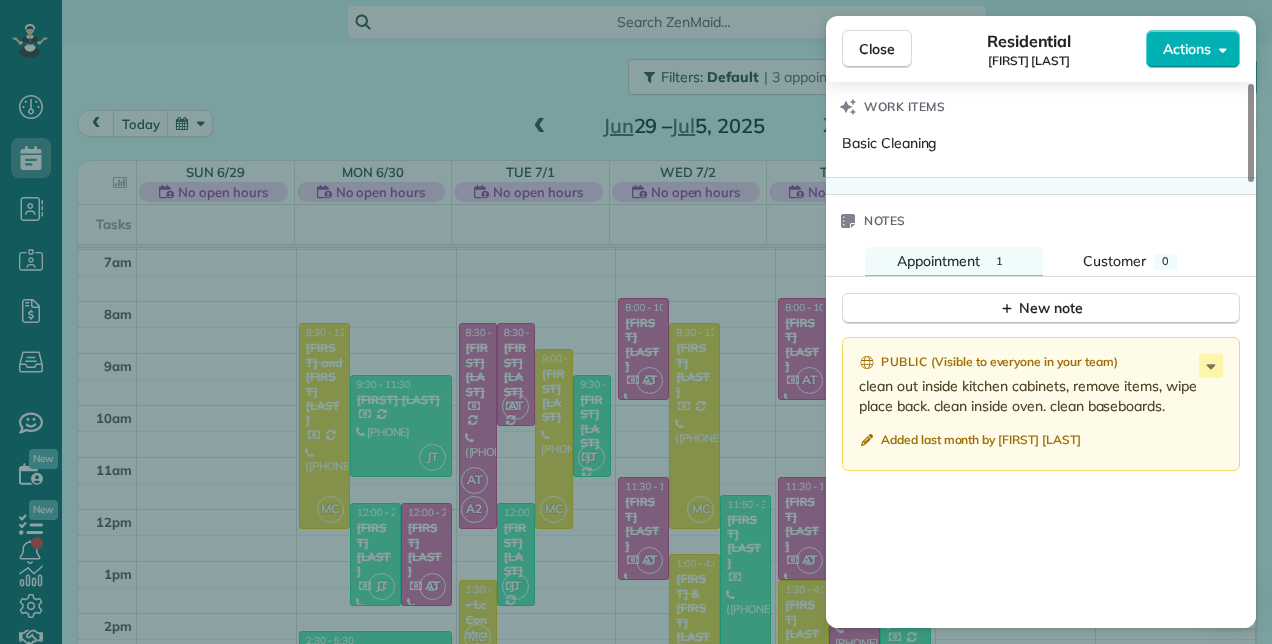scroll, scrollTop: 1723, scrollLeft: 0, axis: vertical 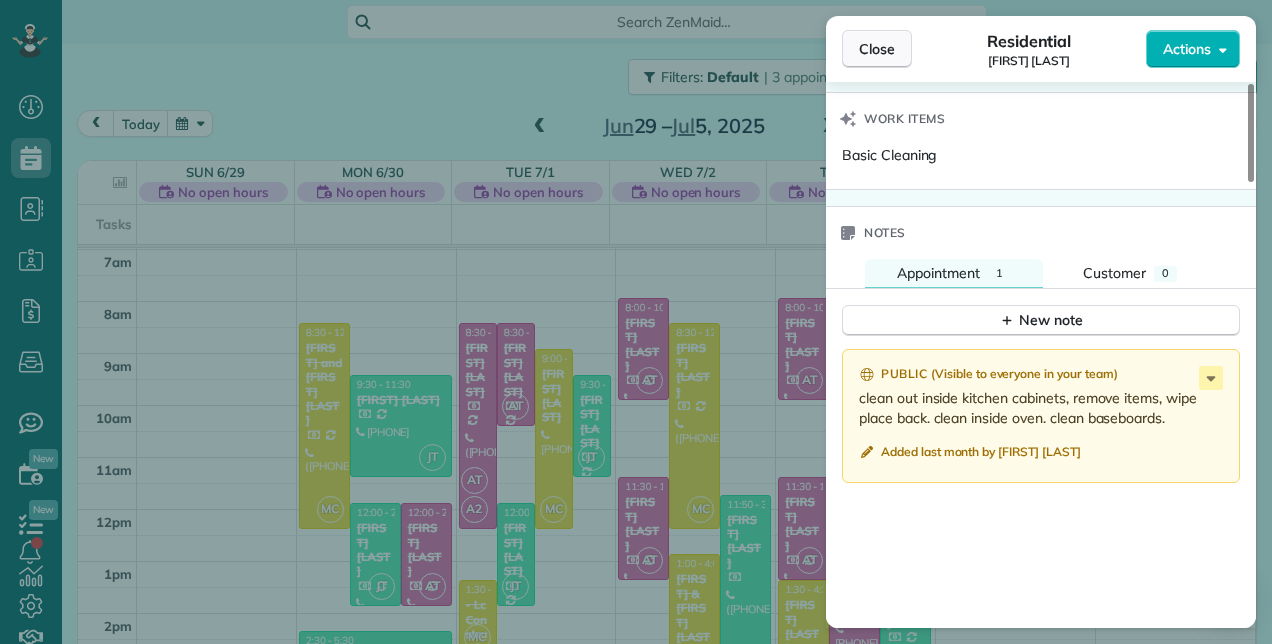 click on "Close" at bounding box center (877, 49) 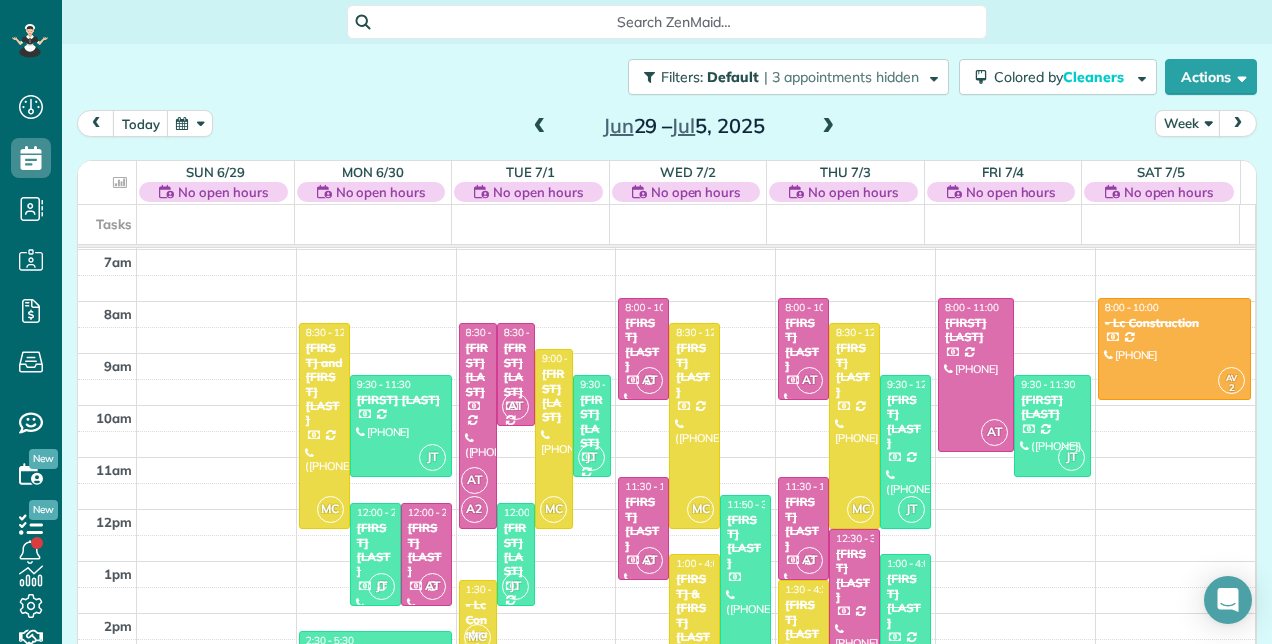 click at bounding box center (540, 127) 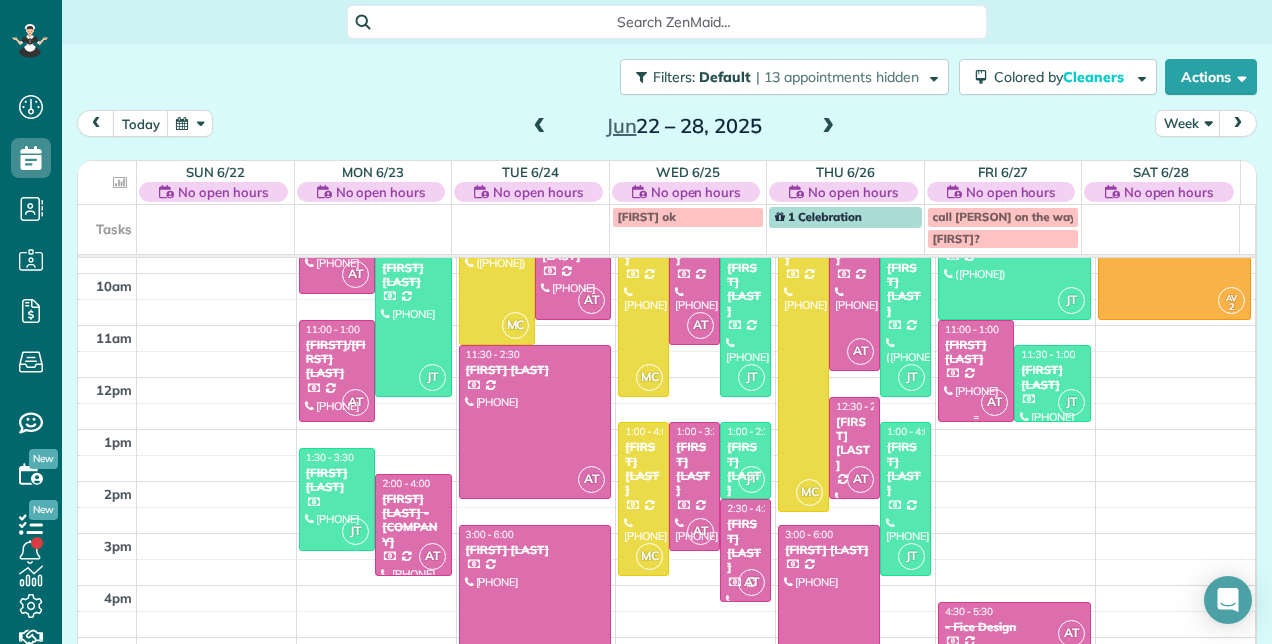 scroll, scrollTop: 357, scrollLeft: 0, axis: vertical 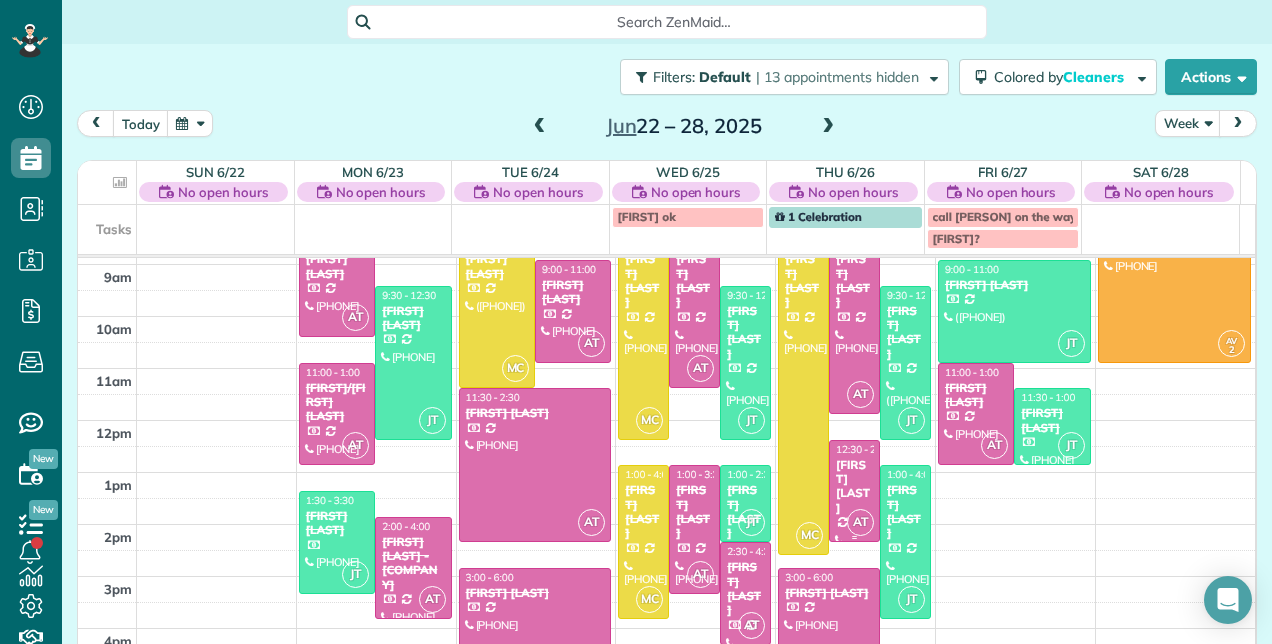 click on "12:30 - 2:30" at bounding box center [863, 449] 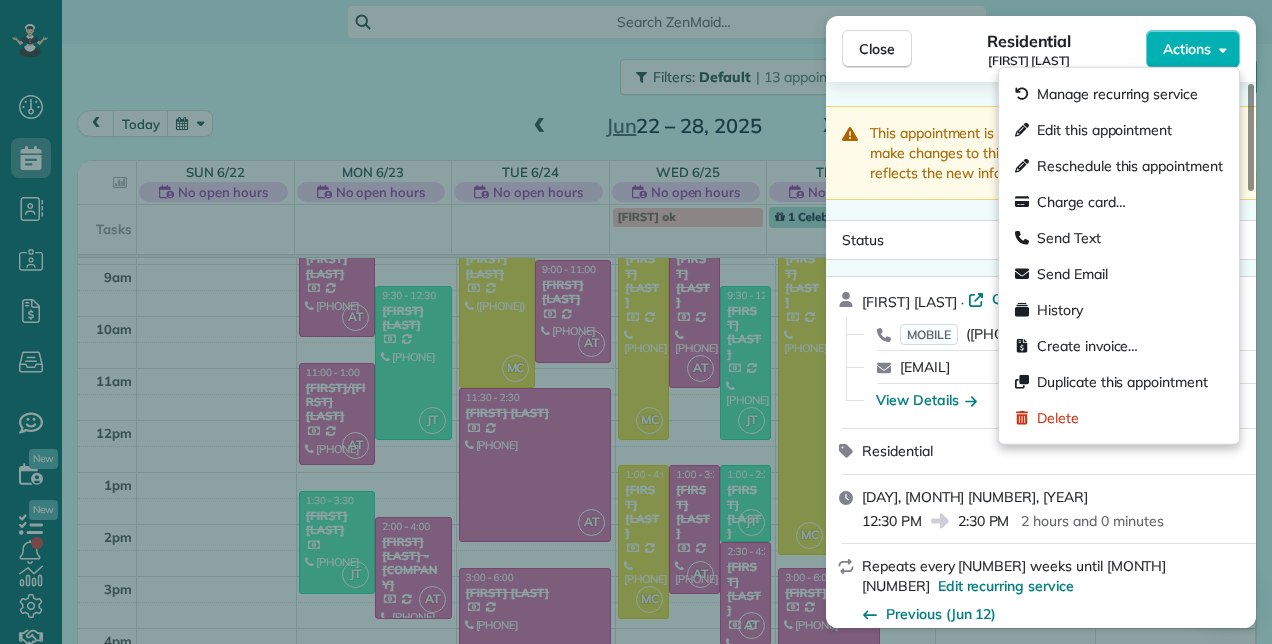 click 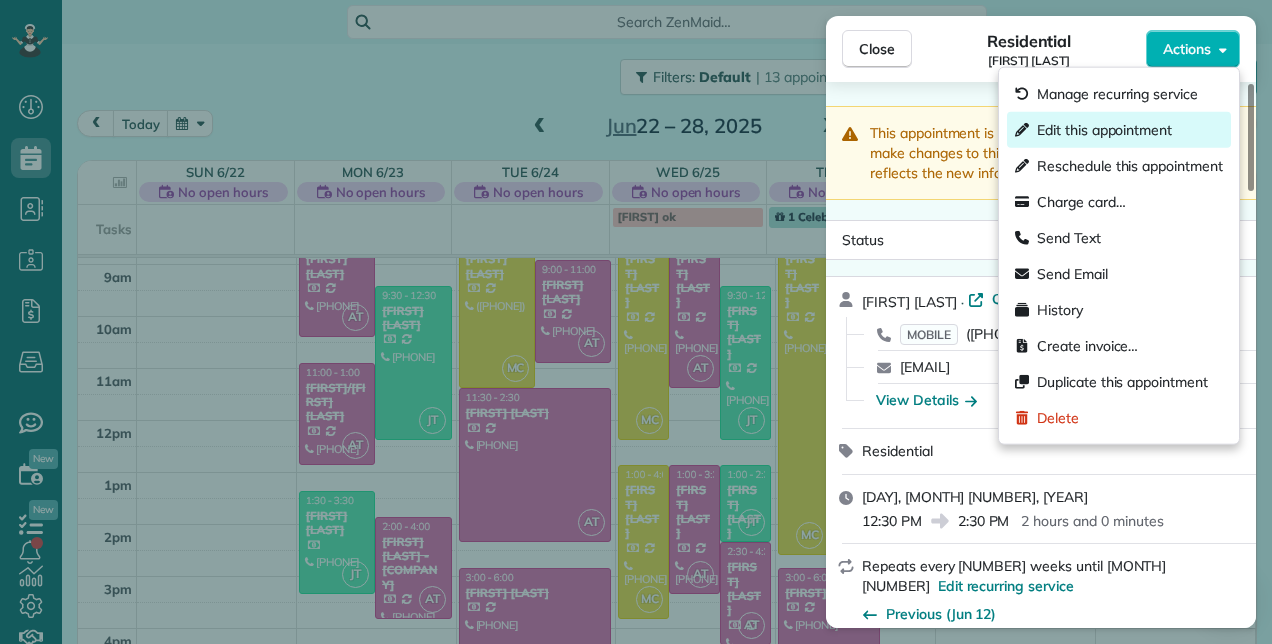 click on "Edit this appointment" at bounding box center (1104, 130) 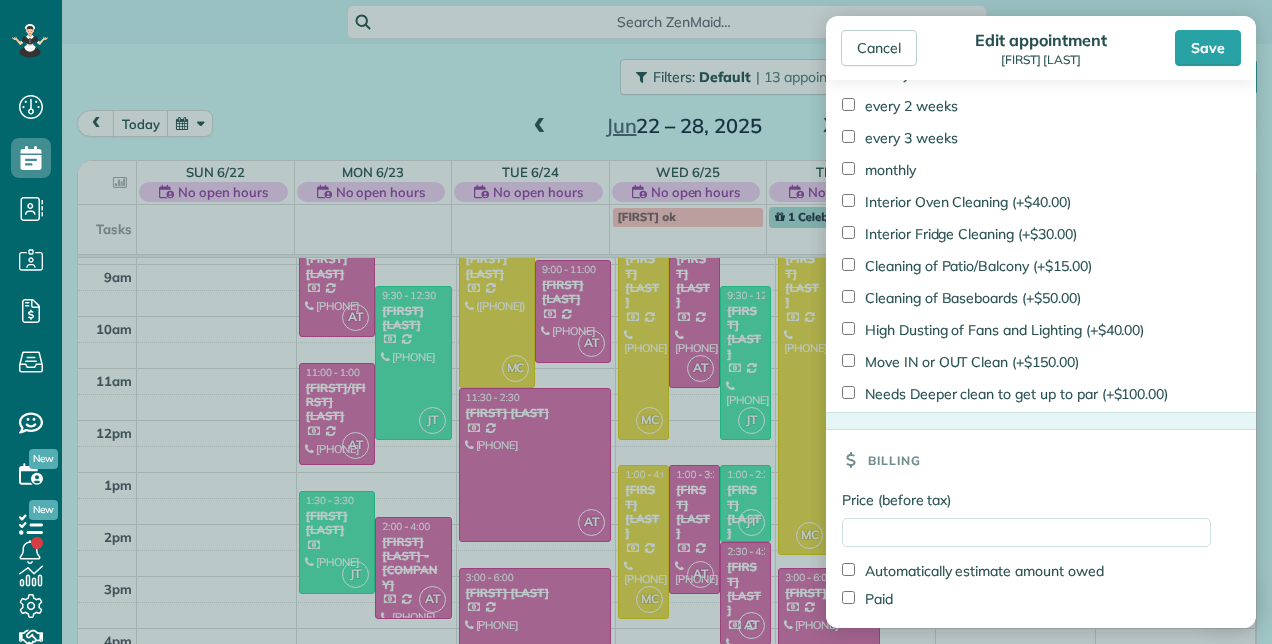 scroll, scrollTop: 1465, scrollLeft: 0, axis: vertical 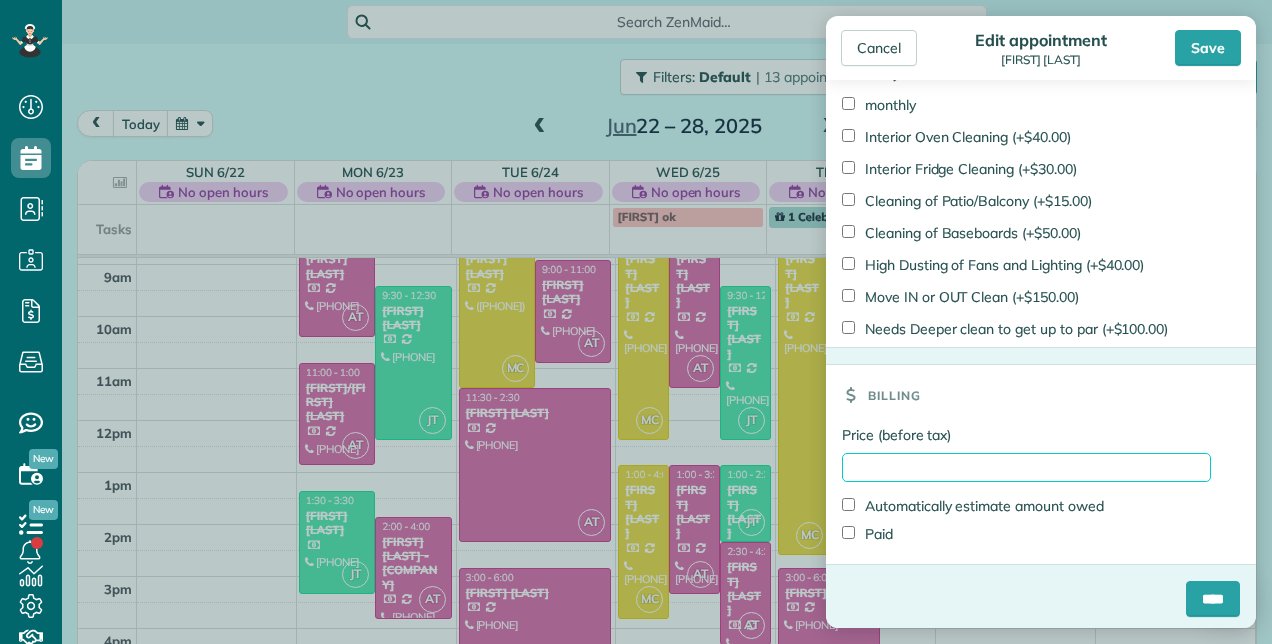 click on "Price (before tax)" at bounding box center [1026, 467] 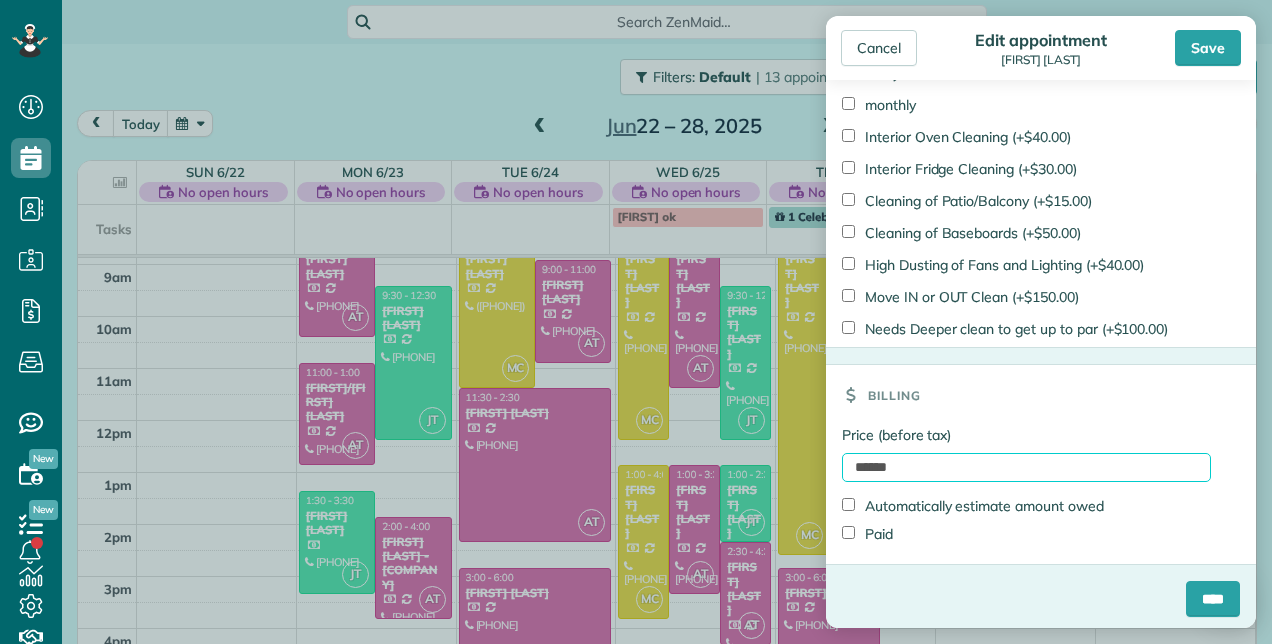 type on "******" 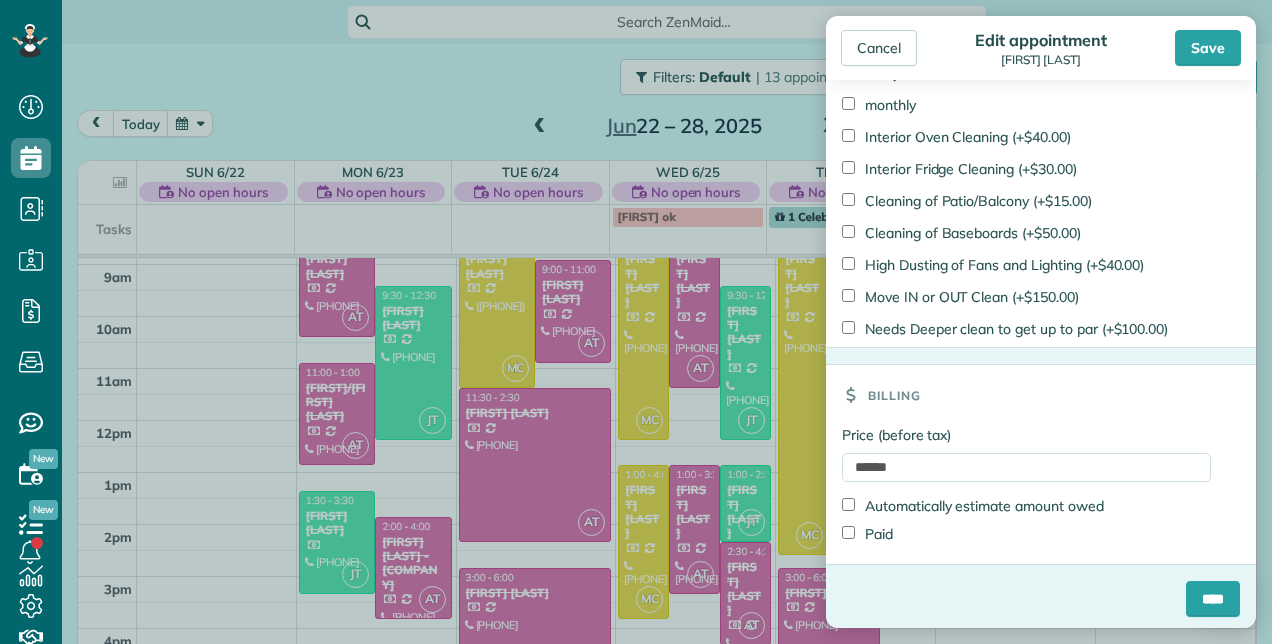 click on "Paid" at bounding box center [867, 534] 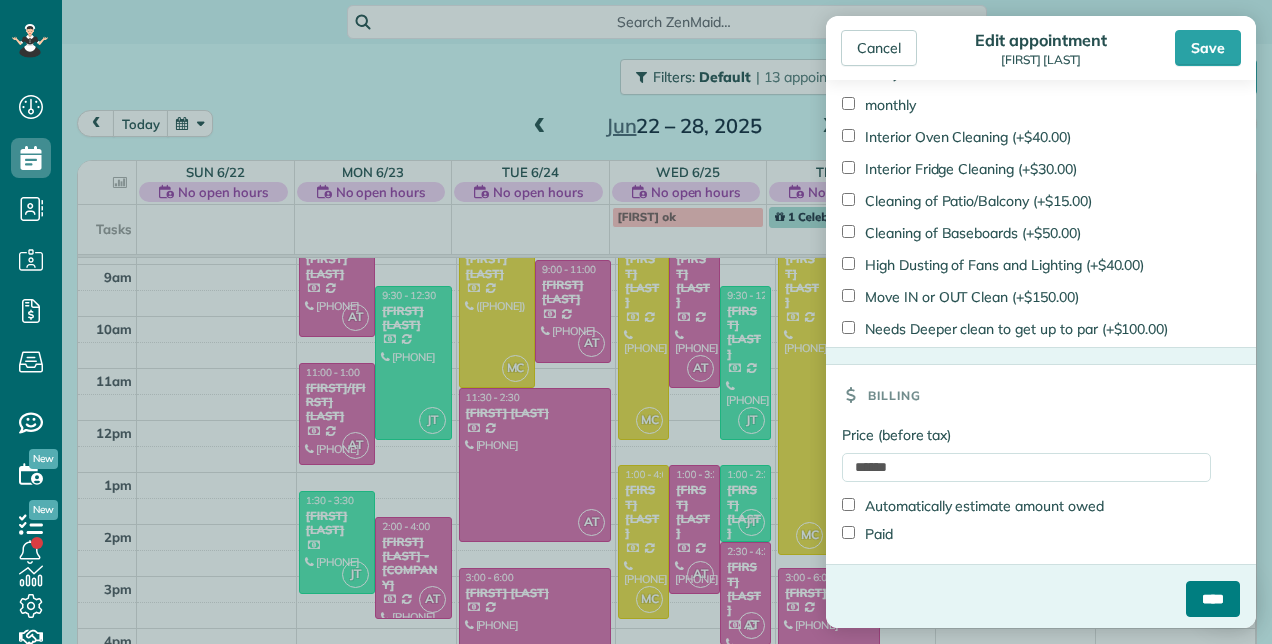 click on "****" at bounding box center [1213, 599] 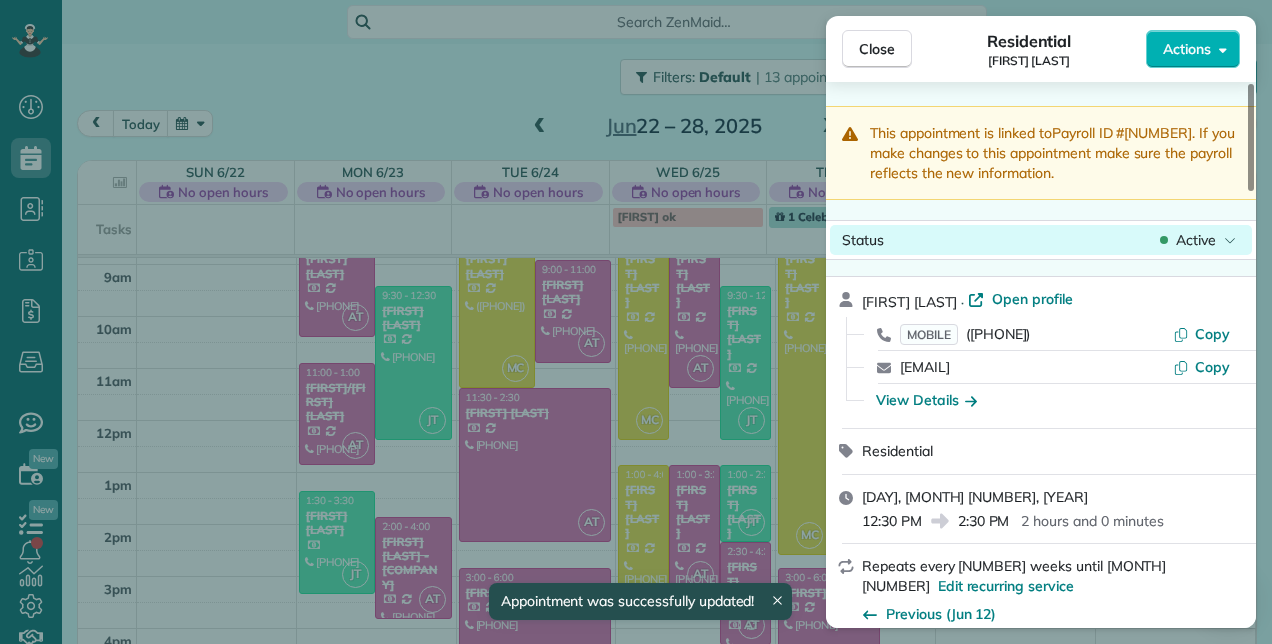 click on "Active" at bounding box center [1196, 240] 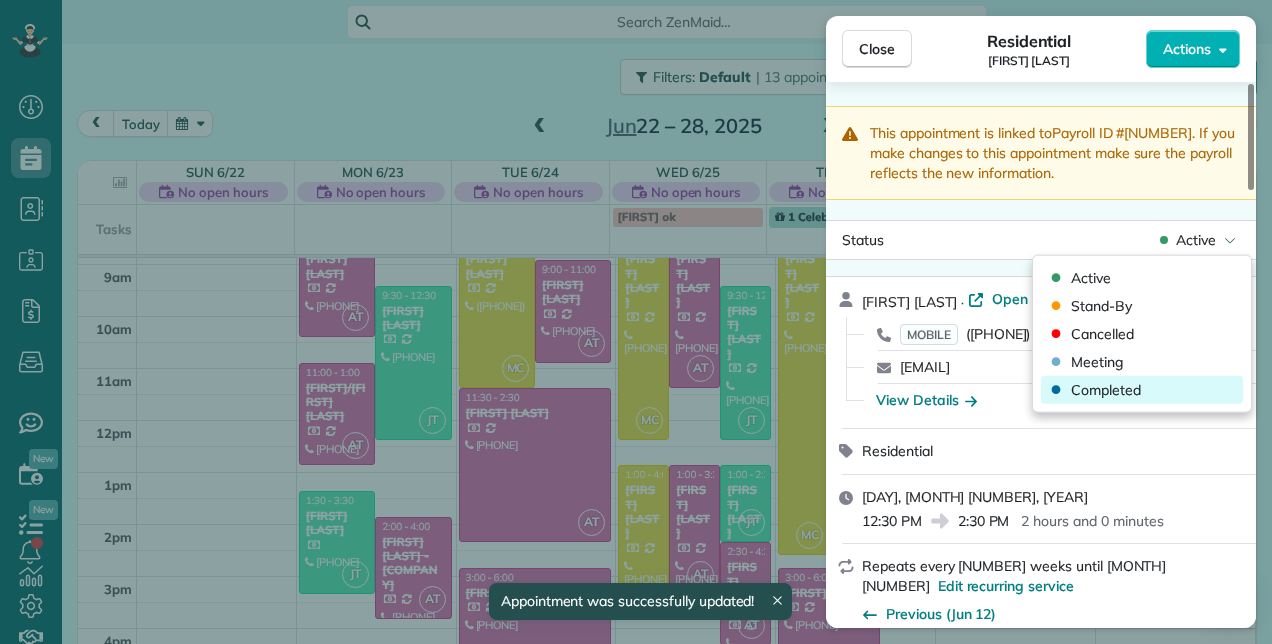 click on "Completed" at bounding box center [1142, 390] 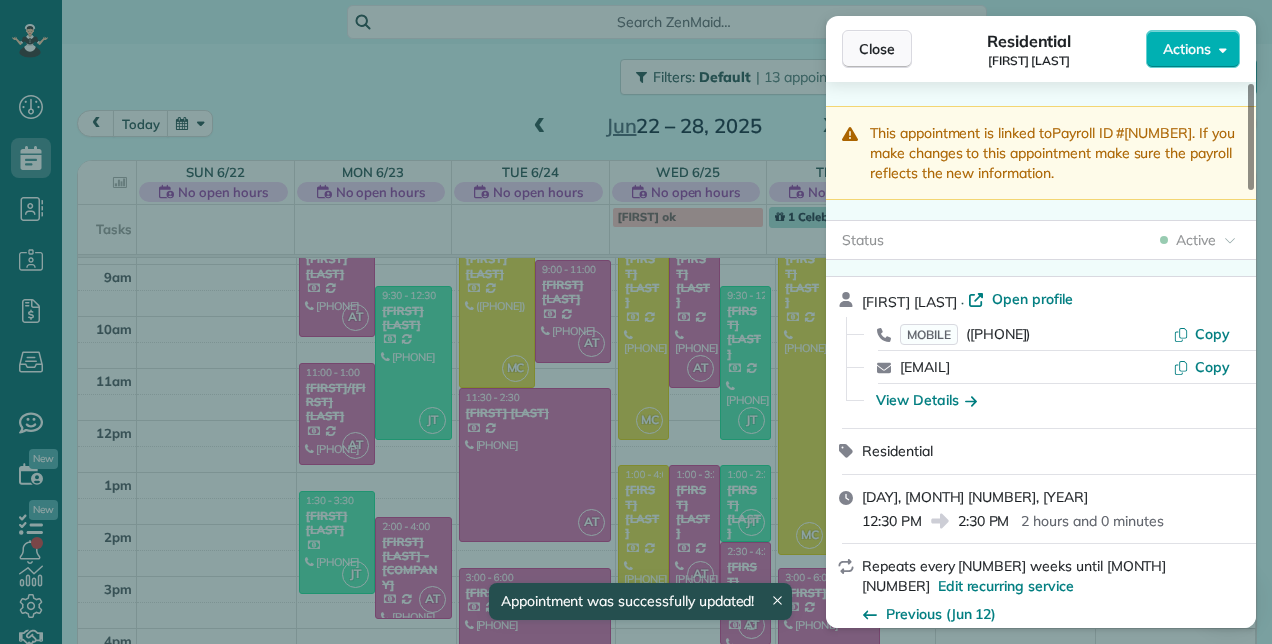 click on "Close" at bounding box center (877, 49) 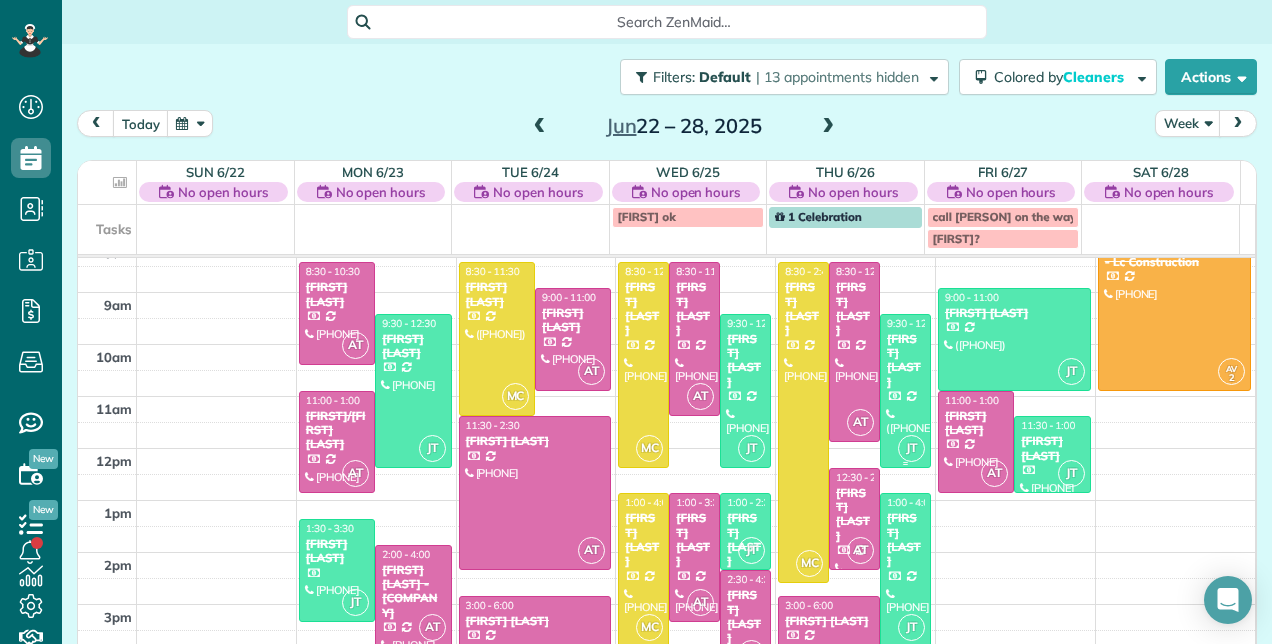 scroll, scrollTop: 357, scrollLeft: 0, axis: vertical 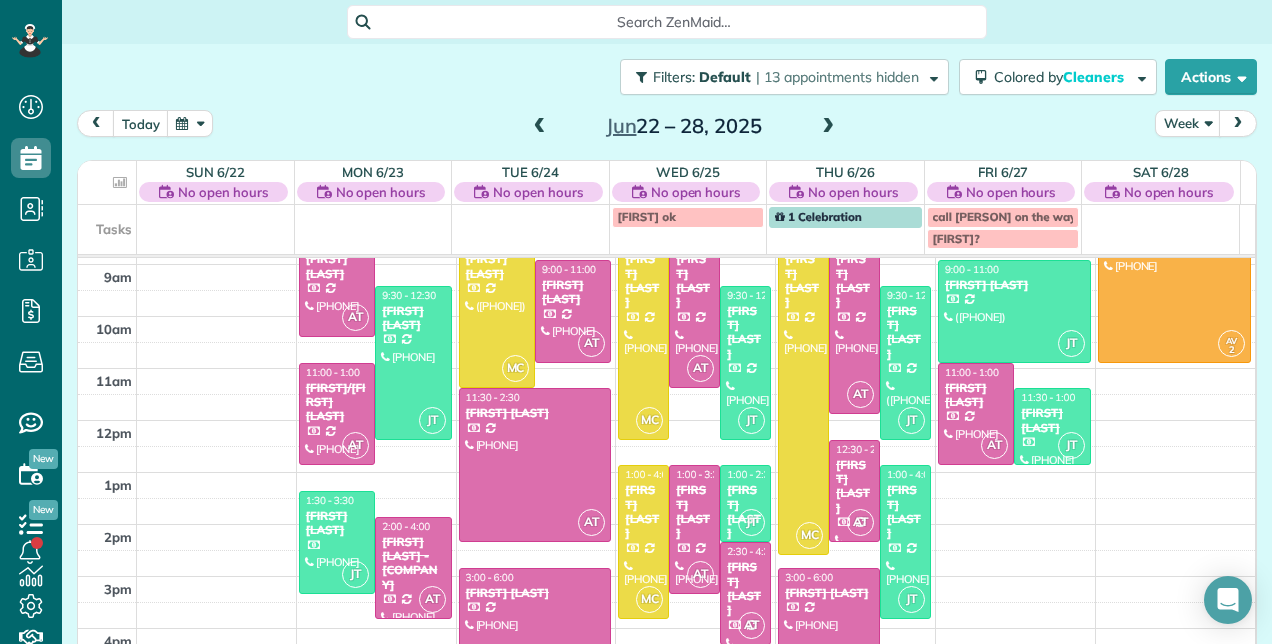 click at bounding box center [540, 127] 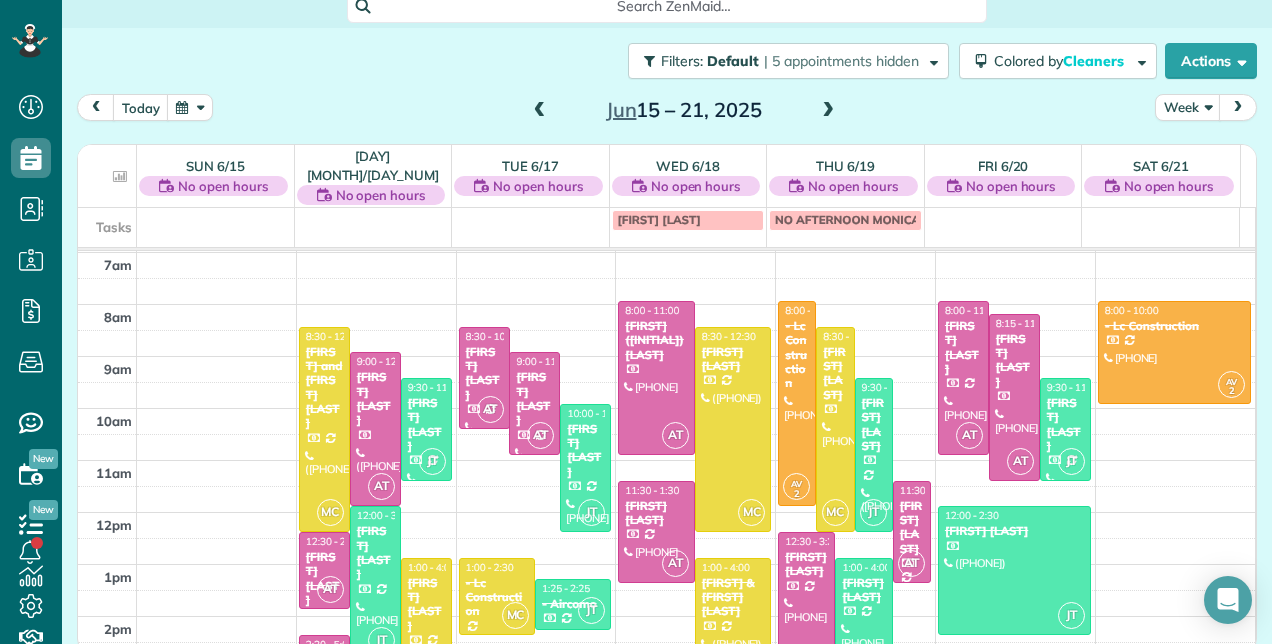 scroll, scrollTop: 26, scrollLeft: 0, axis: vertical 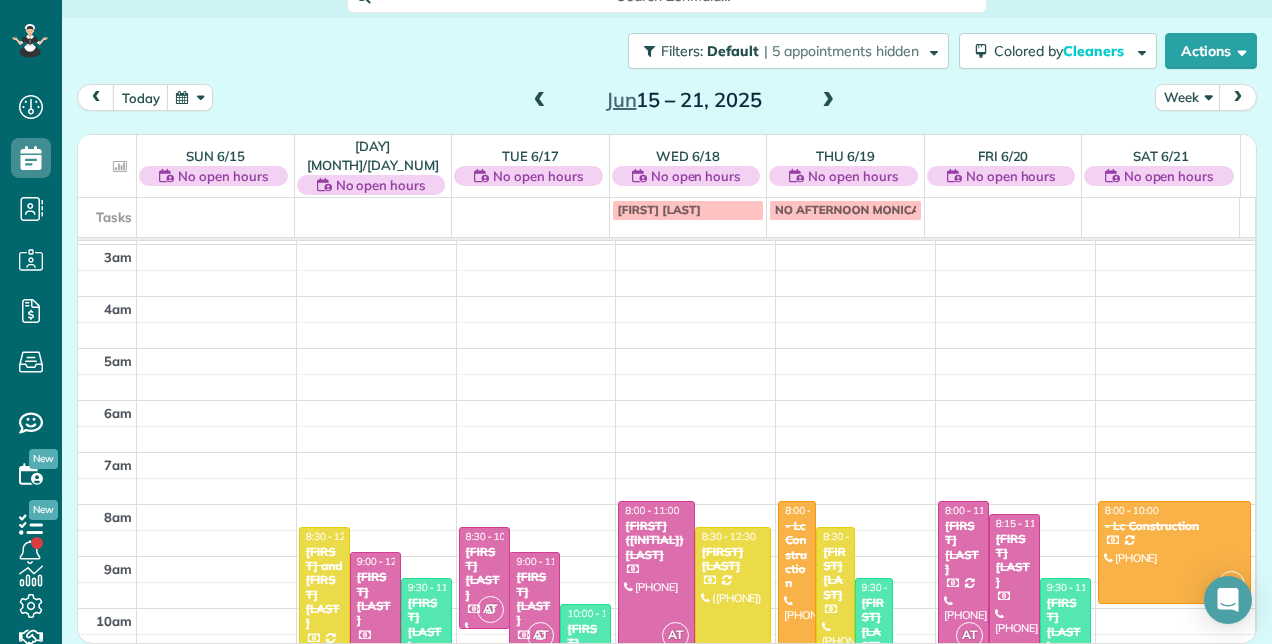 click at bounding box center (540, 101) 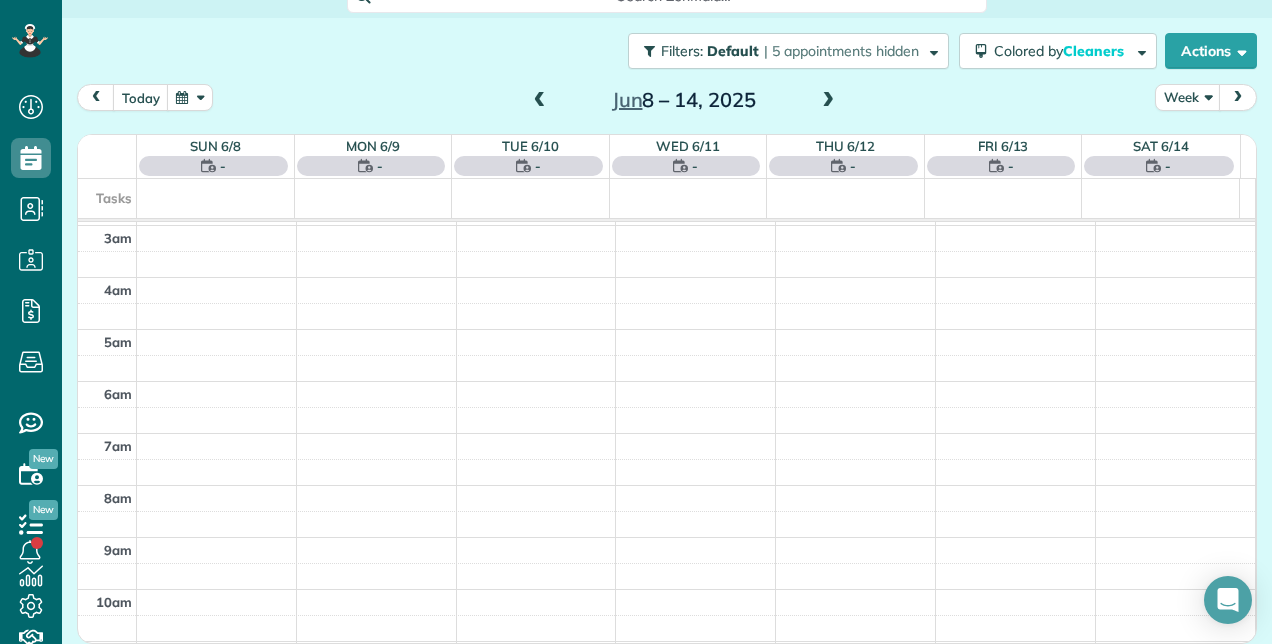 scroll, scrollTop: 258, scrollLeft: 0, axis: vertical 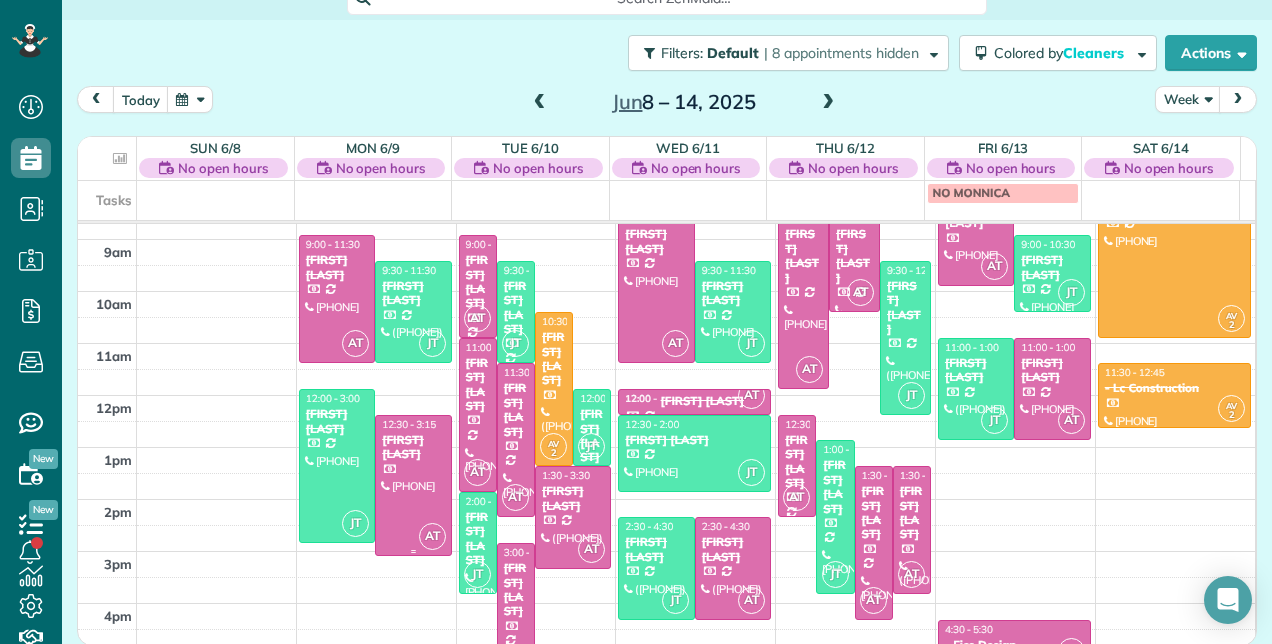 click on "[FIRST] [LAST]" at bounding box center [413, 447] 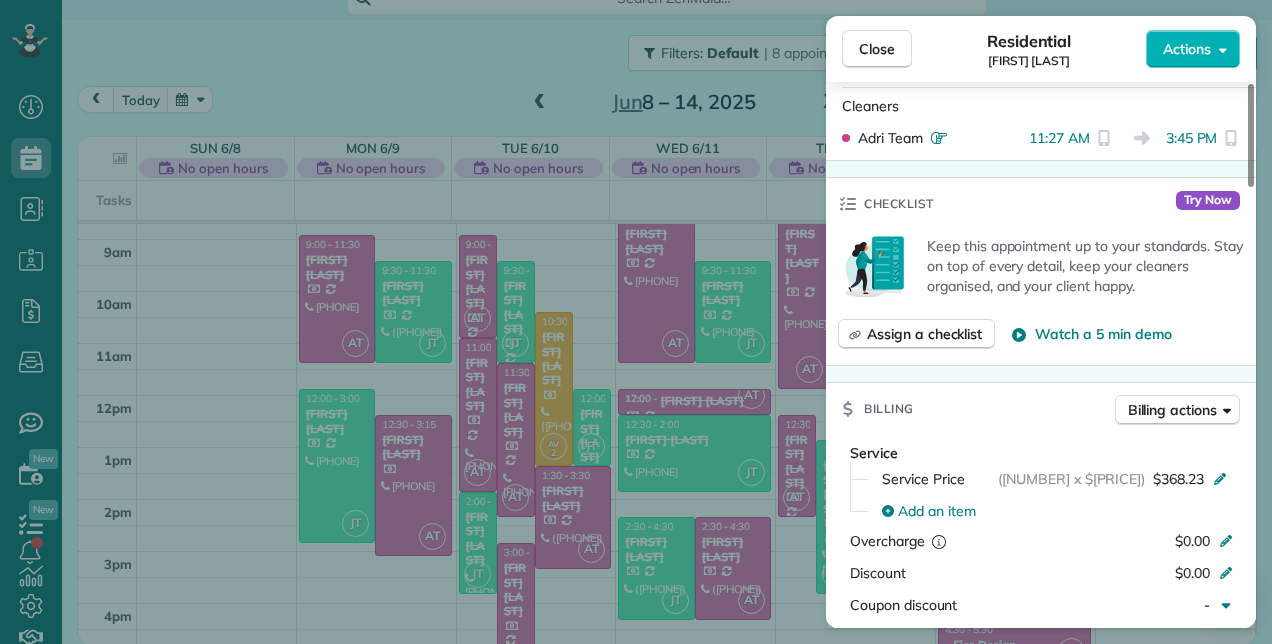 scroll, scrollTop: 0, scrollLeft: 0, axis: both 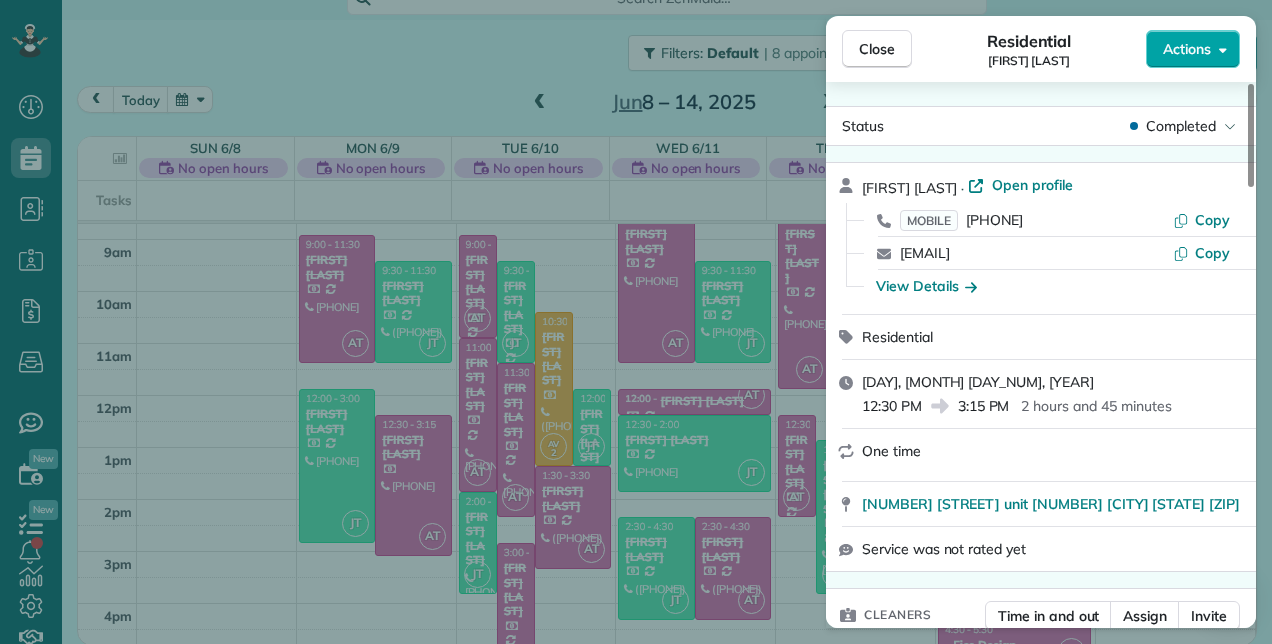 click on "Actions" at bounding box center [1187, 49] 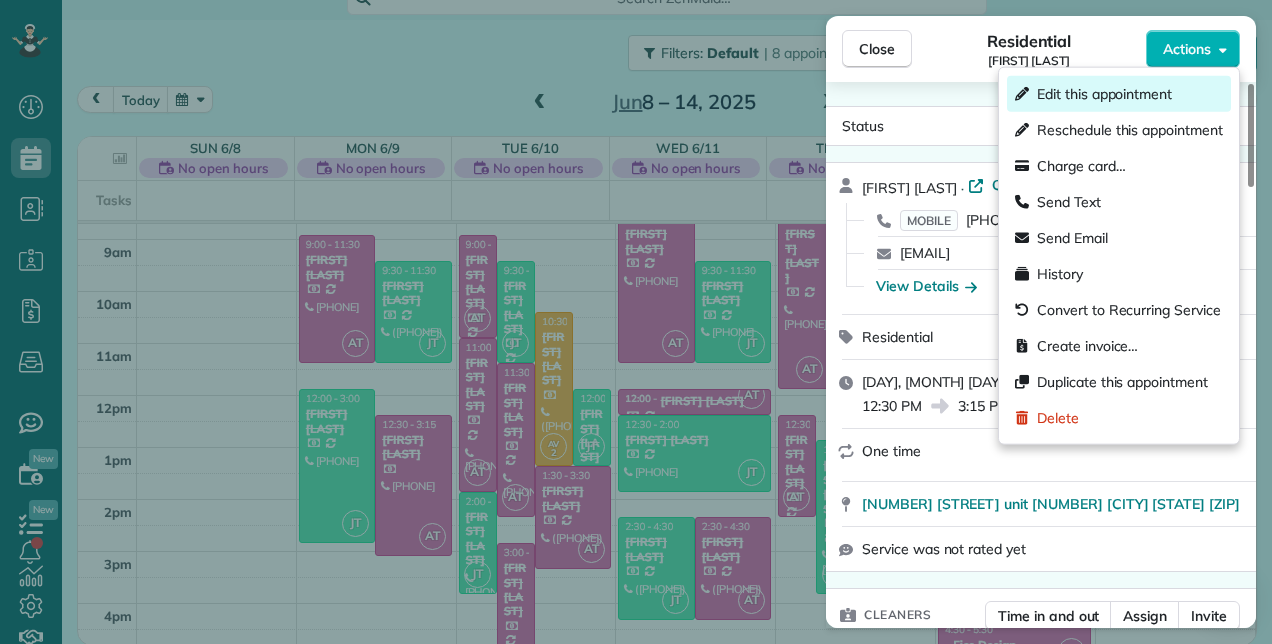 click on "Edit this appointment" at bounding box center [1104, 94] 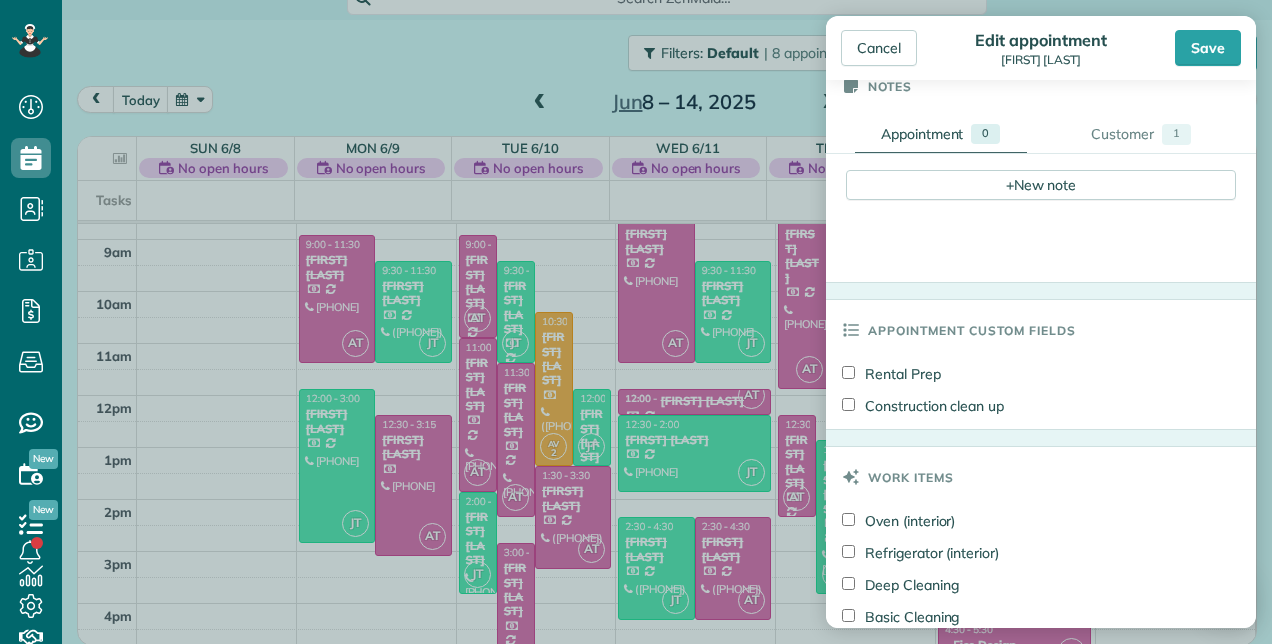 scroll, scrollTop: 0, scrollLeft: 0, axis: both 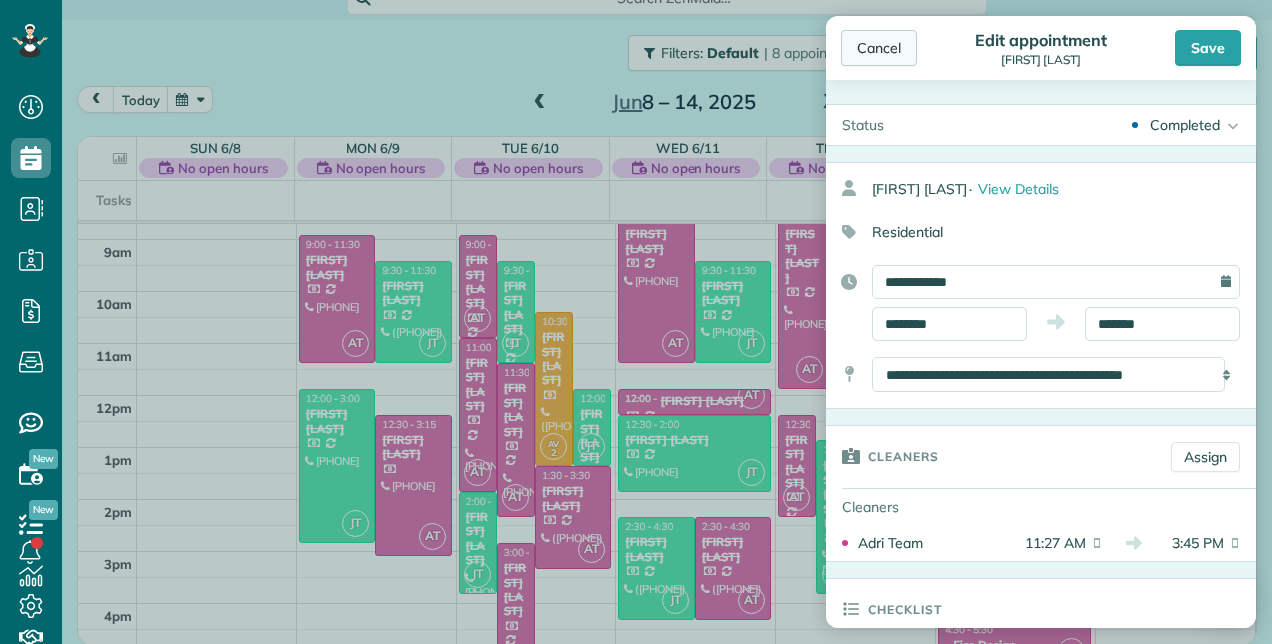 click on "Cancel" at bounding box center (879, 48) 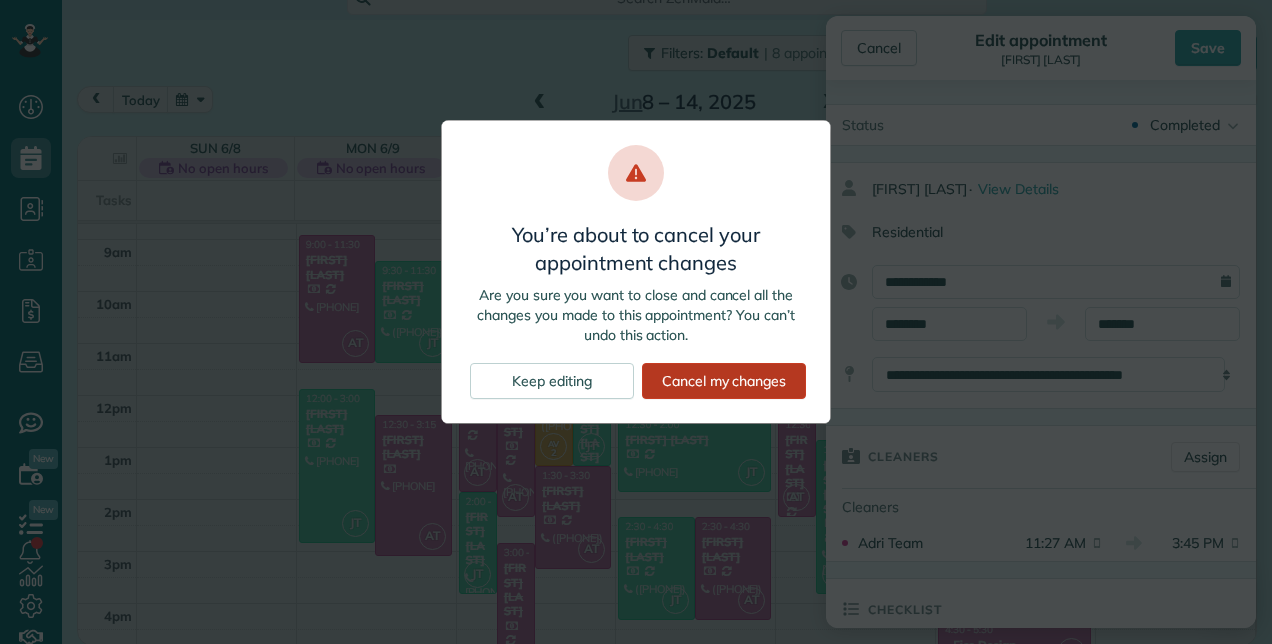 click on "Cancel my changes" at bounding box center [724, 381] 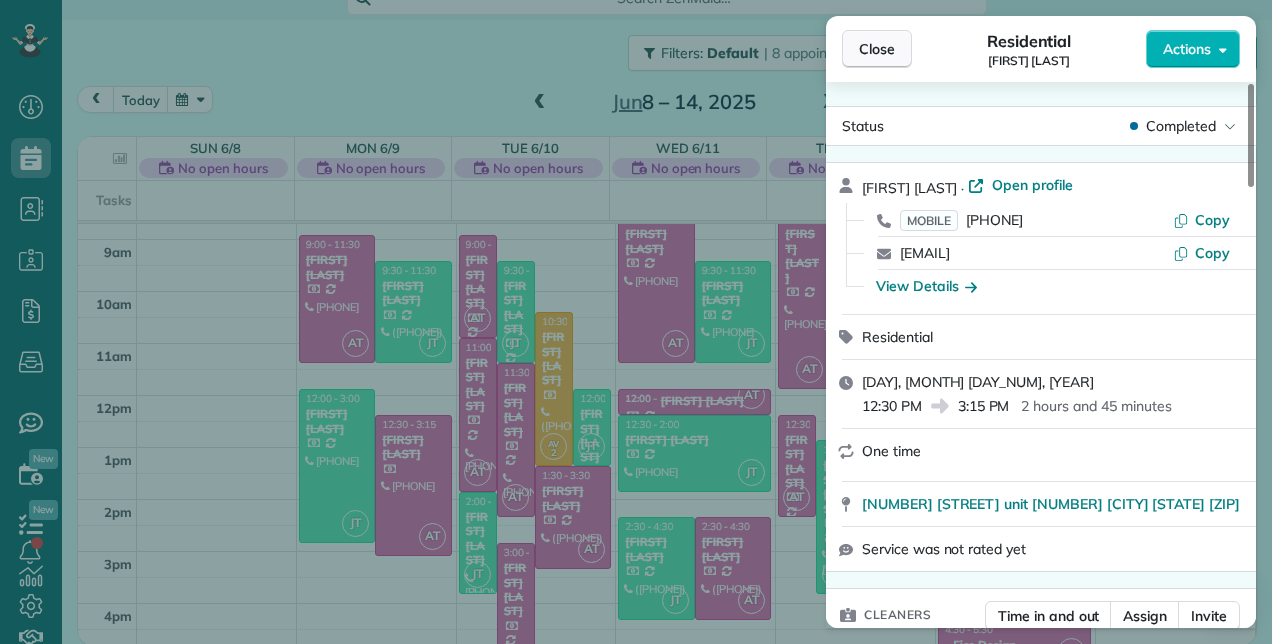 click on "Close" at bounding box center [877, 49] 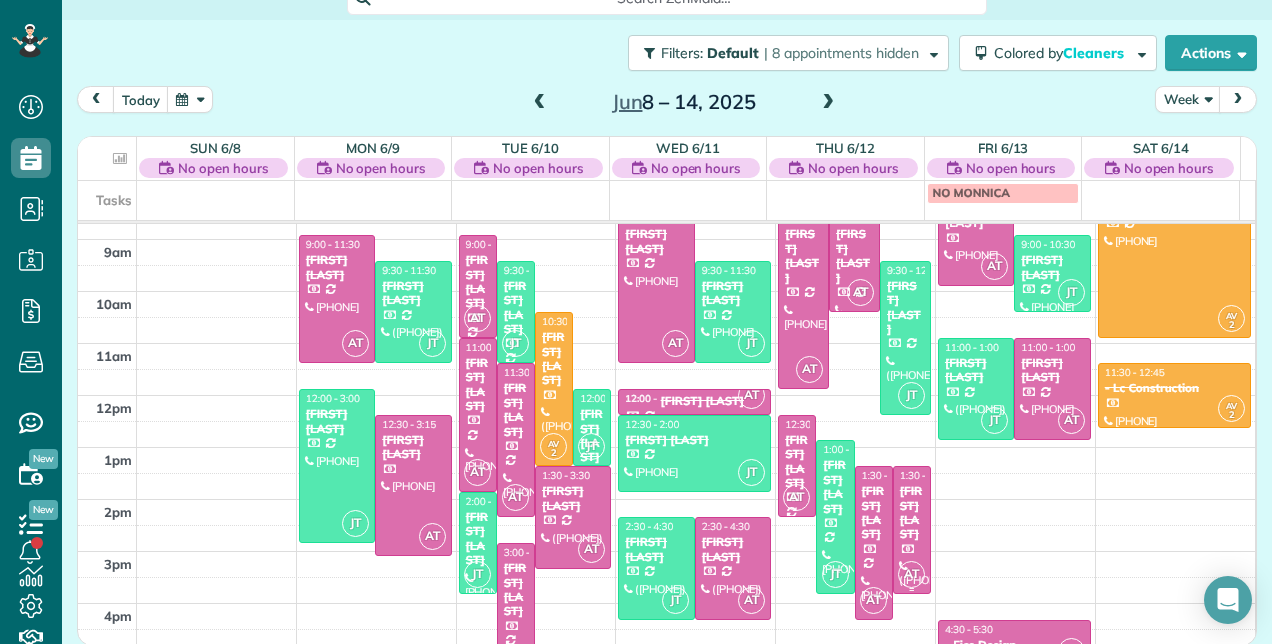 click on "[FIRST] [LAST]" at bounding box center (912, 513) 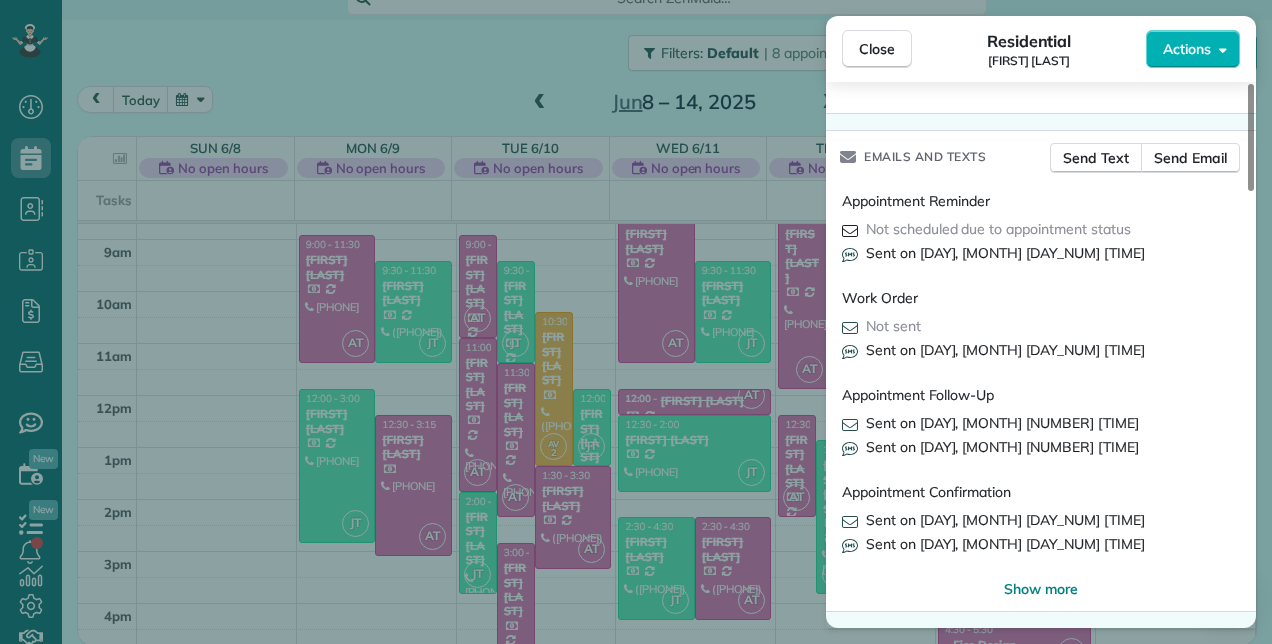 scroll, scrollTop: 1714, scrollLeft: 0, axis: vertical 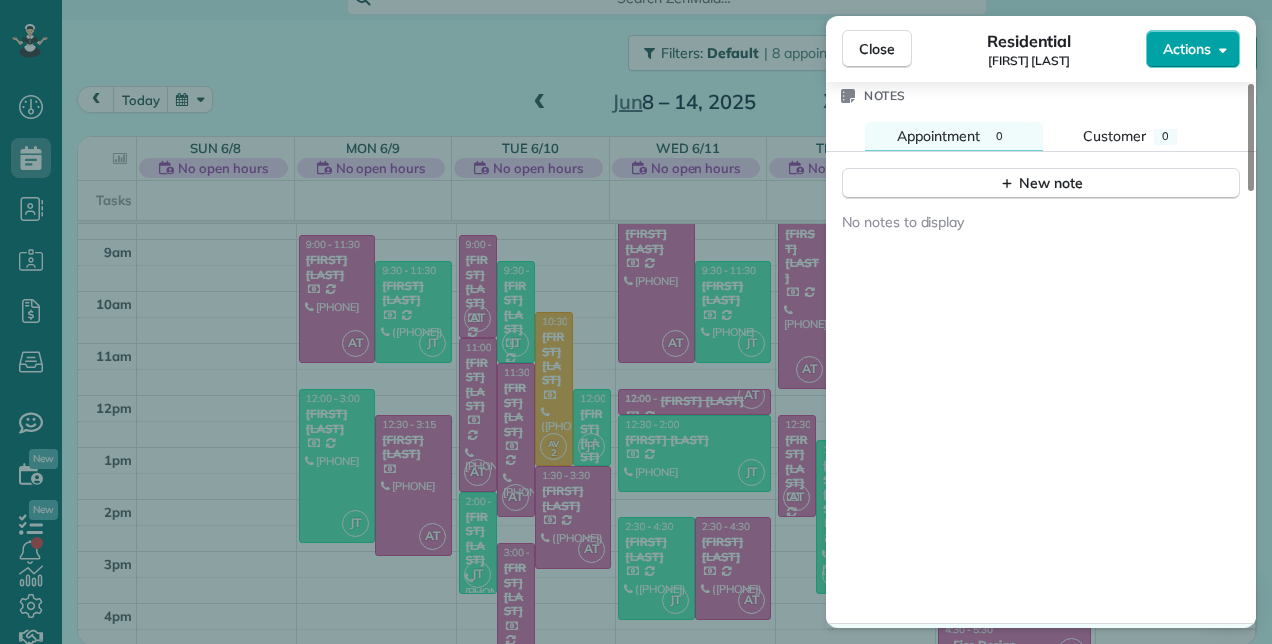 click on "Actions" at bounding box center (1187, 49) 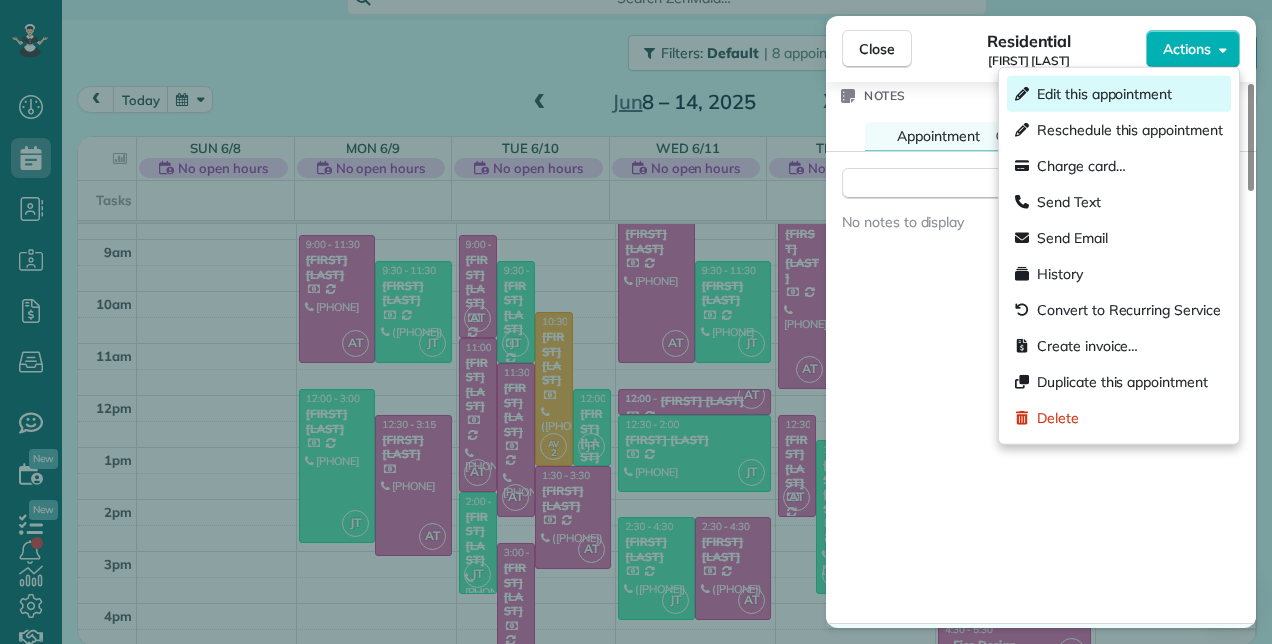 click on "Edit this appointment" at bounding box center (1104, 94) 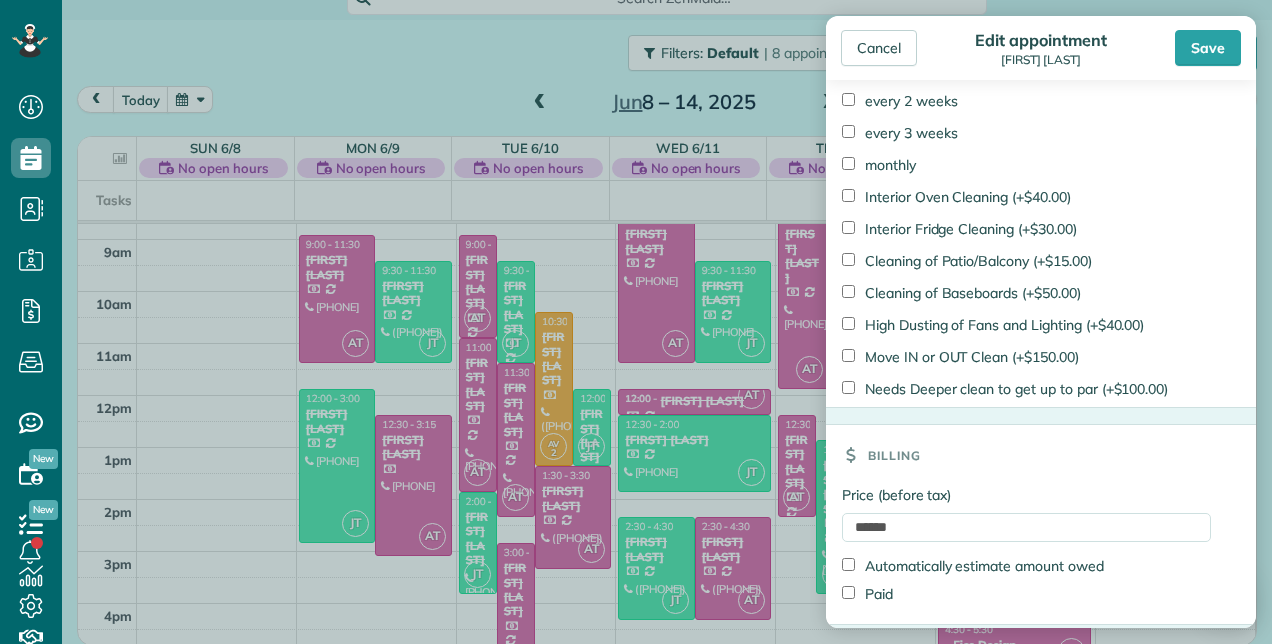 scroll, scrollTop: 1465, scrollLeft: 0, axis: vertical 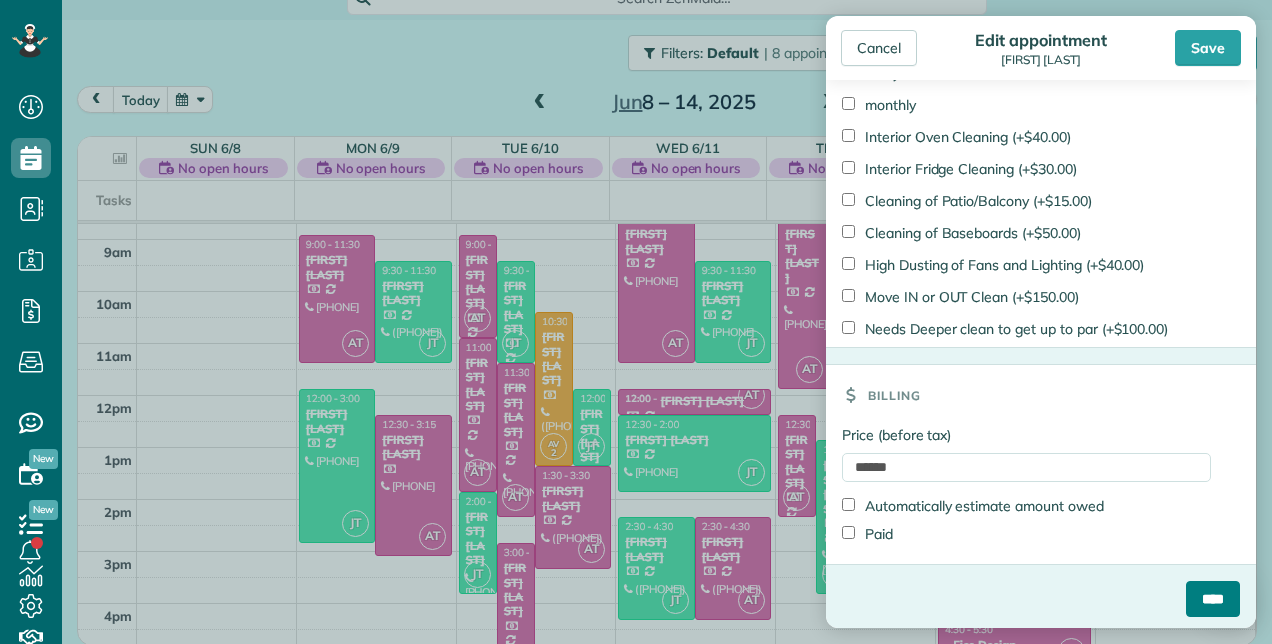 click on "****" at bounding box center (1213, 599) 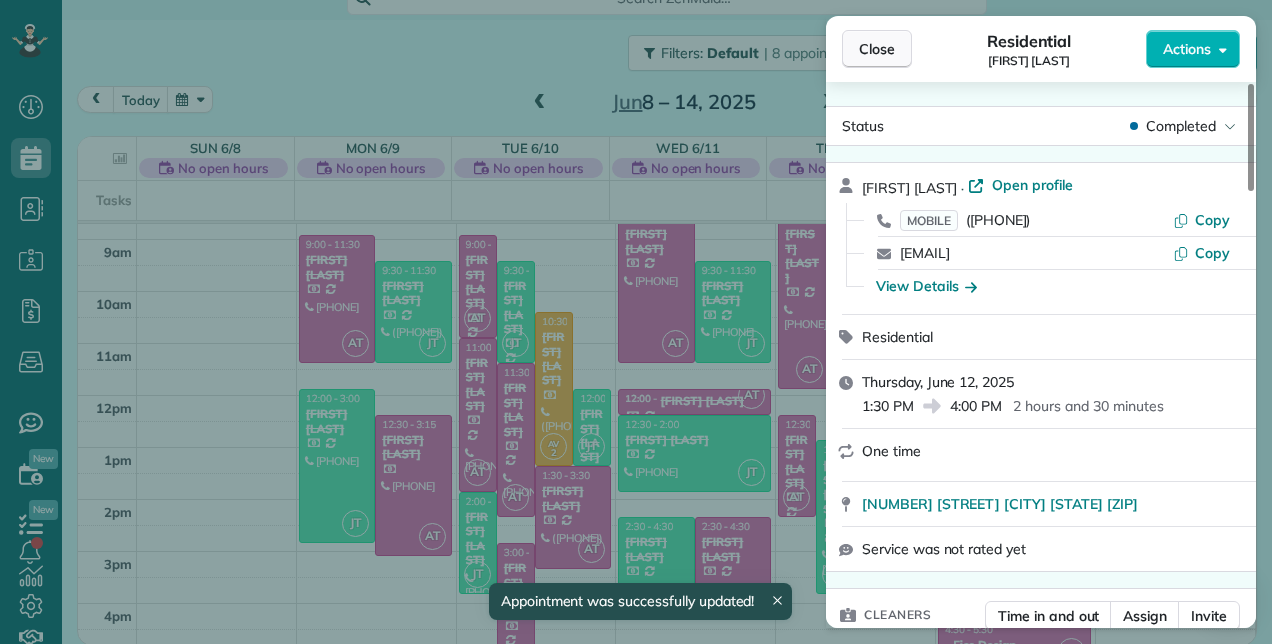 click on "Close" at bounding box center [877, 49] 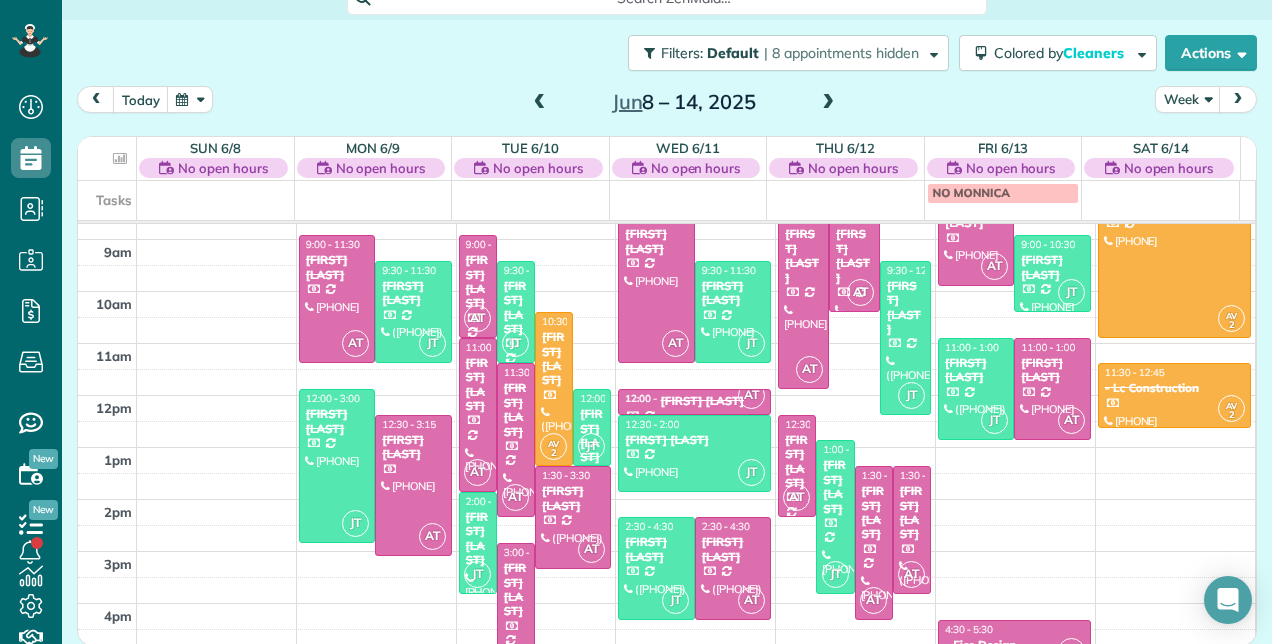 click at bounding box center (828, 103) 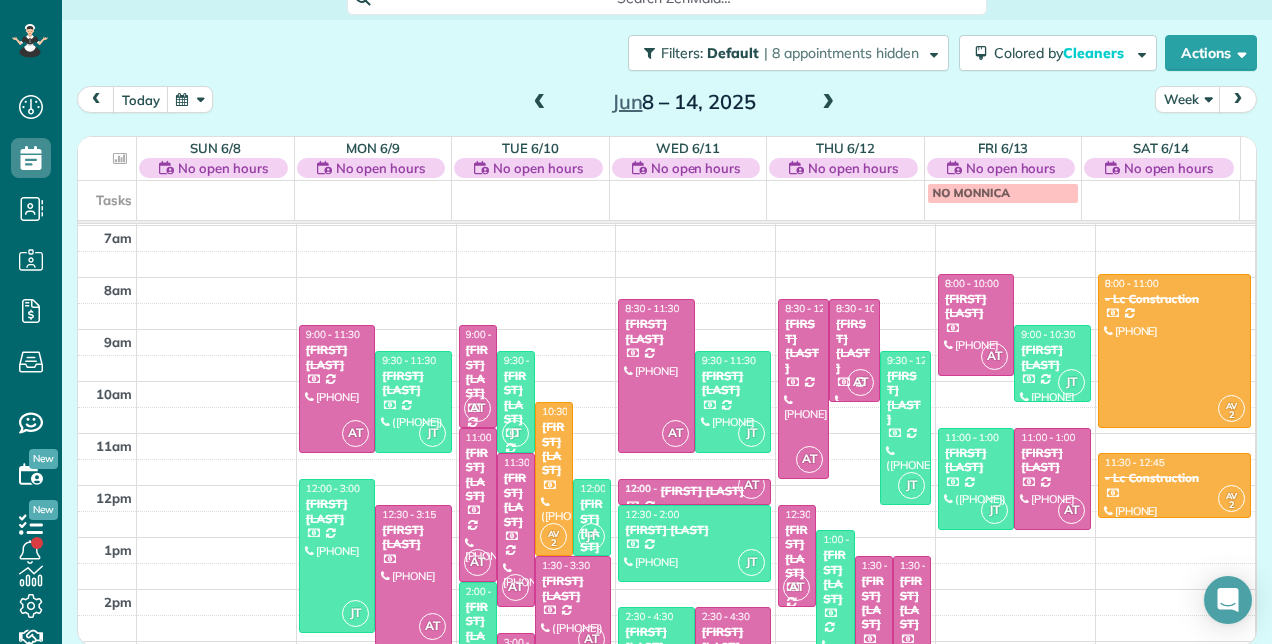 click at bounding box center (828, 103) 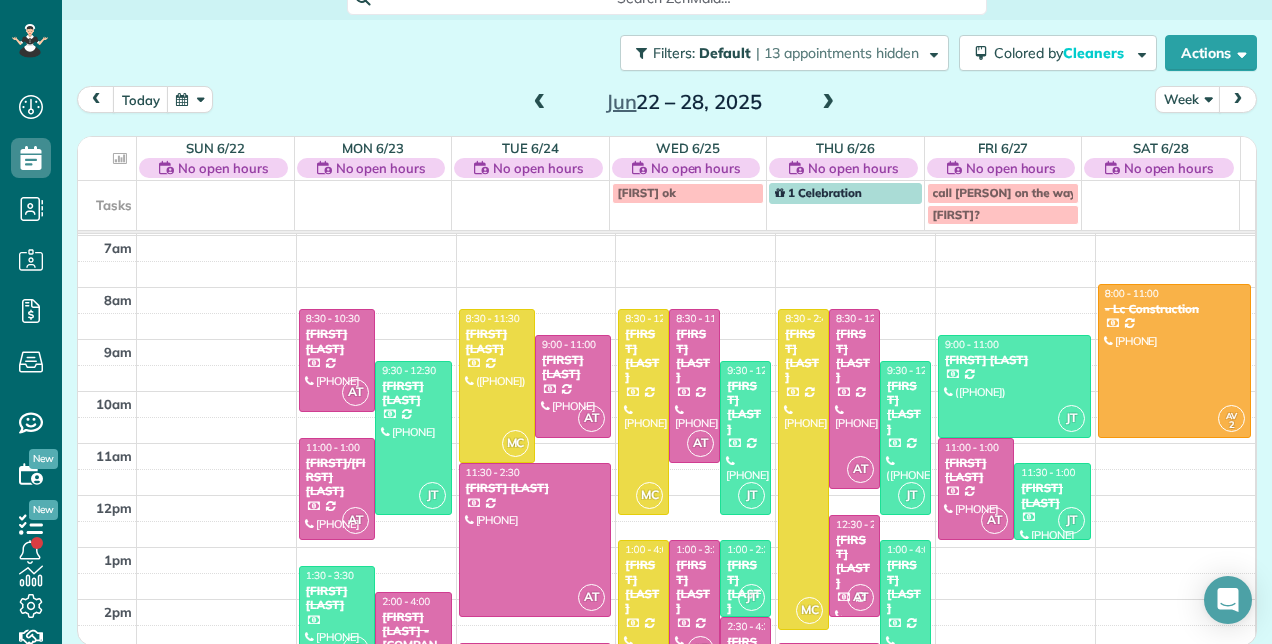 click at bounding box center [828, 103] 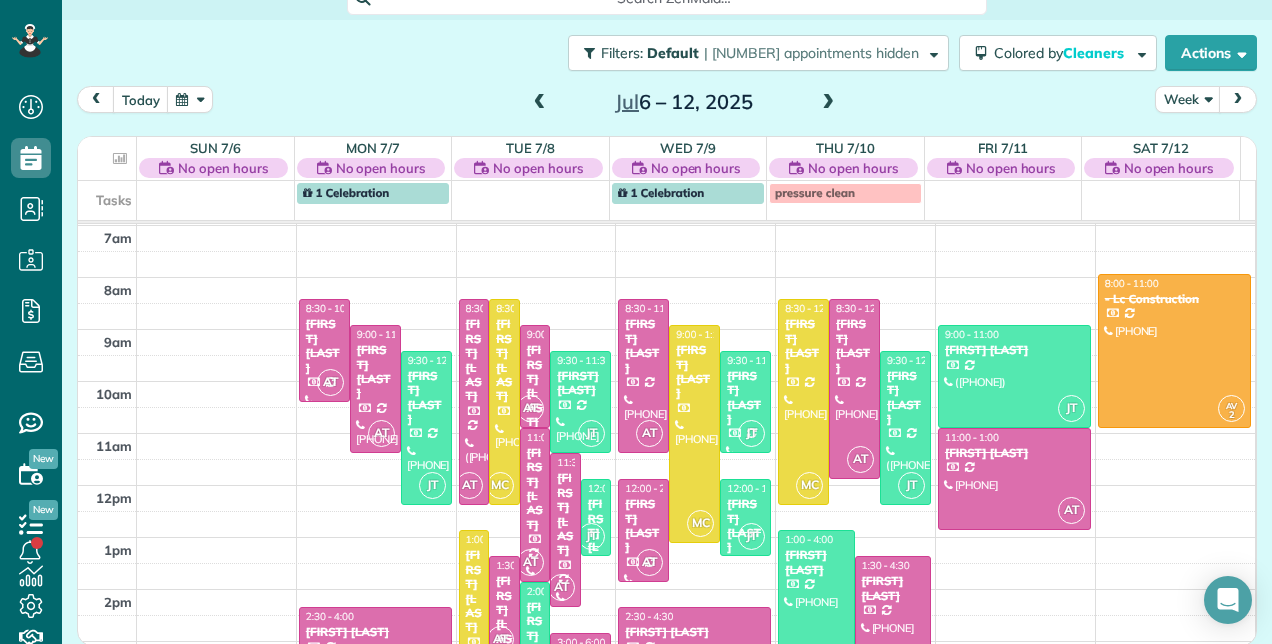 click at bounding box center (828, 103) 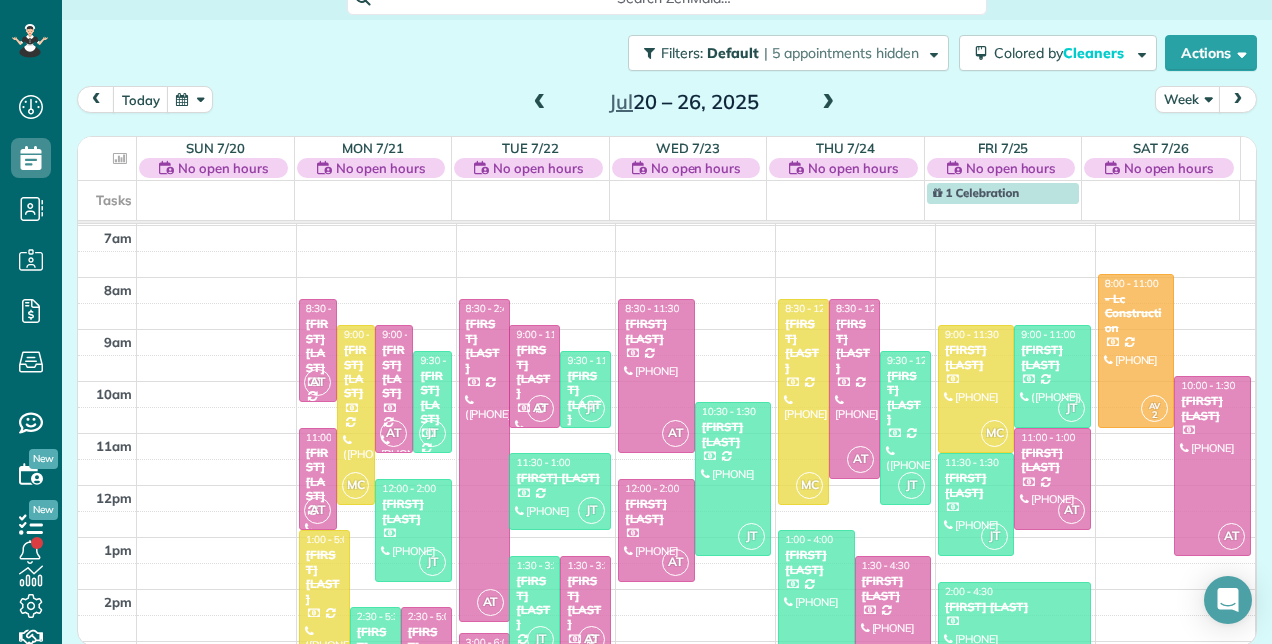 click at bounding box center [828, 103] 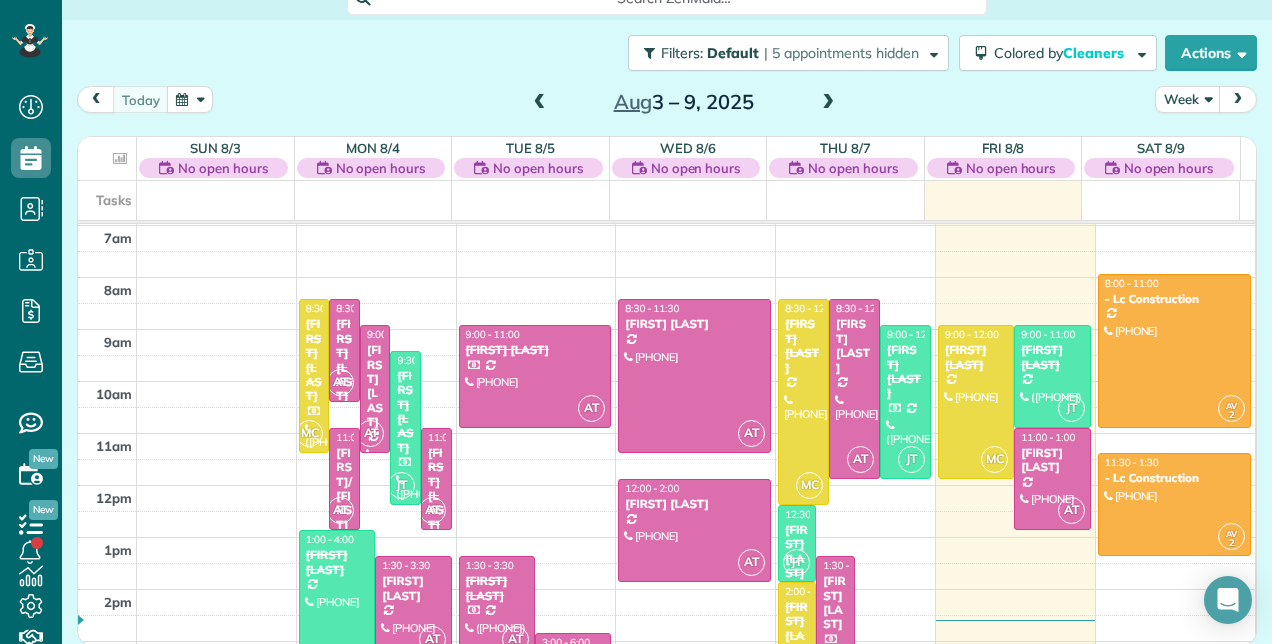 click at bounding box center [828, 103] 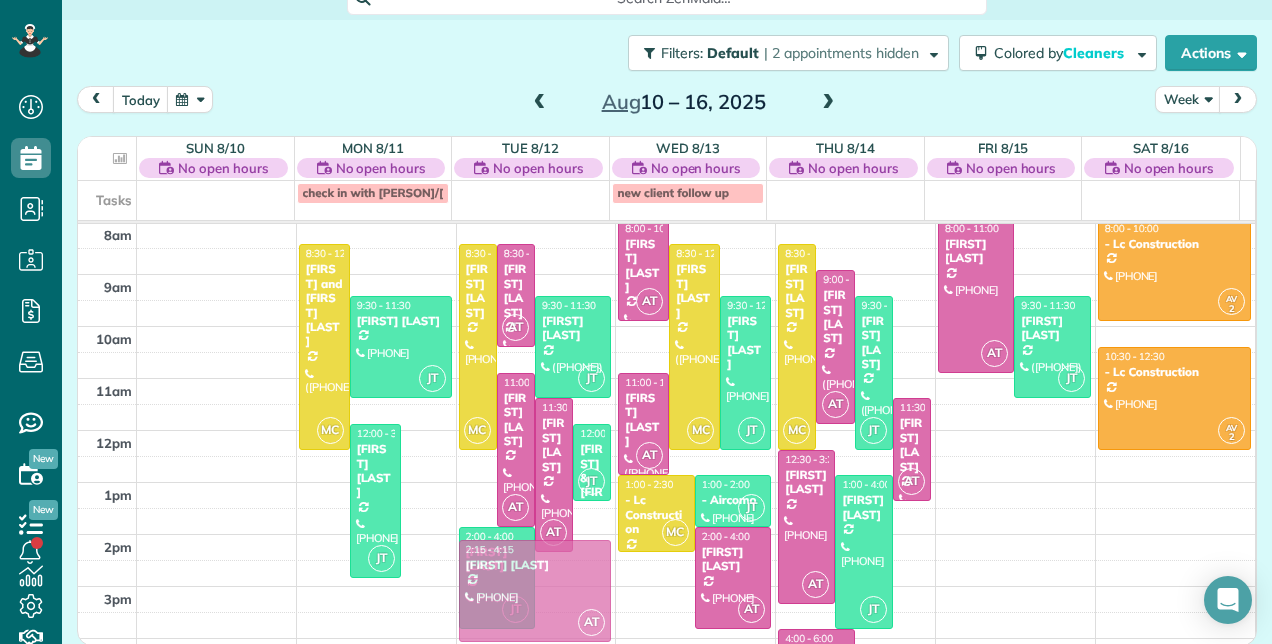 scroll, scrollTop: 320, scrollLeft: 0, axis: vertical 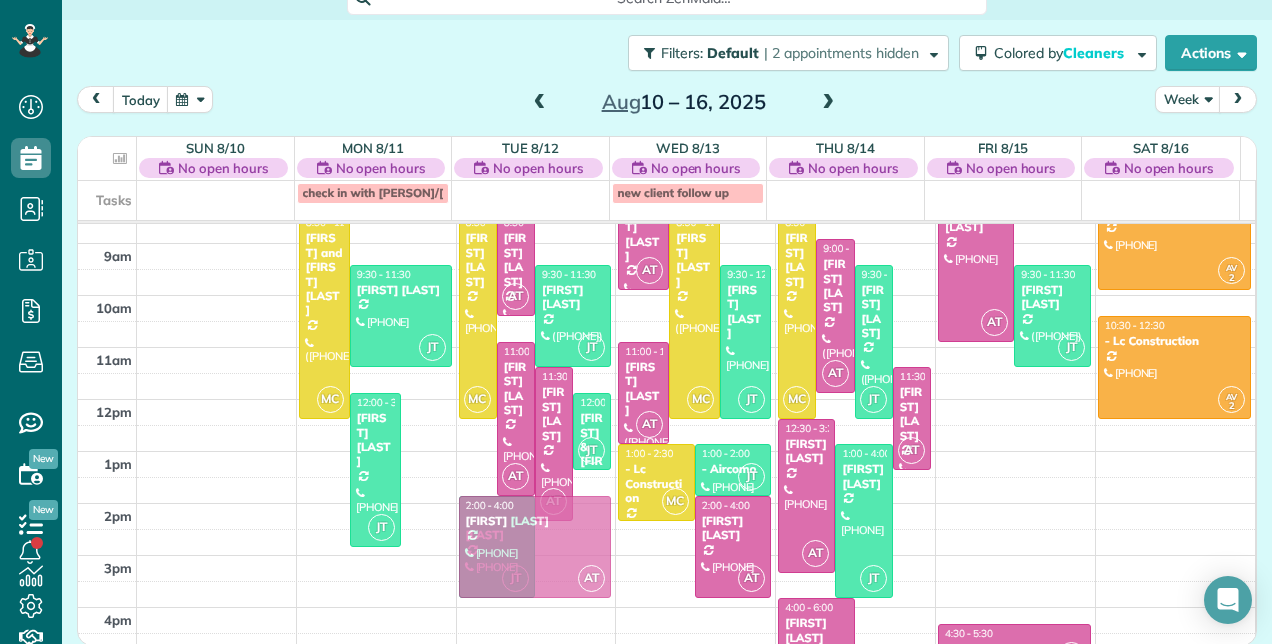 drag, startPoint x: 415, startPoint y: 520, endPoint x: 562, endPoint y: 623, distance: 179.49373 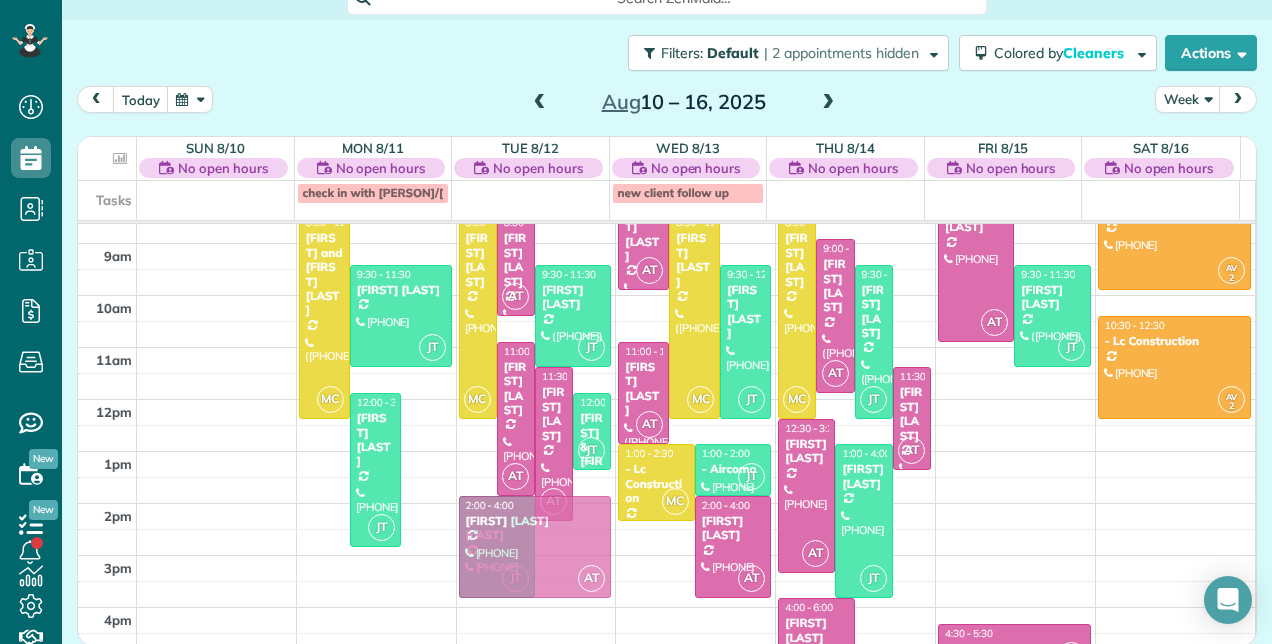scroll, scrollTop: 346, scrollLeft: 0, axis: vertical 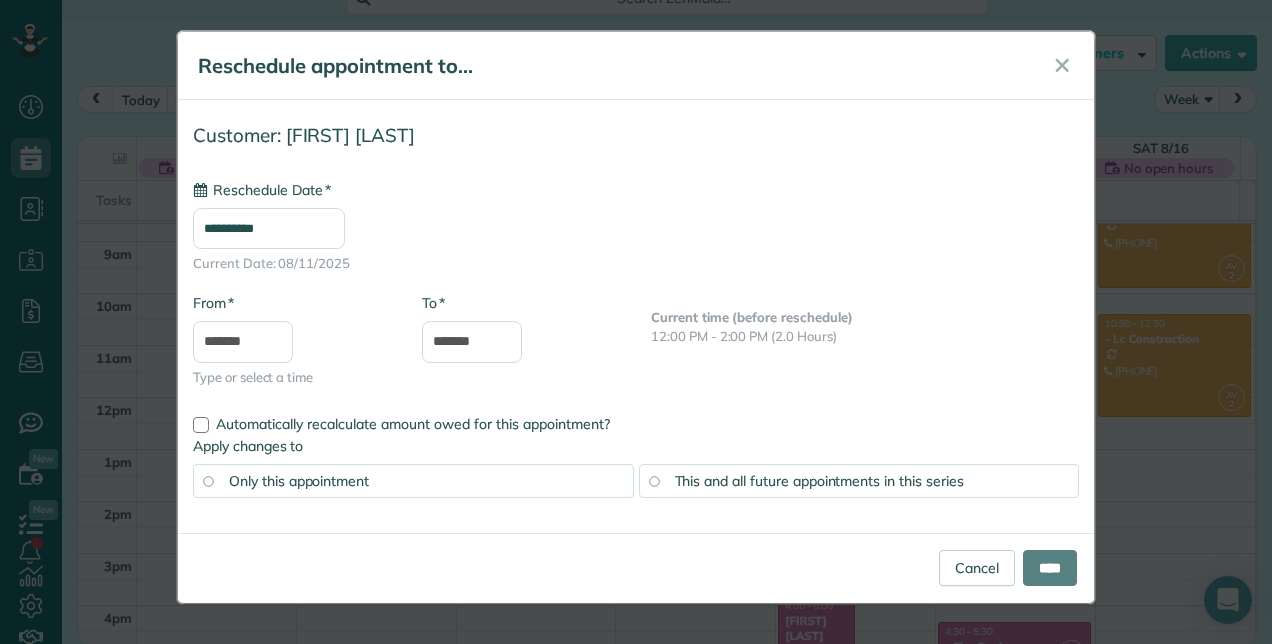 type on "**********" 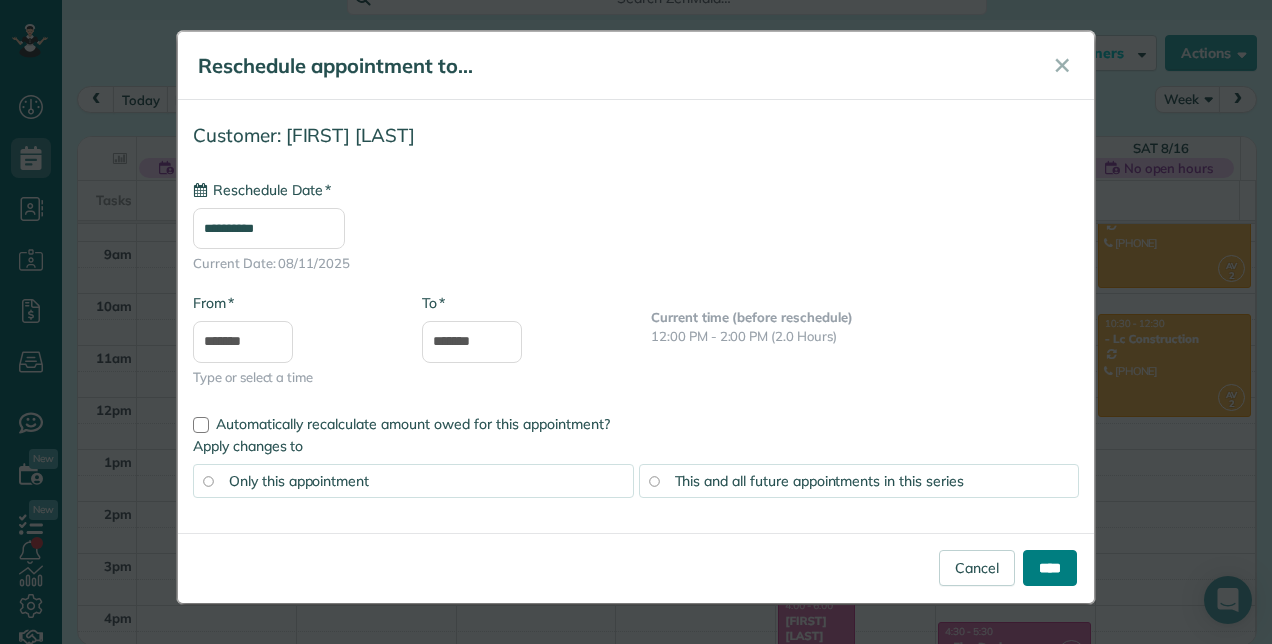 click on "****" at bounding box center [1050, 568] 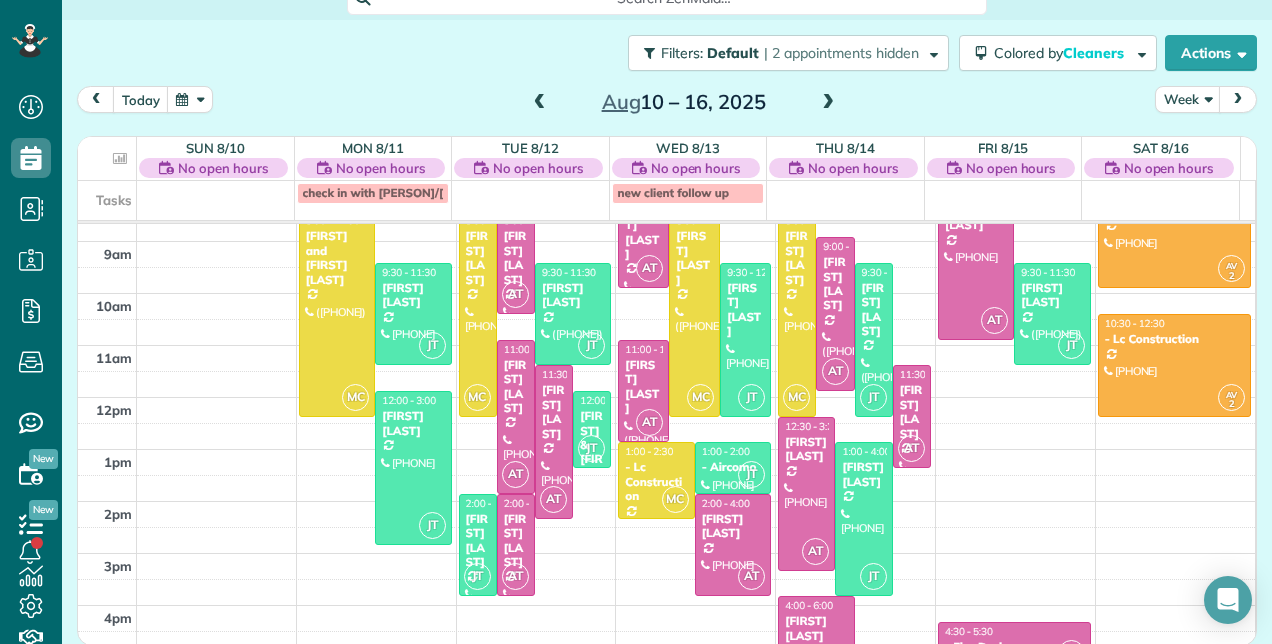 click at bounding box center (828, 103) 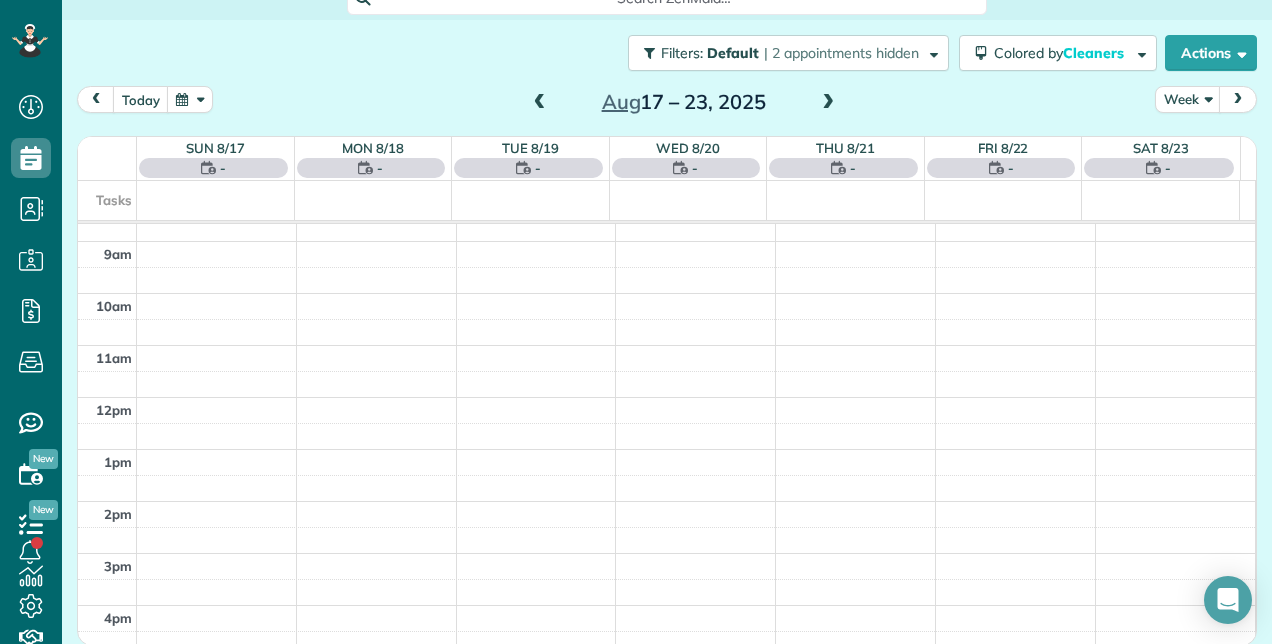 scroll, scrollTop: 258, scrollLeft: 0, axis: vertical 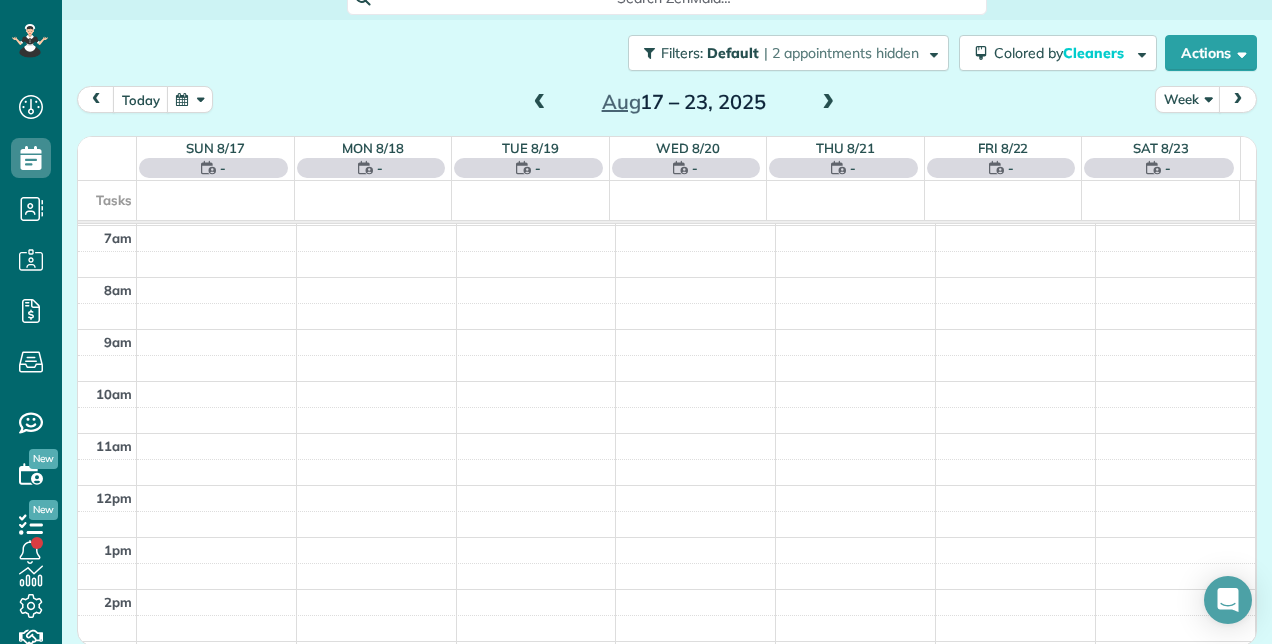 click at bounding box center (828, 103) 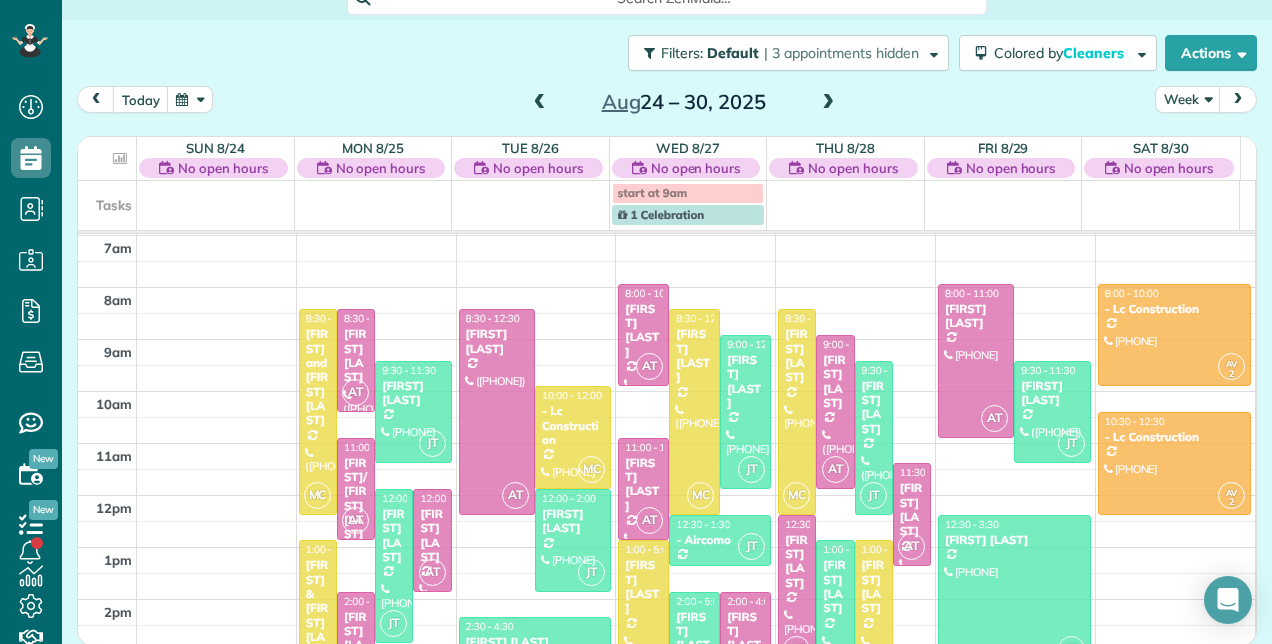 click at bounding box center (828, 103) 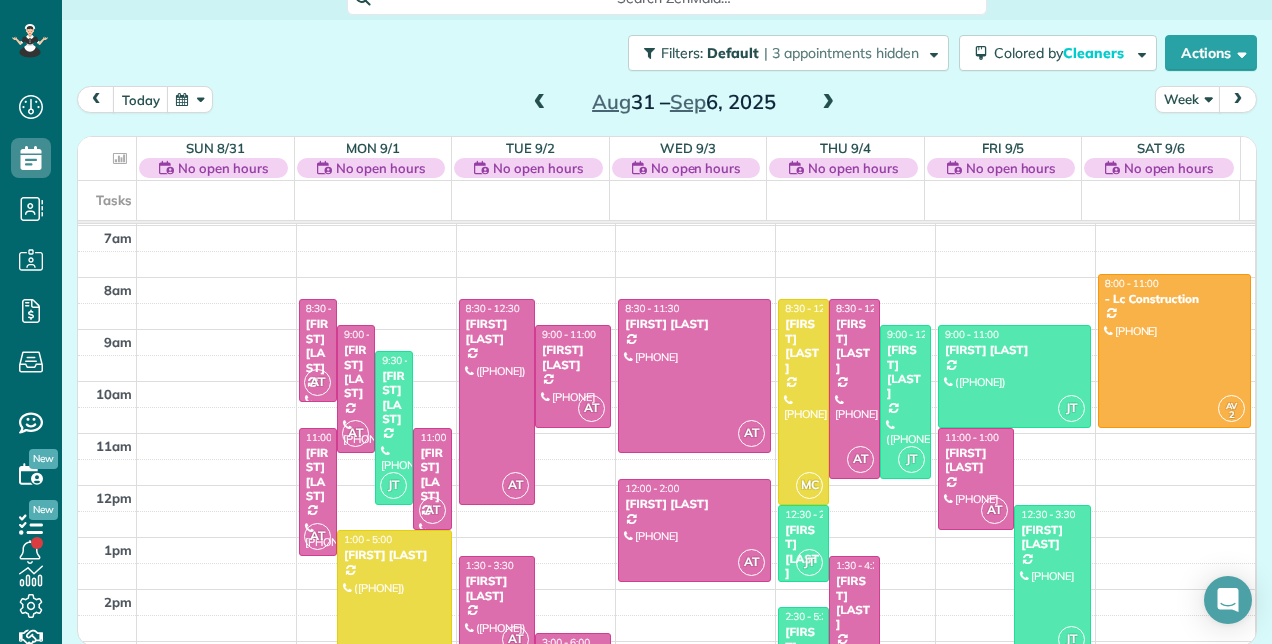click at bounding box center (828, 103) 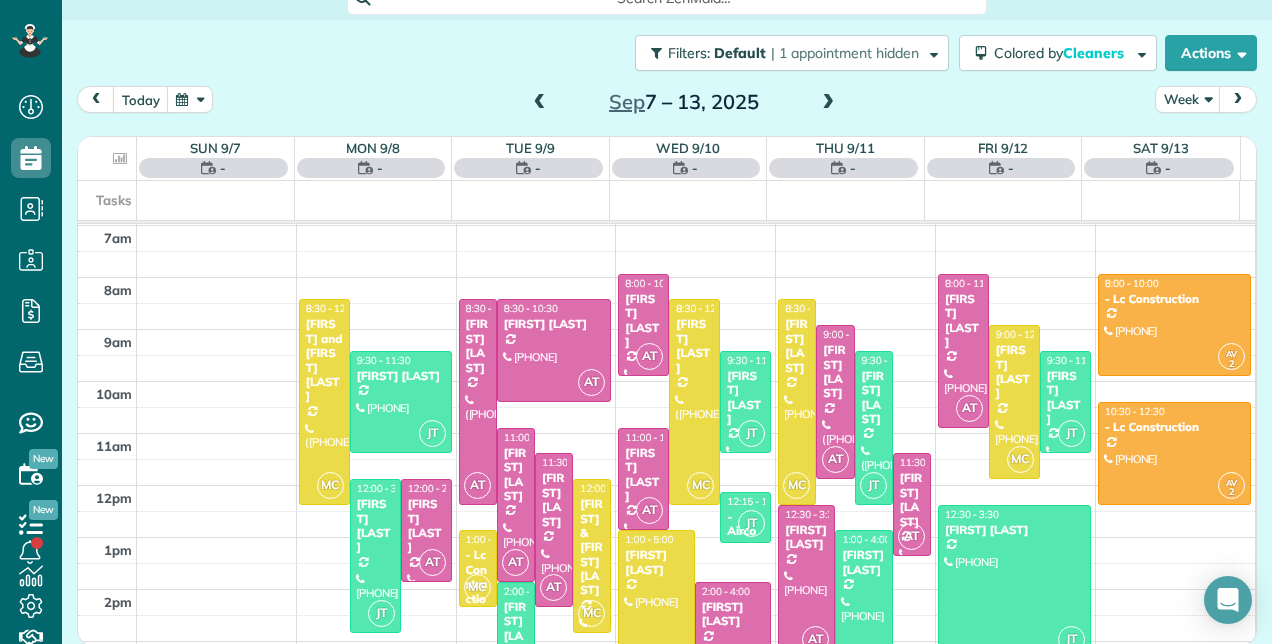 click at bounding box center [828, 103] 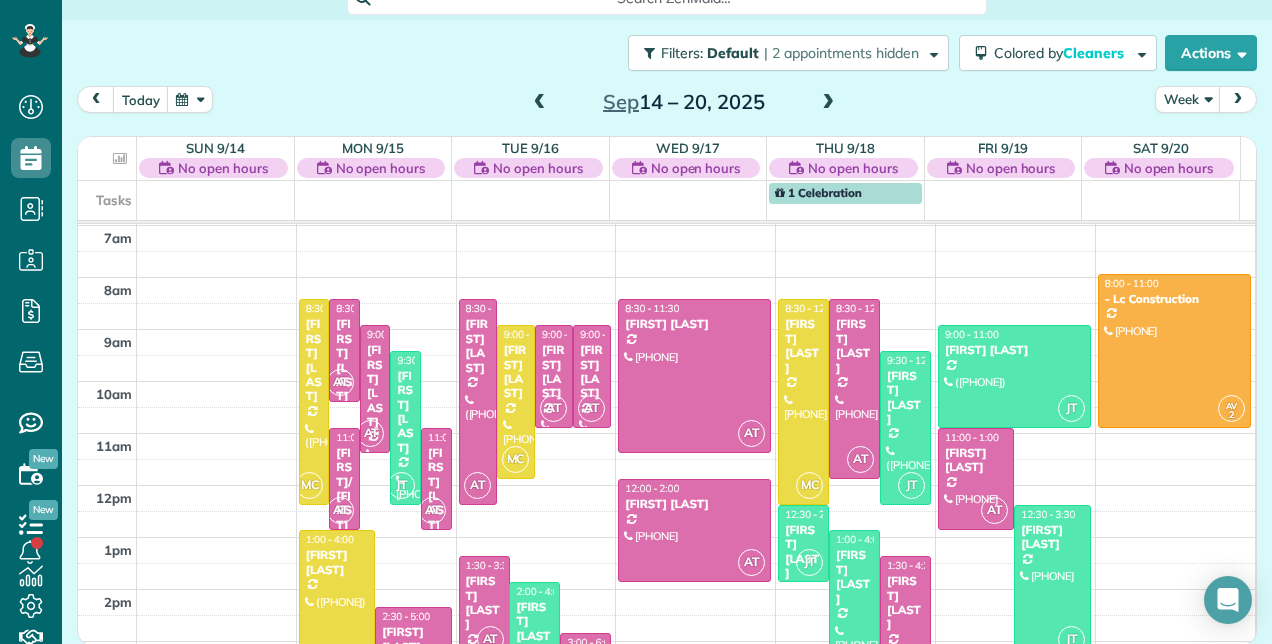 click at bounding box center [828, 103] 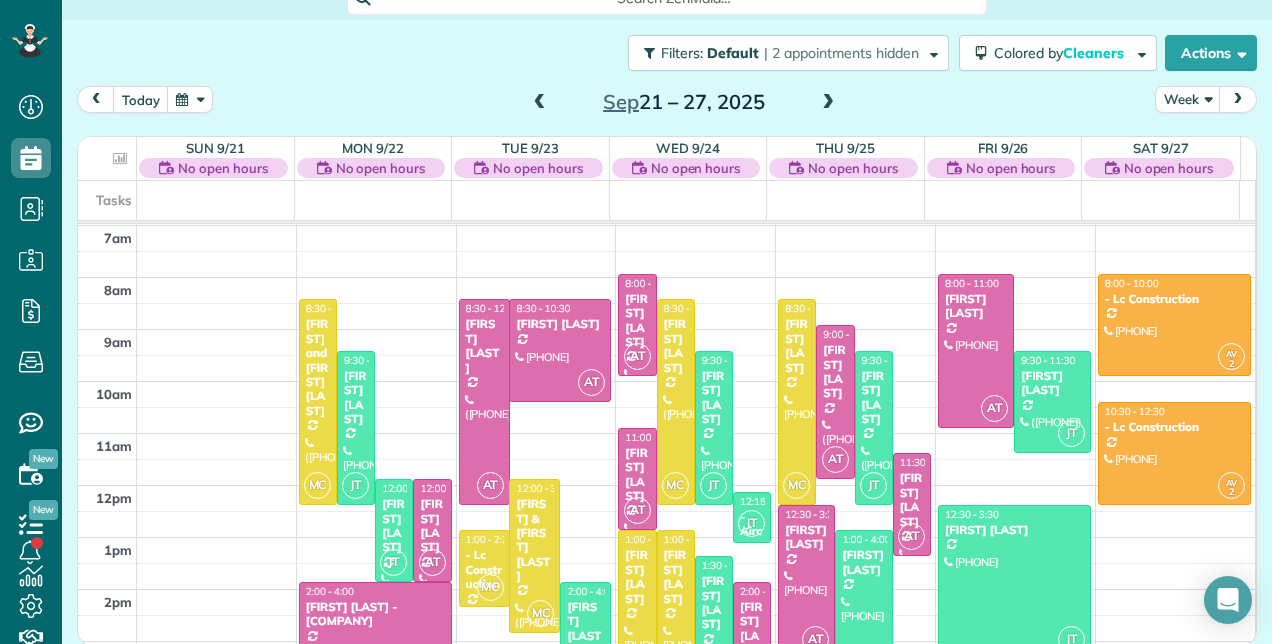 click at bounding box center (540, 103) 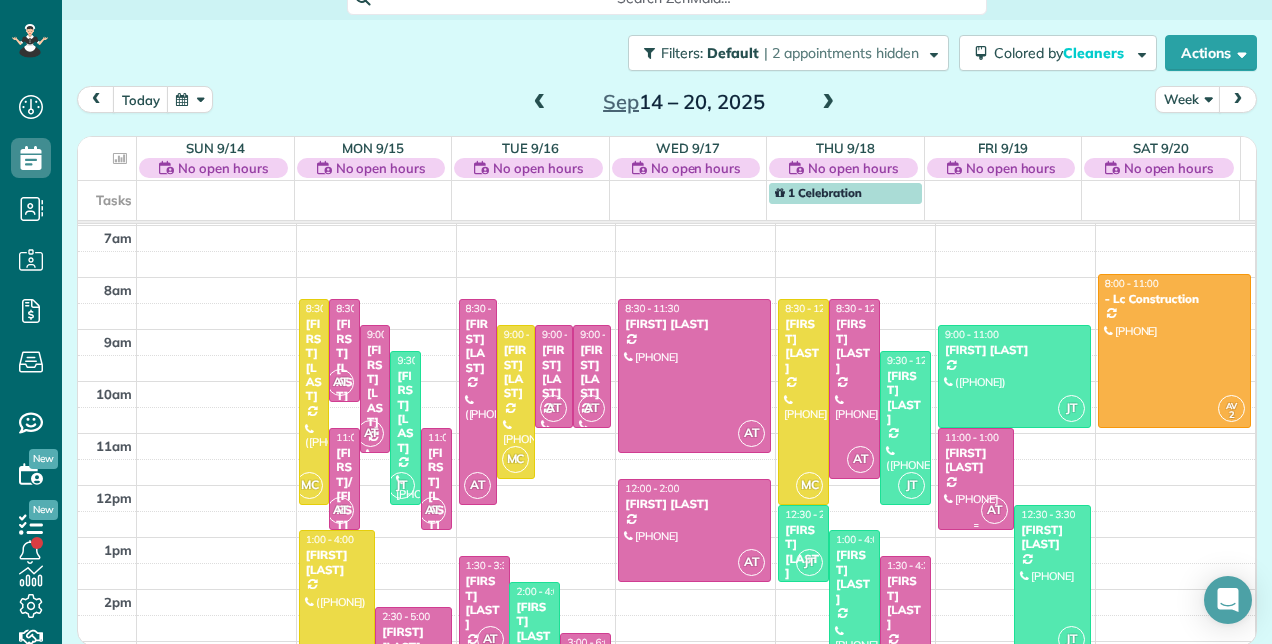 scroll, scrollTop: 448, scrollLeft: 0, axis: vertical 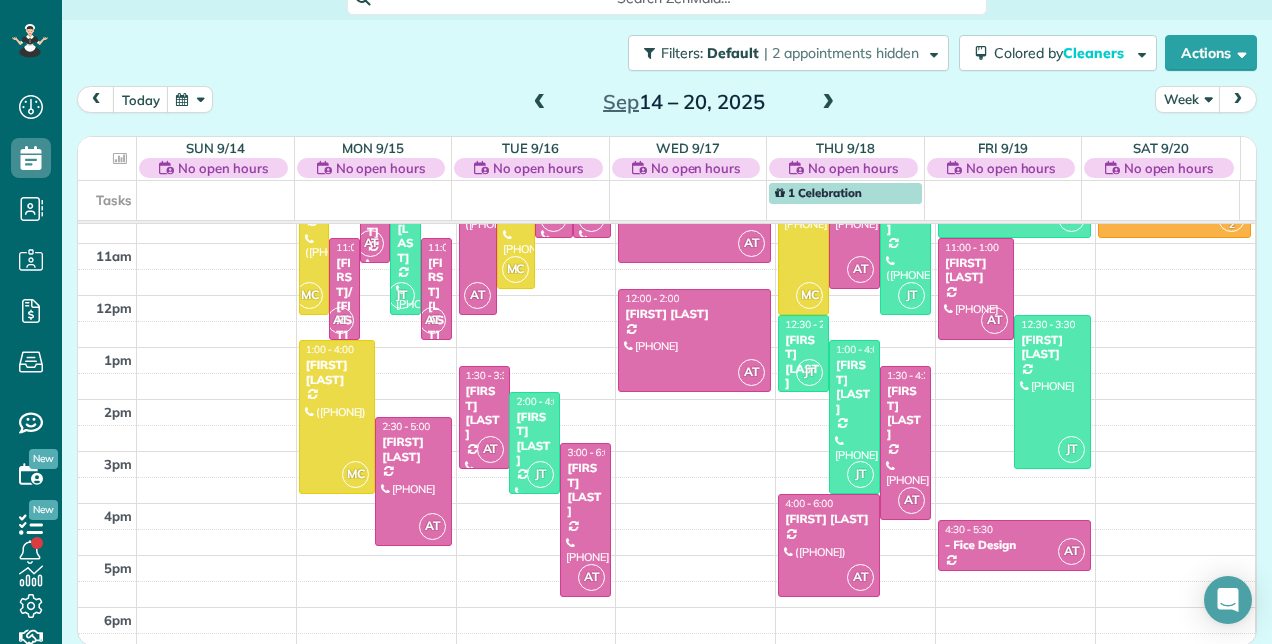 click at bounding box center [540, 103] 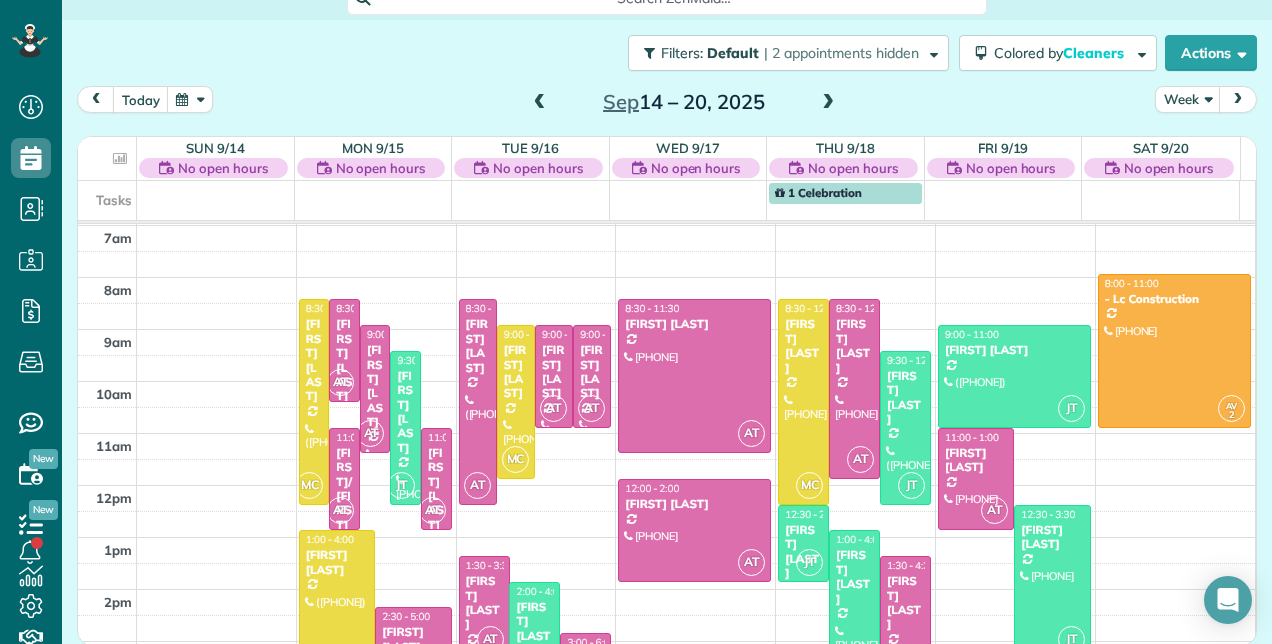 click at bounding box center (540, 103) 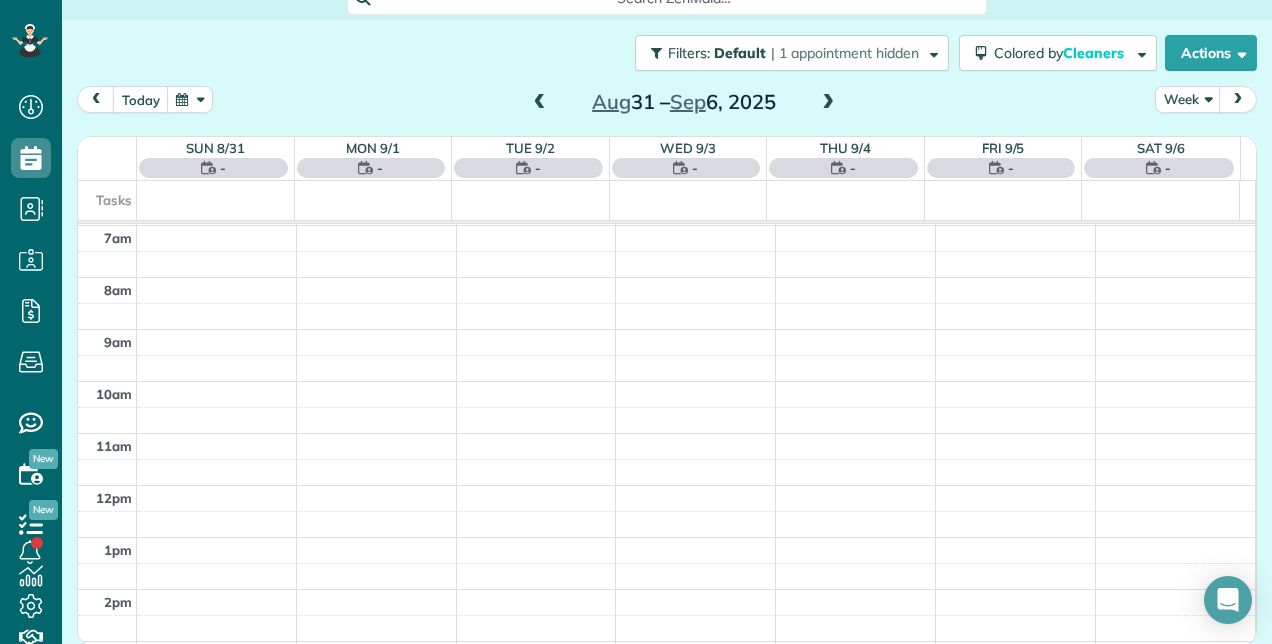 click at bounding box center (540, 103) 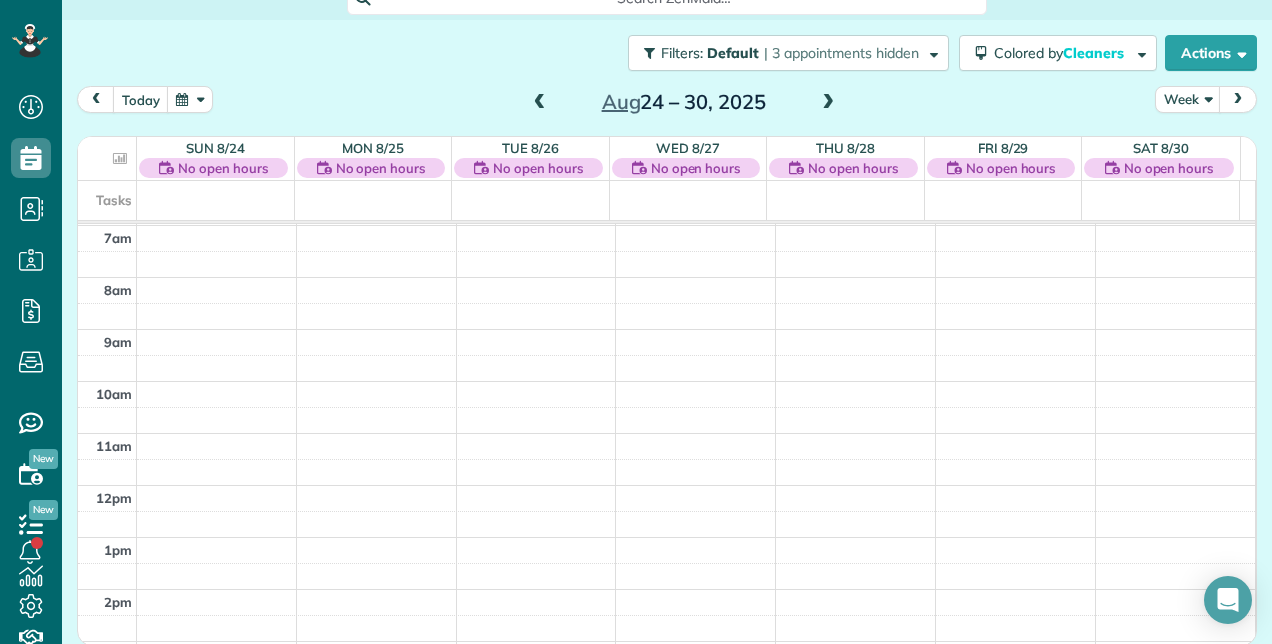 click at bounding box center [540, 103] 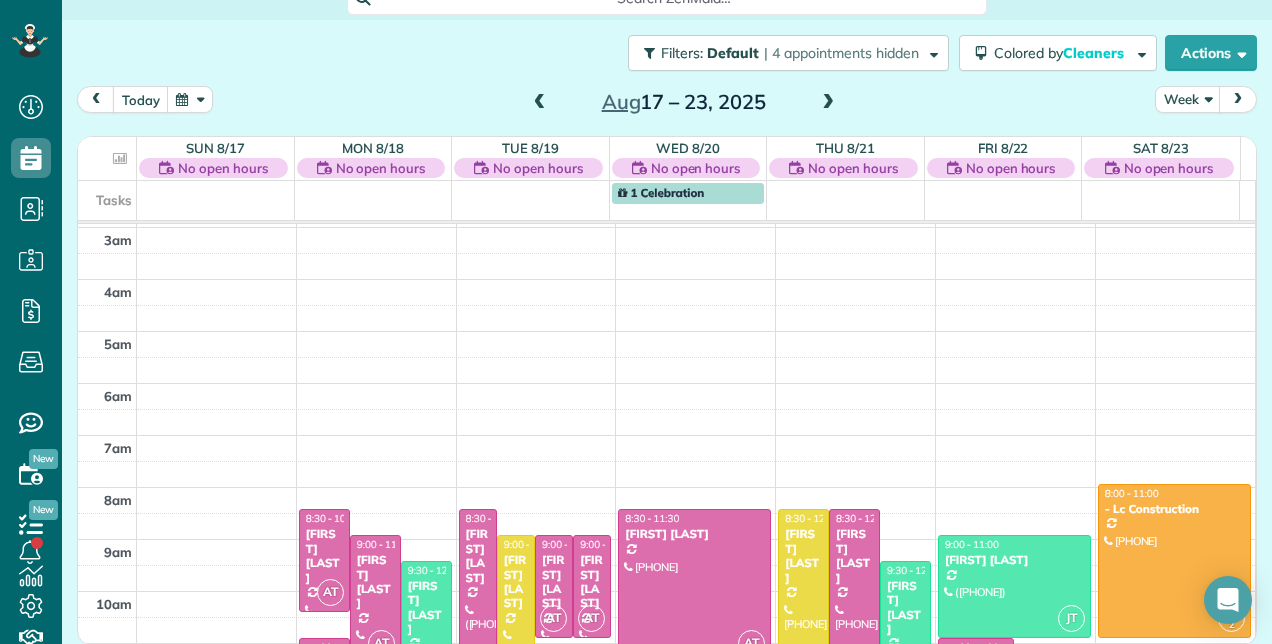 scroll, scrollTop: 348, scrollLeft: 0, axis: vertical 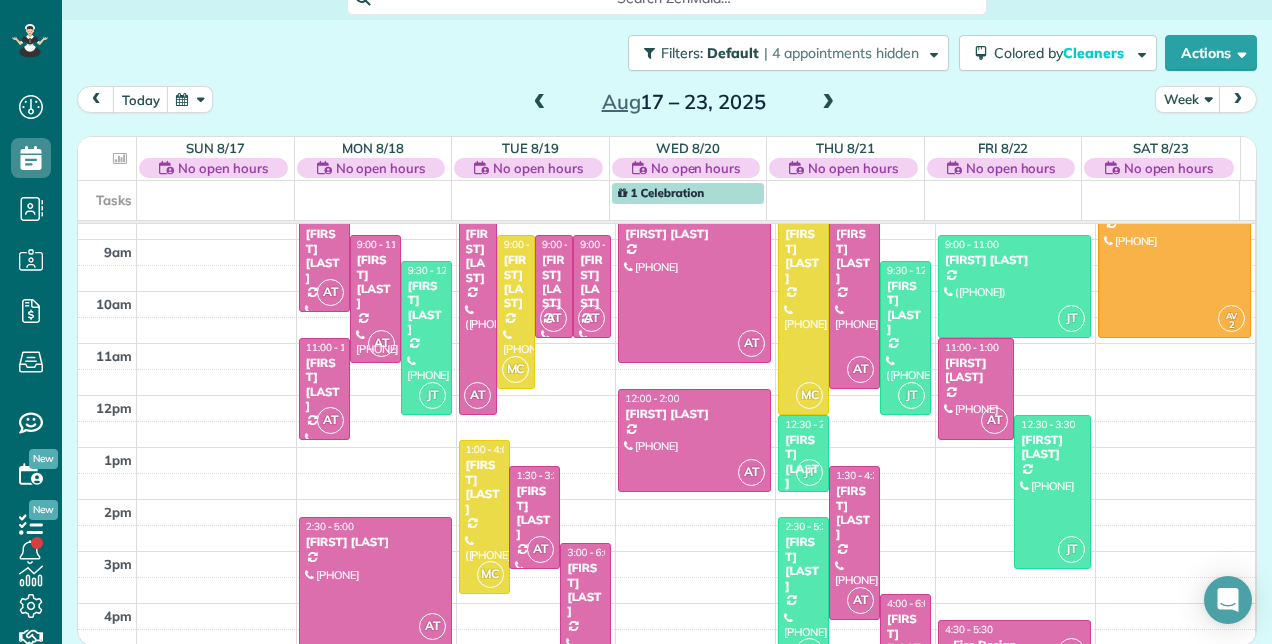 click on "1 Celebration" at bounding box center (661, 192) 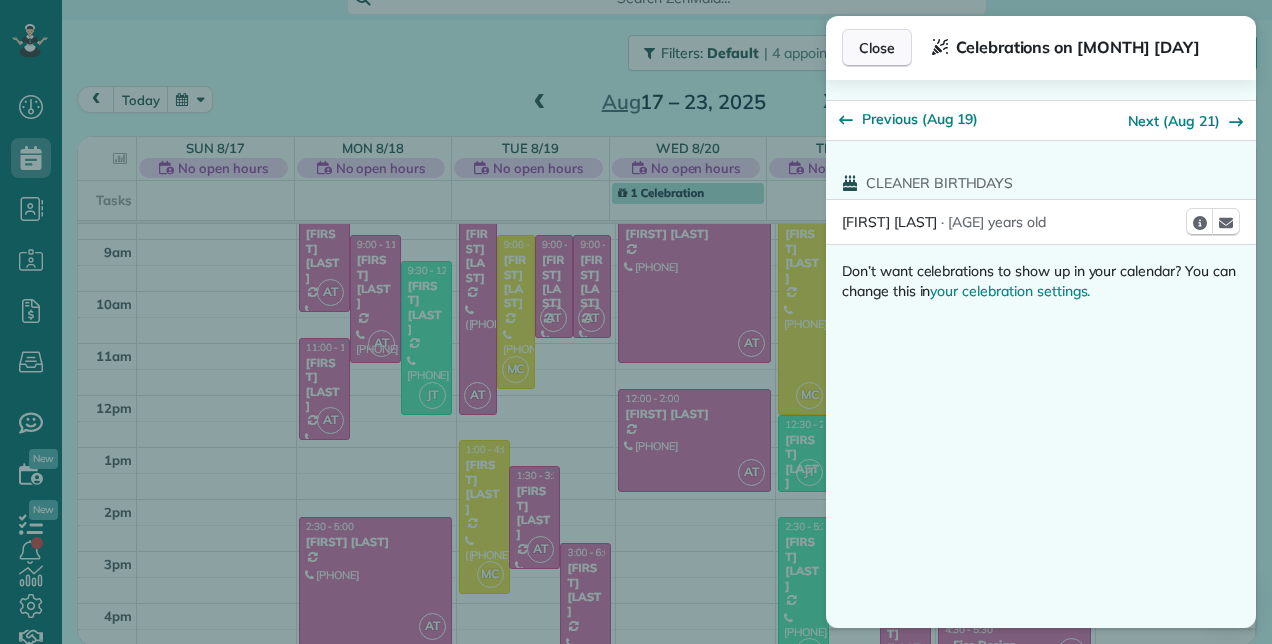 click on "Close" at bounding box center (877, 48) 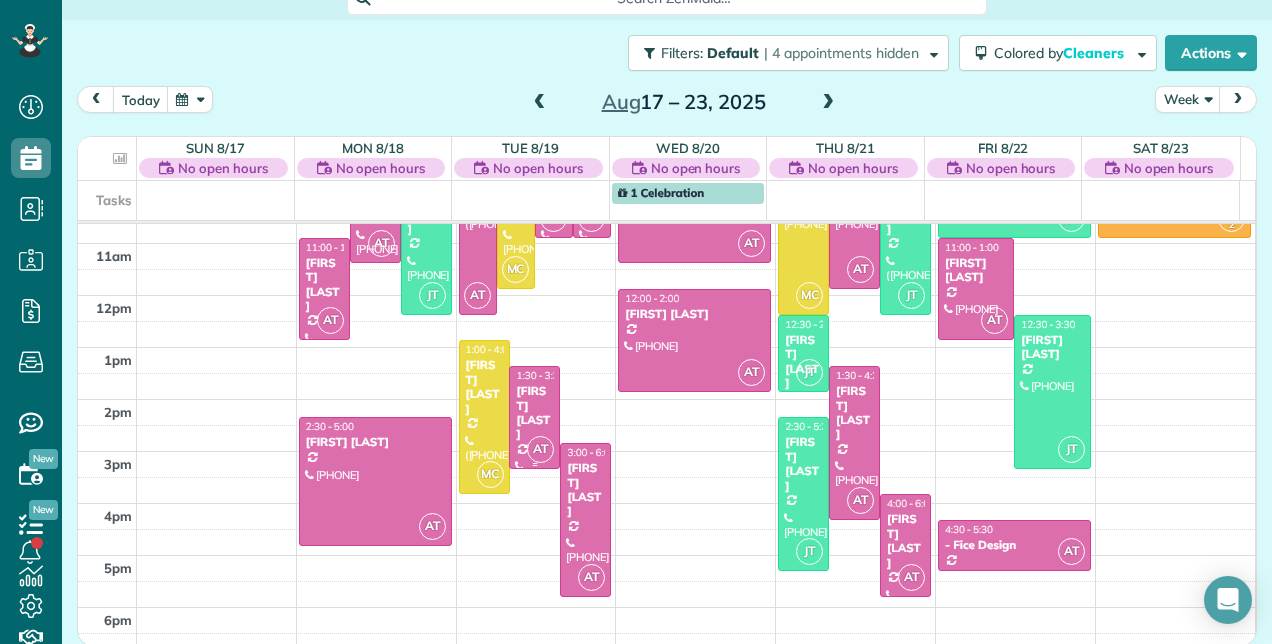 scroll, scrollTop: 248, scrollLeft: 0, axis: vertical 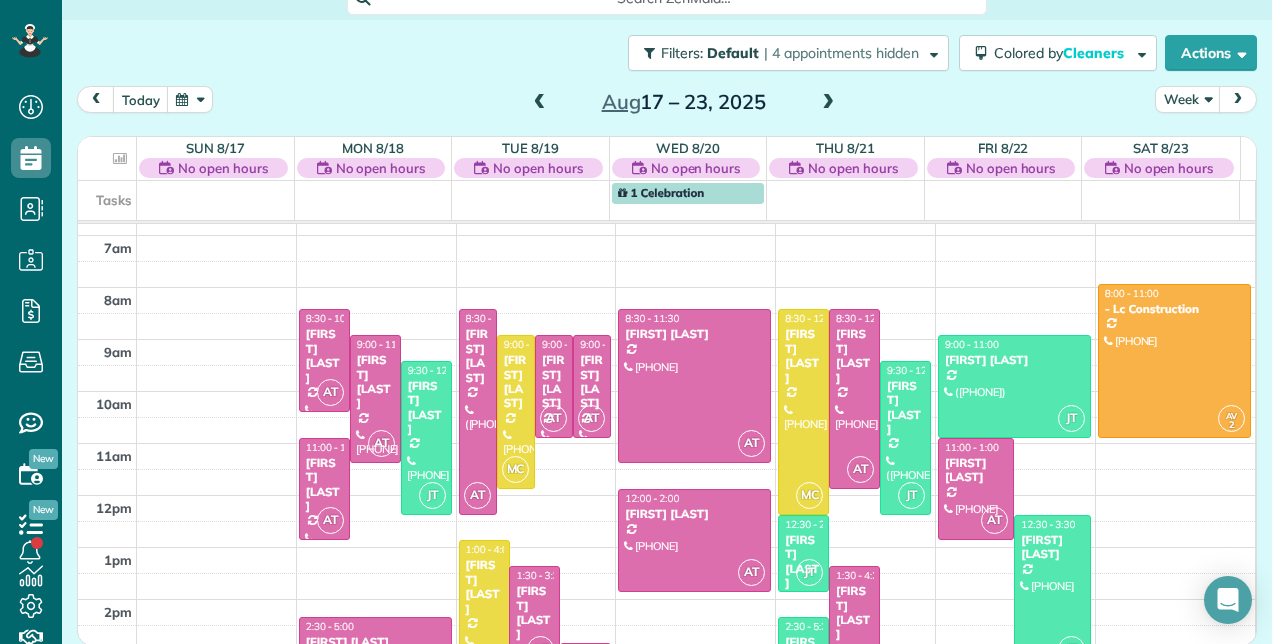 click on "[TIME] [TIME] [TIME] [TIME] [TIME] [TIME] [TIME] [TIME] [TIME] [TIME] [TIME] [TIME] [TIME] [TIME] [TIME] [TIME] [PERSON] ([PHONE]) [NUMBER] [STREET] [CITY], [STATE] [POSTAL_CODE] AT [TIME] - [TIME] [PERSON] ([PHONE]) [NUMBER] [STREET] [CITY], [STATE] [POSTAL_CODE] JT [TIME] - [TIME] [FIRST] [LAST] ([PHONE]) [NUMBER] [STREET] [CITY], [STATE] [POSTAL_CODE] AT [TIME] - [TIME] [FIRST] [LAST] ([PHONE]) [NUMBER] [STREET] [CITY], [STATE] [POSTAL_CODE] AT [TIME] - [TIME] [FIRST] [LAST] ([PHONE]) [NUMBER] [STREET] [CITY], [STATE] [POSTAL_CODE] MC [TIME] - [TIME] [FIRST] [LAST] ([PHONE]) [NUMBER] [STREET] [CITY], [STATE] [POSTAL_CODE] AT [TIME] - [TIME] [FIRST] [LAST] ([PHONE]) [NUMBER] [STREET] [CITY], [STATE] [POSTAL_CODE] AT [TIME] - [TIME] [FIRST] [LAST] ([PHONE]) [NUMBER] [STREET] [CITY], [STATE] [POSTAL_CODE] AT [TIME] - [TIME] [FIRST] [LAST] ([PHONE]) [NUMBER] [STREET] [CITY], [STATE] [POSTAL_CODE] MC [TIME] - [TIME] [FIRST] [LAST] ([PHONE]) [NUMBER] [STREET] [CITY], [STATE] [POSTAL_CODE] AT [TIME] - [TIME] [FIRST] [LAST]" at bounding box center (666, 417) 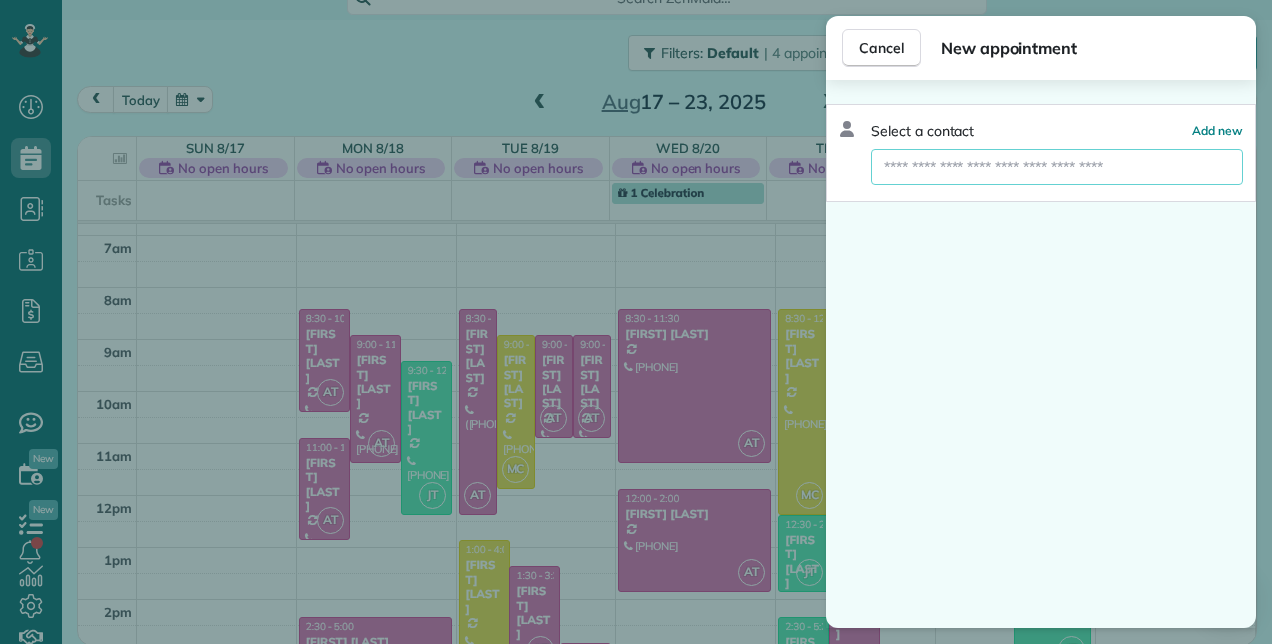 click at bounding box center [1057, 167] 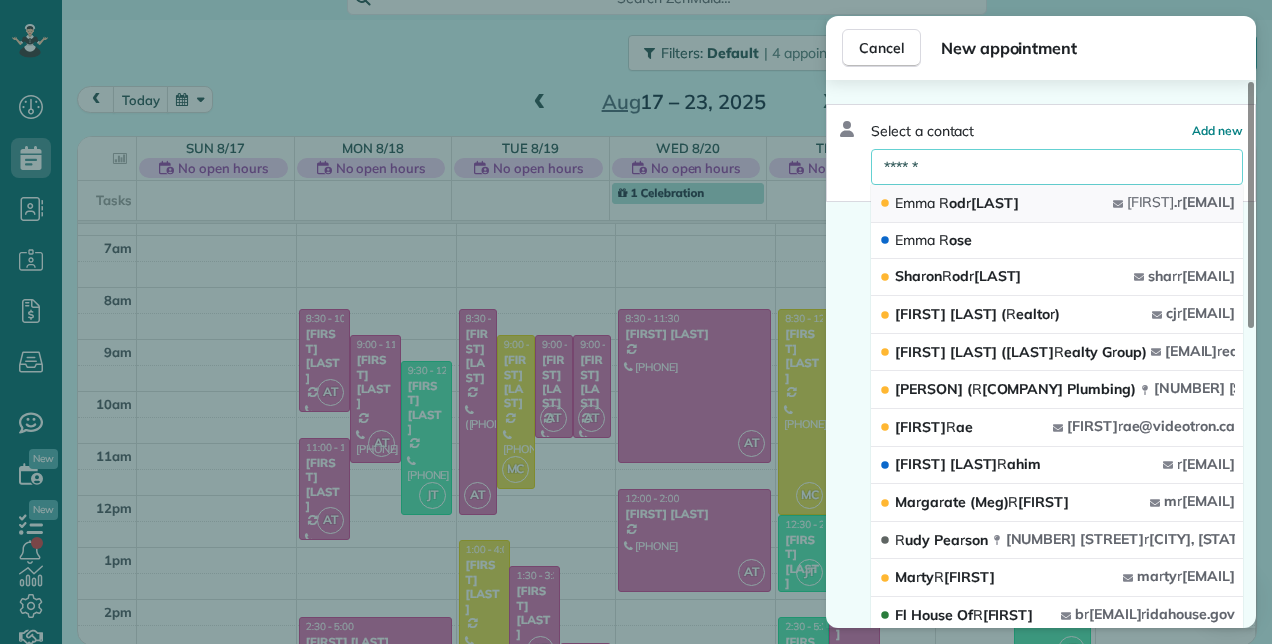 type on "******" 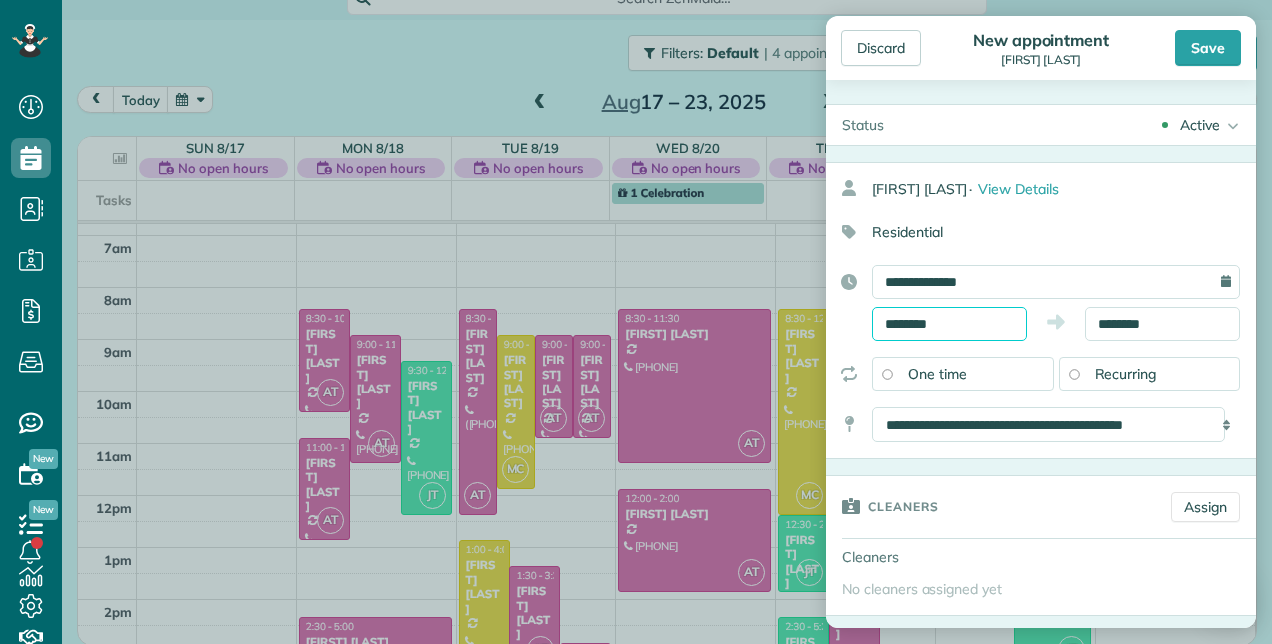 click on "********" at bounding box center [949, 324] 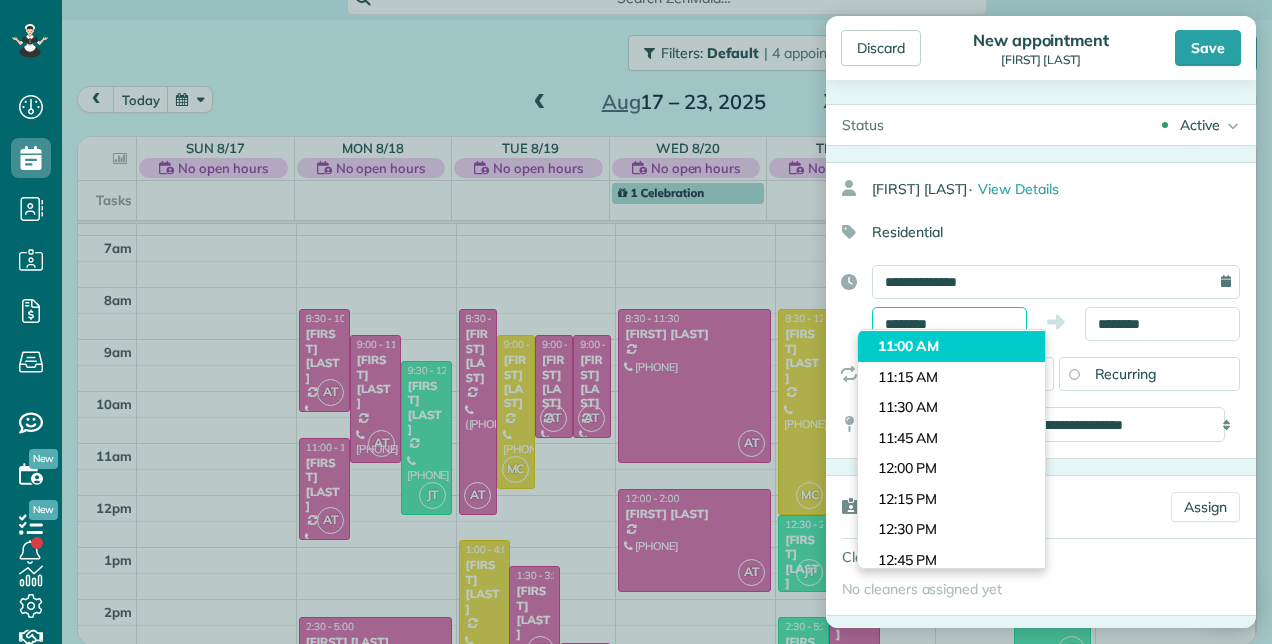 scroll, scrollTop: 1012, scrollLeft: 0, axis: vertical 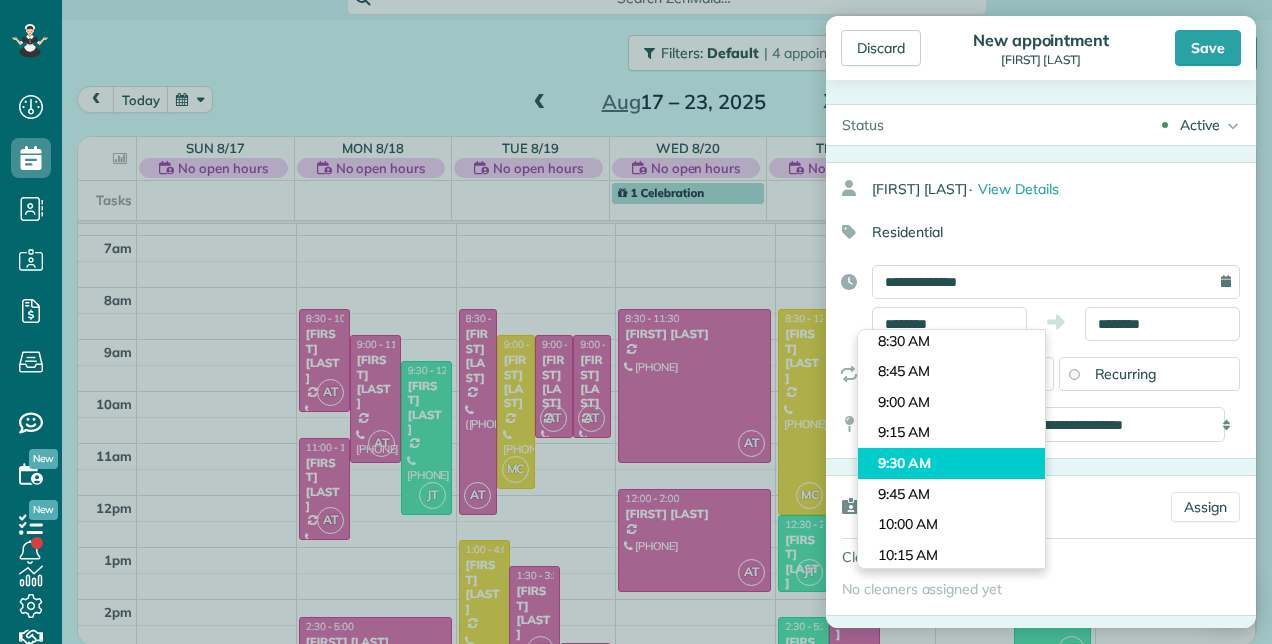 type on "*******" 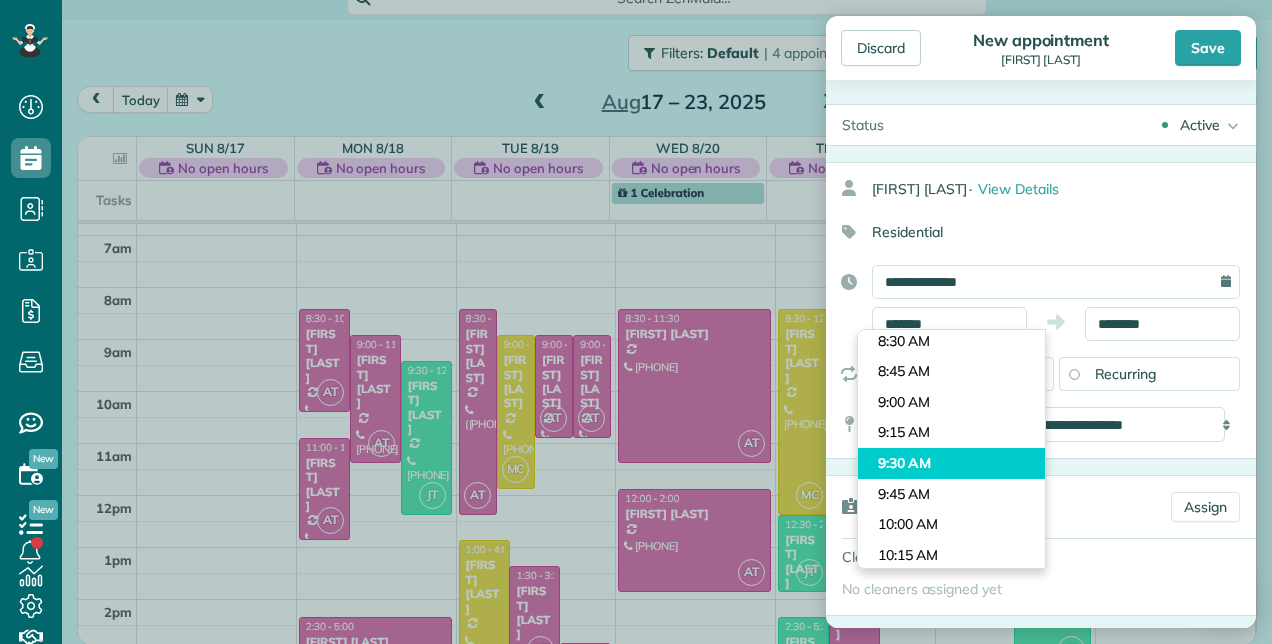 click on "Dashboard
Scheduling
Calendar View
List View
Dispatch View - Weekly scheduling (Beta)" at bounding box center (636, 322) 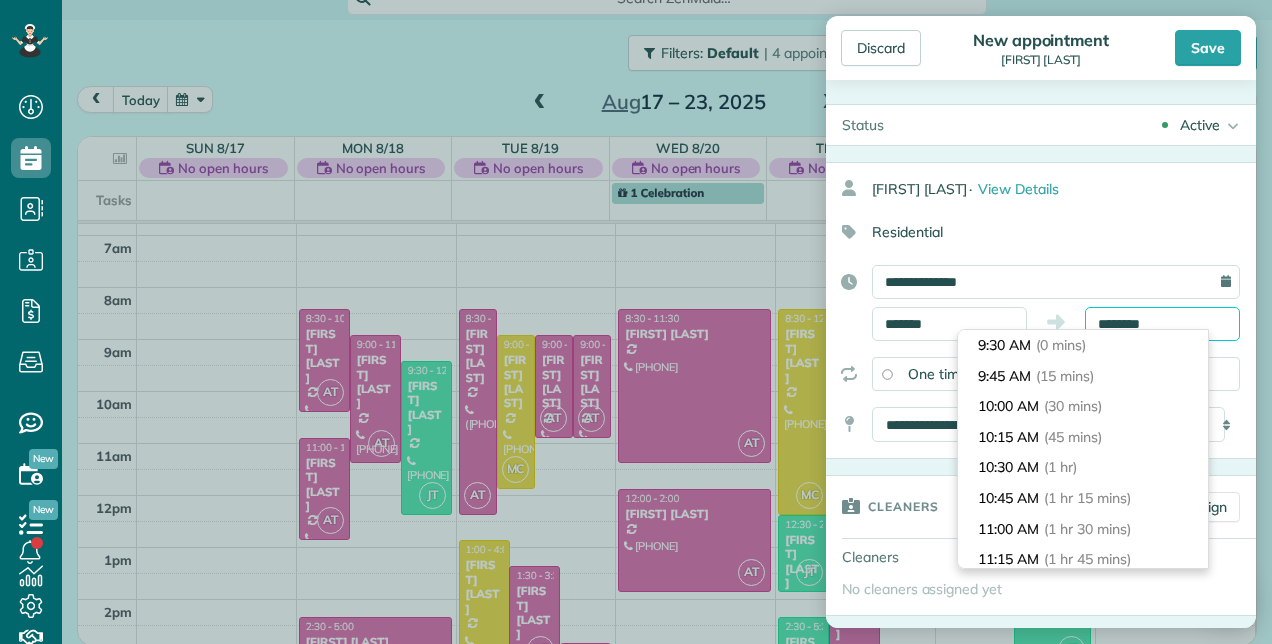 click on "********" at bounding box center [1162, 324] 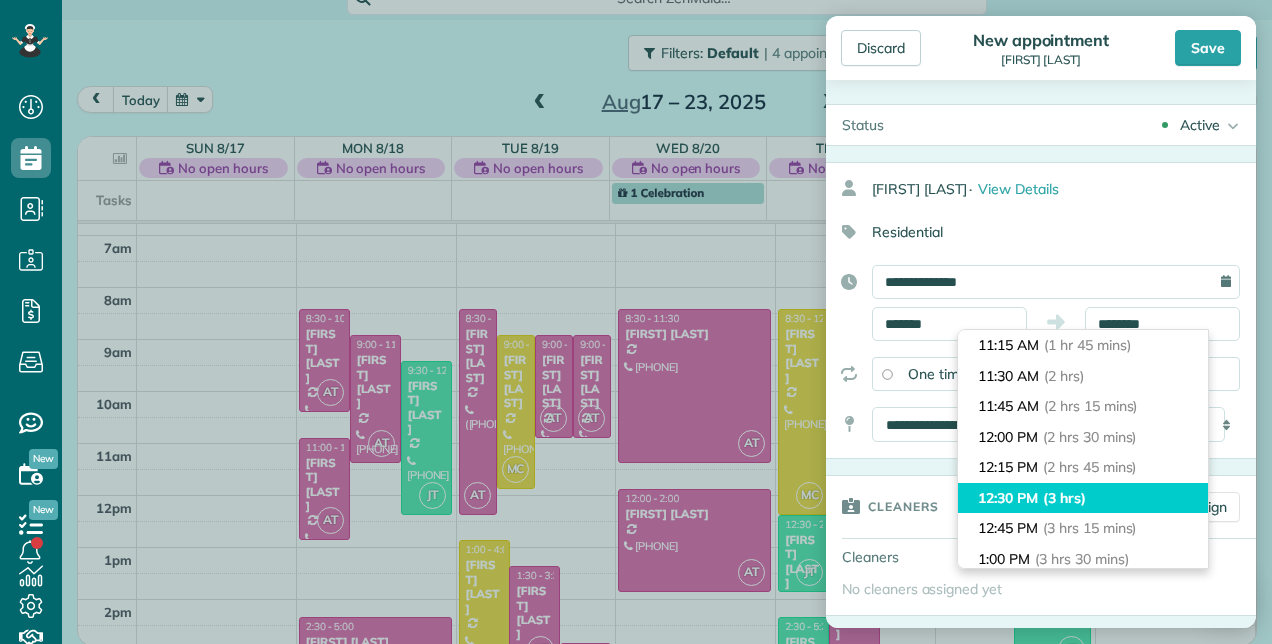 type on "********" 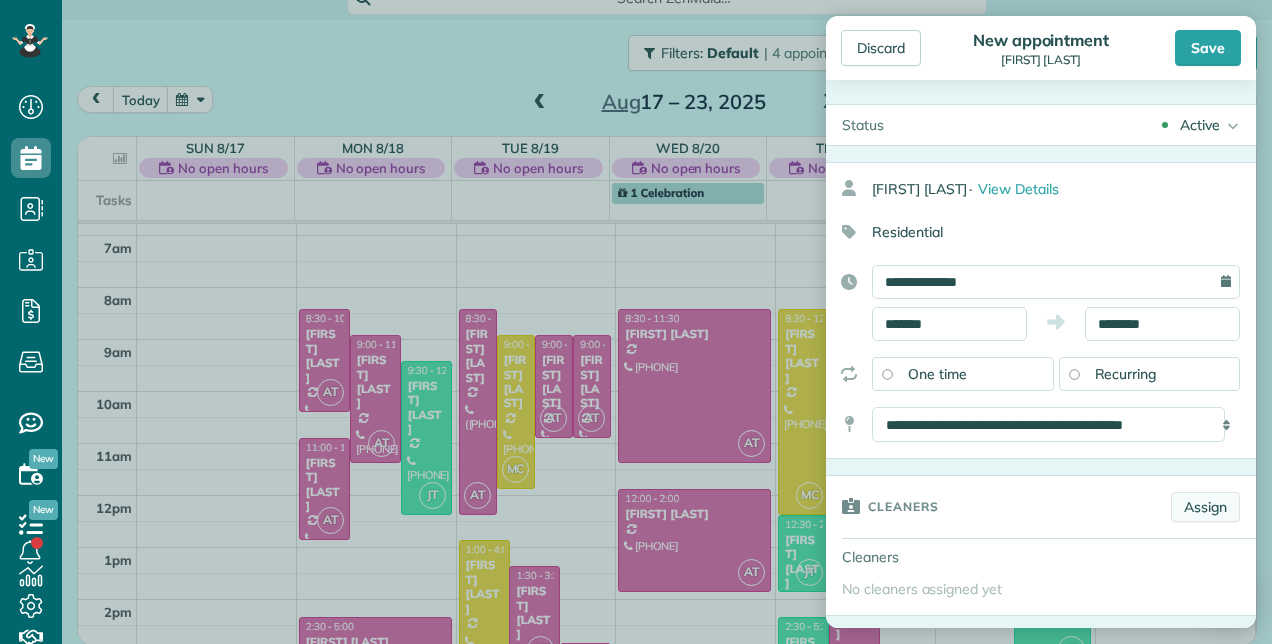 click on "Assign" at bounding box center [1205, 507] 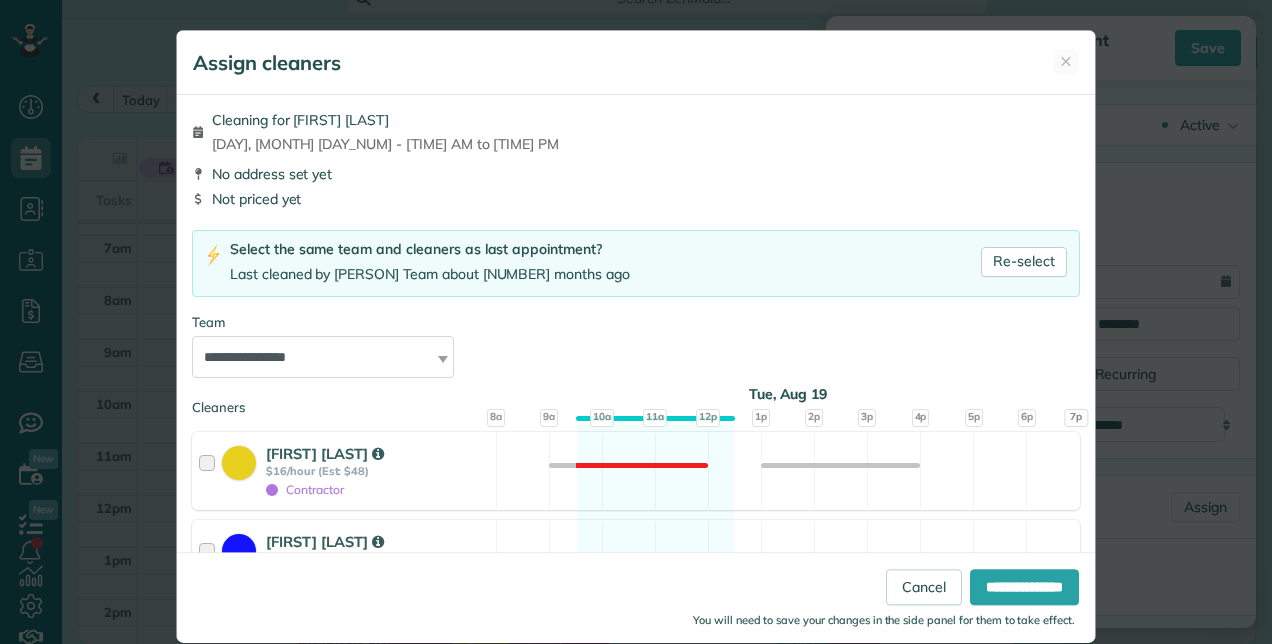 scroll, scrollTop: 400, scrollLeft: 0, axis: vertical 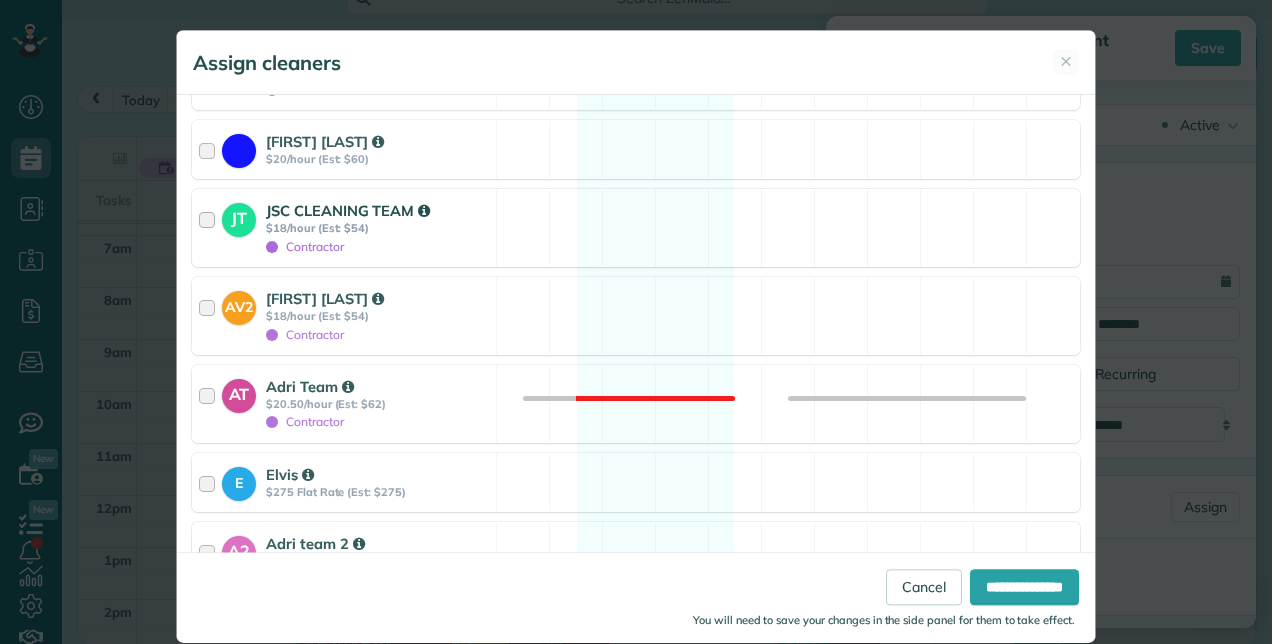 click on "JSC CLEANING TEAM" at bounding box center [348, 210] 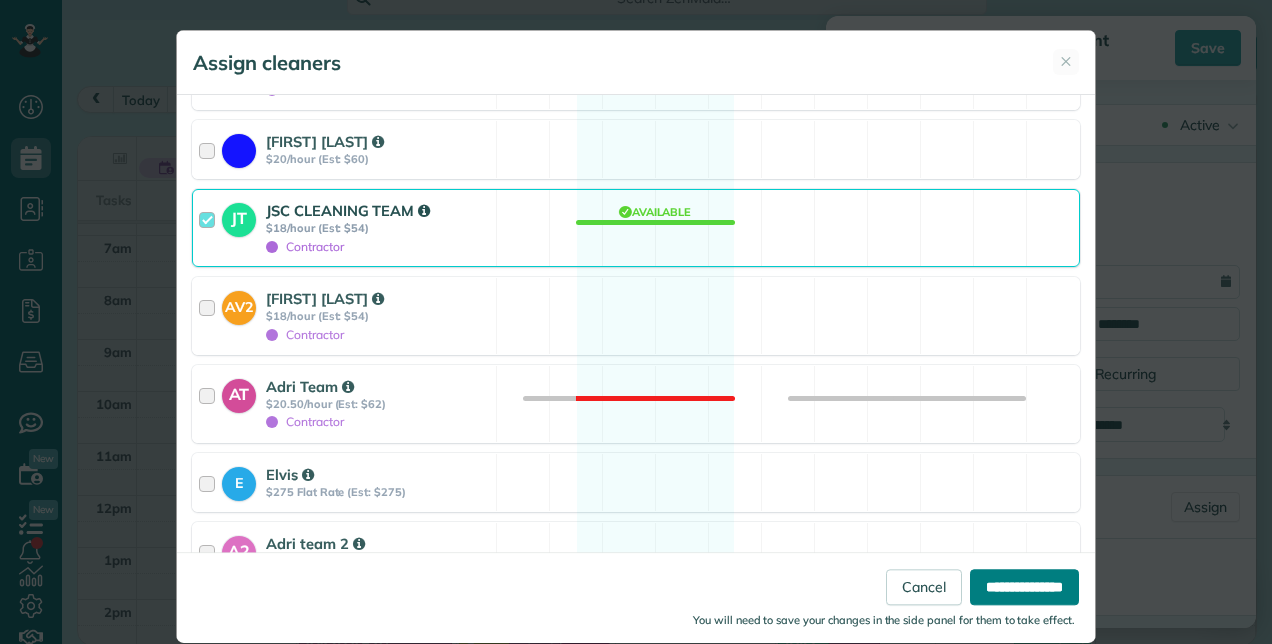 click on "**********" at bounding box center [1024, 587] 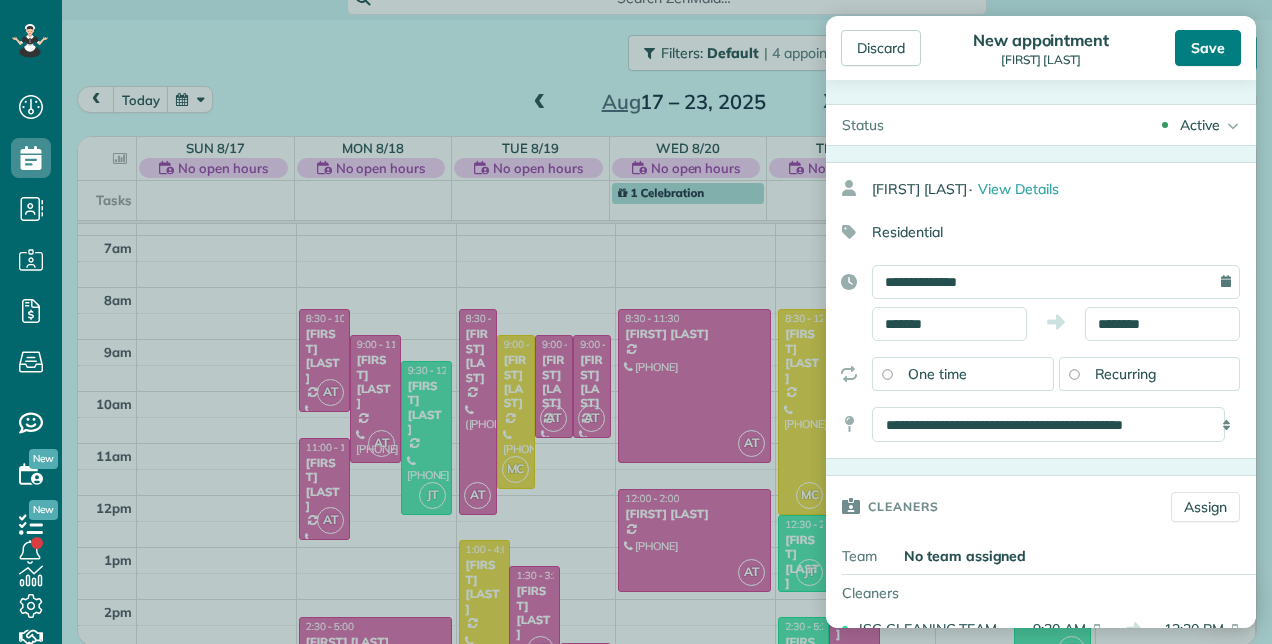click on "Save" at bounding box center [1208, 48] 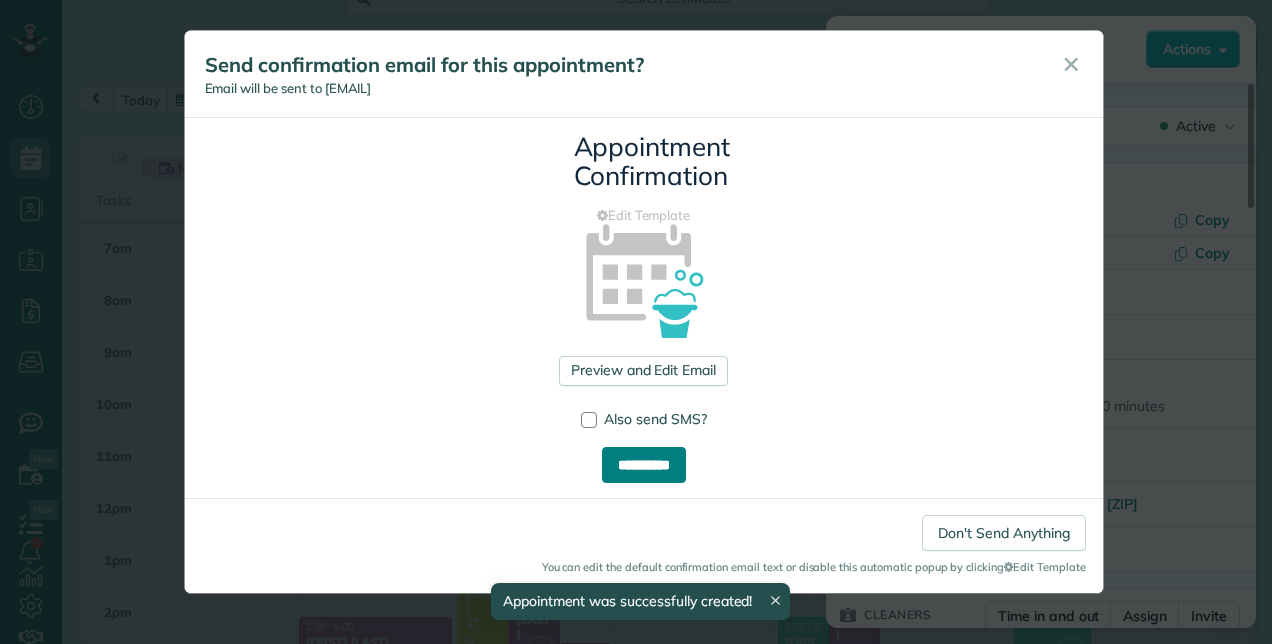 click on "**********" at bounding box center [644, 465] 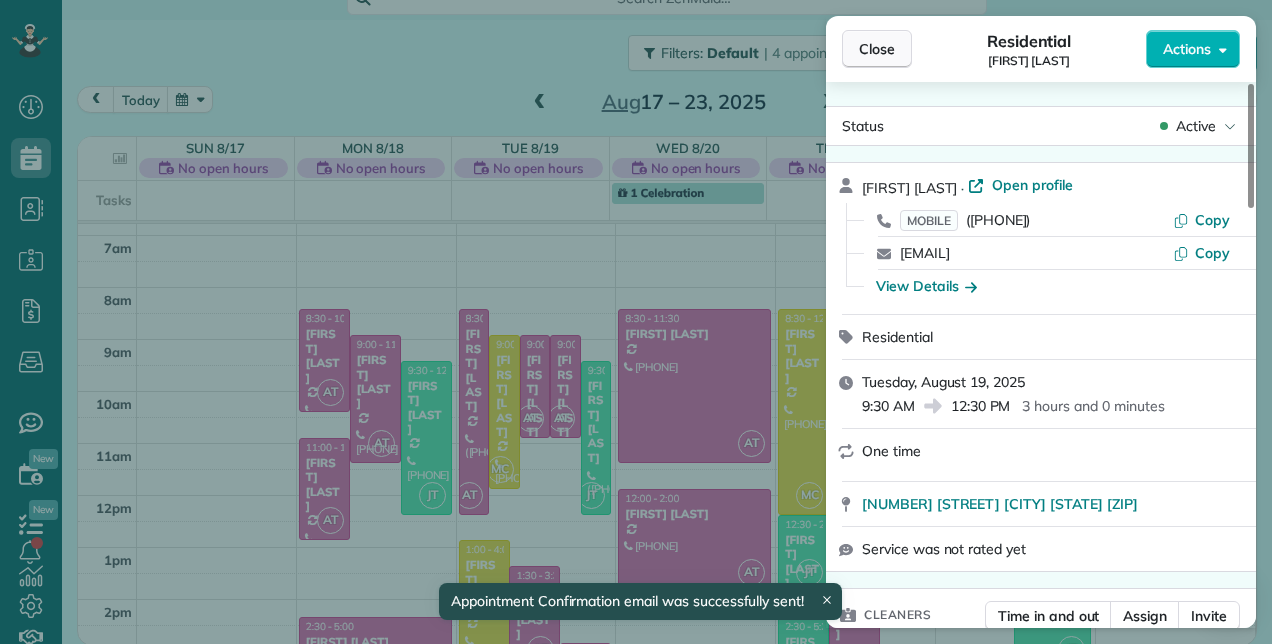 click on "Close" at bounding box center (877, 49) 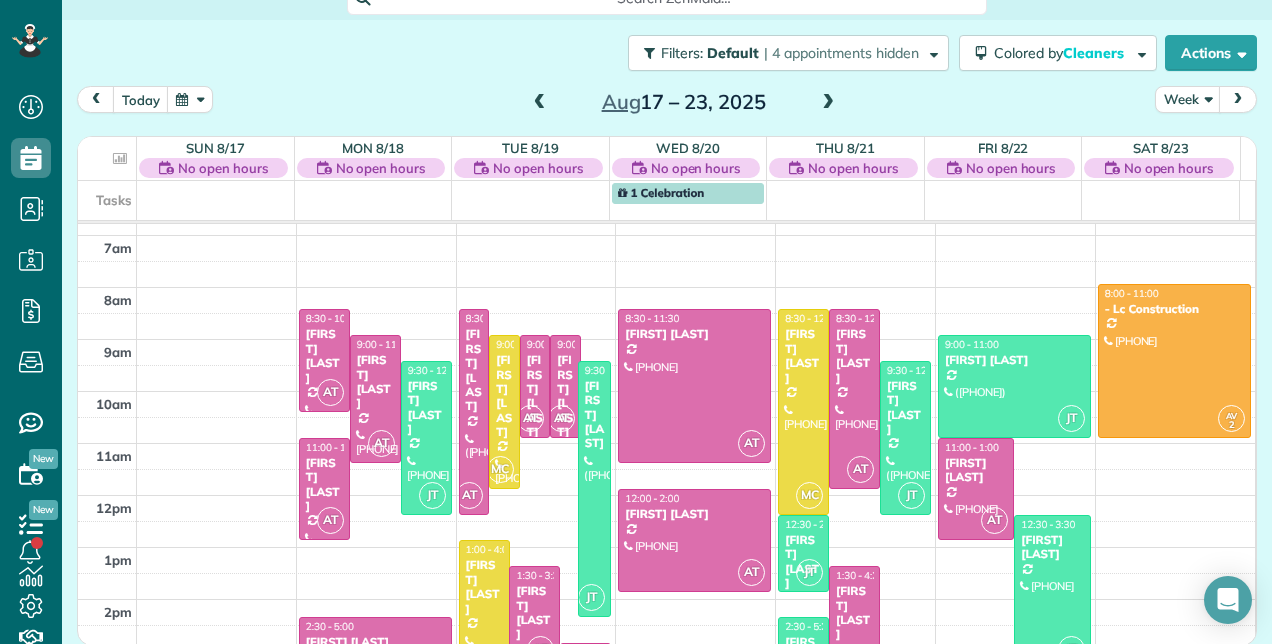 drag, startPoint x: 582, startPoint y: 511, endPoint x: 578, endPoint y: 611, distance: 100.07997 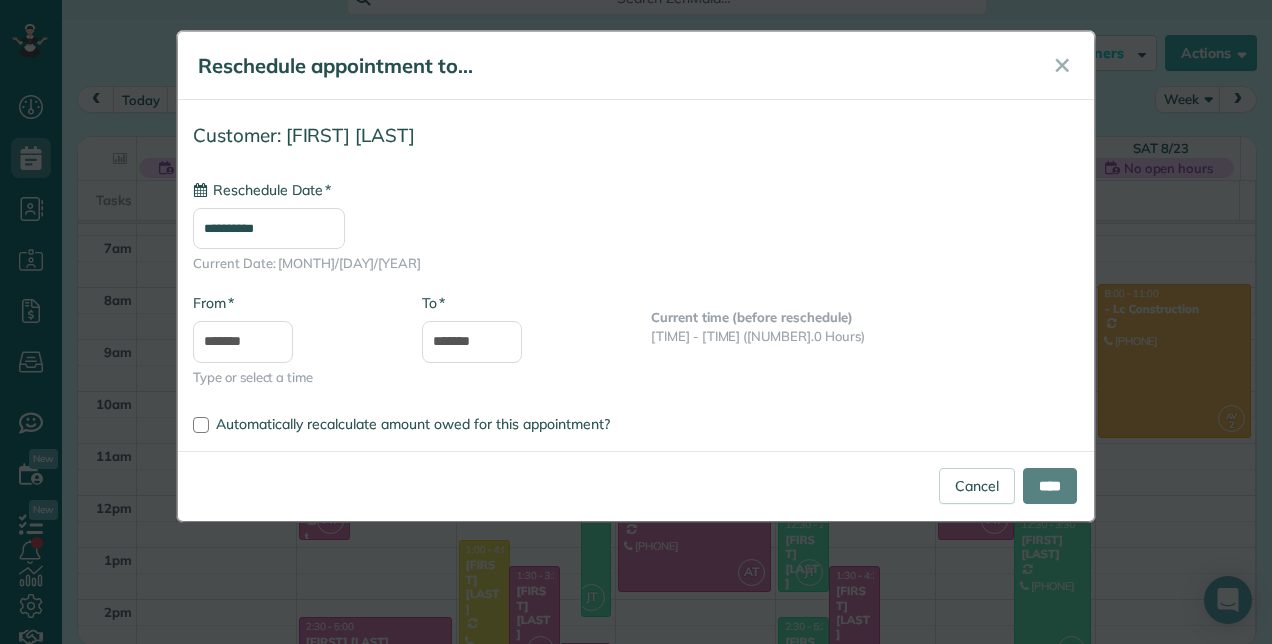 type on "**********" 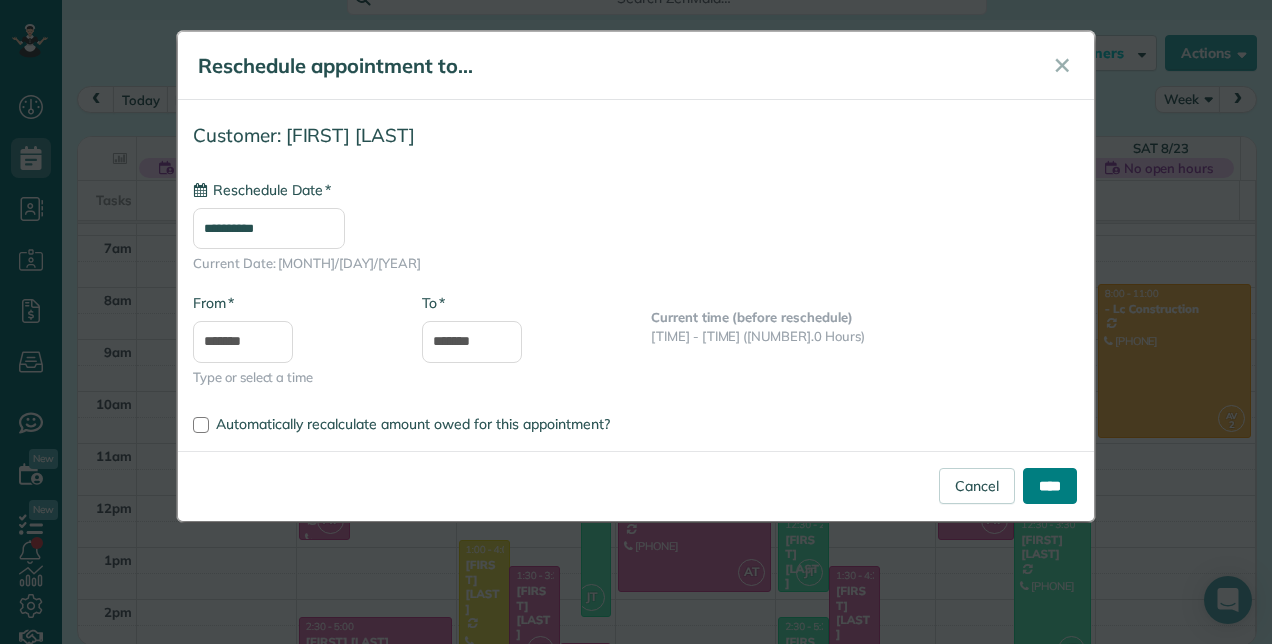 click on "****" at bounding box center [1050, 486] 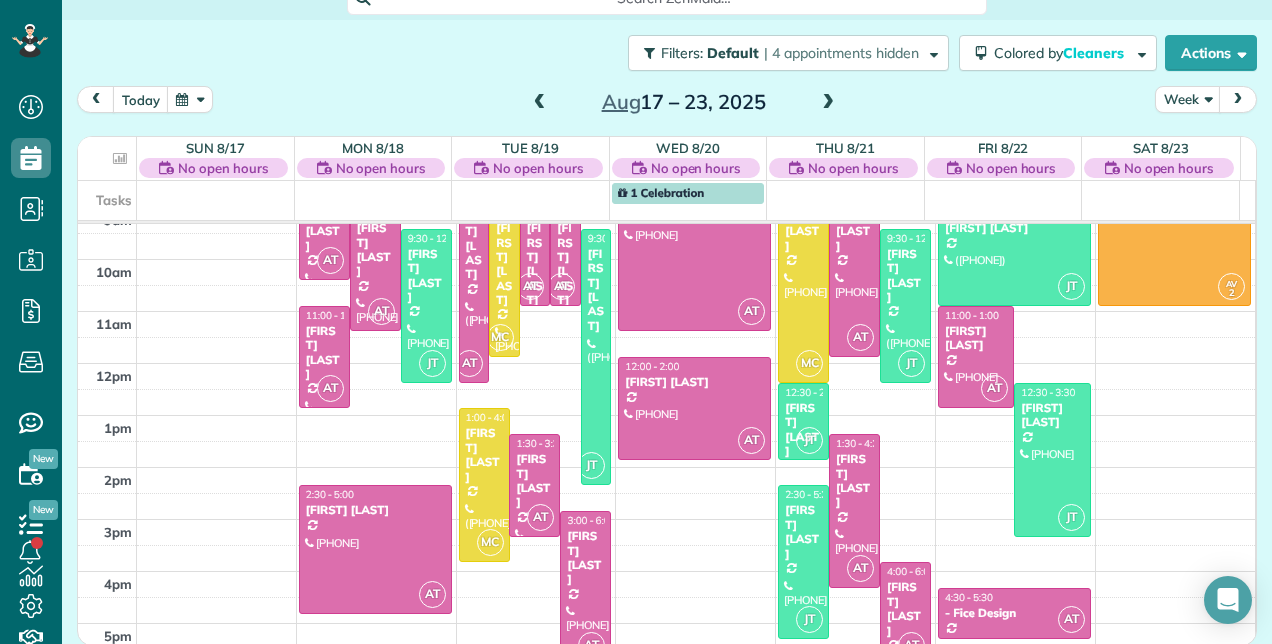 scroll, scrollTop: 348, scrollLeft: 0, axis: vertical 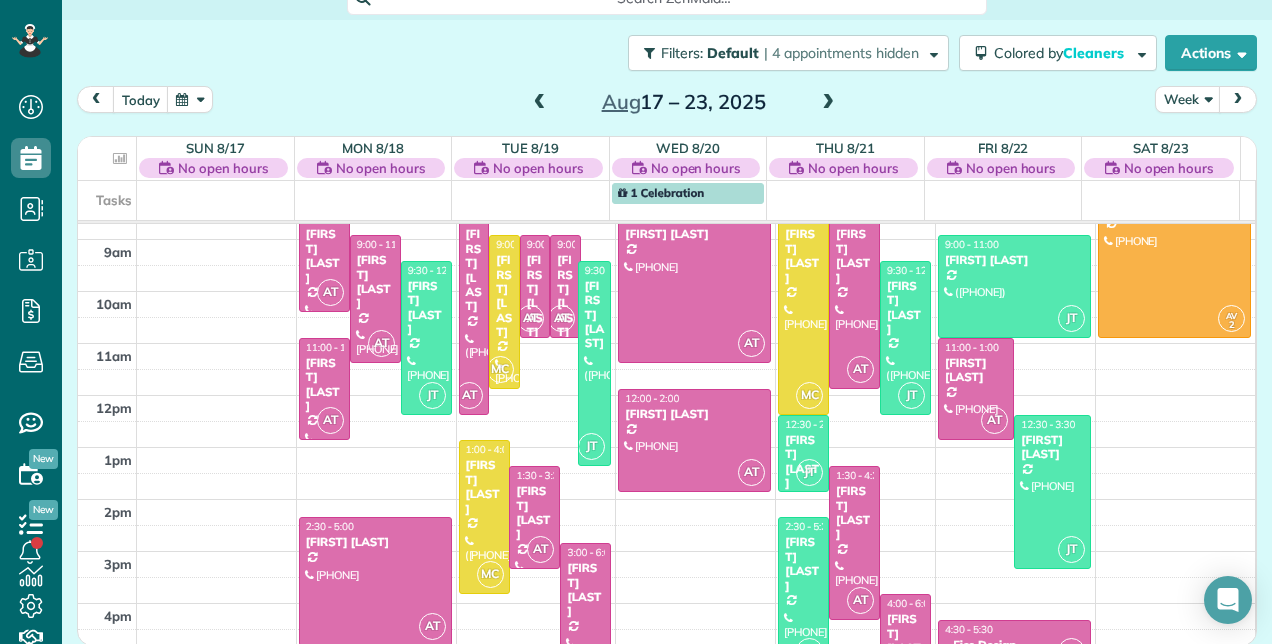 drag, startPoint x: 588, startPoint y: 514, endPoint x: 592, endPoint y: 461, distance: 53.15073 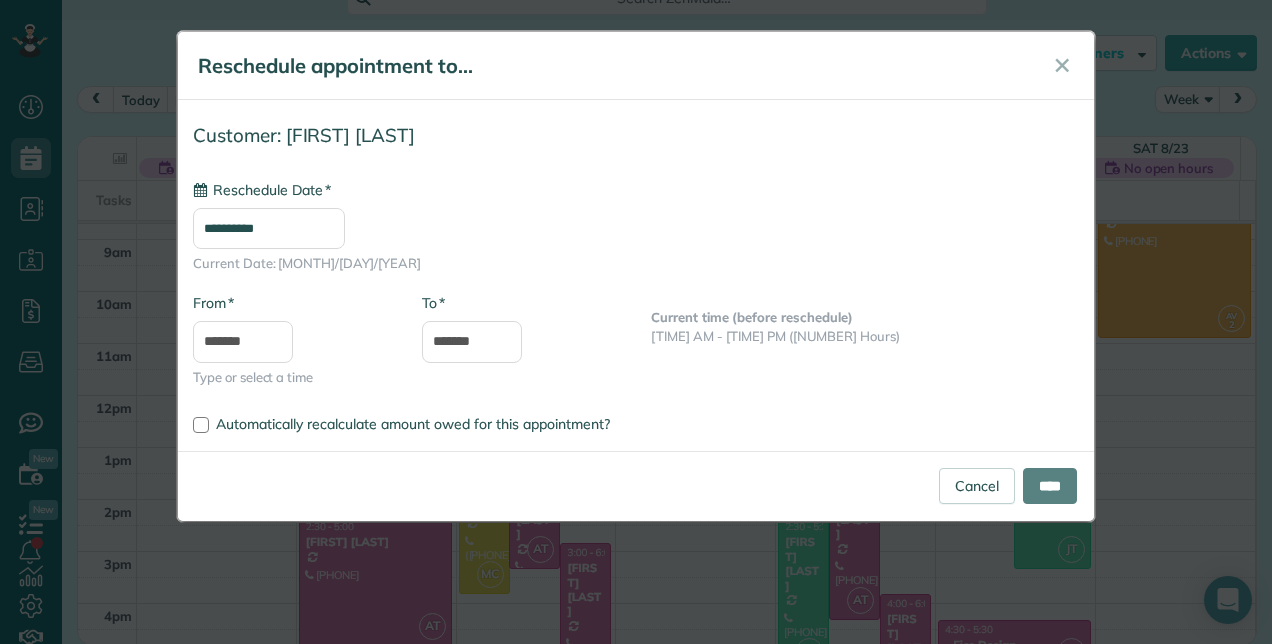 type on "**********" 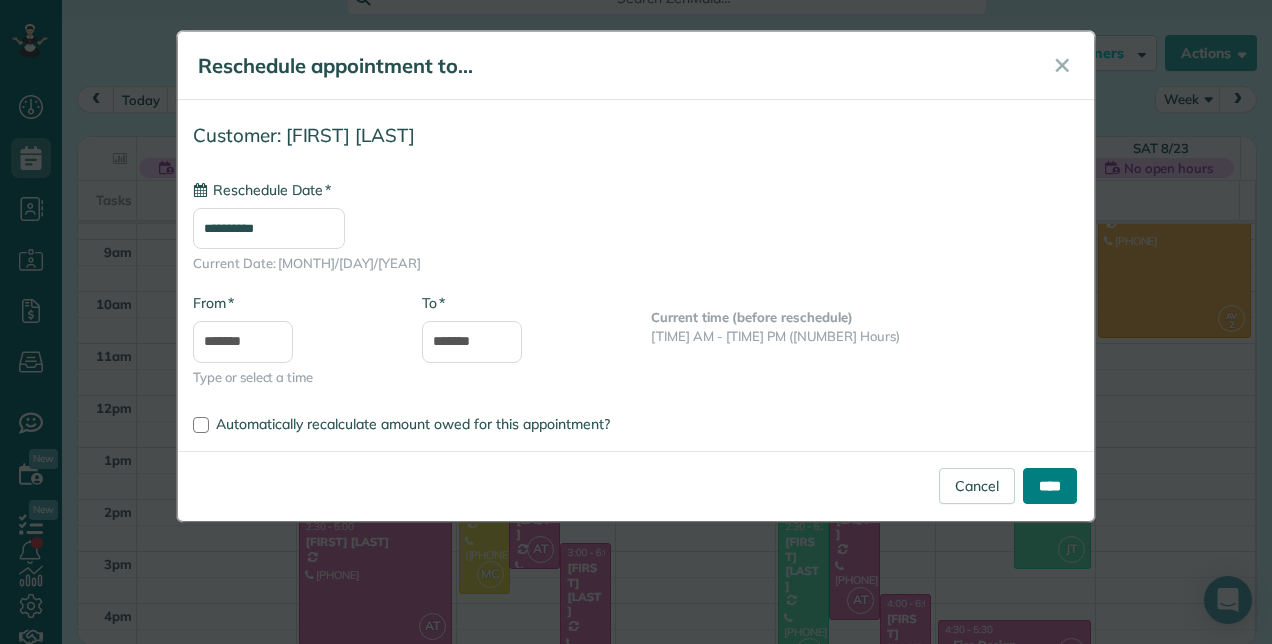 click on "****" at bounding box center (1050, 486) 